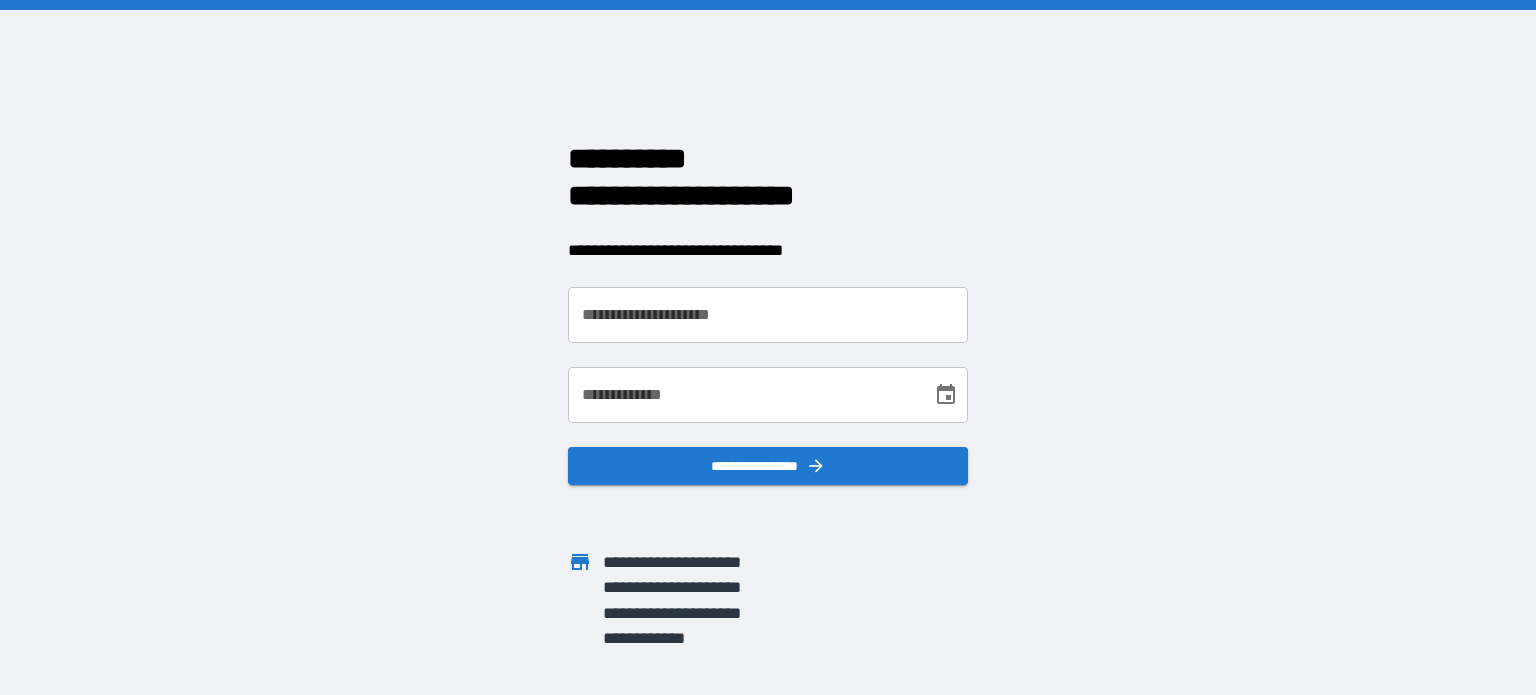 scroll, scrollTop: 0, scrollLeft: 0, axis: both 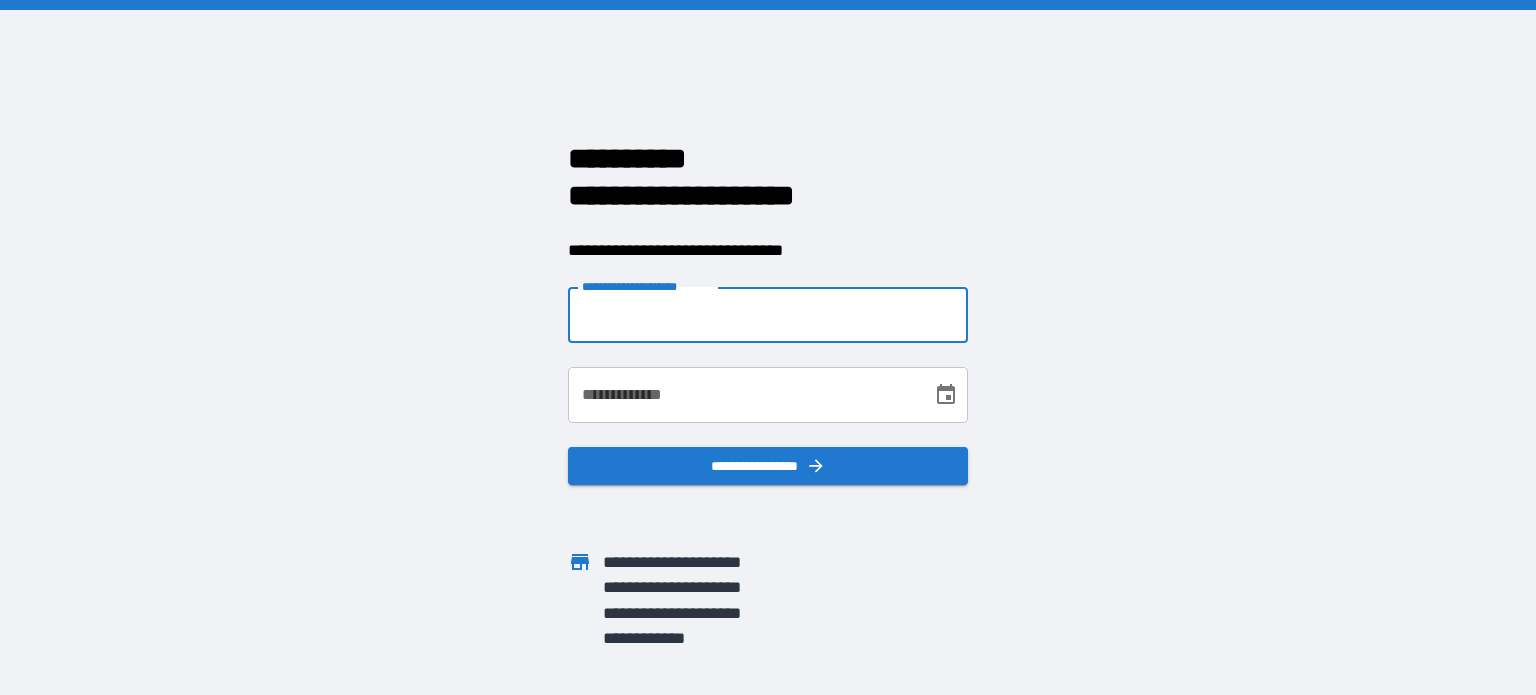 click on "**********" at bounding box center [768, 315] 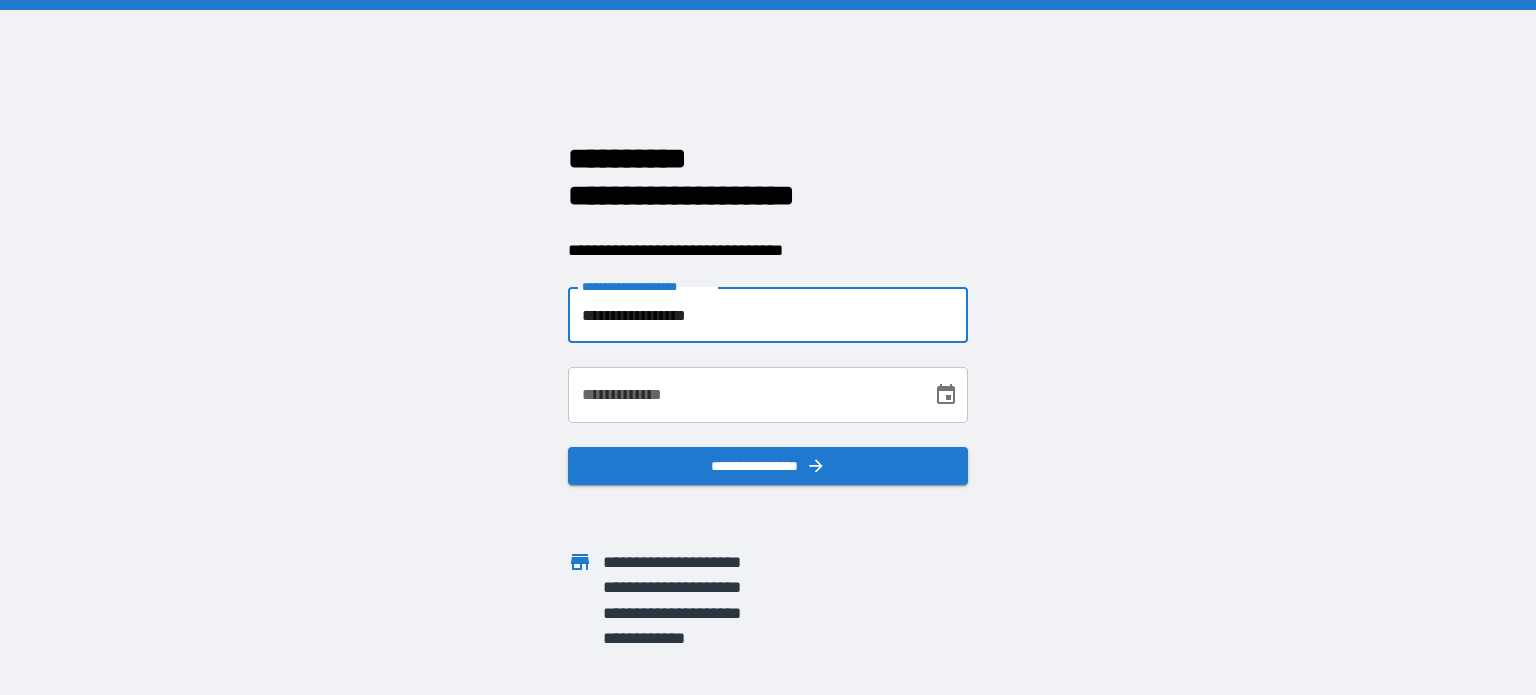 click on "**********" at bounding box center (743, 395) 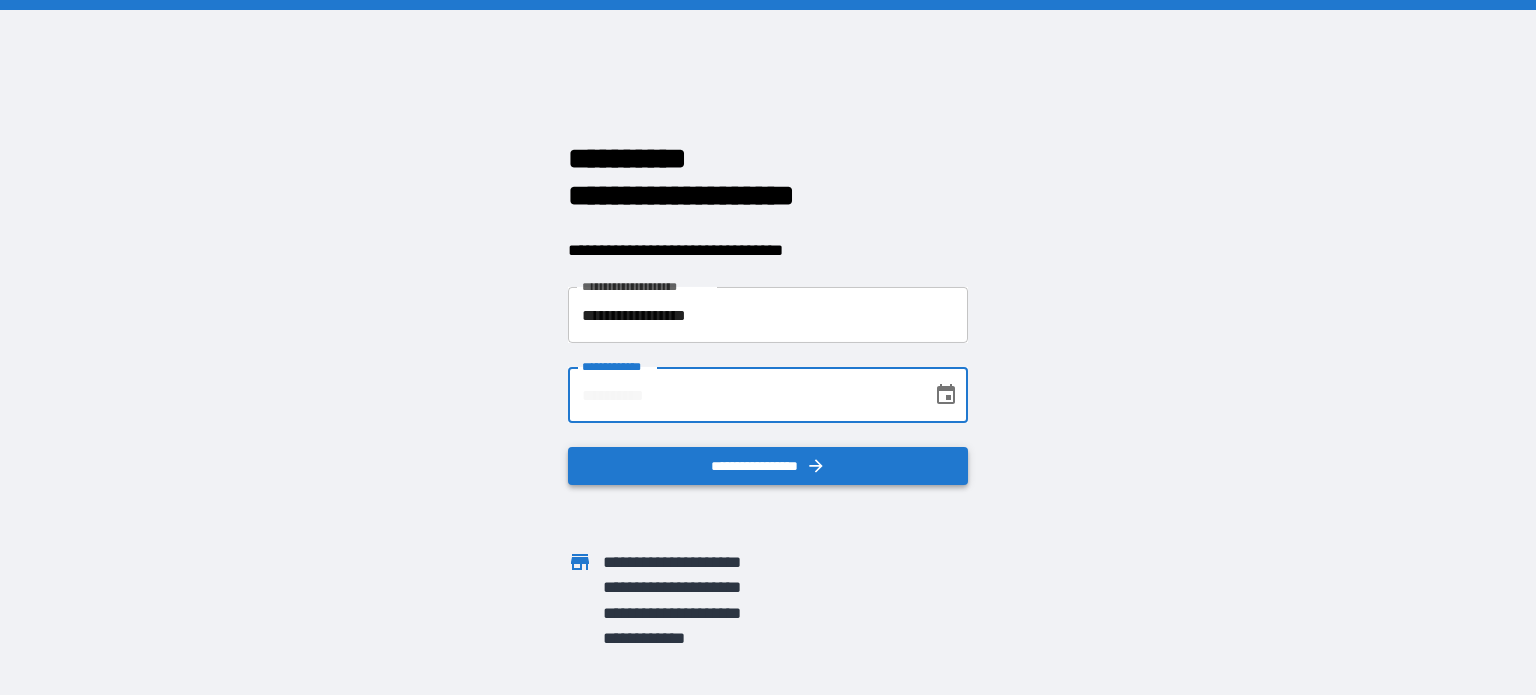 type on "**********" 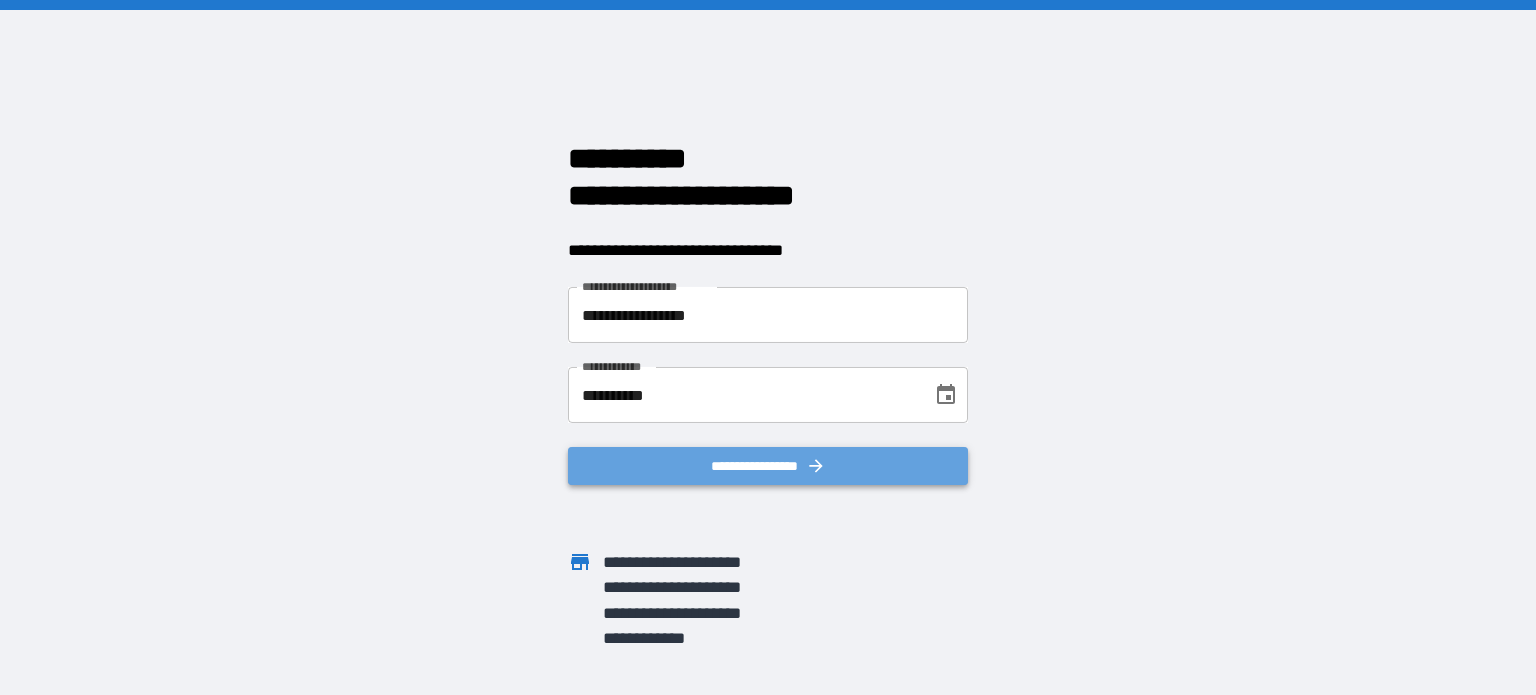 click on "**********" at bounding box center [768, 466] 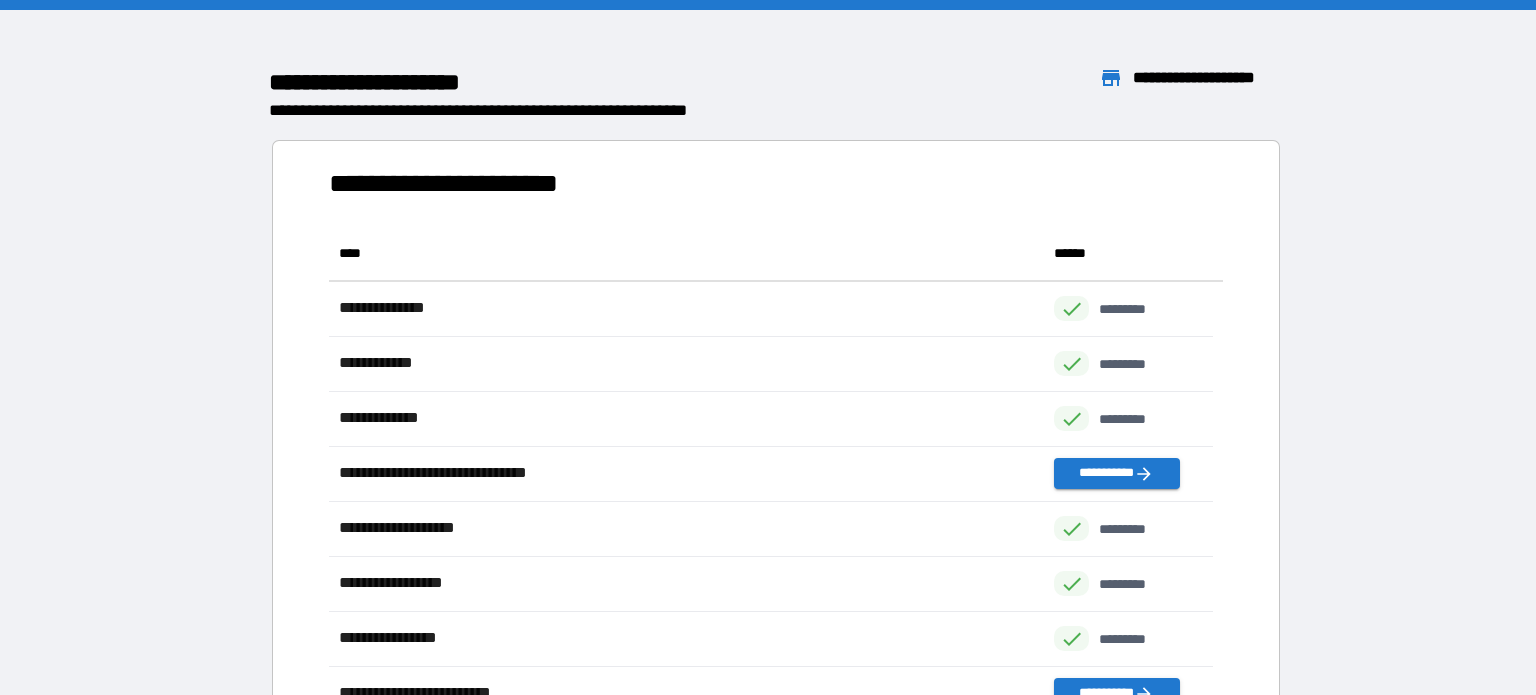scroll, scrollTop: 16, scrollLeft: 16, axis: both 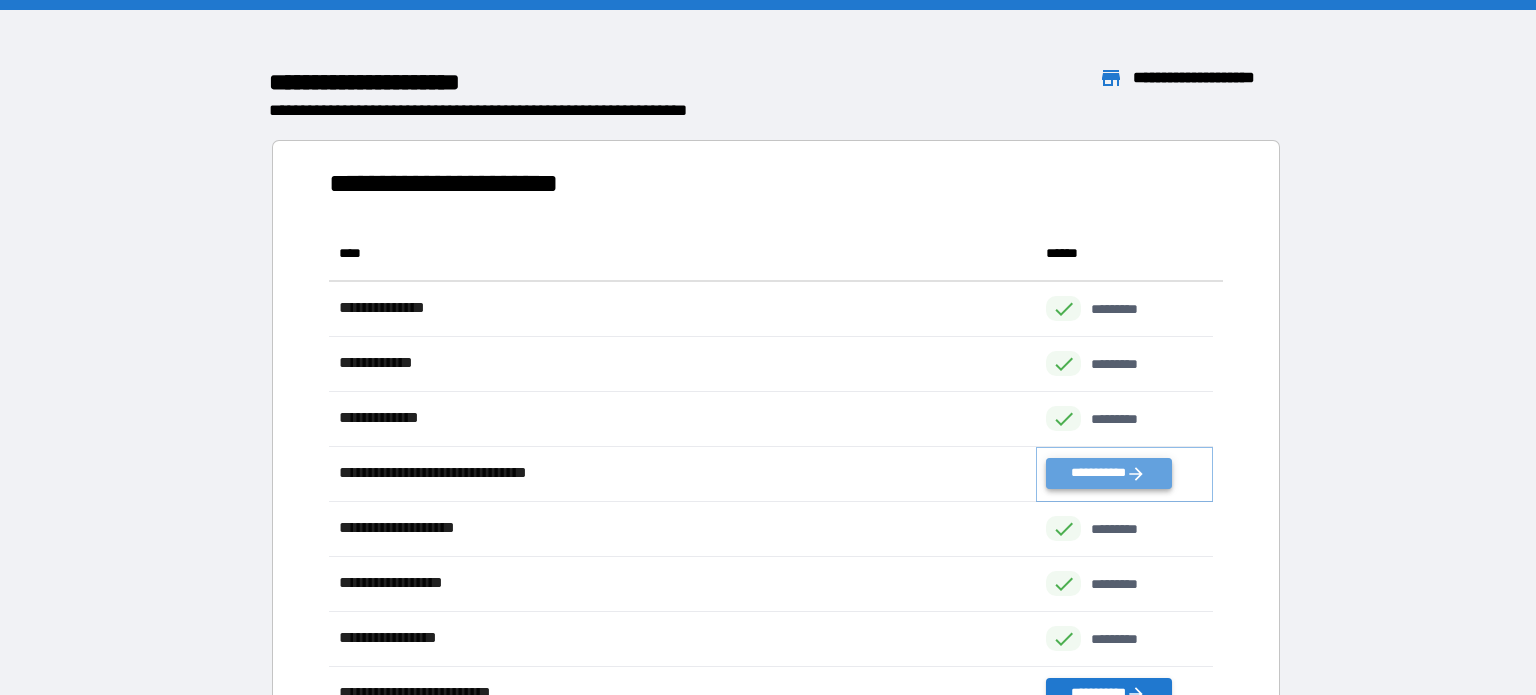 click on "**********" at bounding box center (1108, 473) 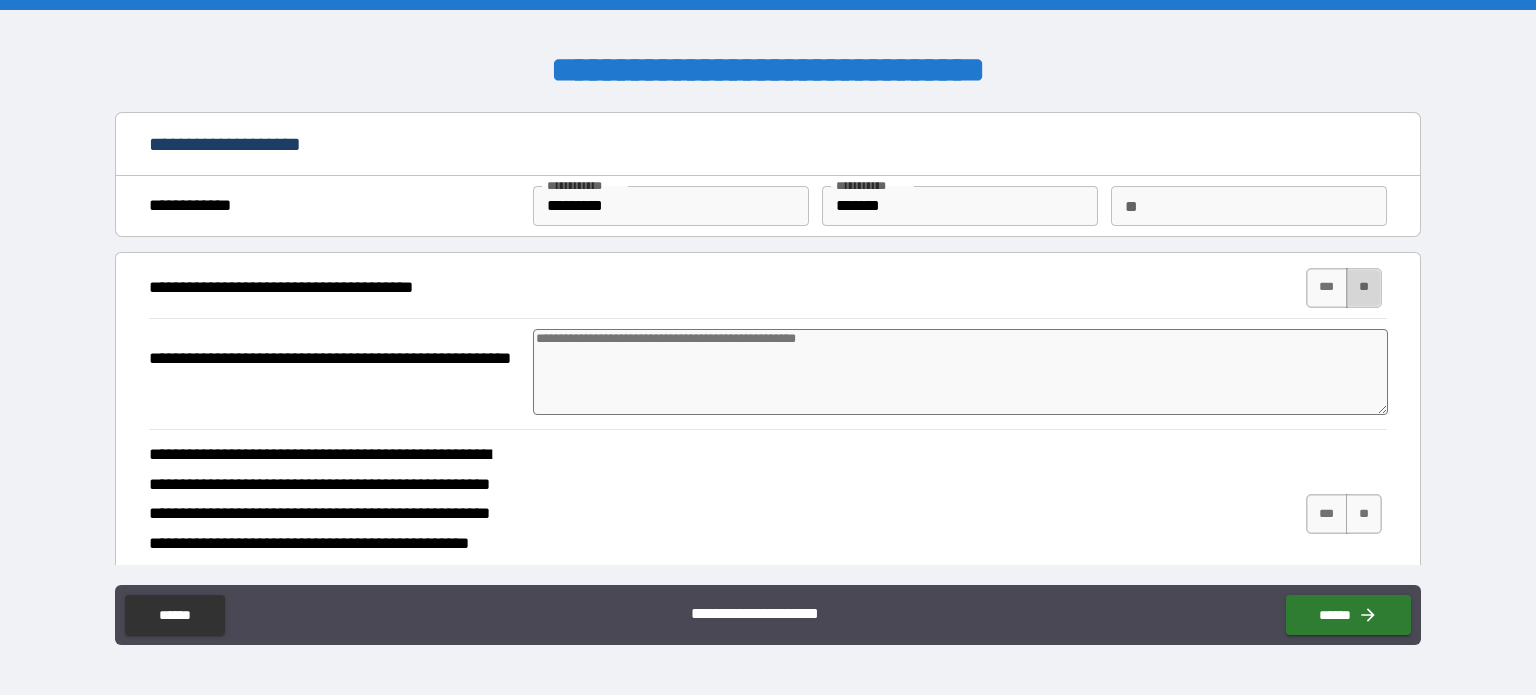 click on "**" at bounding box center (1364, 288) 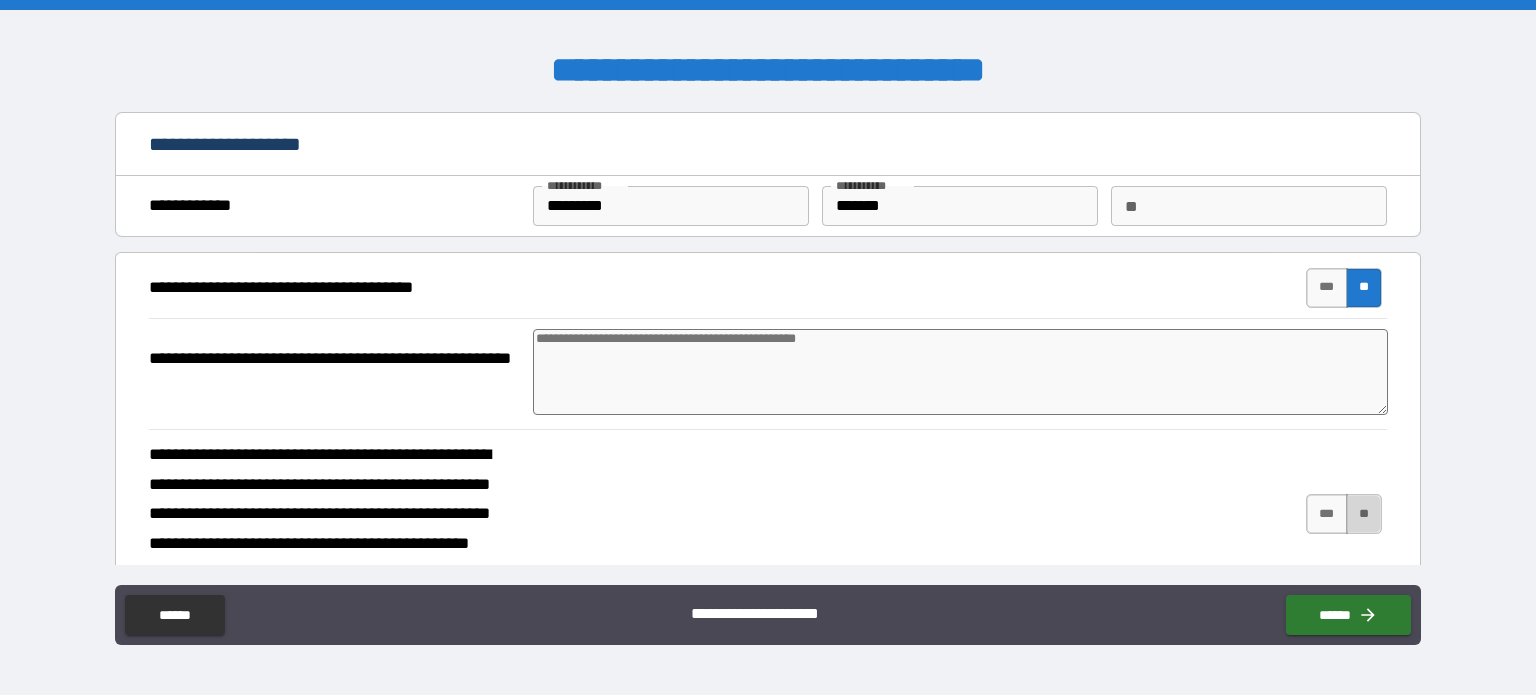 click on "**" at bounding box center [1364, 514] 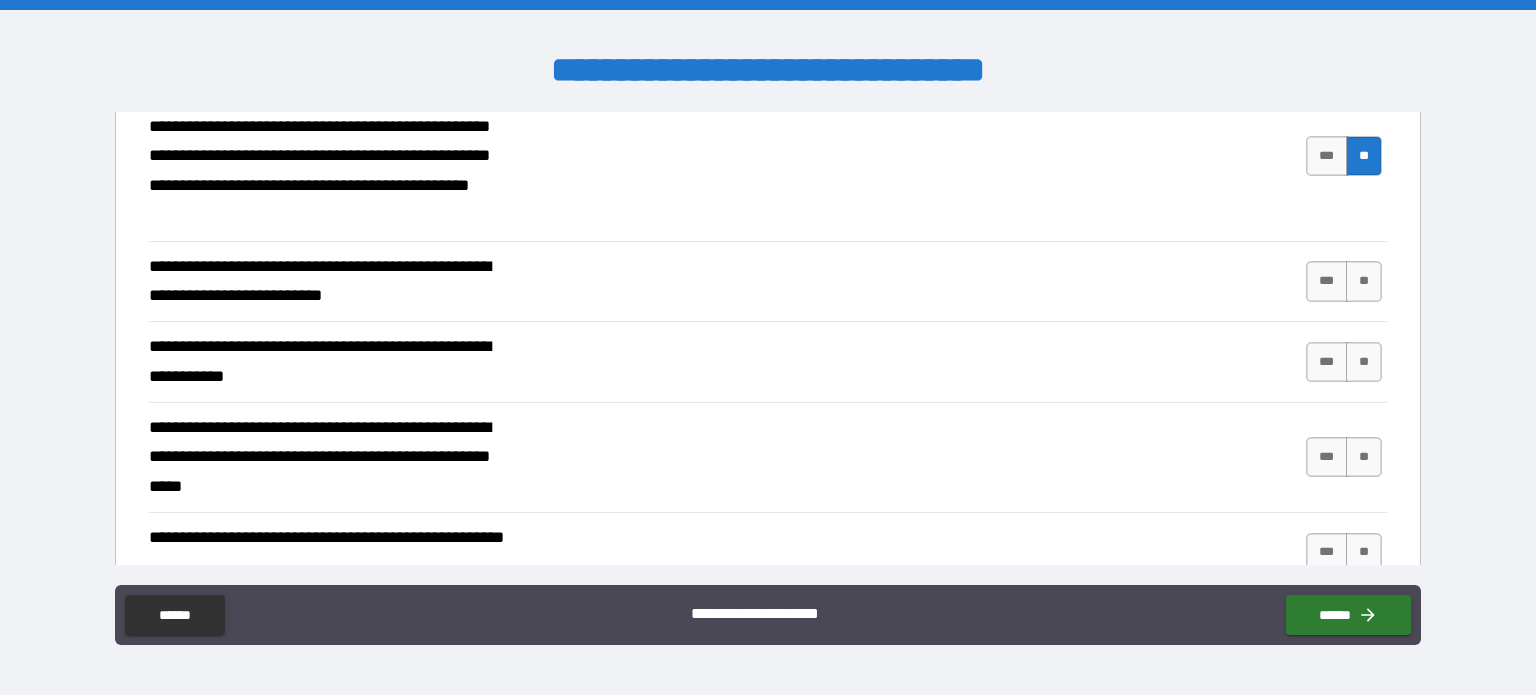 scroll, scrollTop: 400, scrollLeft: 0, axis: vertical 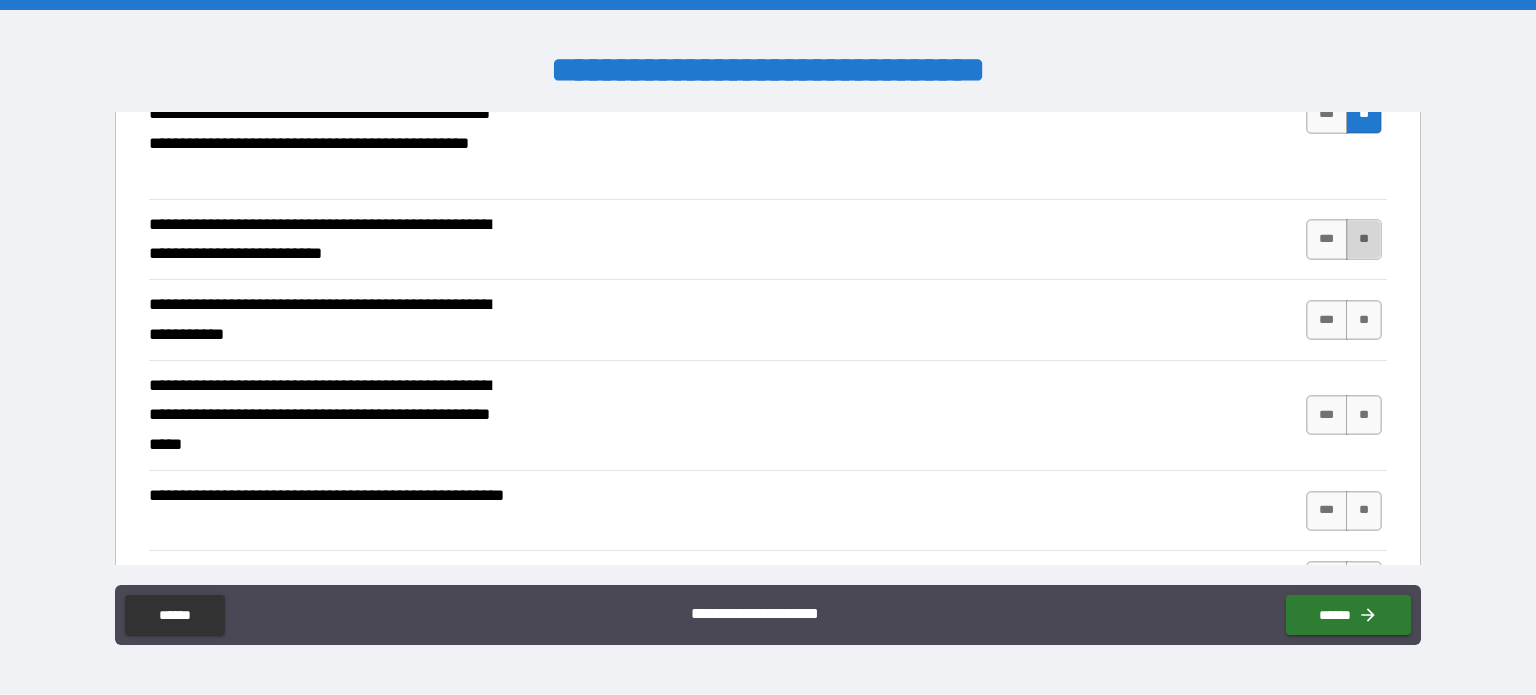 click on "**" at bounding box center [1364, 239] 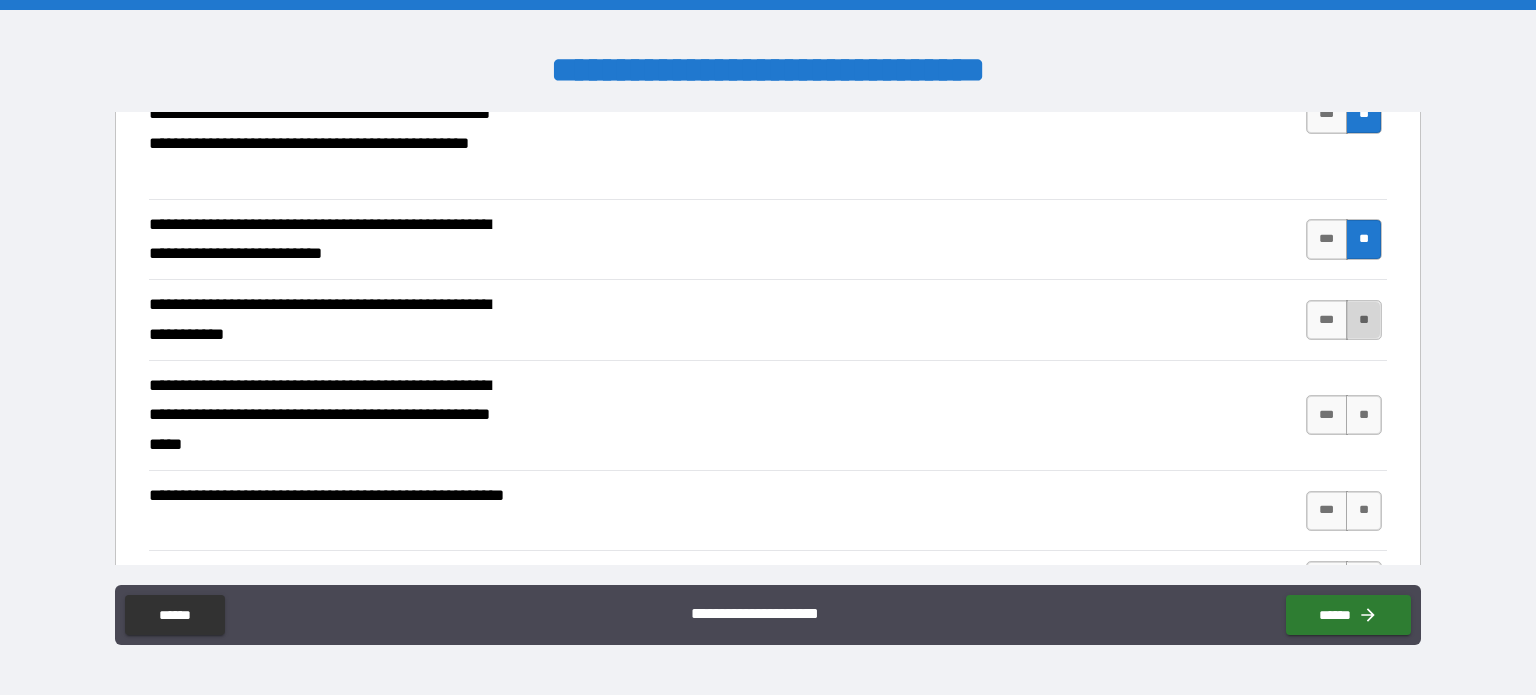 click on "**" at bounding box center (1364, 320) 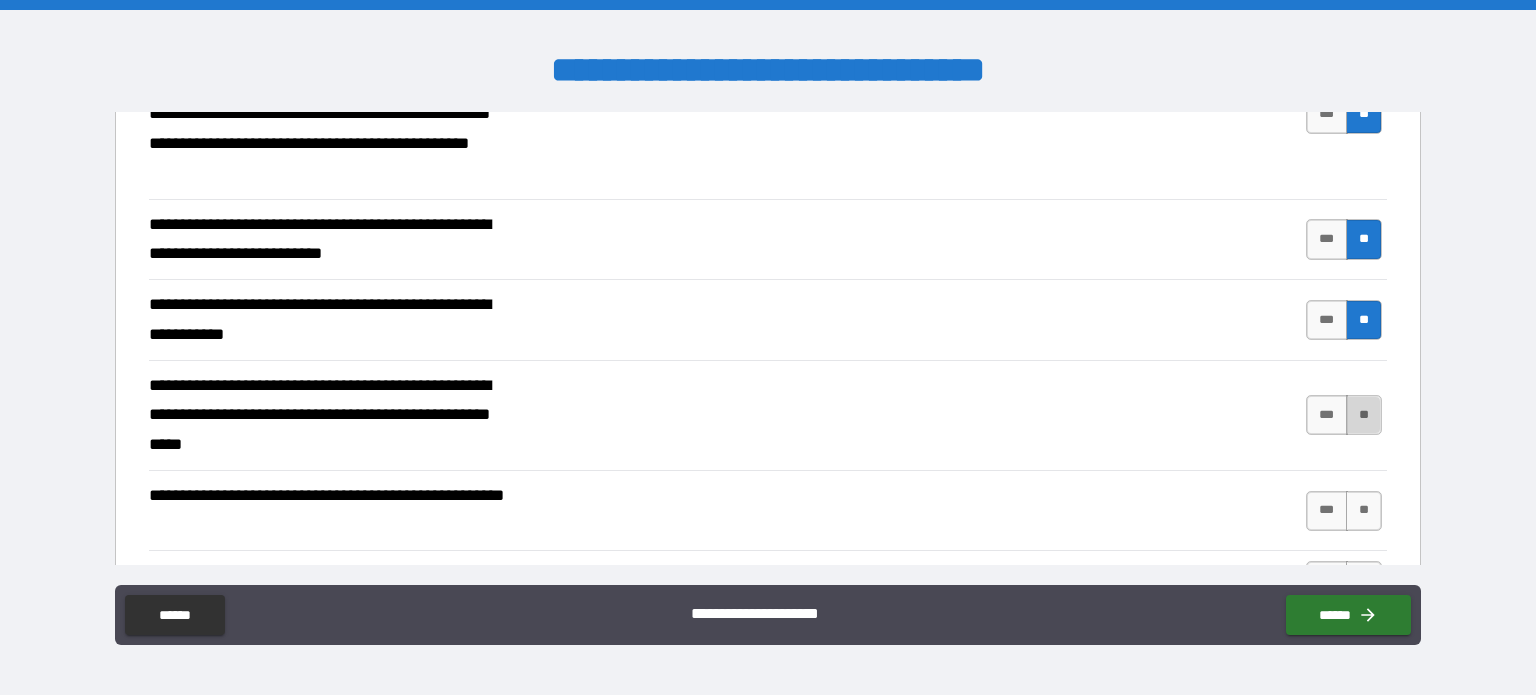 click on "**" at bounding box center [1364, 415] 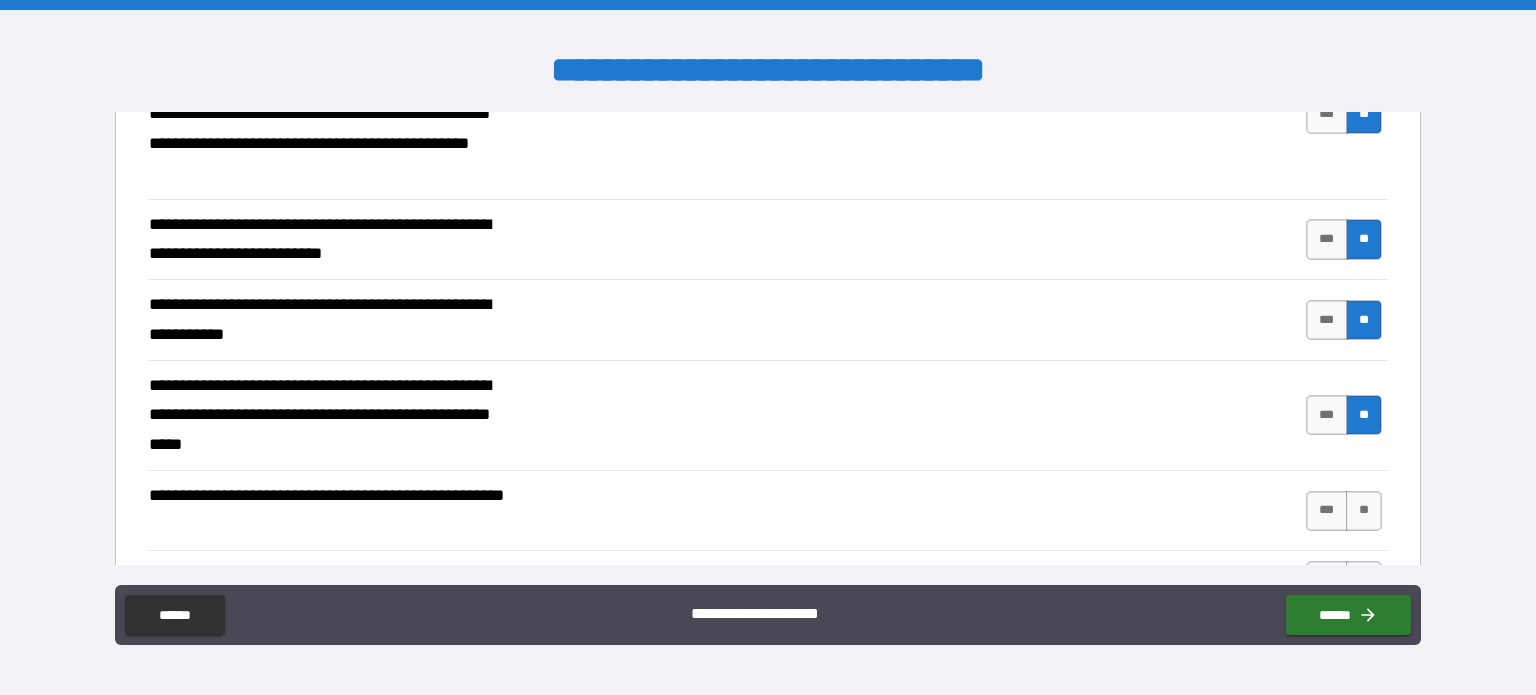 scroll, scrollTop: 500, scrollLeft: 0, axis: vertical 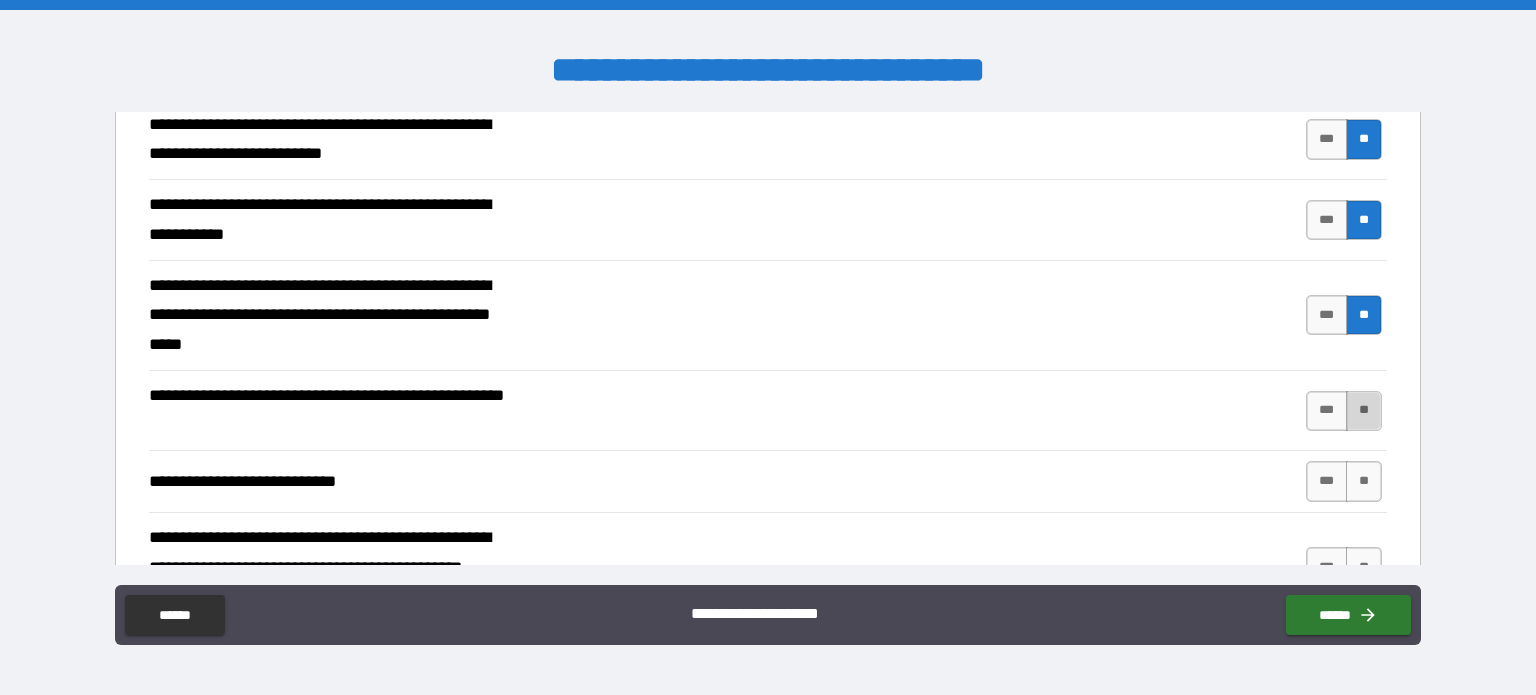 click on "**" at bounding box center (1364, 411) 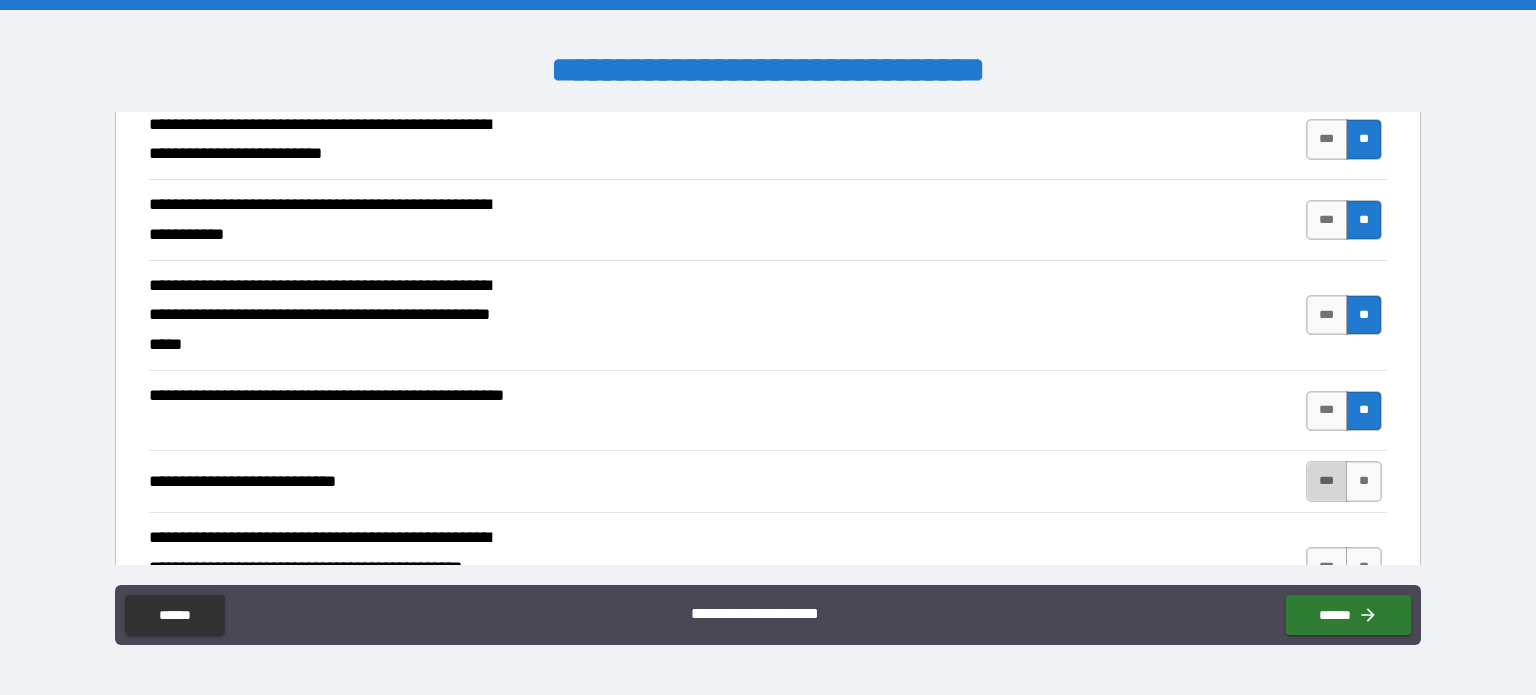 click on "***" at bounding box center (1327, 481) 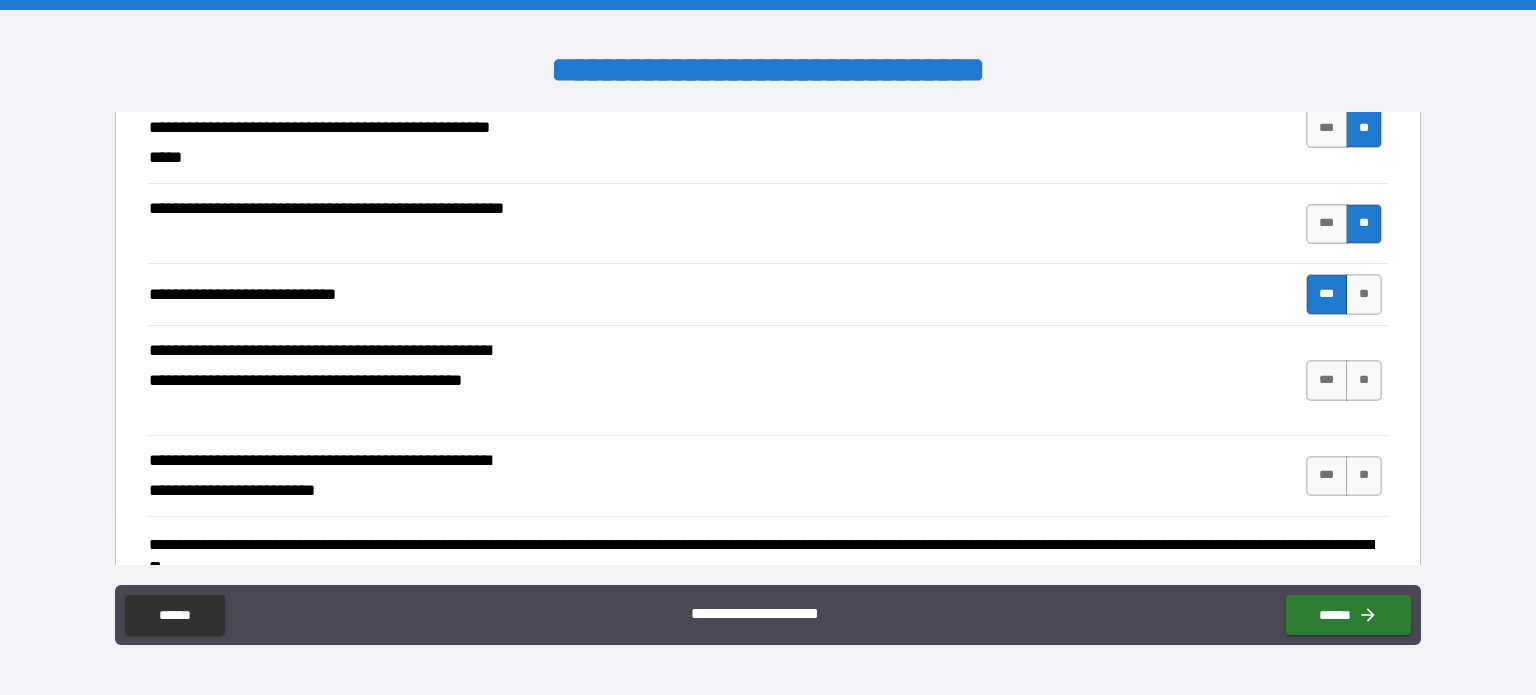 scroll, scrollTop: 700, scrollLeft: 0, axis: vertical 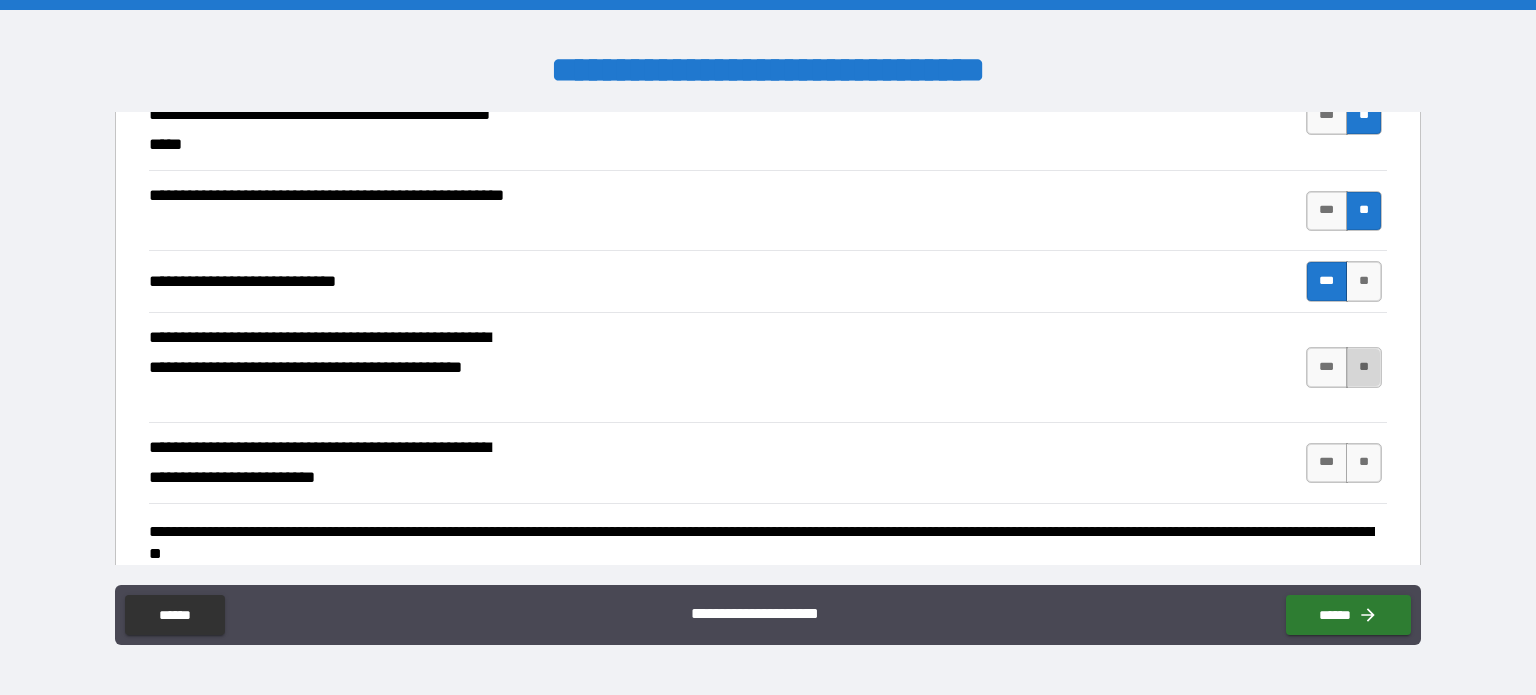 click on "**" at bounding box center (1364, 367) 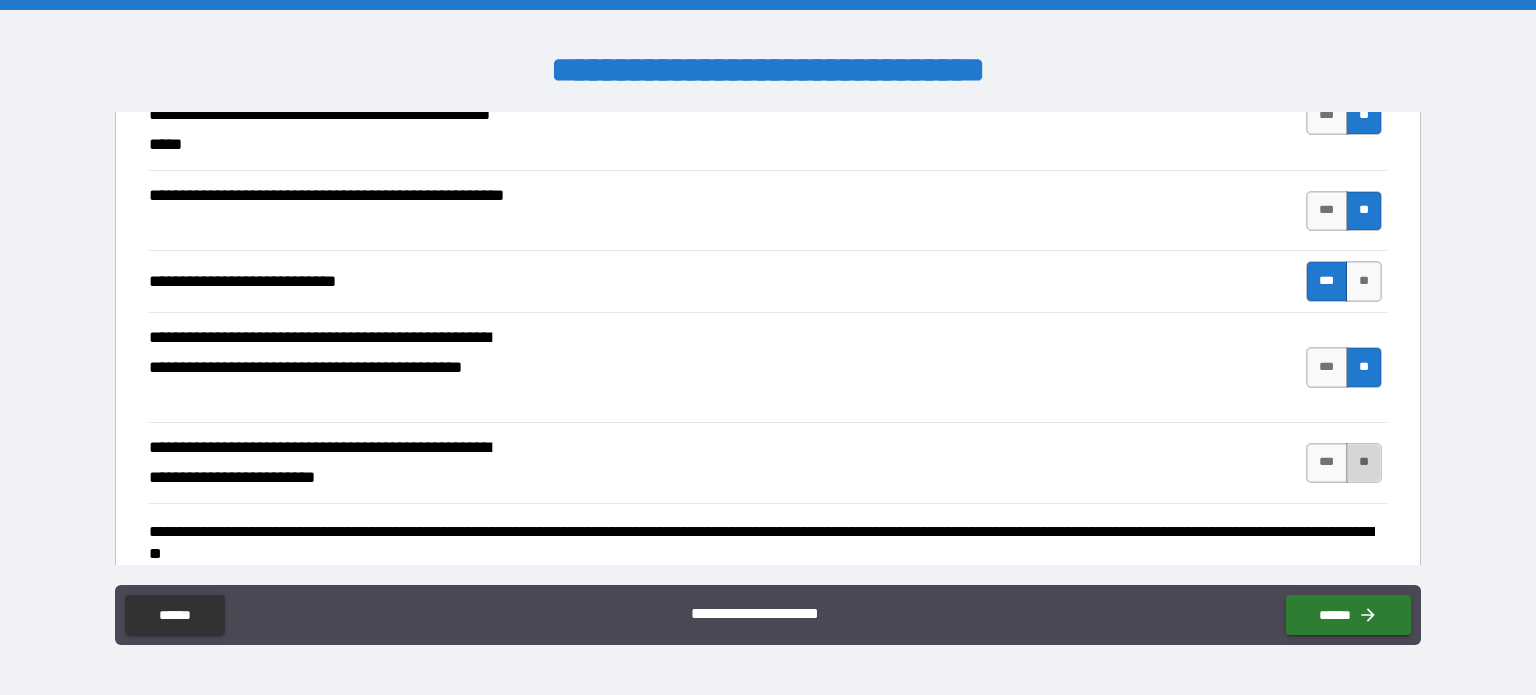 click on "**" at bounding box center [1364, 463] 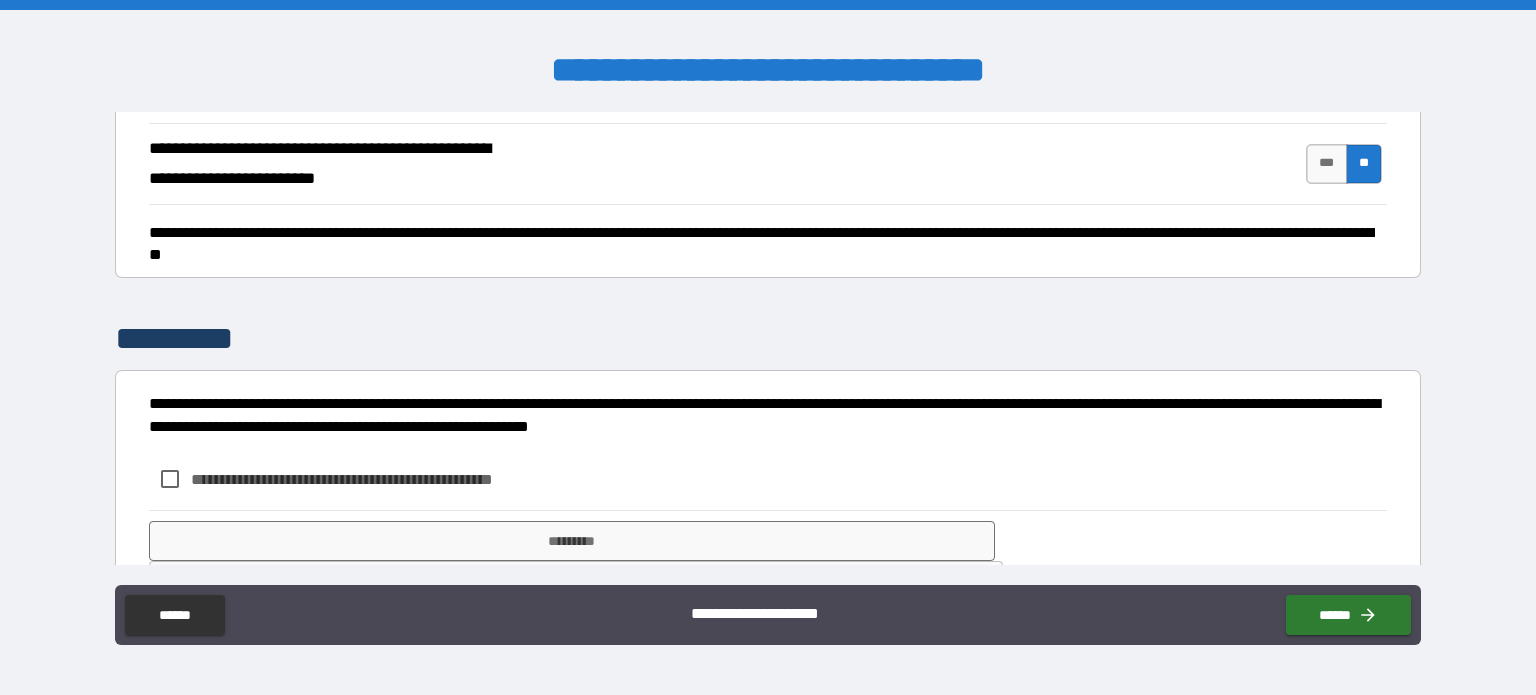 scroll, scrollTop: 1000, scrollLeft: 0, axis: vertical 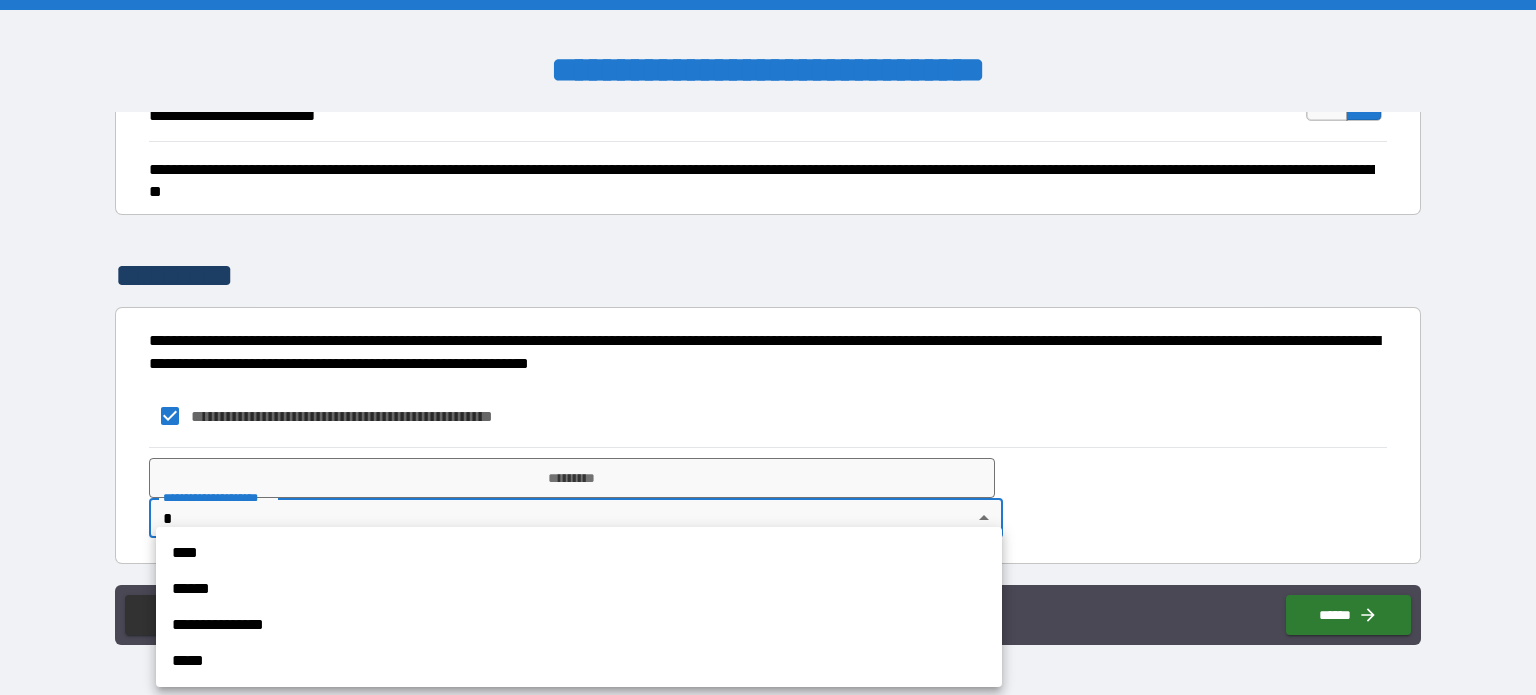 click on "**********" at bounding box center (768, 347) 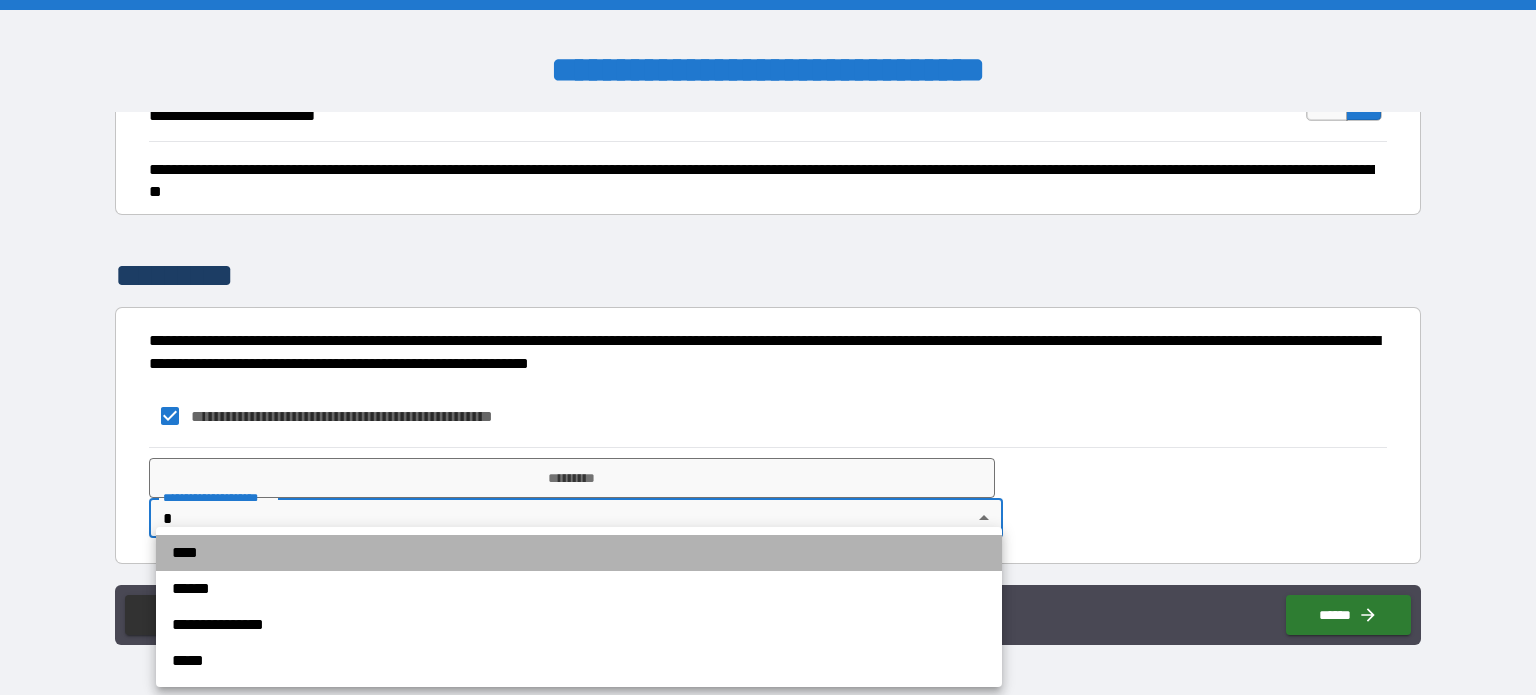 click on "****" at bounding box center (579, 553) 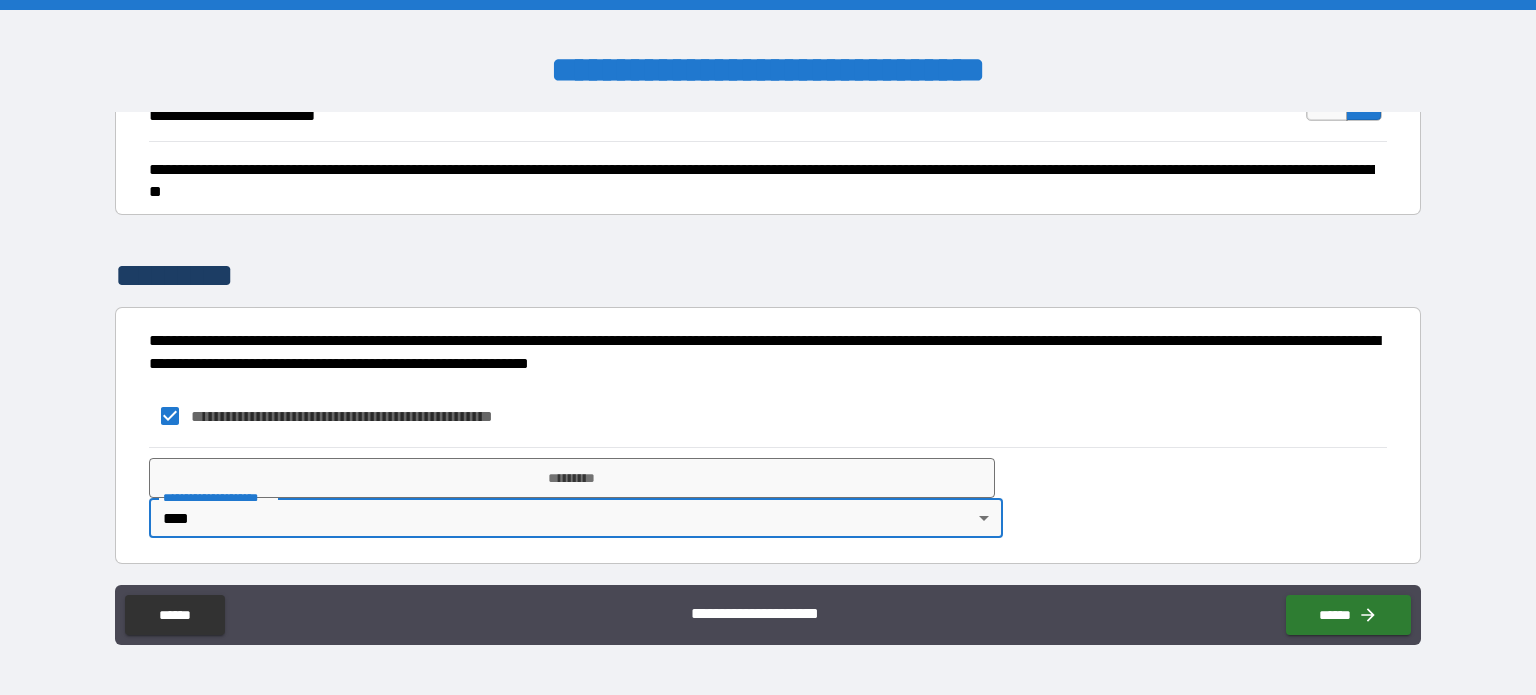 type on "*" 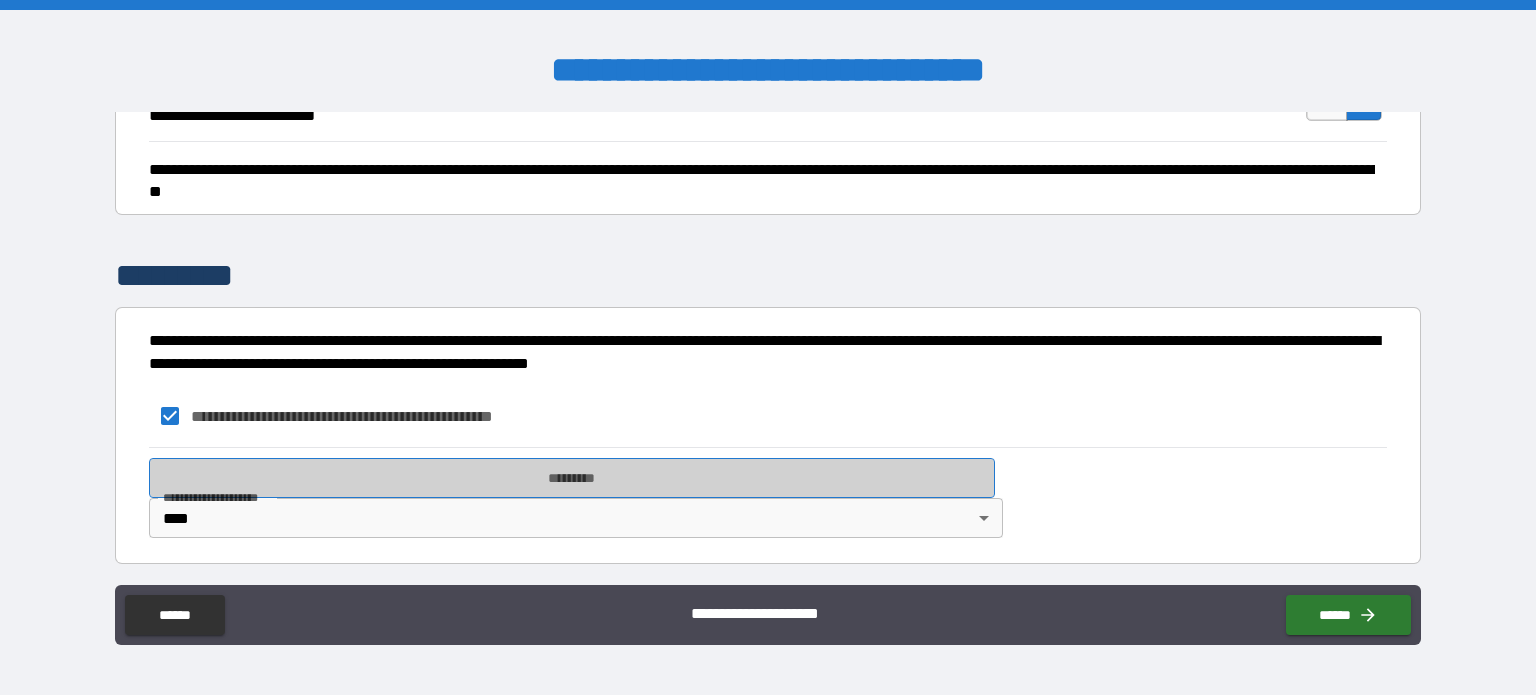 click on "*********" at bounding box center [572, 478] 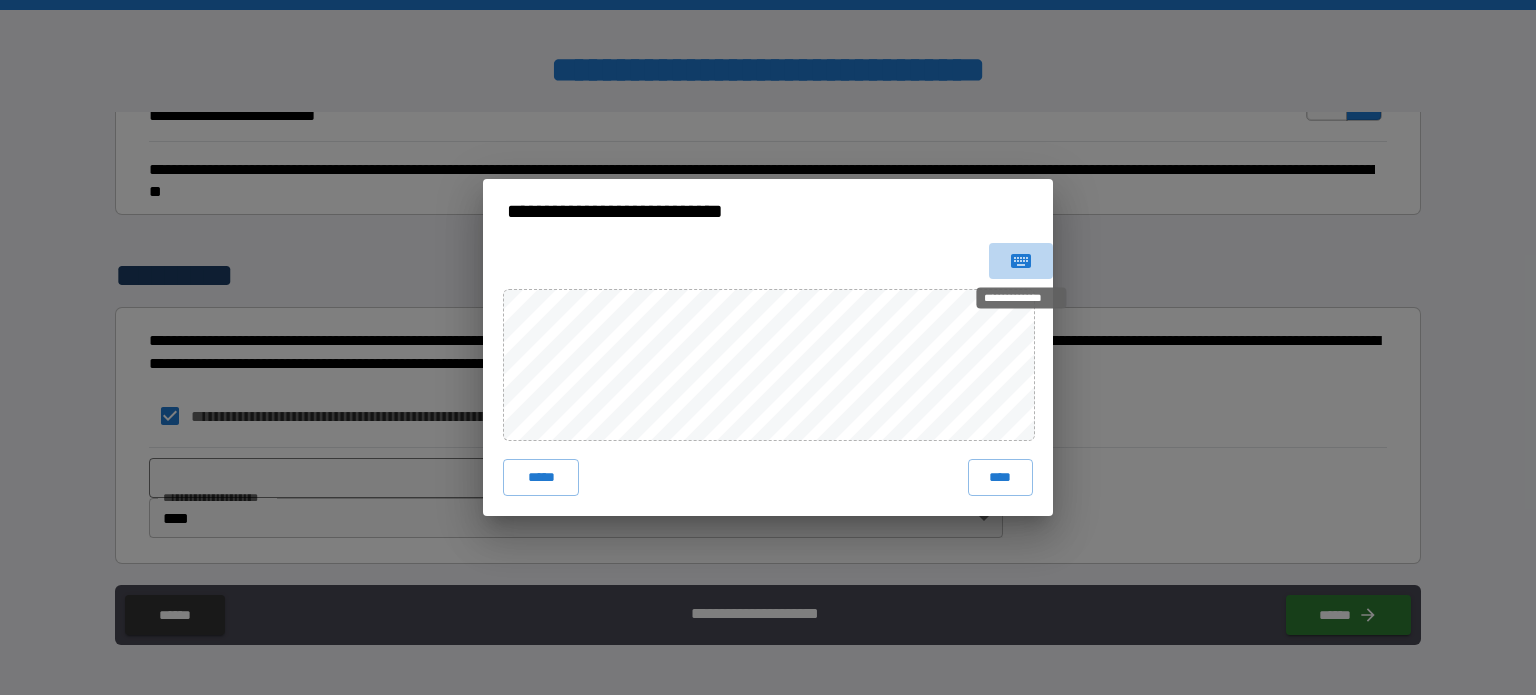 click 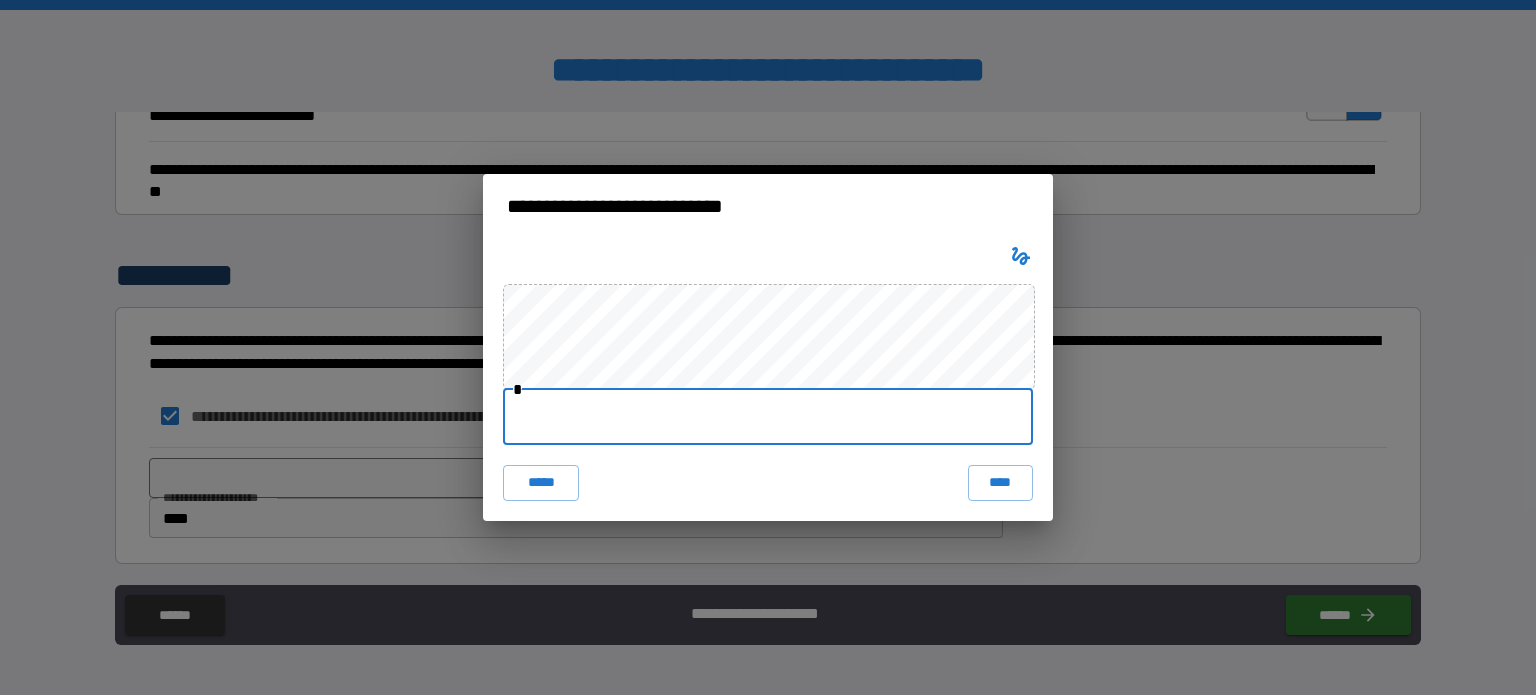 click at bounding box center [768, 417] 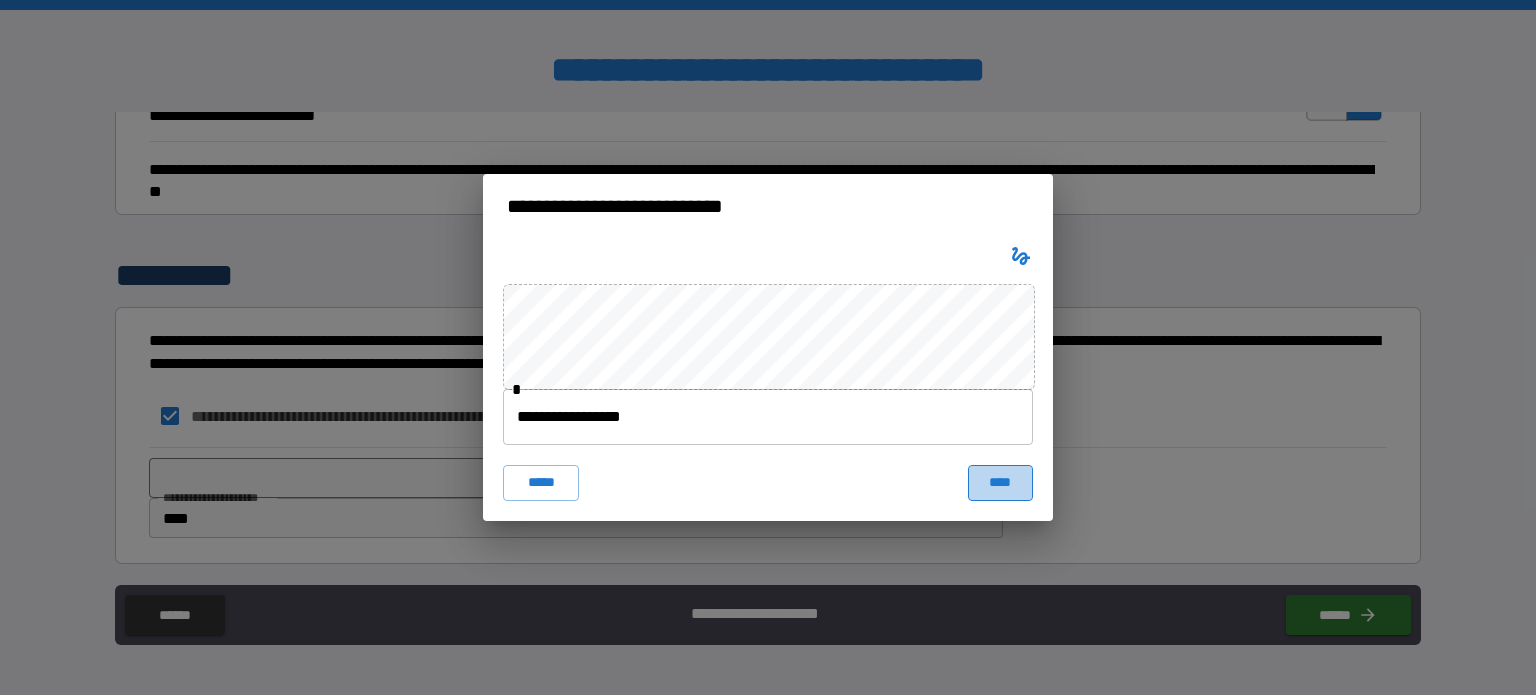 click on "****" at bounding box center [1000, 483] 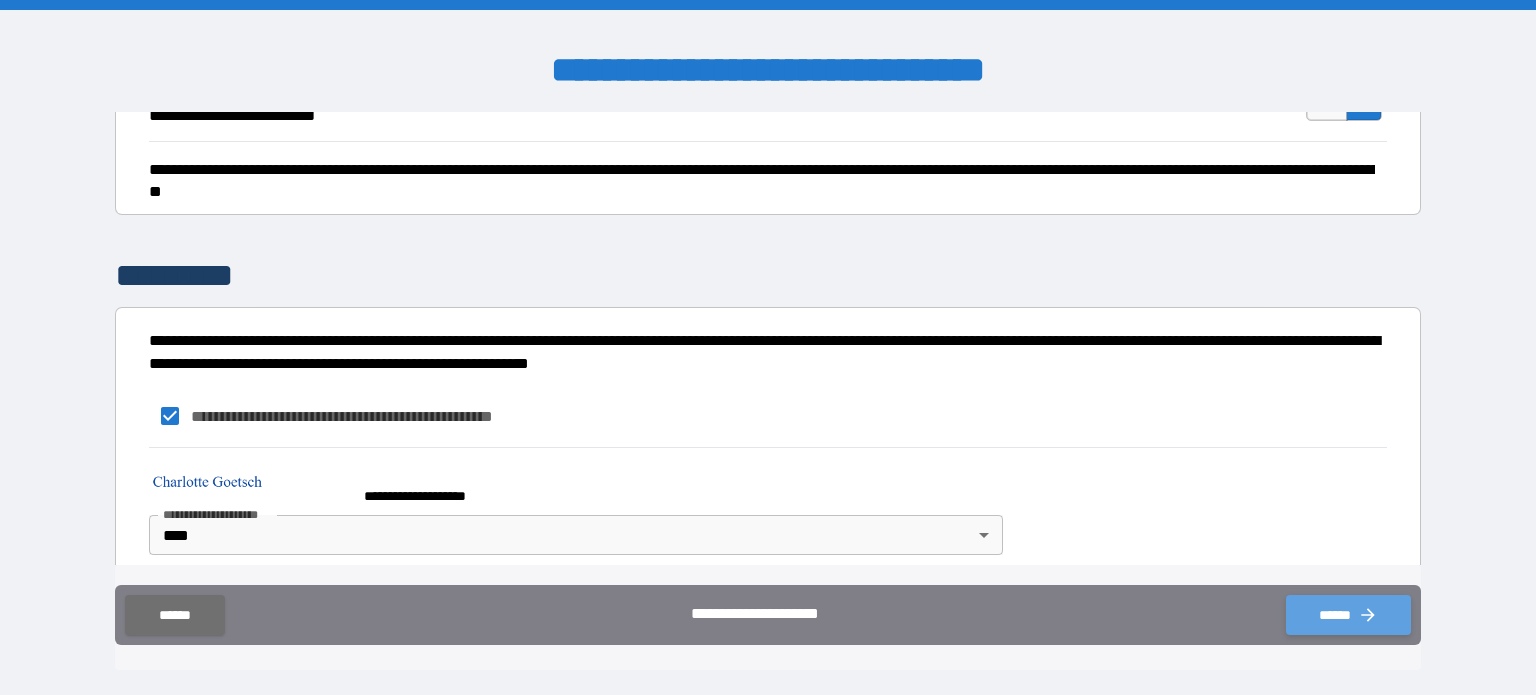 click on "******" at bounding box center [1348, 615] 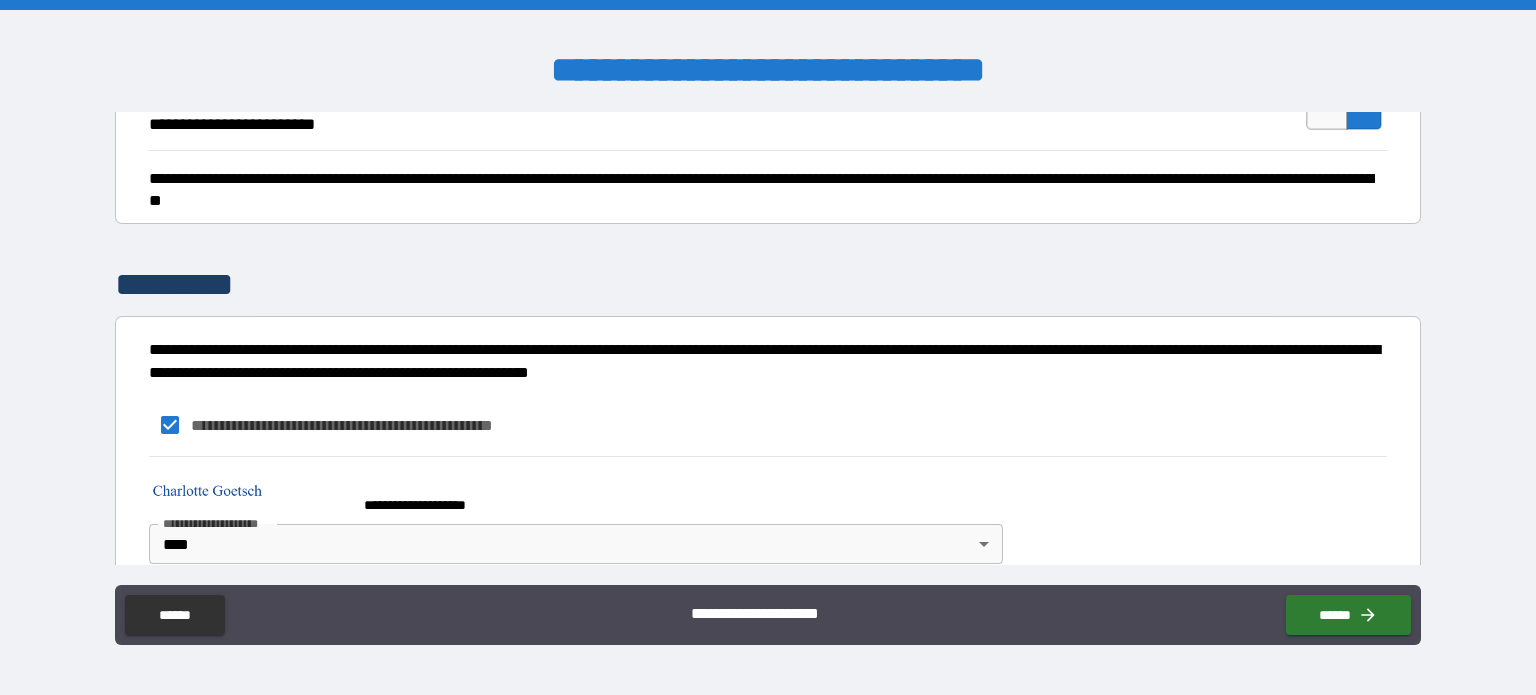 scroll, scrollTop: 1080, scrollLeft: 0, axis: vertical 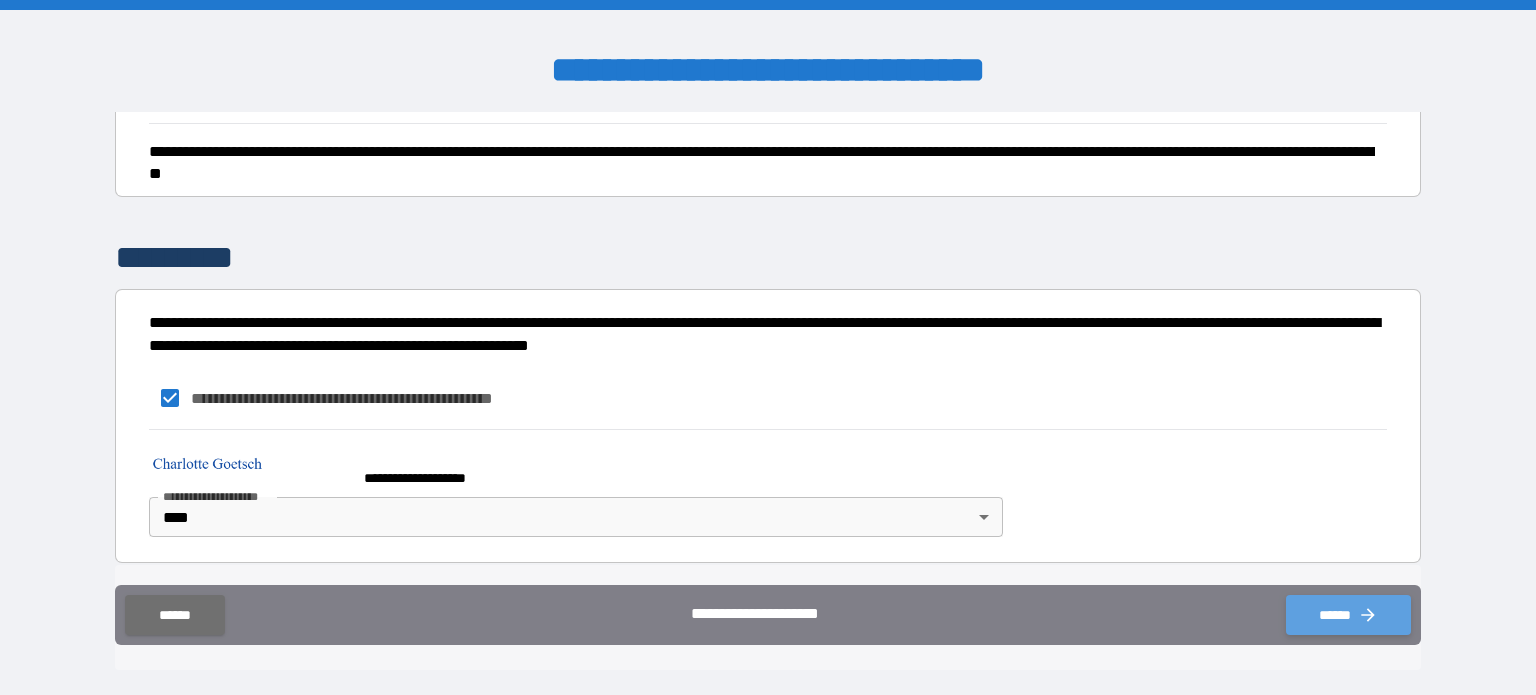 drag, startPoint x: 1320, startPoint y: 611, endPoint x: 1305, endPoint y: 605, distance: 16.155495 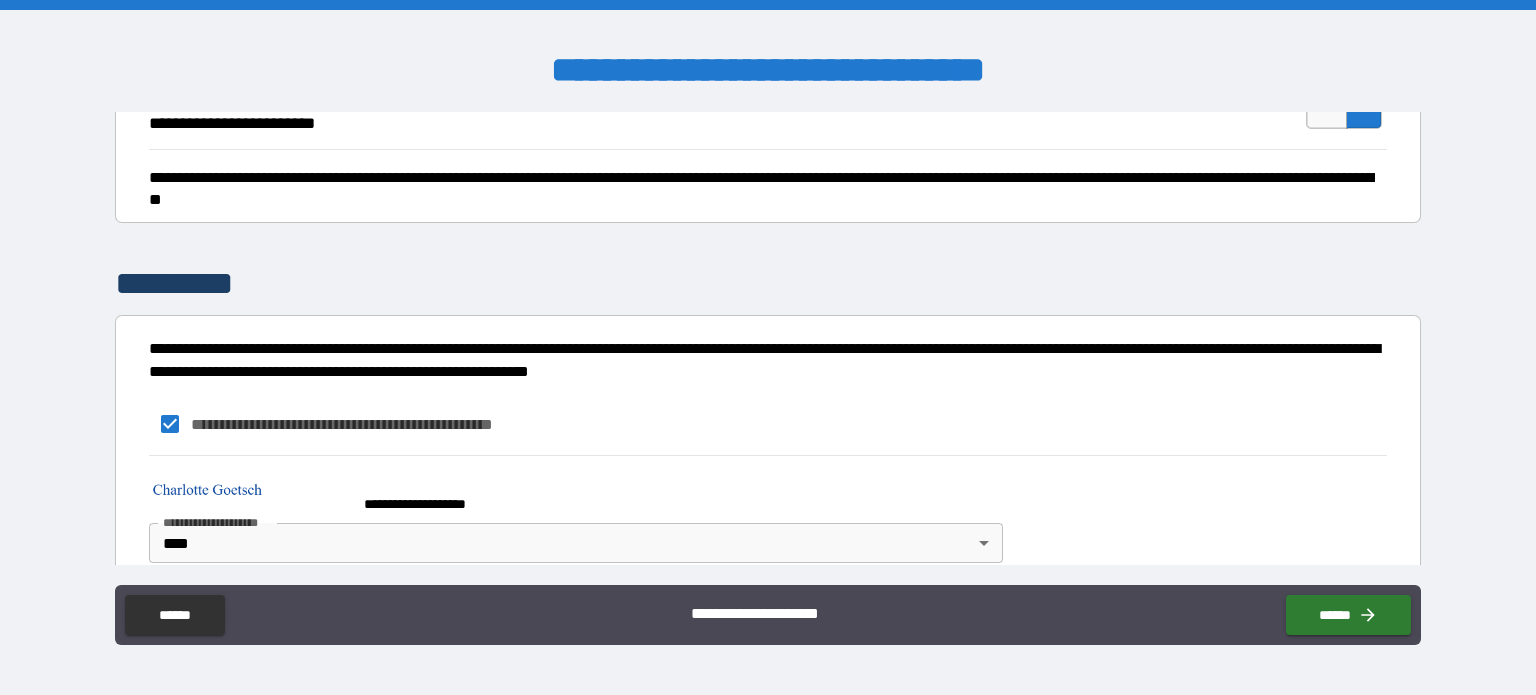 scroll, scrollTop: 1080, scrollLeft: 0, axis: vertical 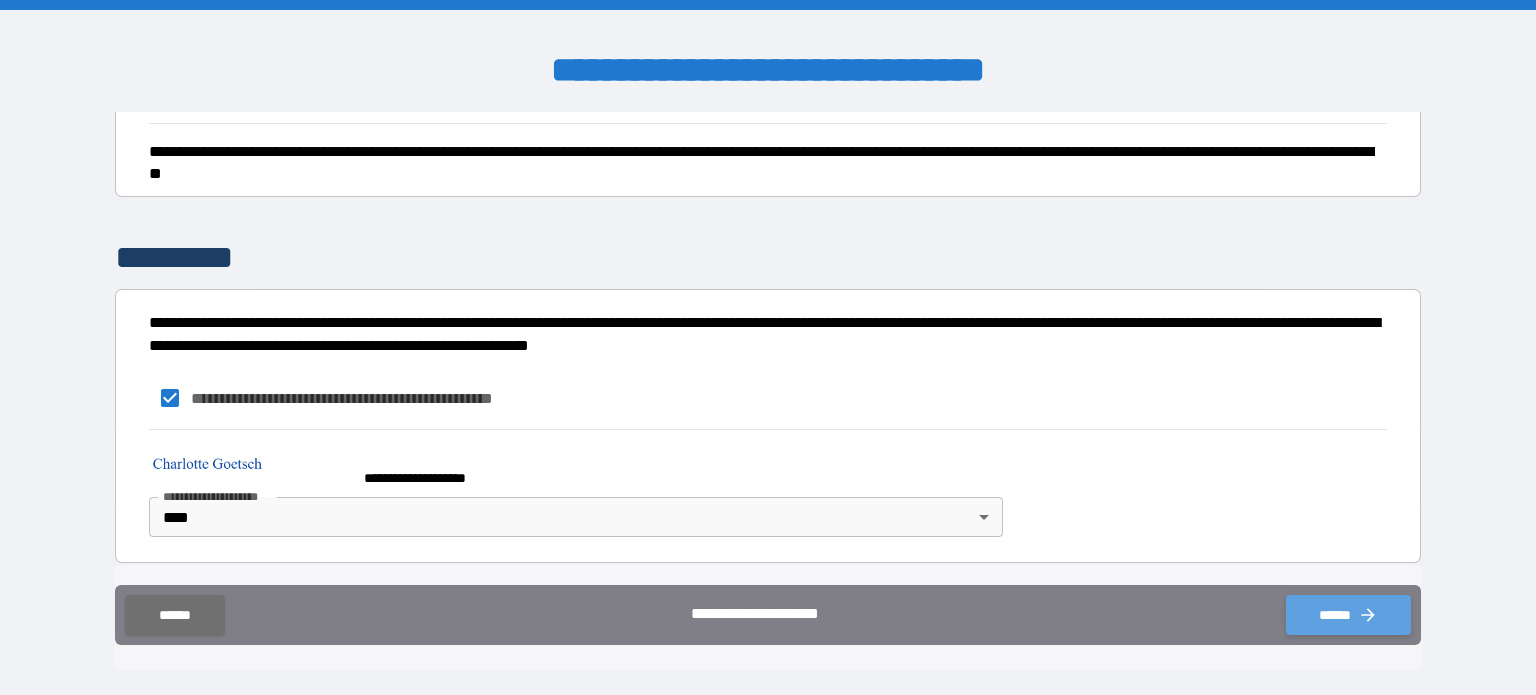 click on "******" at bounding box center (1348, 615) 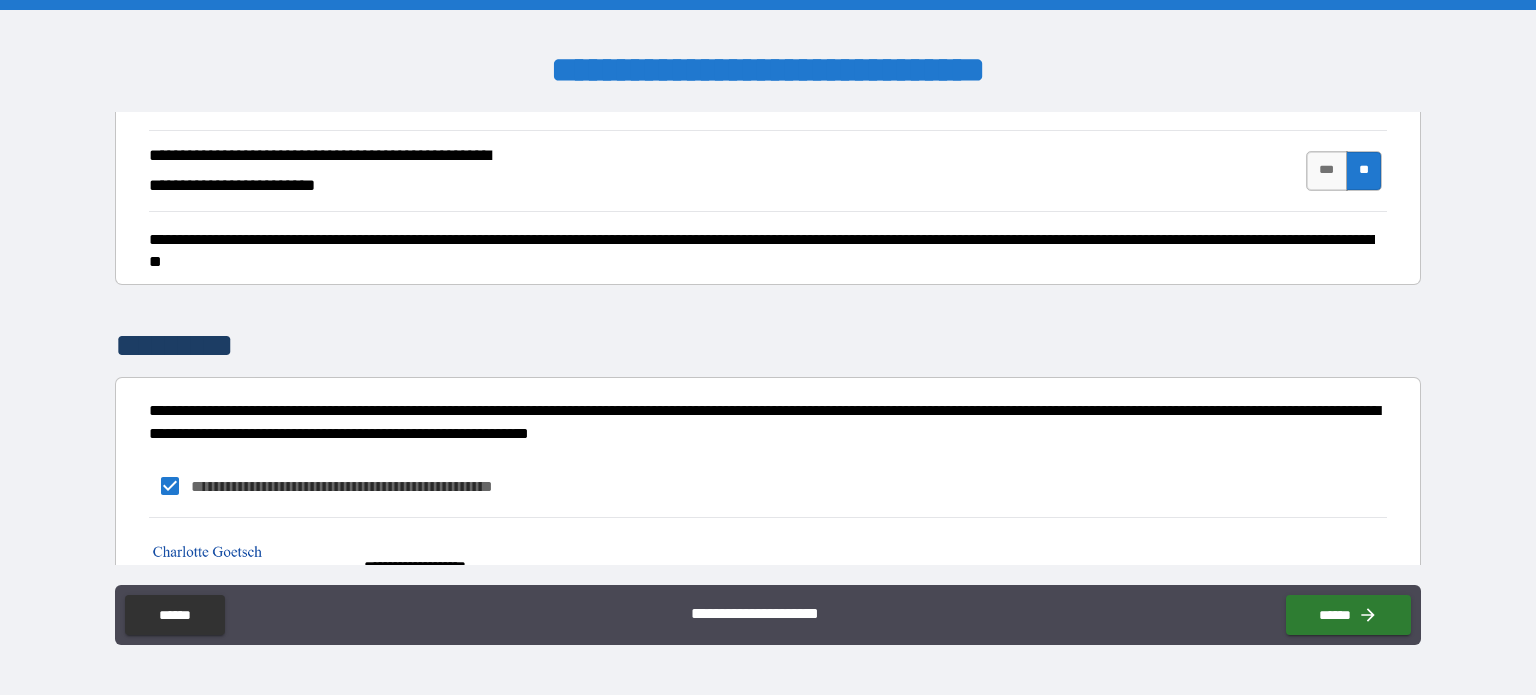 scroll, scrollTop: 1080, scrollLeft: 0, axis: vertical 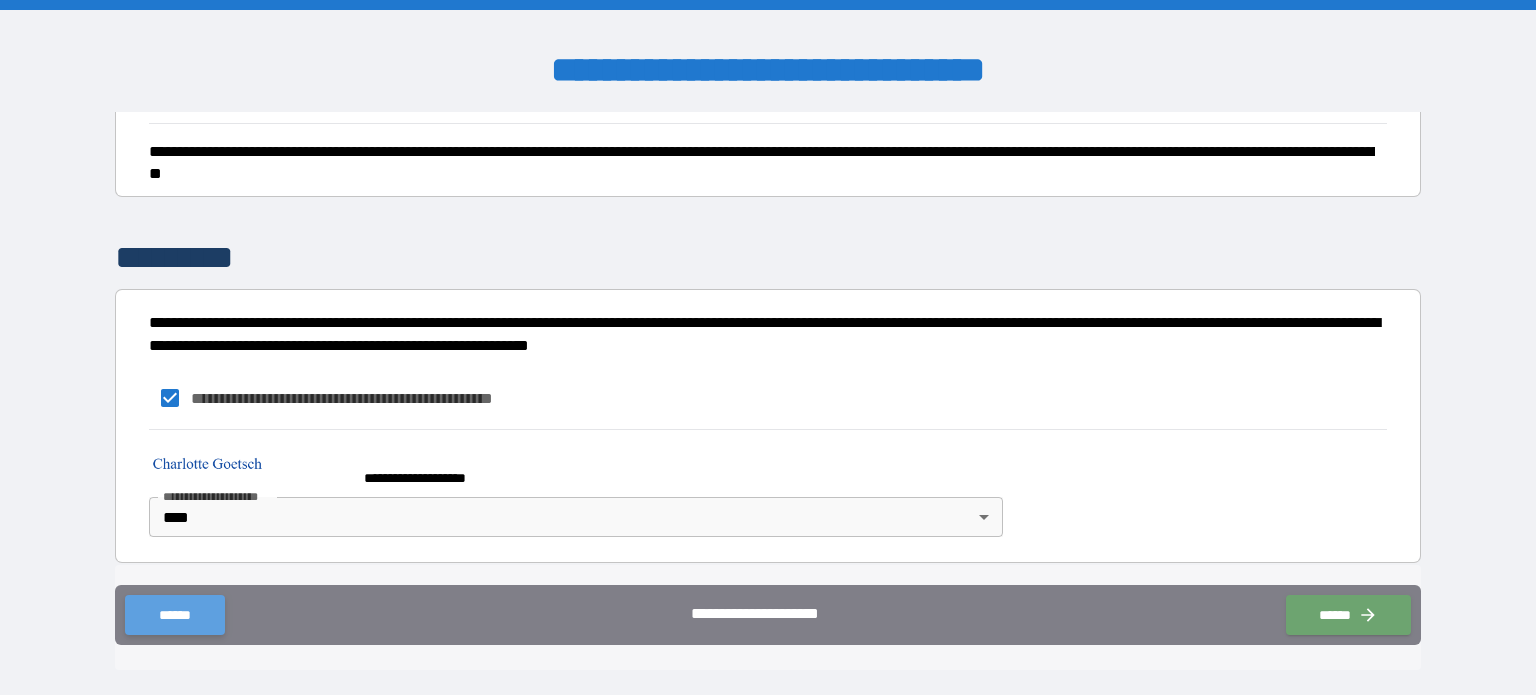click on "******" at bounding box center (174, 615) 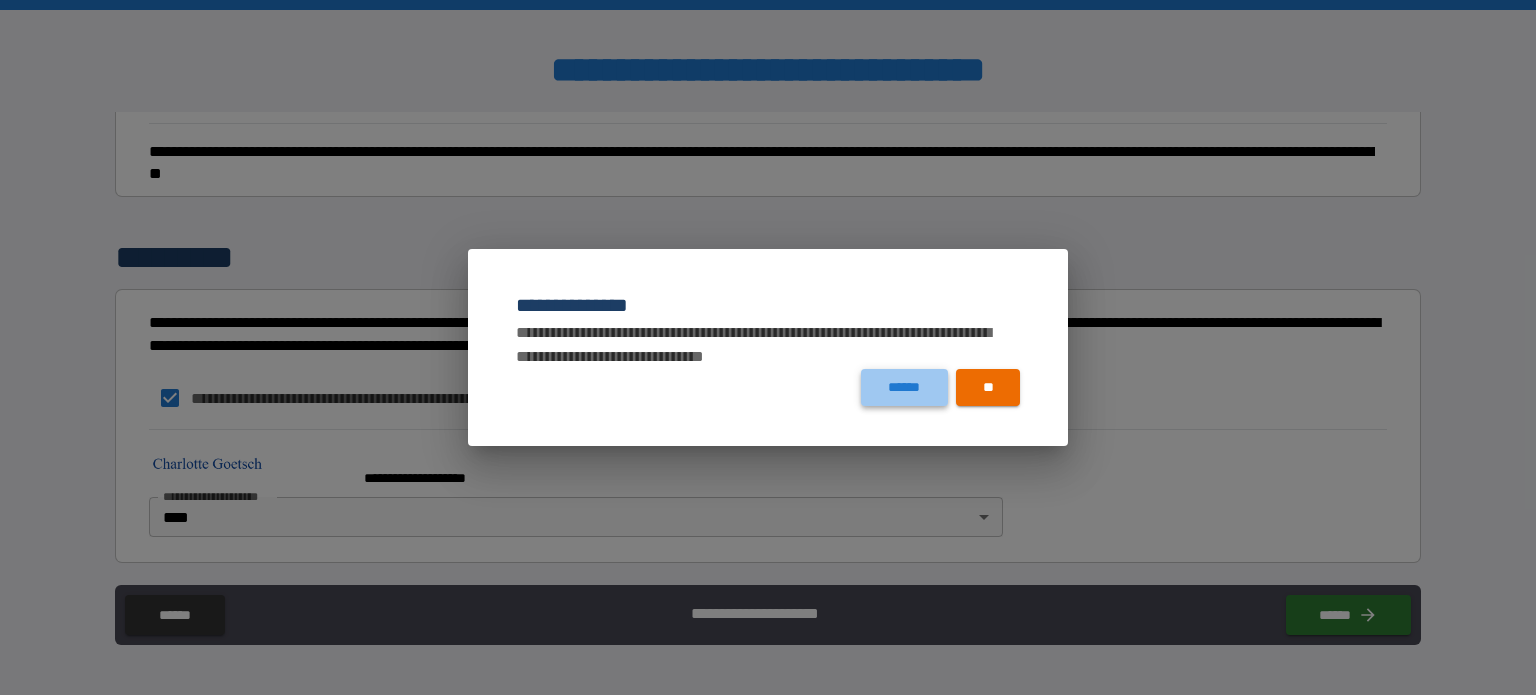 click on "******" at bounding box center [904, 387] 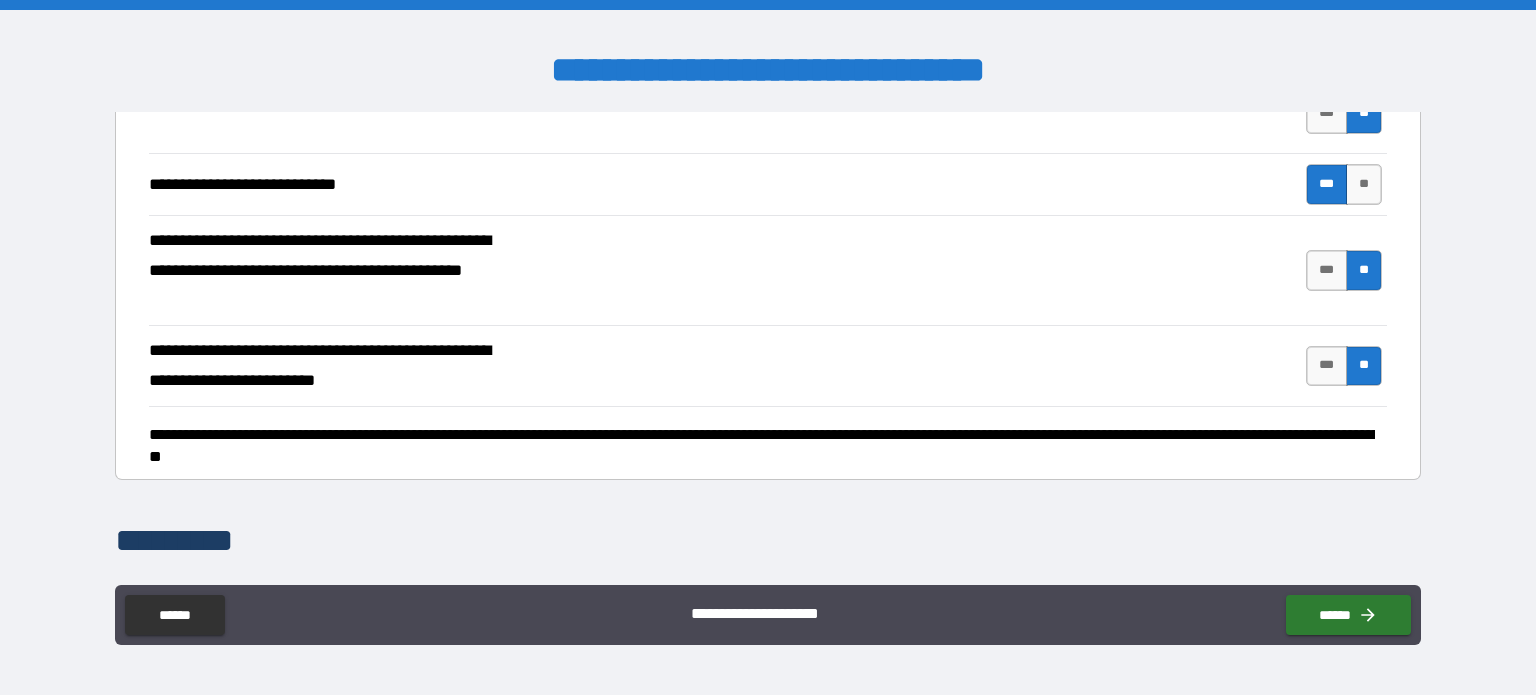 scroll, scrollTop: 780, scrollLeft: 0, axis: vertical 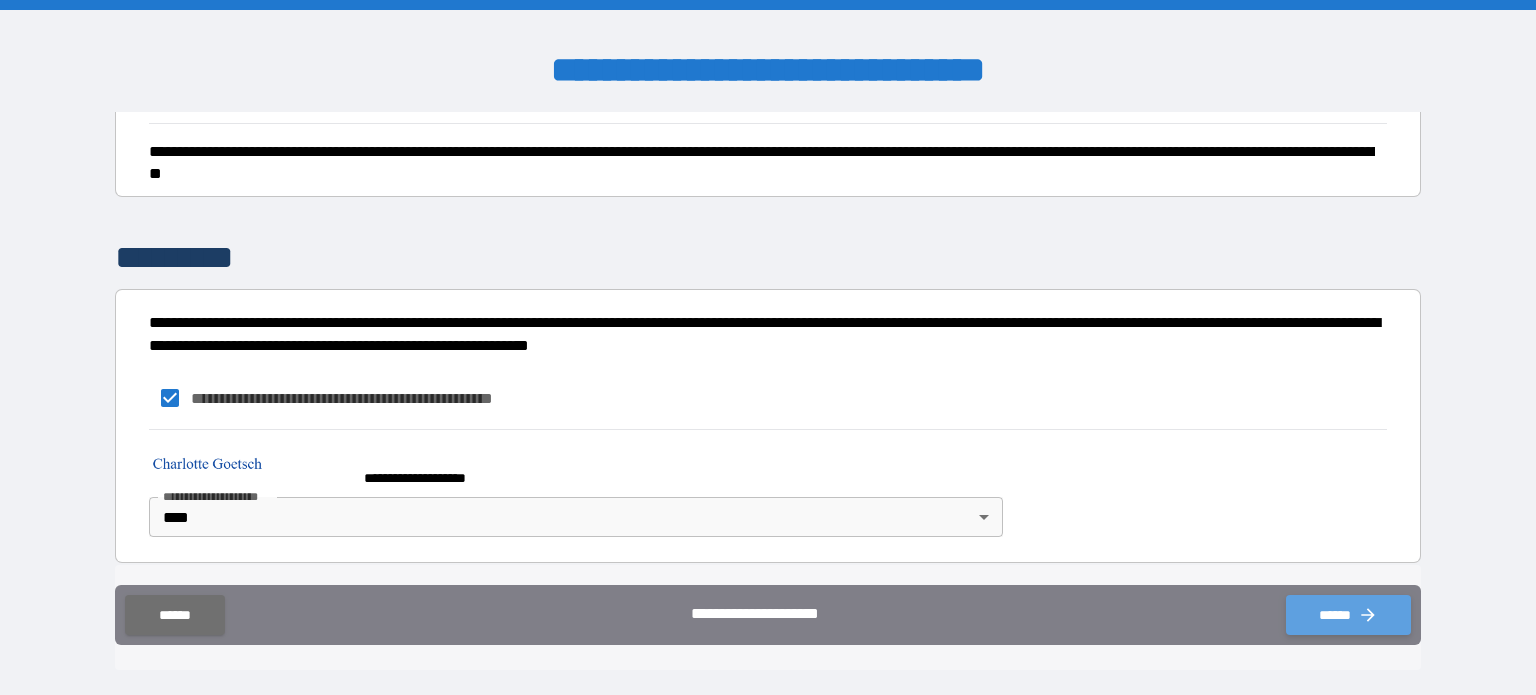 click on "******" at bounding box center [1348, 615] 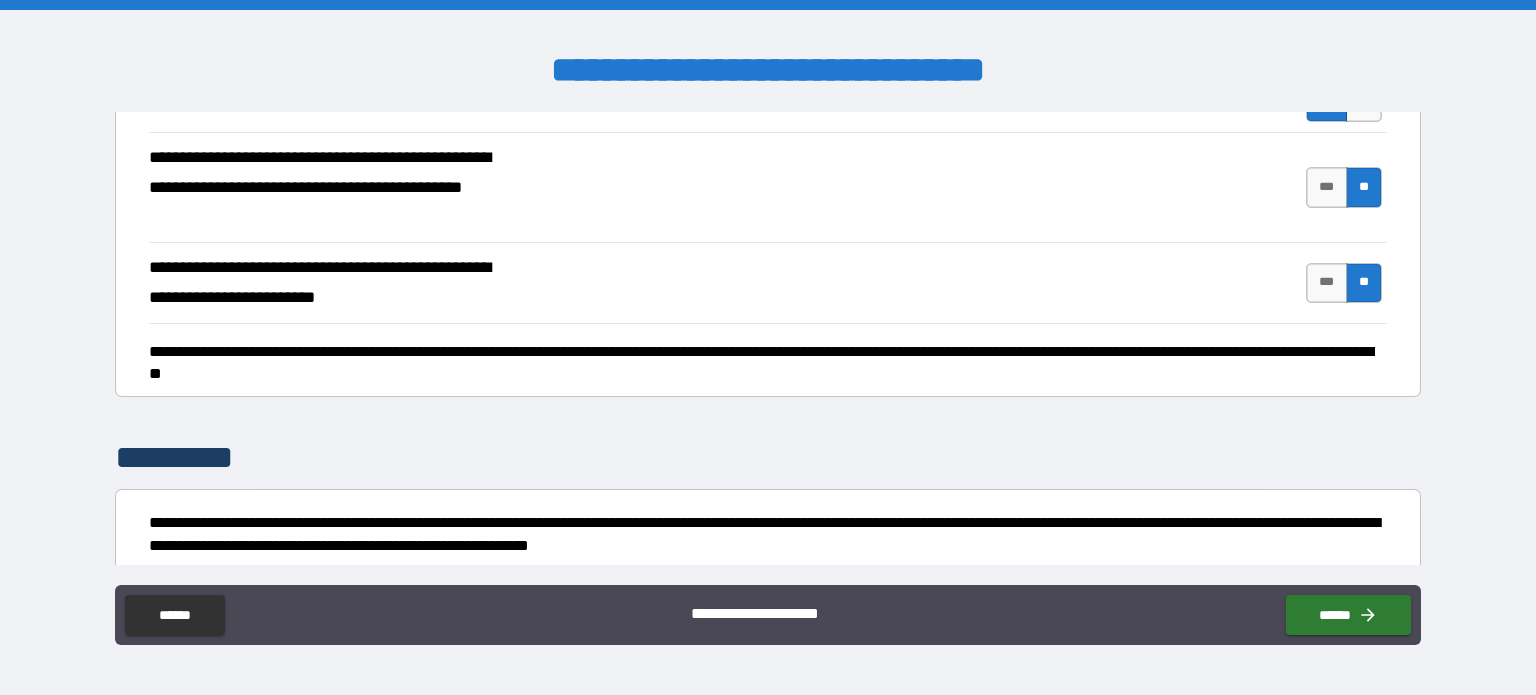 scroll, scrollTop: 1080, scrollLeft: 0, axis: vertical 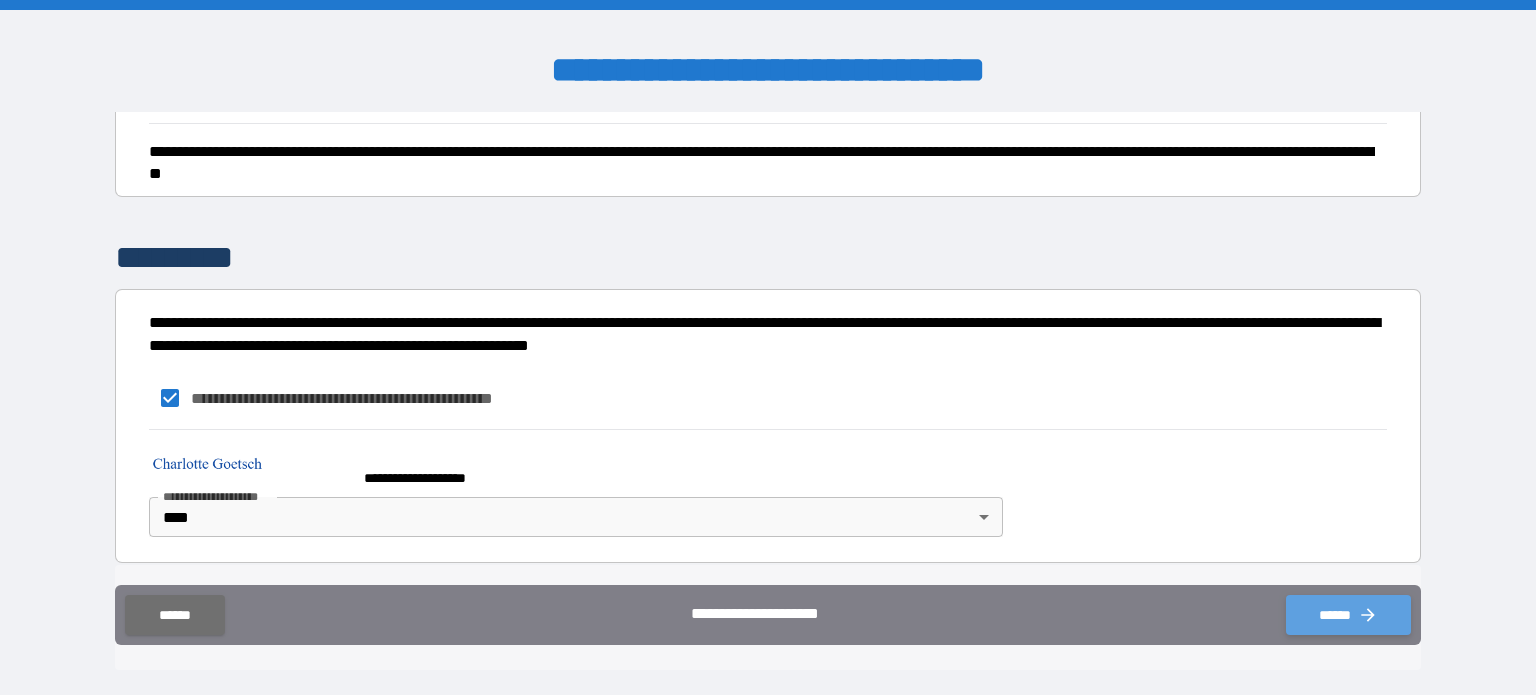 drag, startPoint x: 1316, startPoint y: 607, endPoint x: 1306, endPoint y: 603, distance: 10.770329 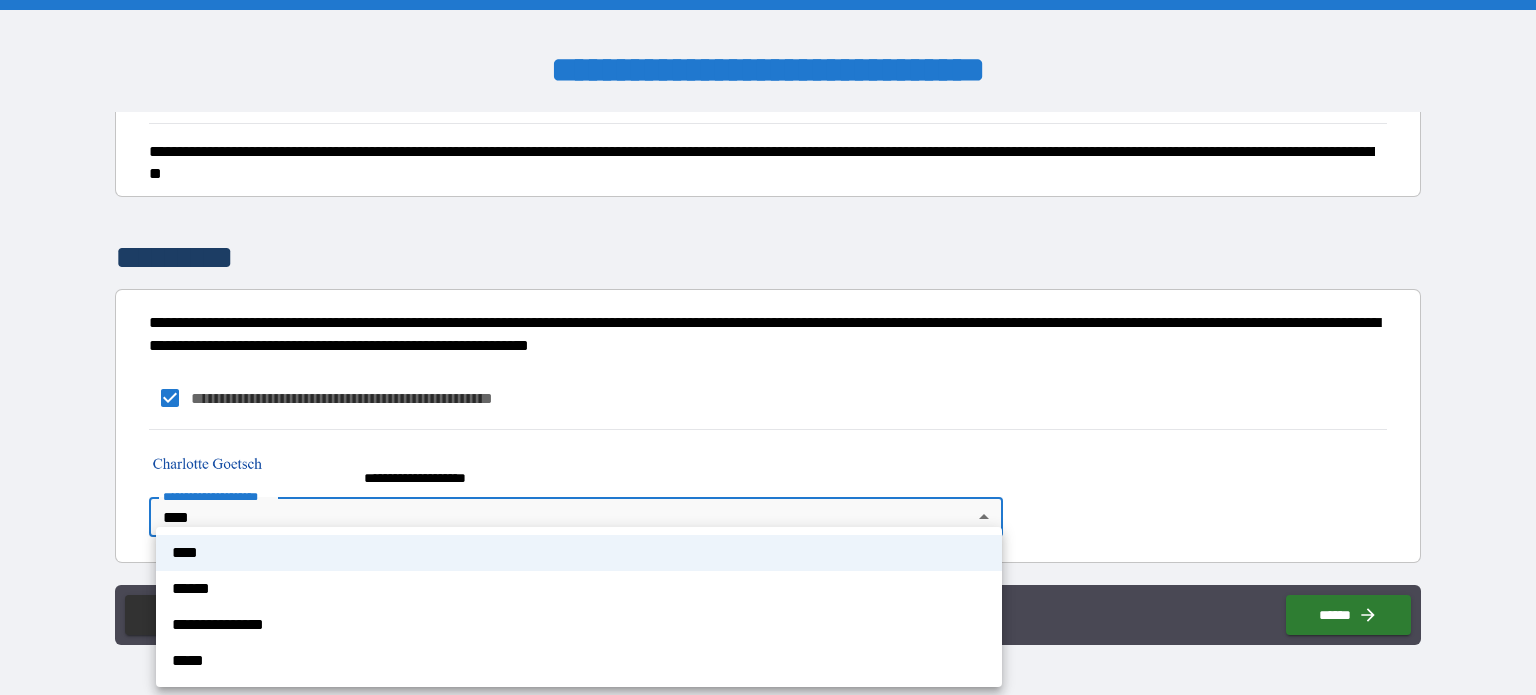 click on "**********" at bounding box center (768, 347) 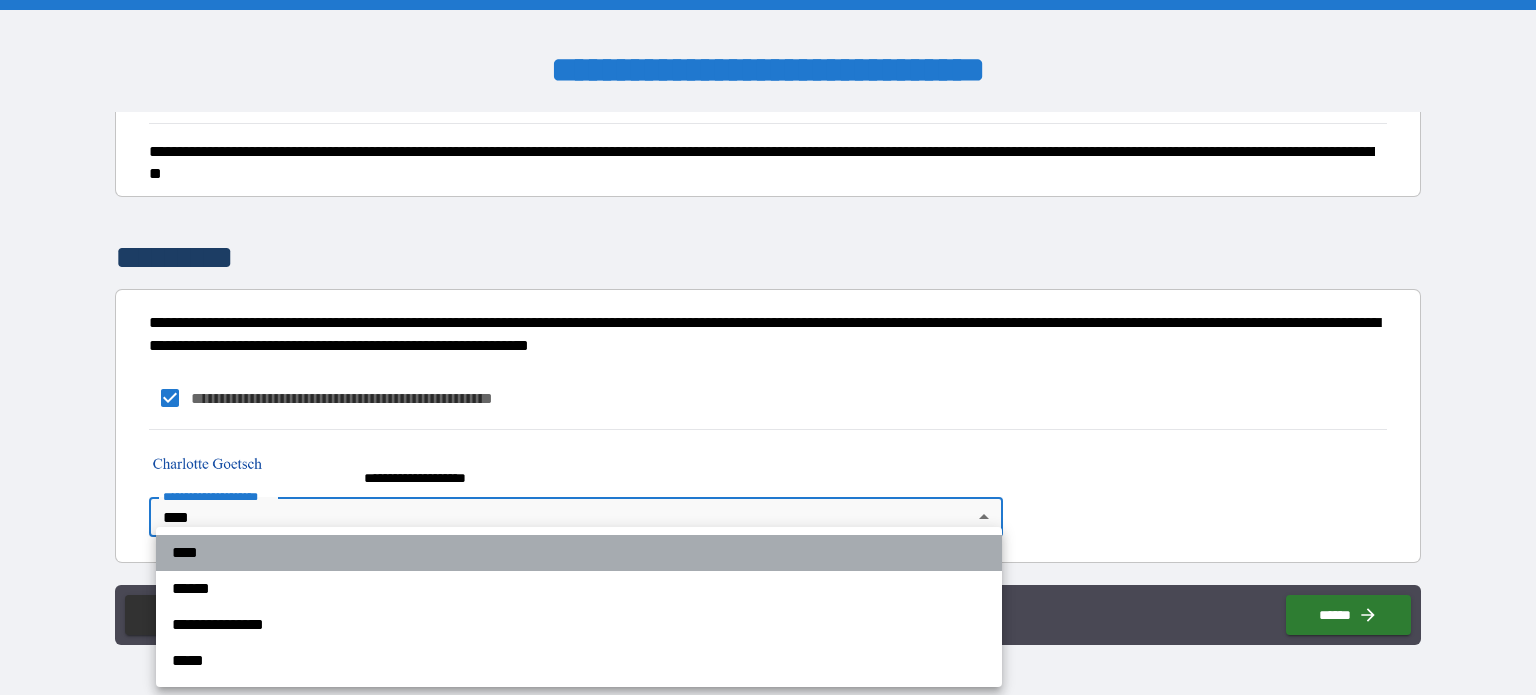 click on "****" at bounding box center [579, 553] 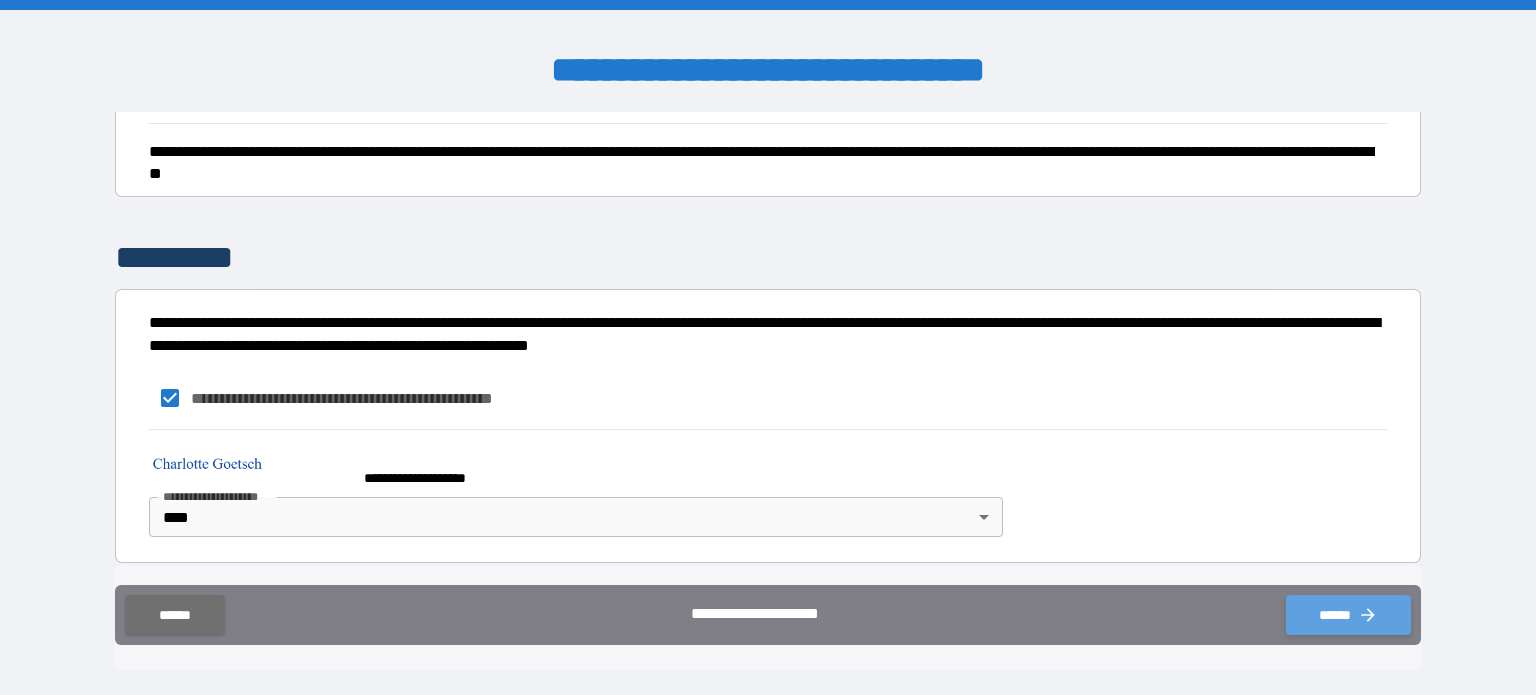 click on "******" at bounding box center [1348, 615] 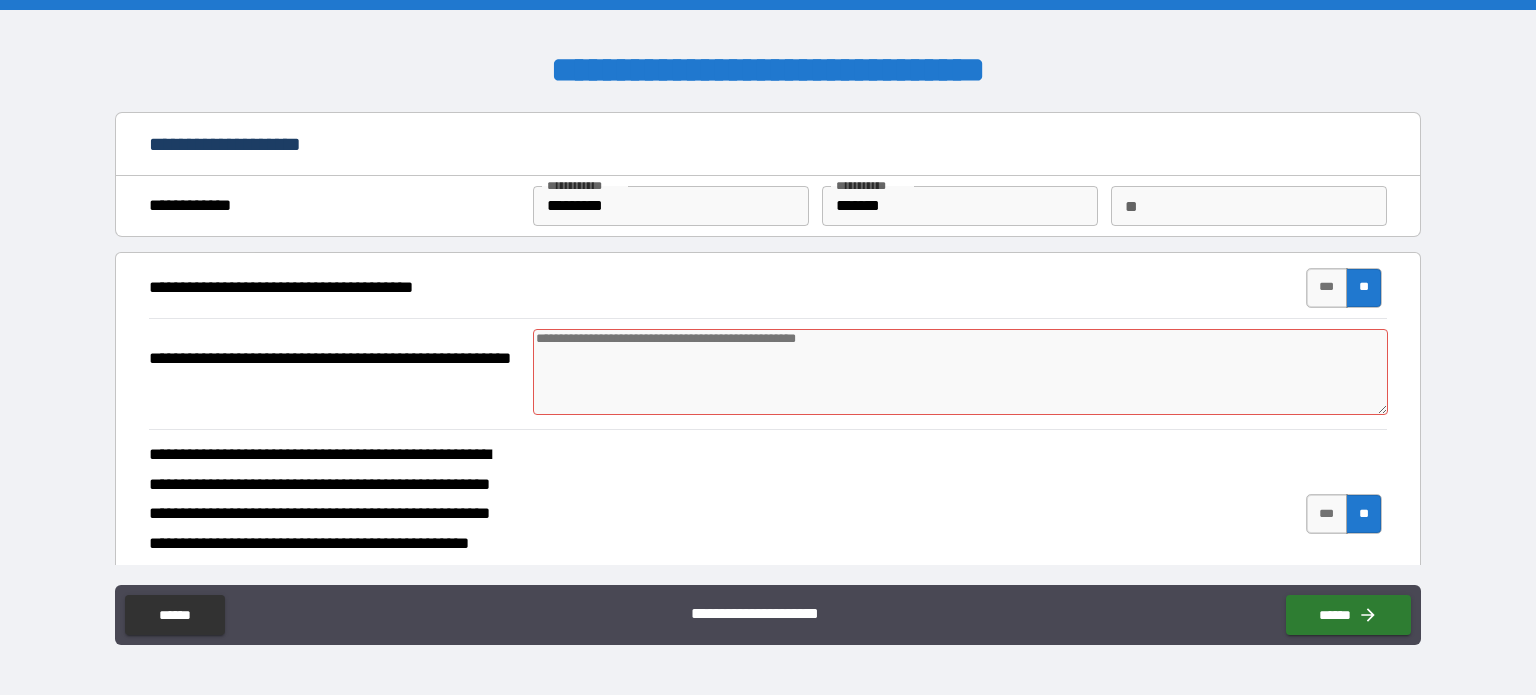 scroll, scrollTop: 0, scrollLeft: 0, axis: both 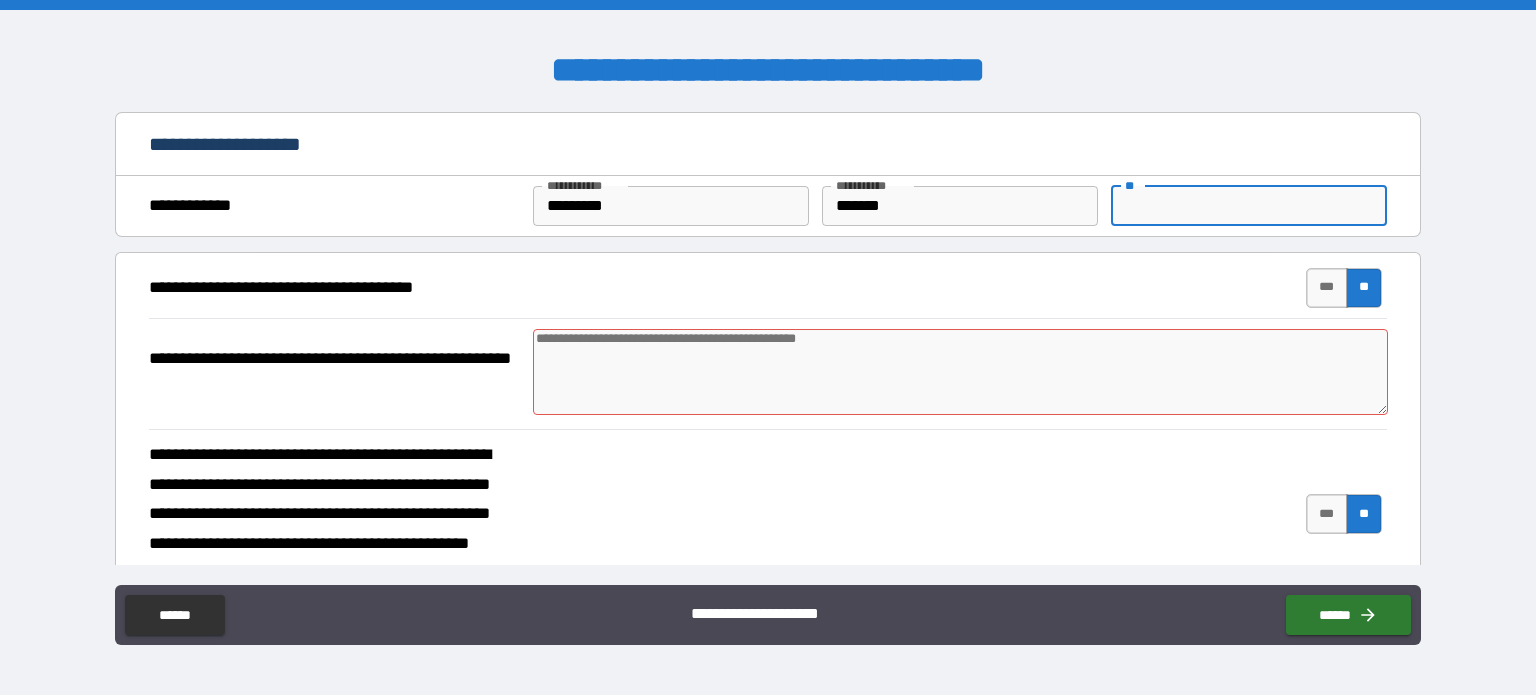 click on "**" at bounding box center (1249, 206) 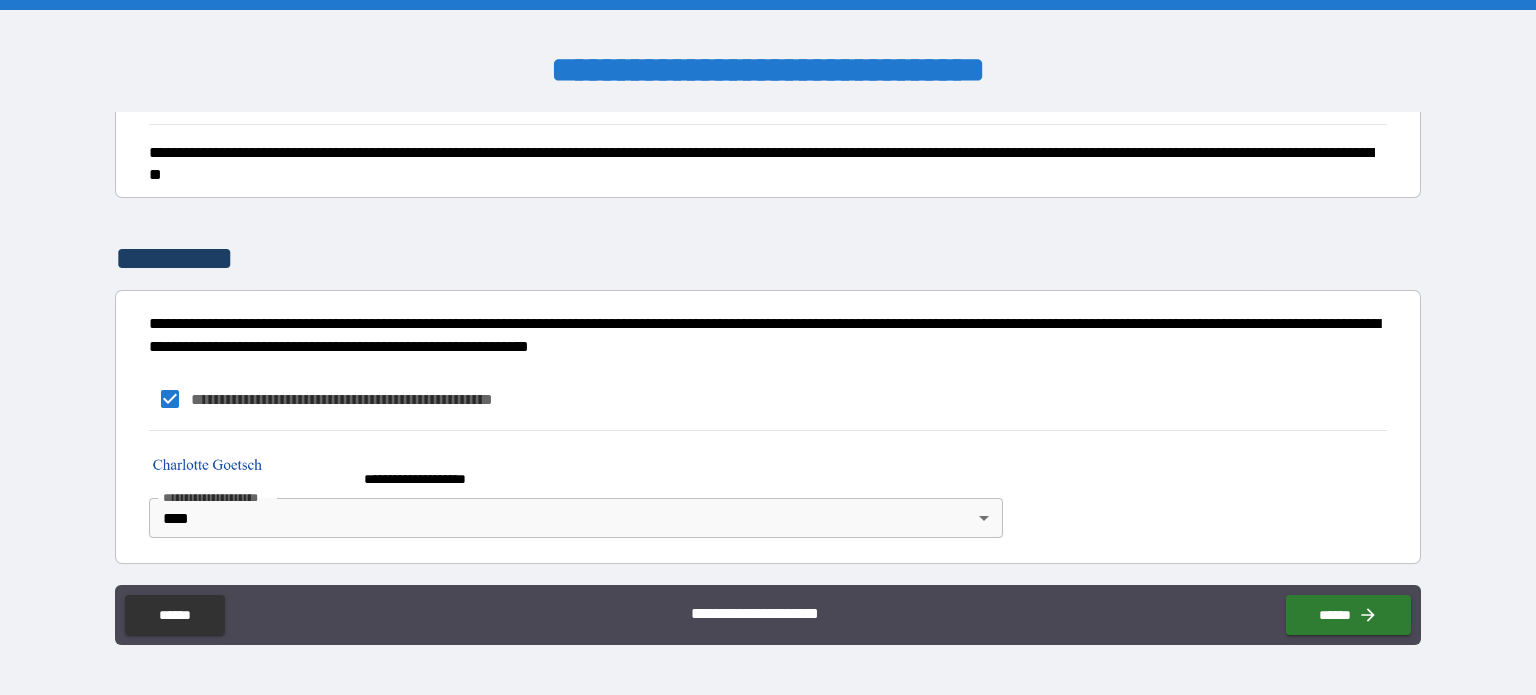 scroll, scrollTop: 1080, scrollLeft: 0, axis: vertical 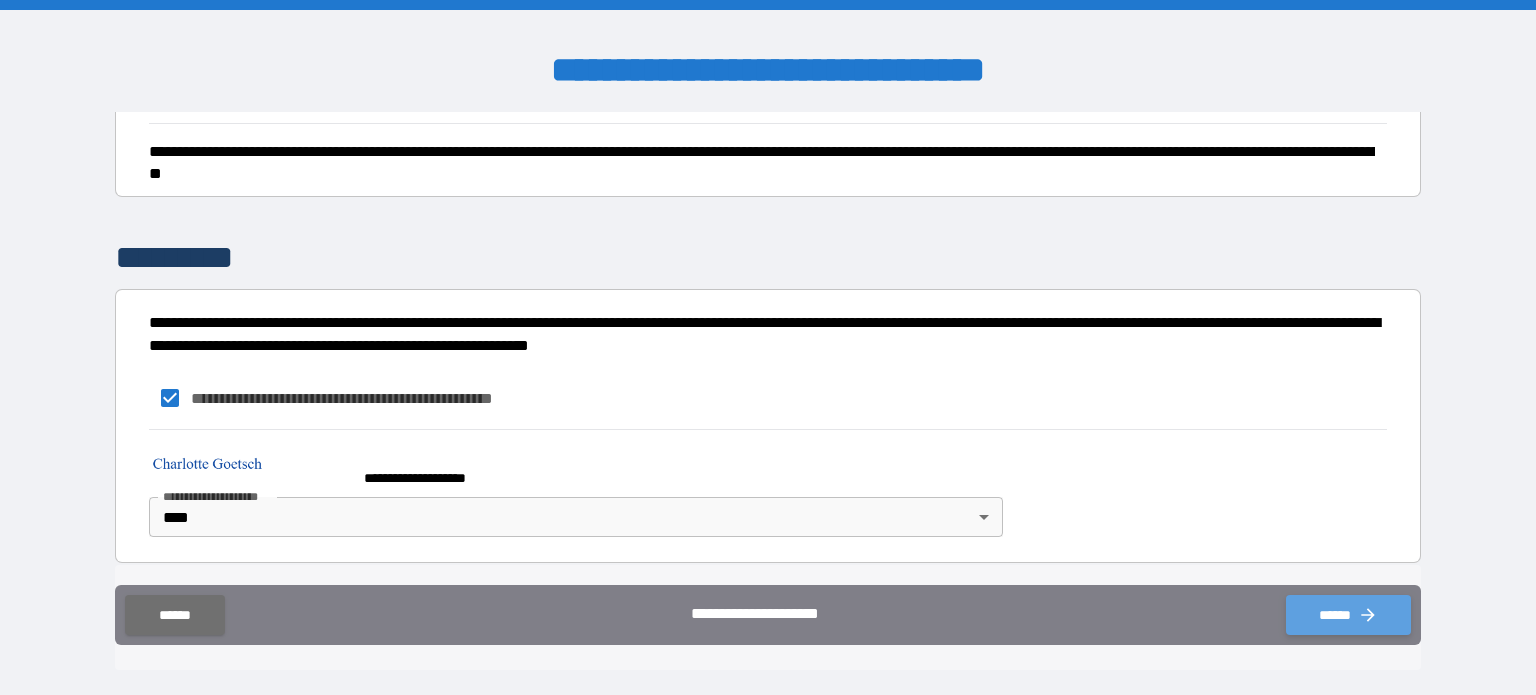 click on "******" at bounding box center (1348, 615) 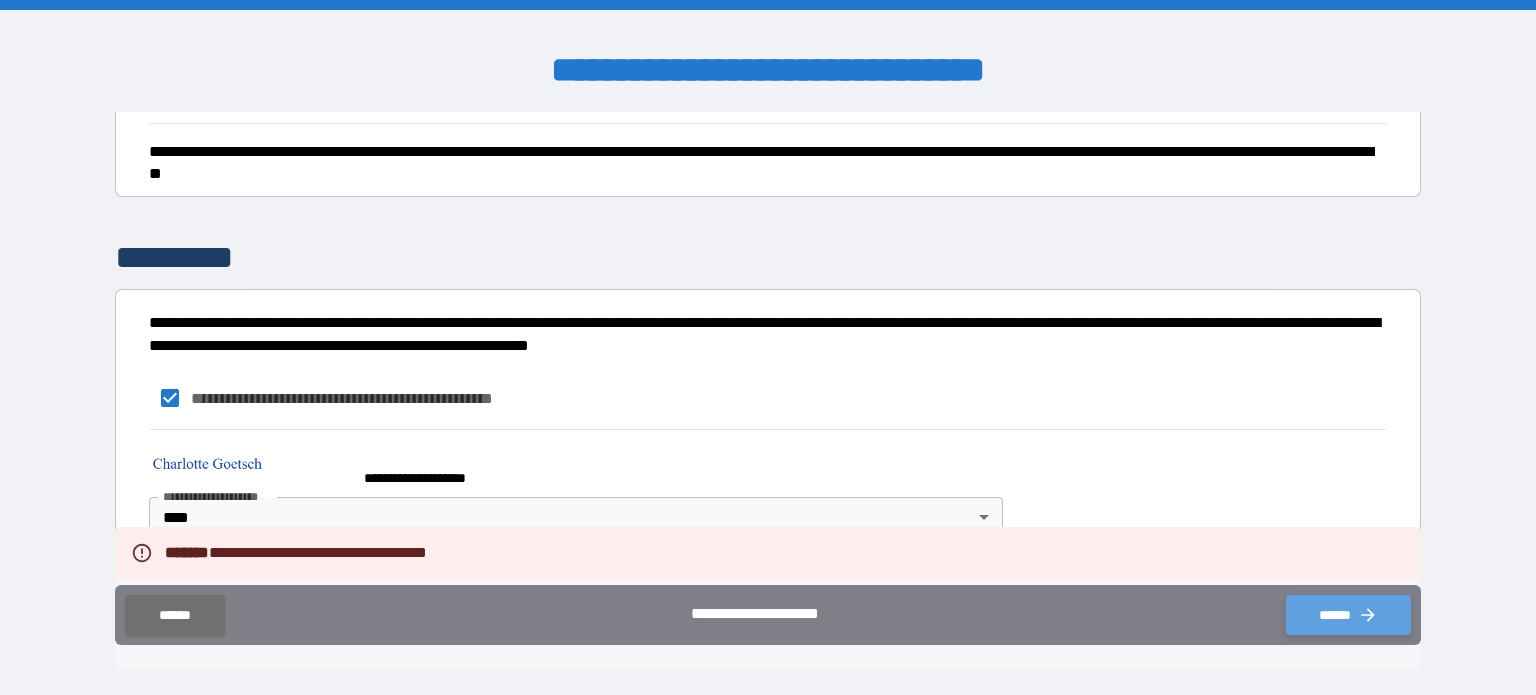 click on "******" at bounding box center (1348, 615) 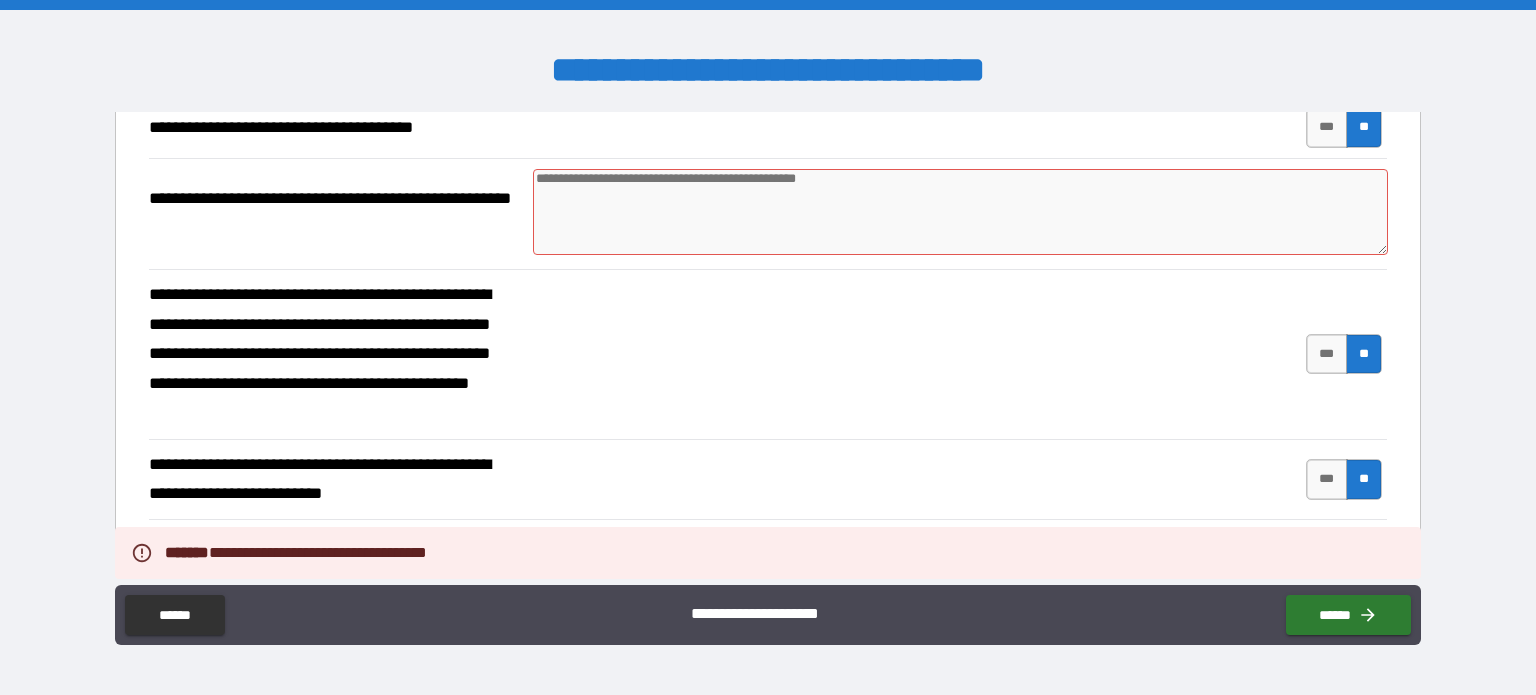 scroll, scrollTop: 0, scrollLeft: 0, axis: both 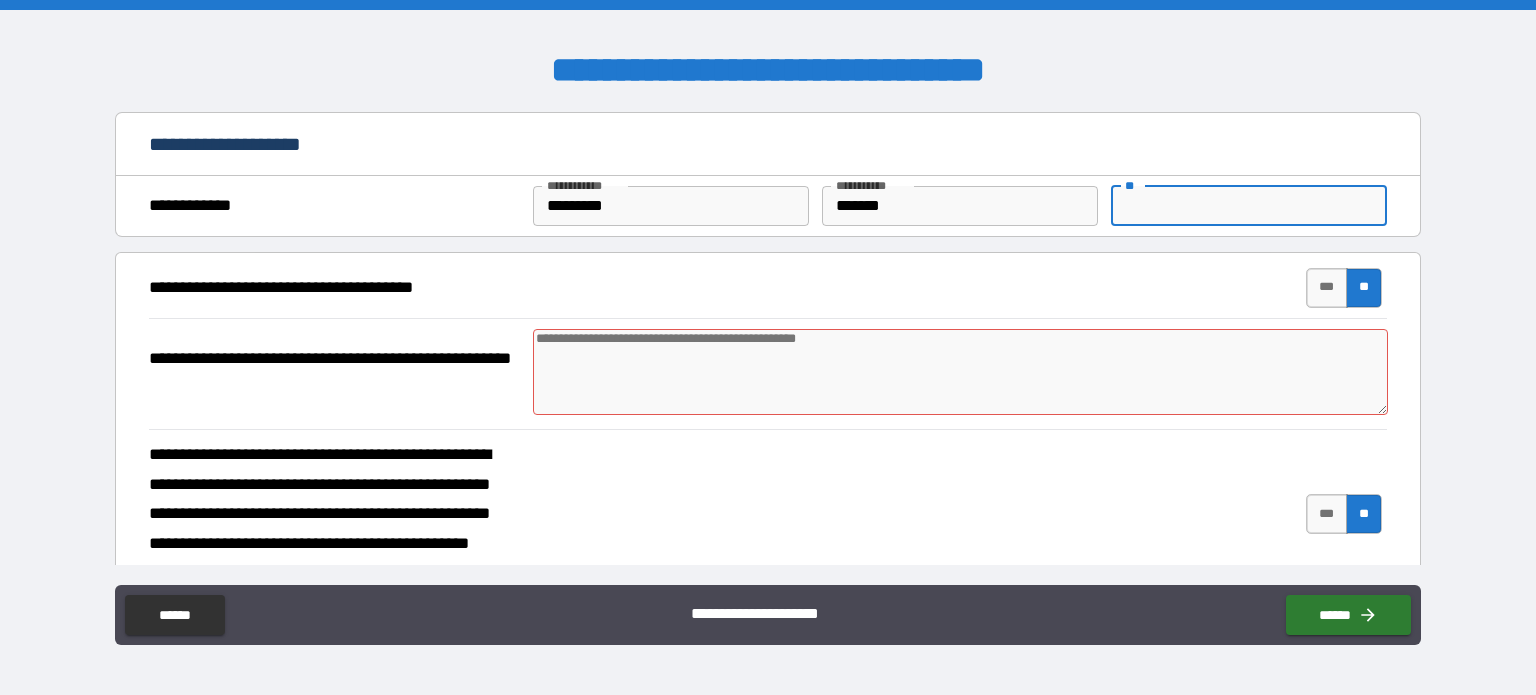 click on "**" at bounding box center [1249, 206] 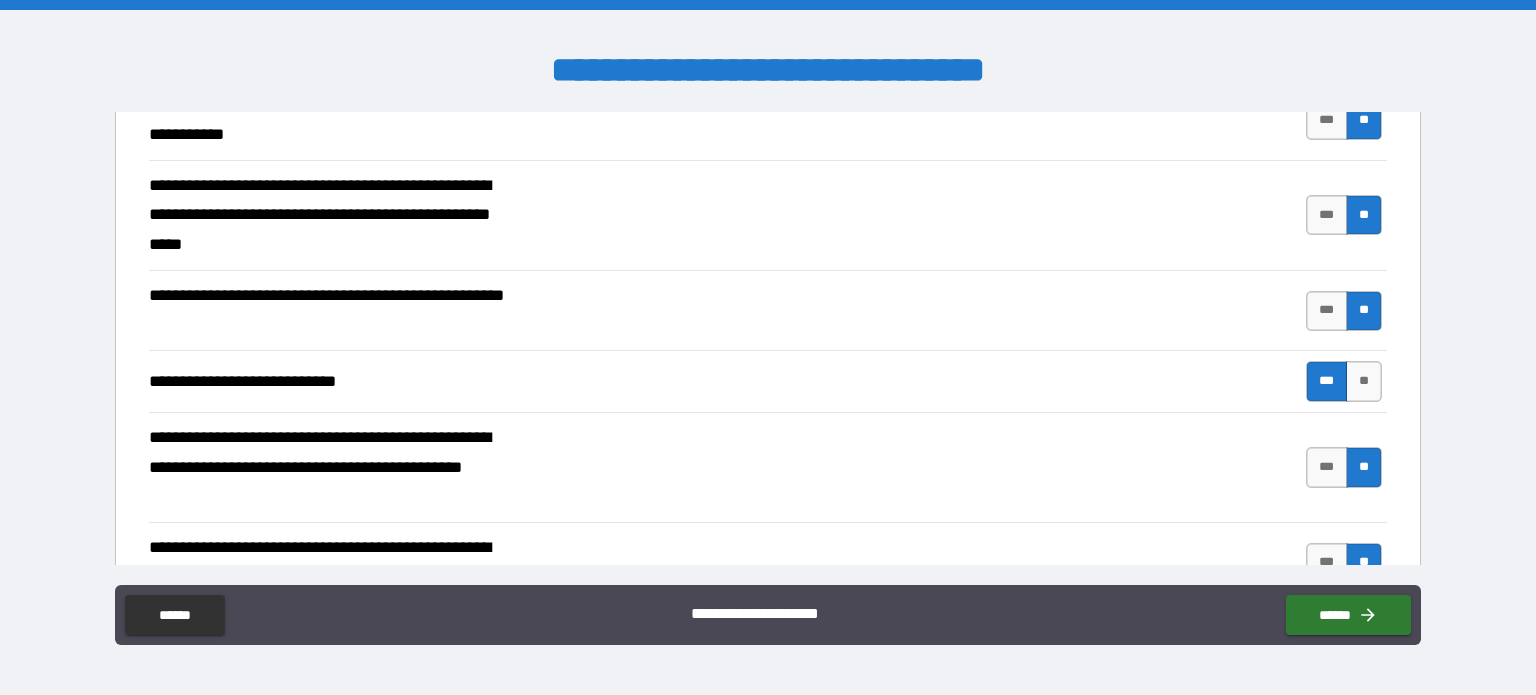 scroll, scrollTop: 1080, scrollLeft: 0, axis: vertical 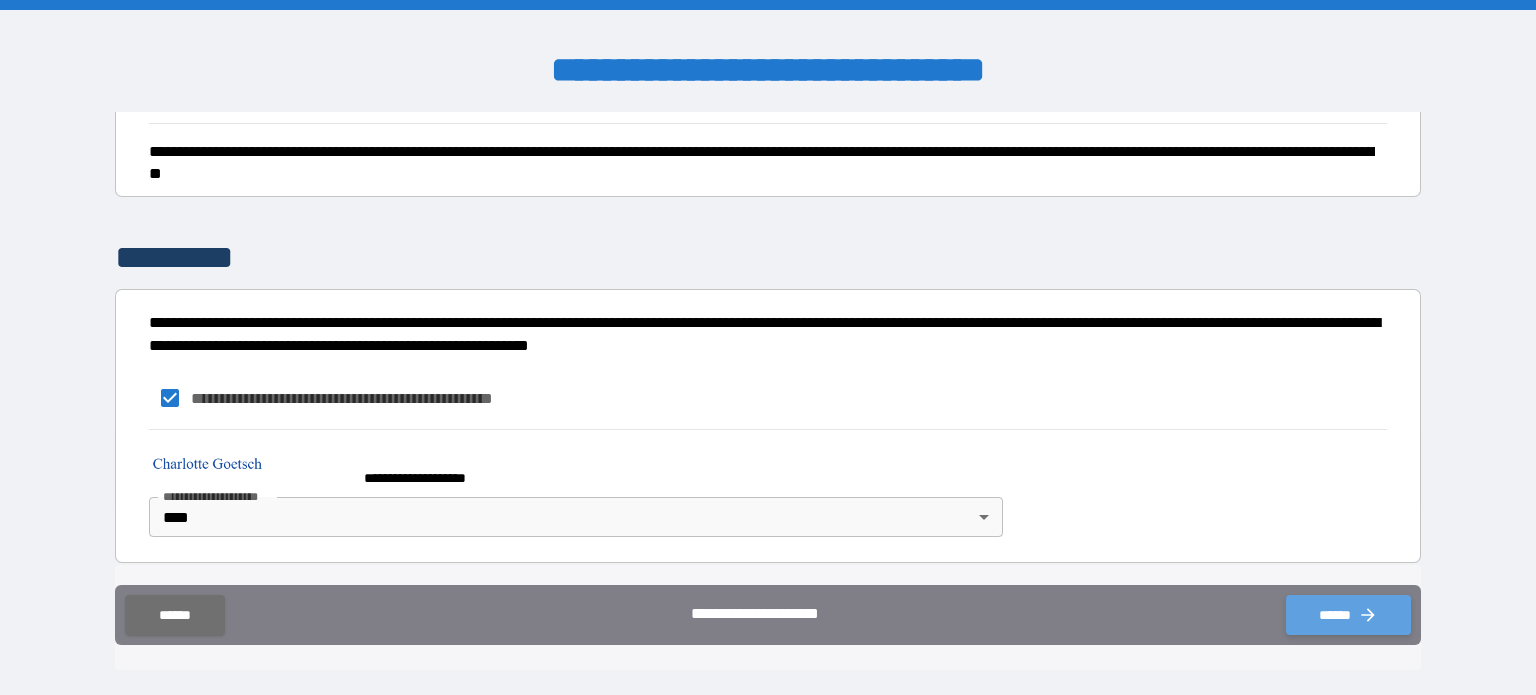 click on "******" at bounding box center [1348, 615] 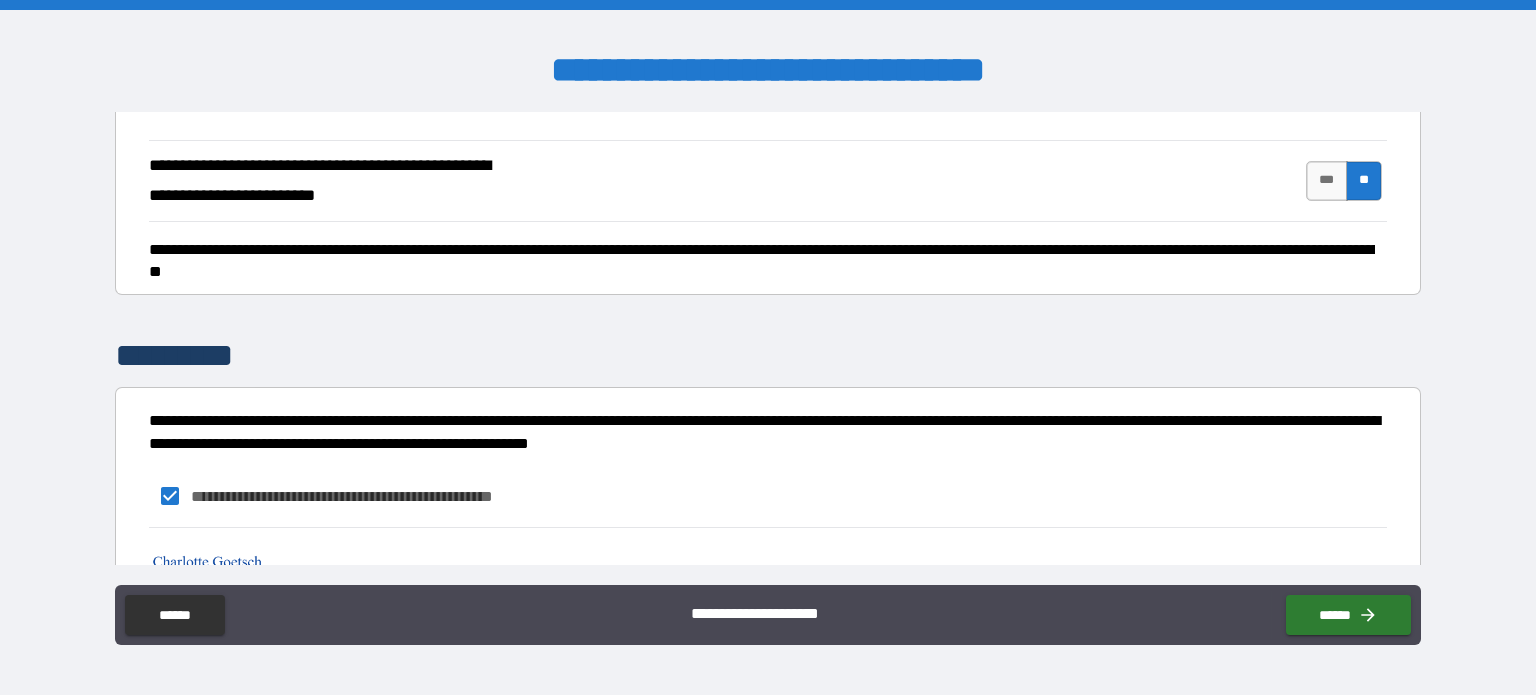 scroll, scrollTop: 1080, scrollLeft: 0, axis: vertical 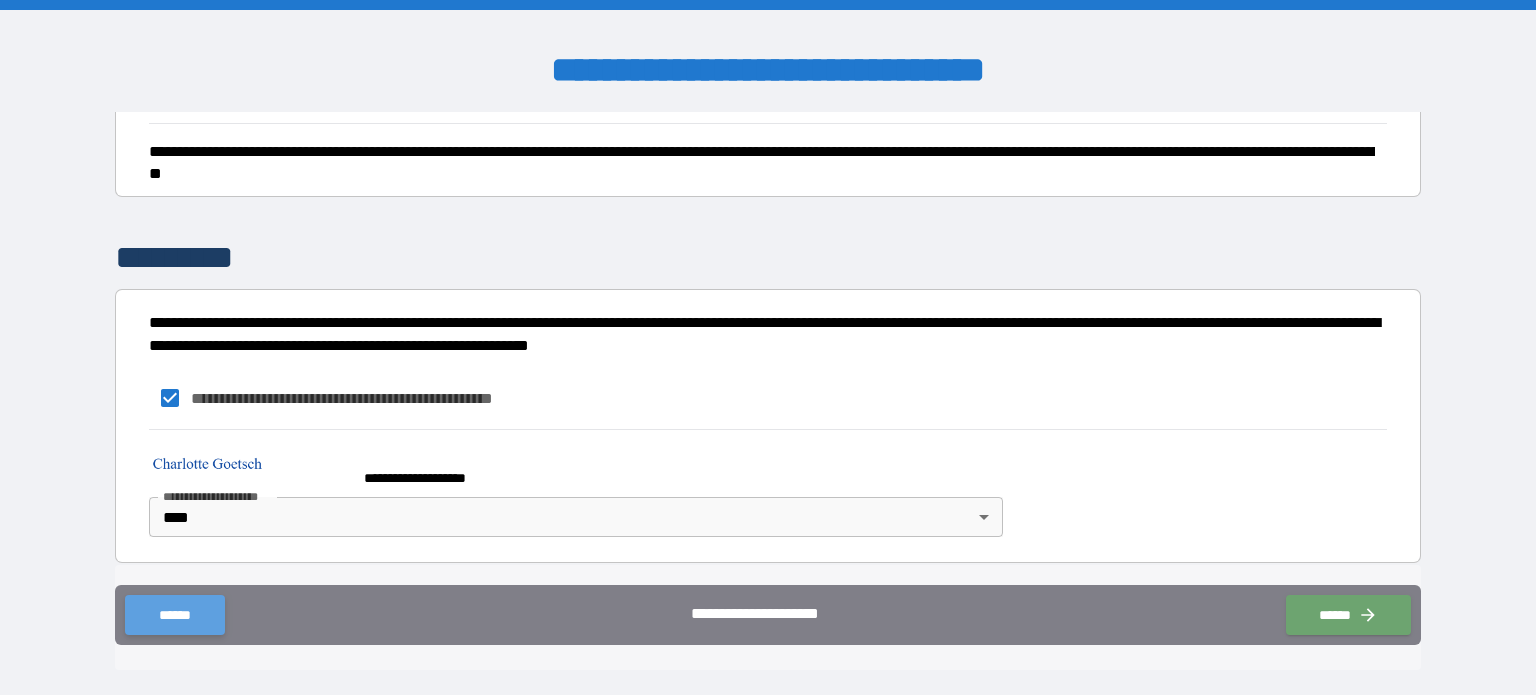 click on "******" at bounding box center (174, 615) 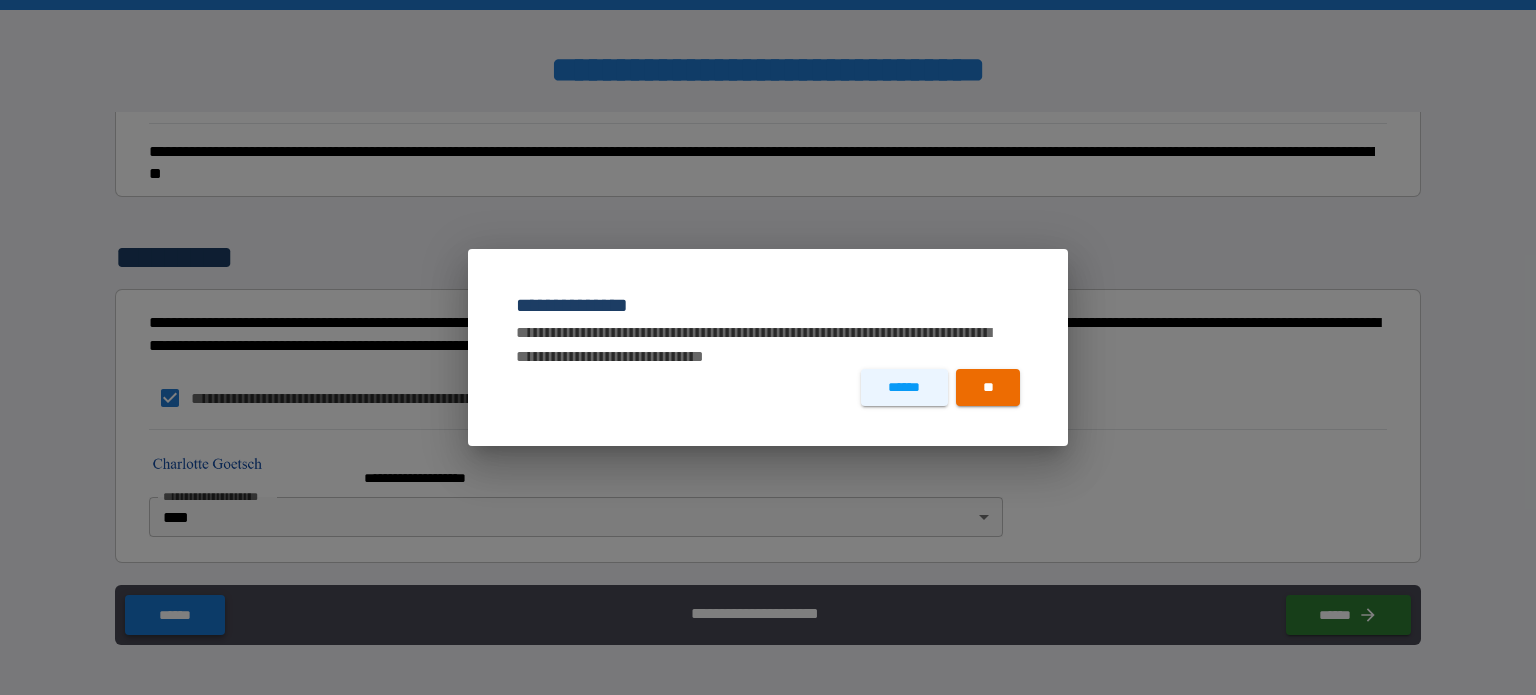 type on "*" 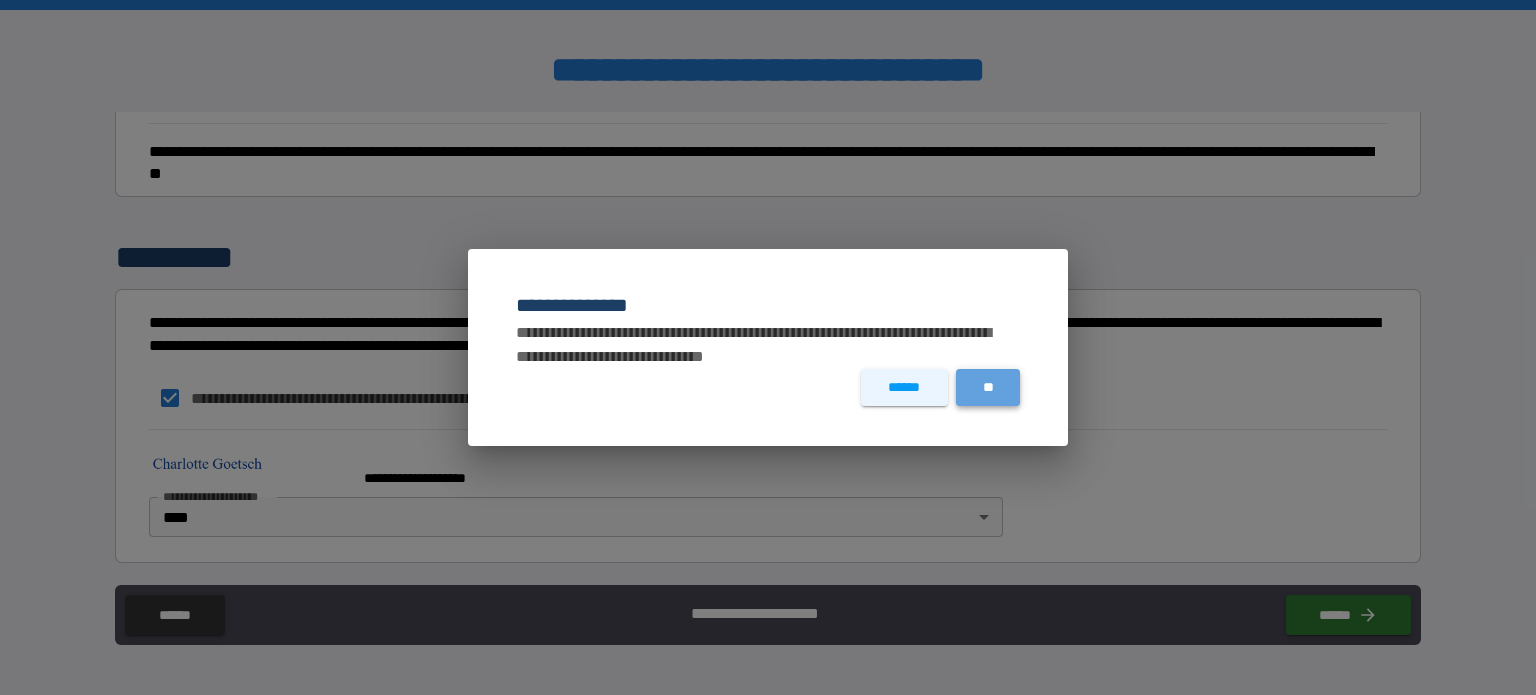 click on "**" at bounding box center [988, 387] 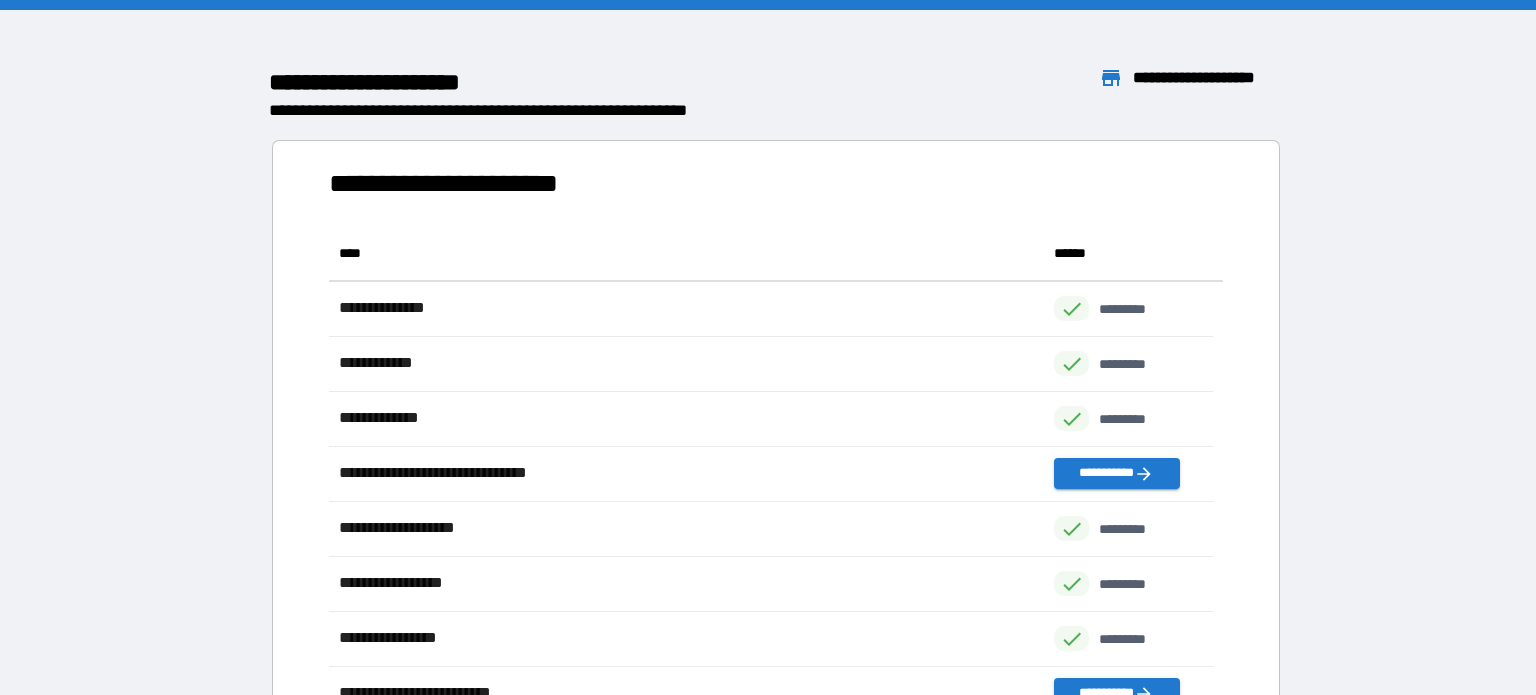 scroll, scrollTop: 480, scrollLeft: 869, axis: both 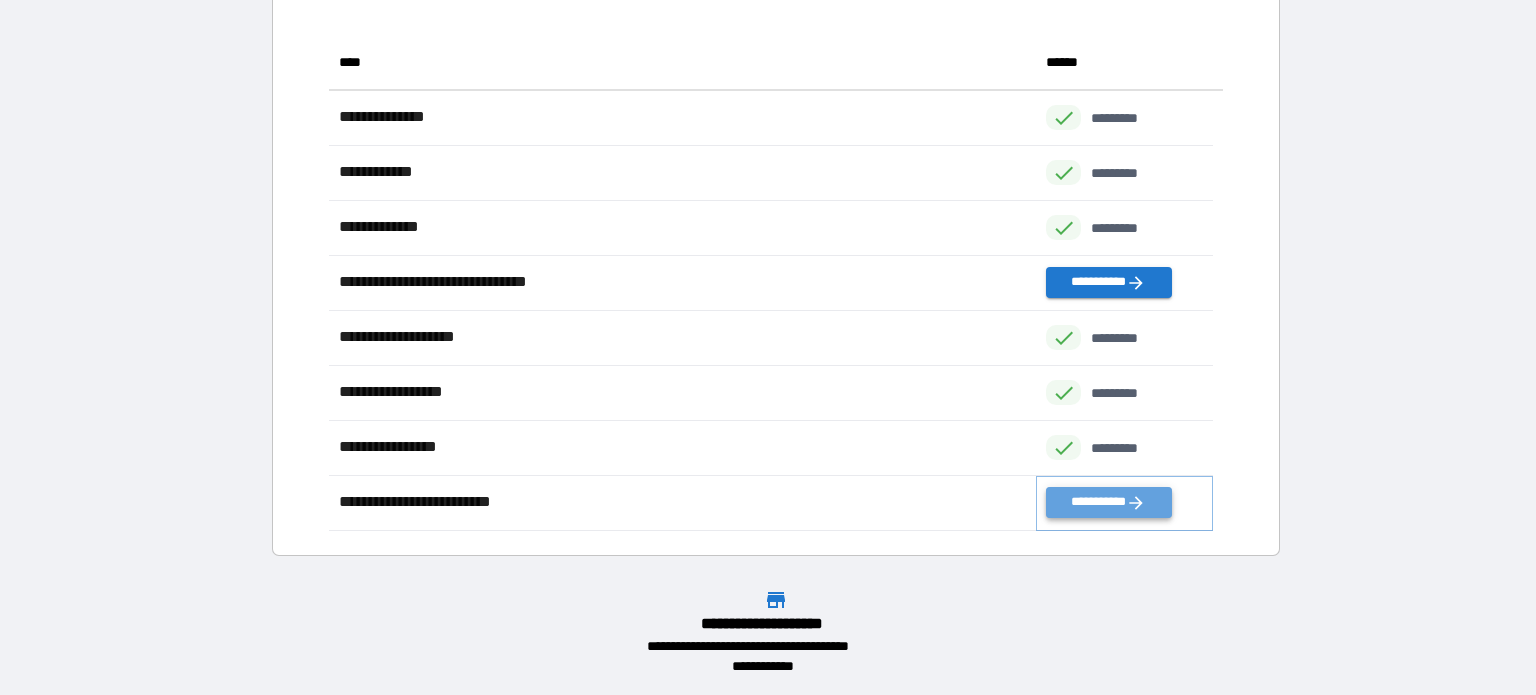 click on "**********" at bounding box center (1108, 502) 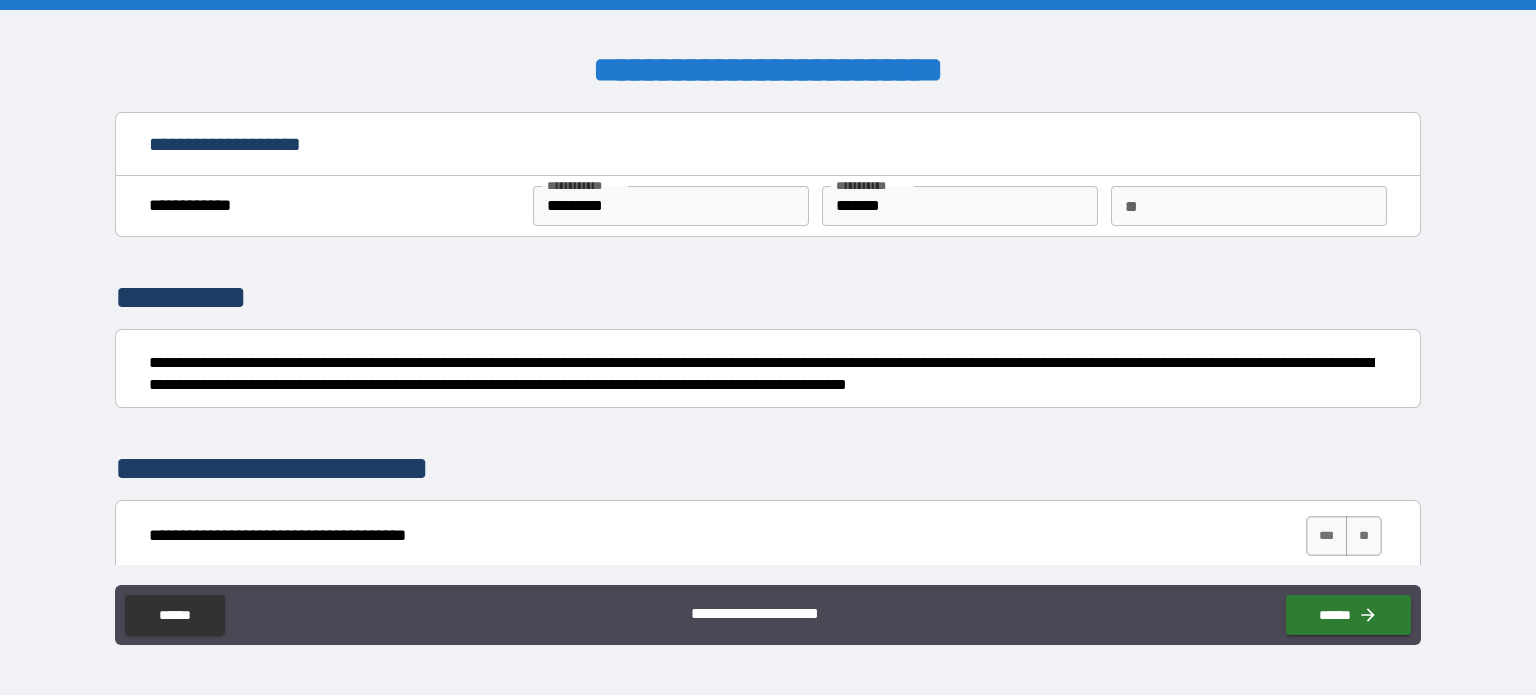 click on "**" at bounding box center [1249, 206] 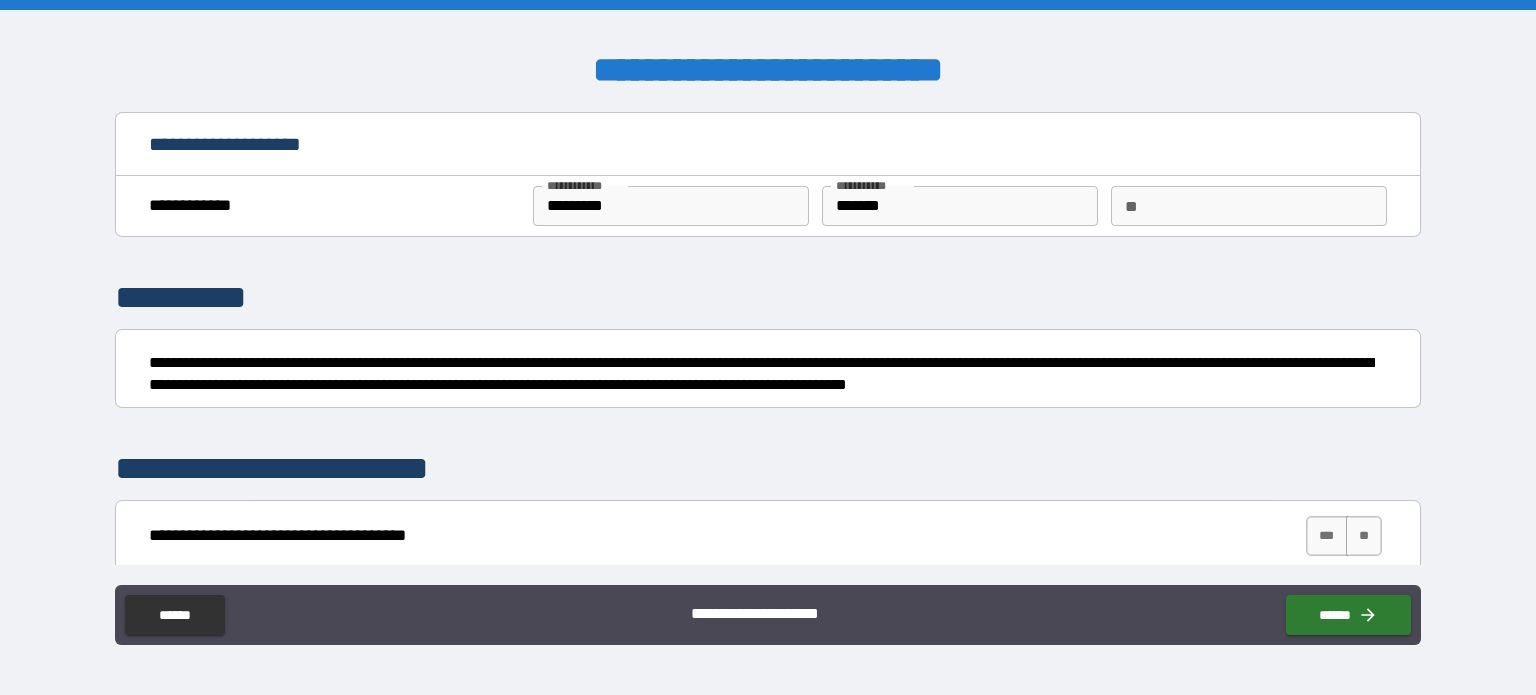 click on "**********" at bounding box center [768, 536] 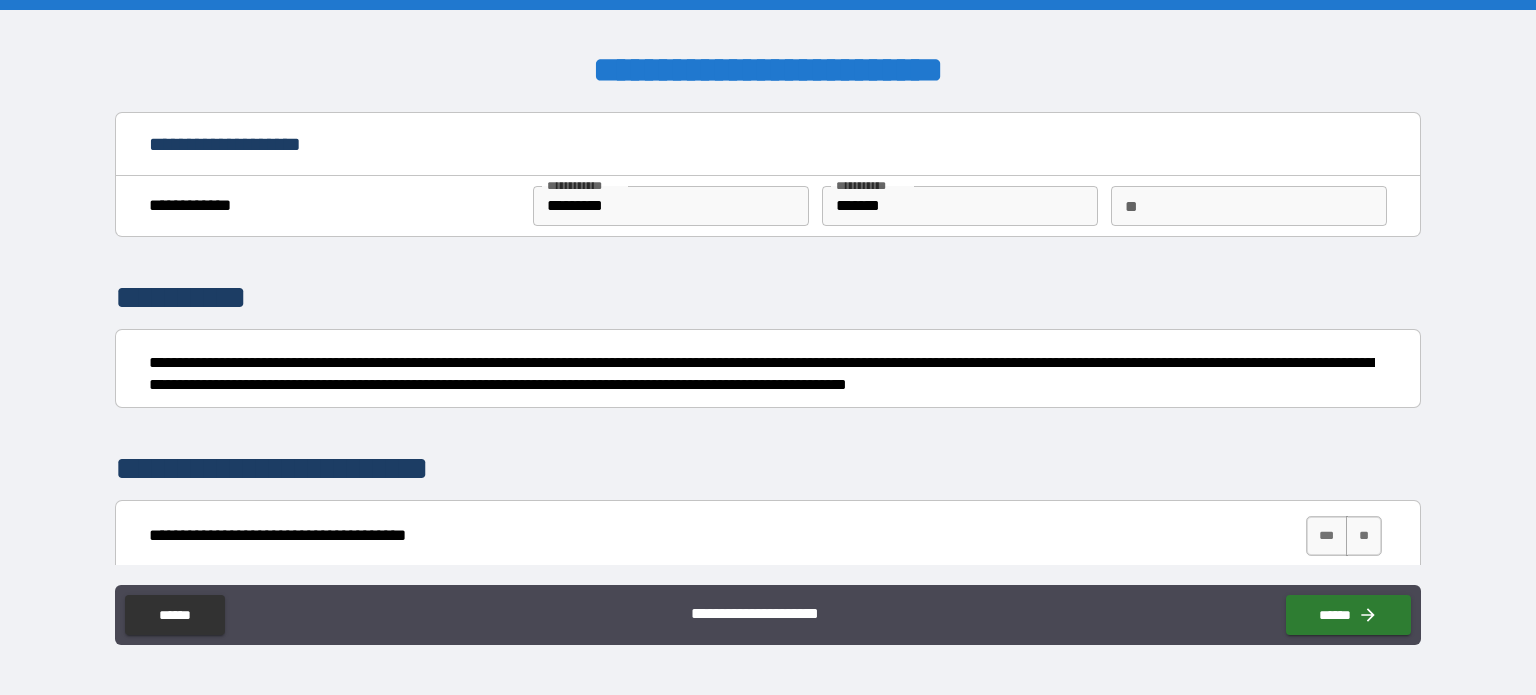scroll, scrollTop: 100, scrollLeft: 0, axis: vertical 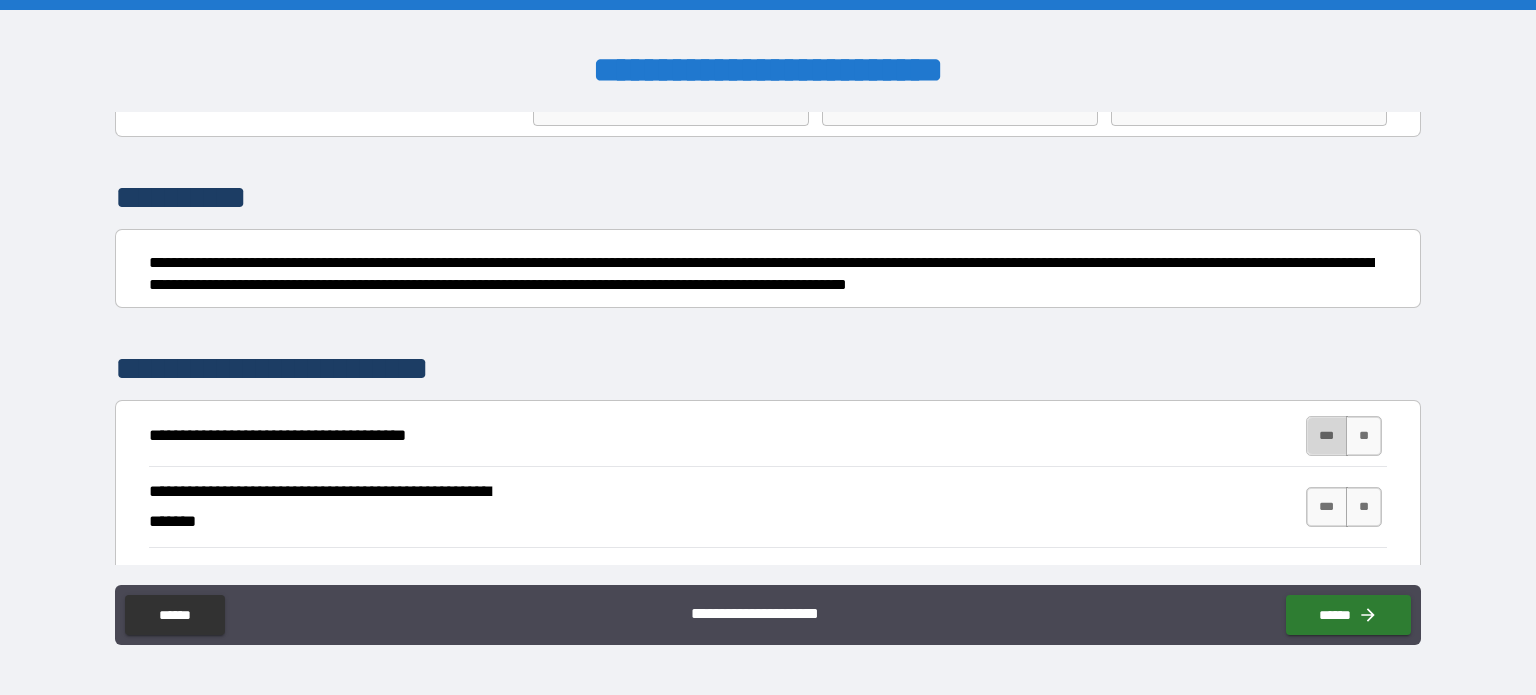click on "***" at bounding box center (1327, 436) 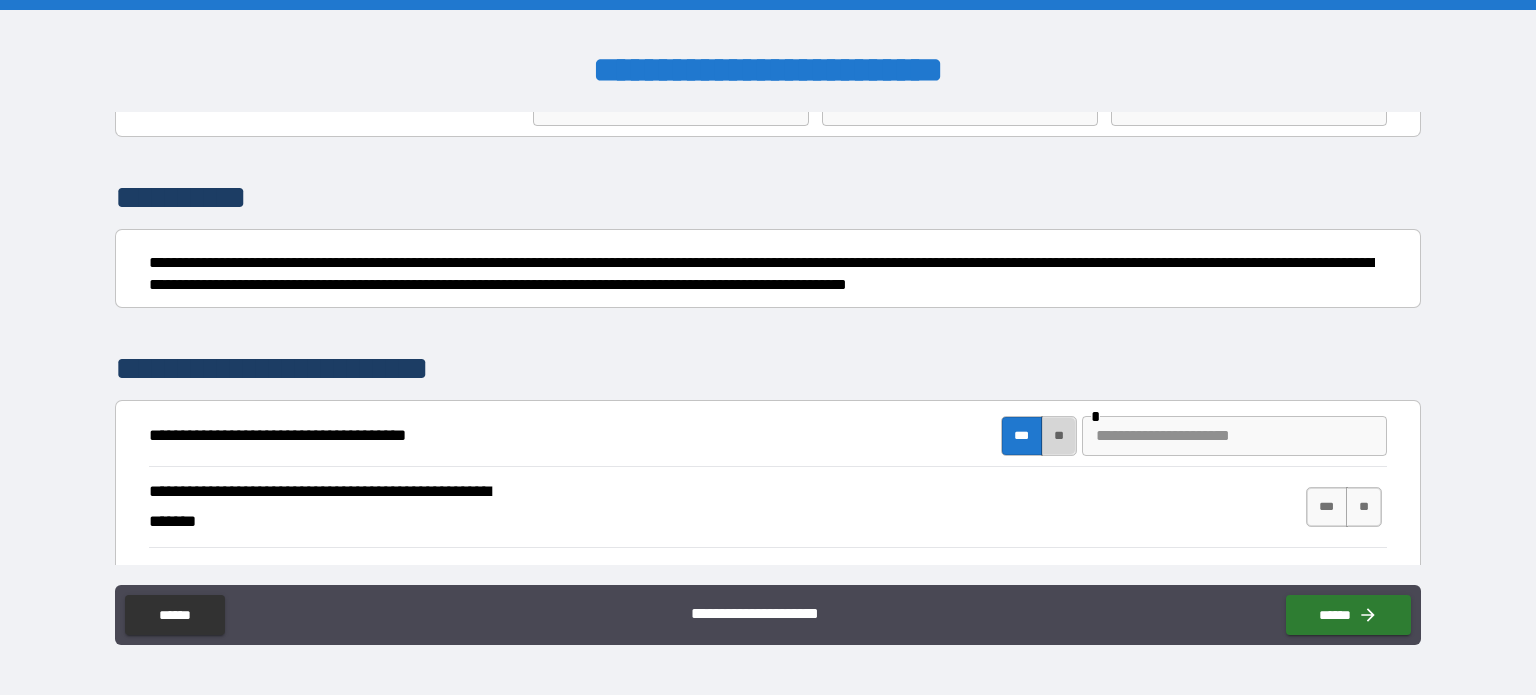 click on "**" at bounding box center (1059, 436) 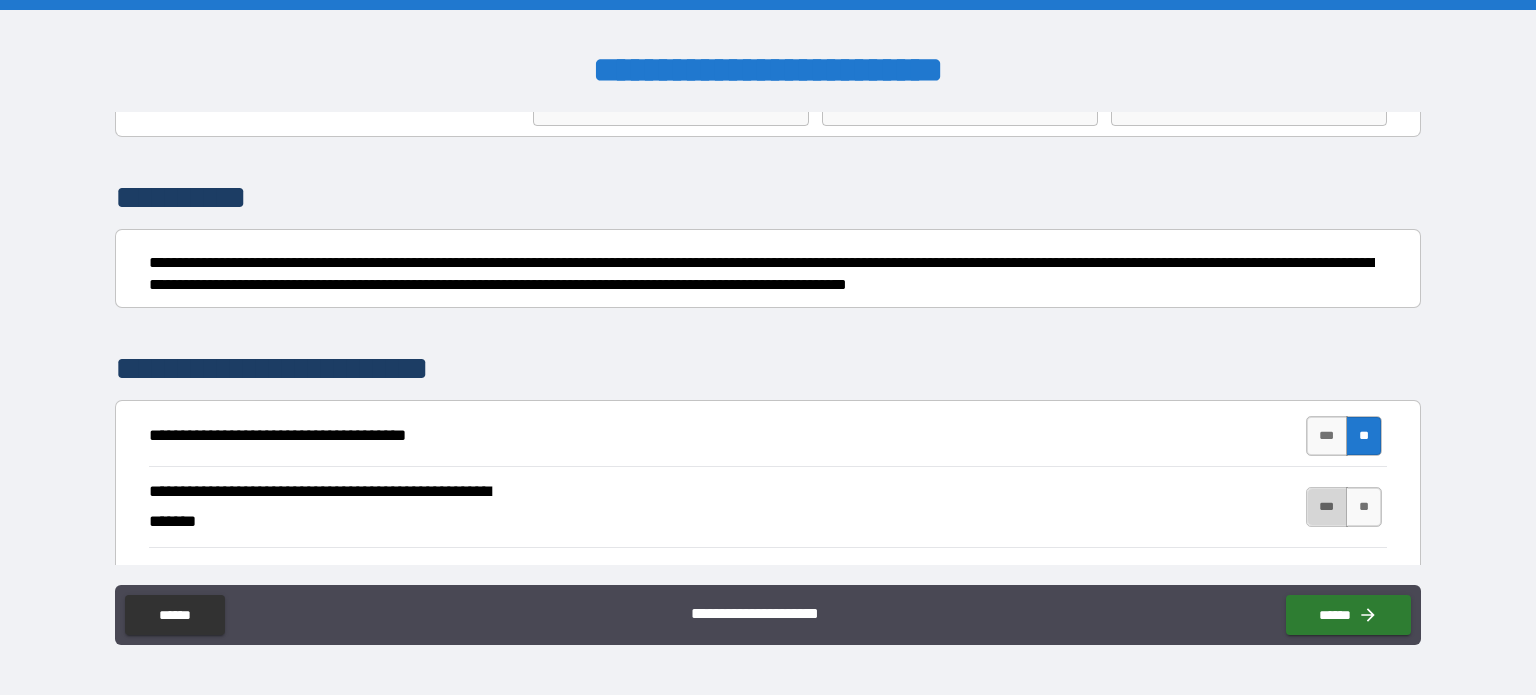 click on "***" at bounding box center (1327, 507) 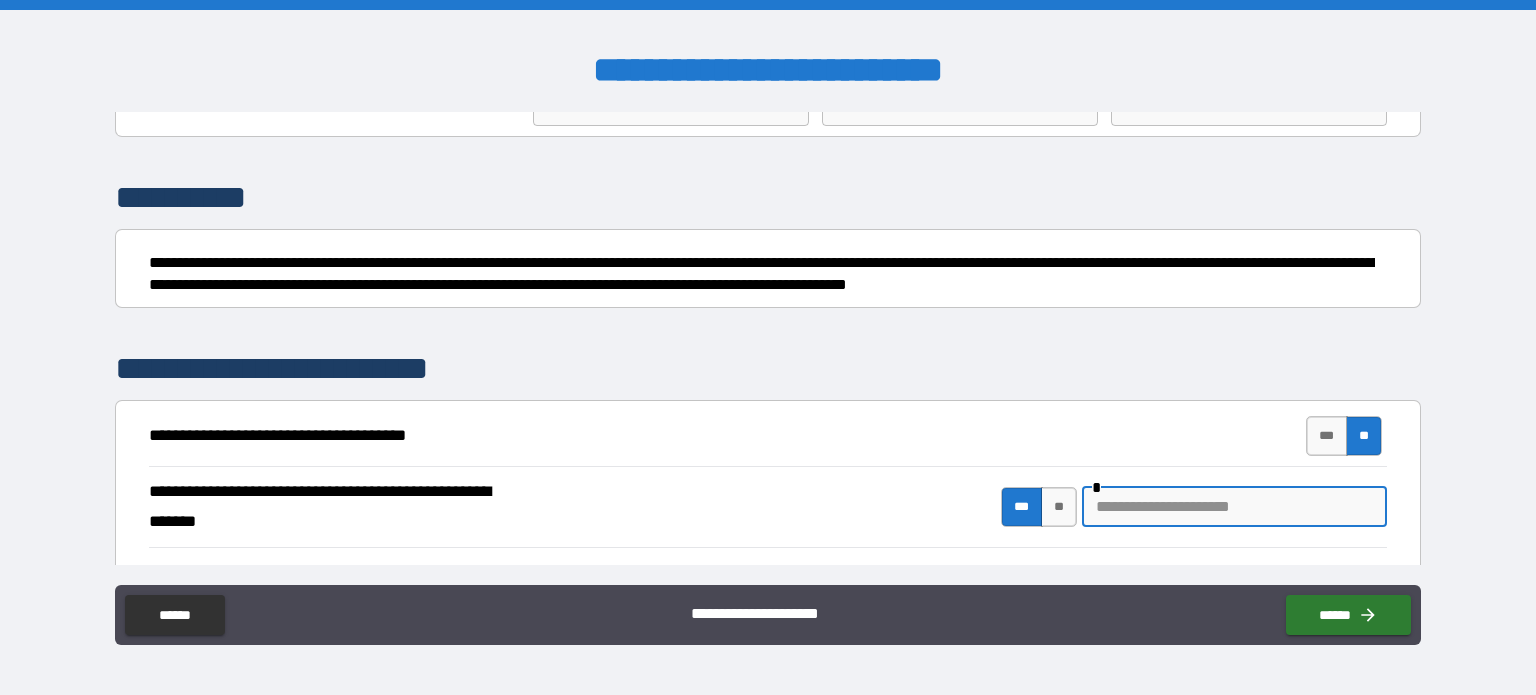 click at bounding box center [1234, 507] 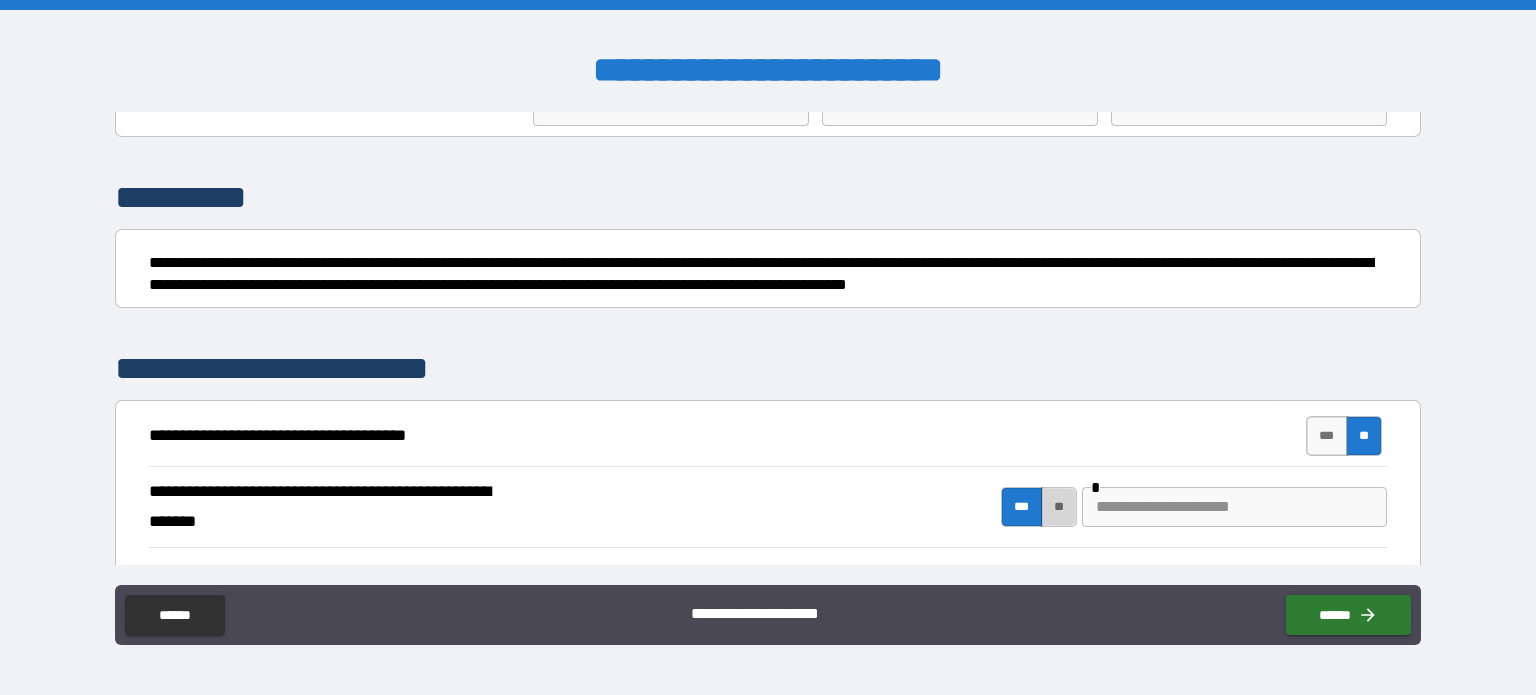 click on "**" at bounding box center (1059, 507) 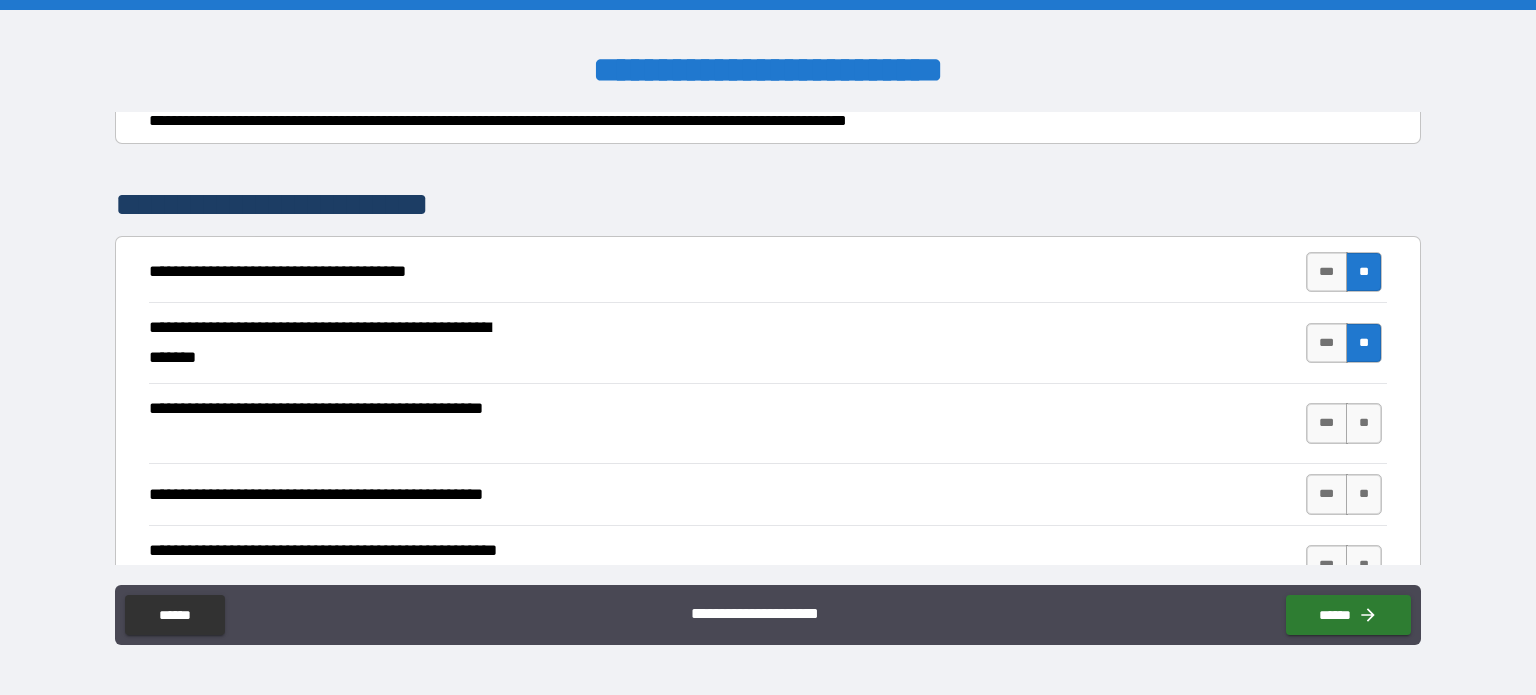 scroll, scrollTop: 300, scrollLeft: 0, axis: vertical 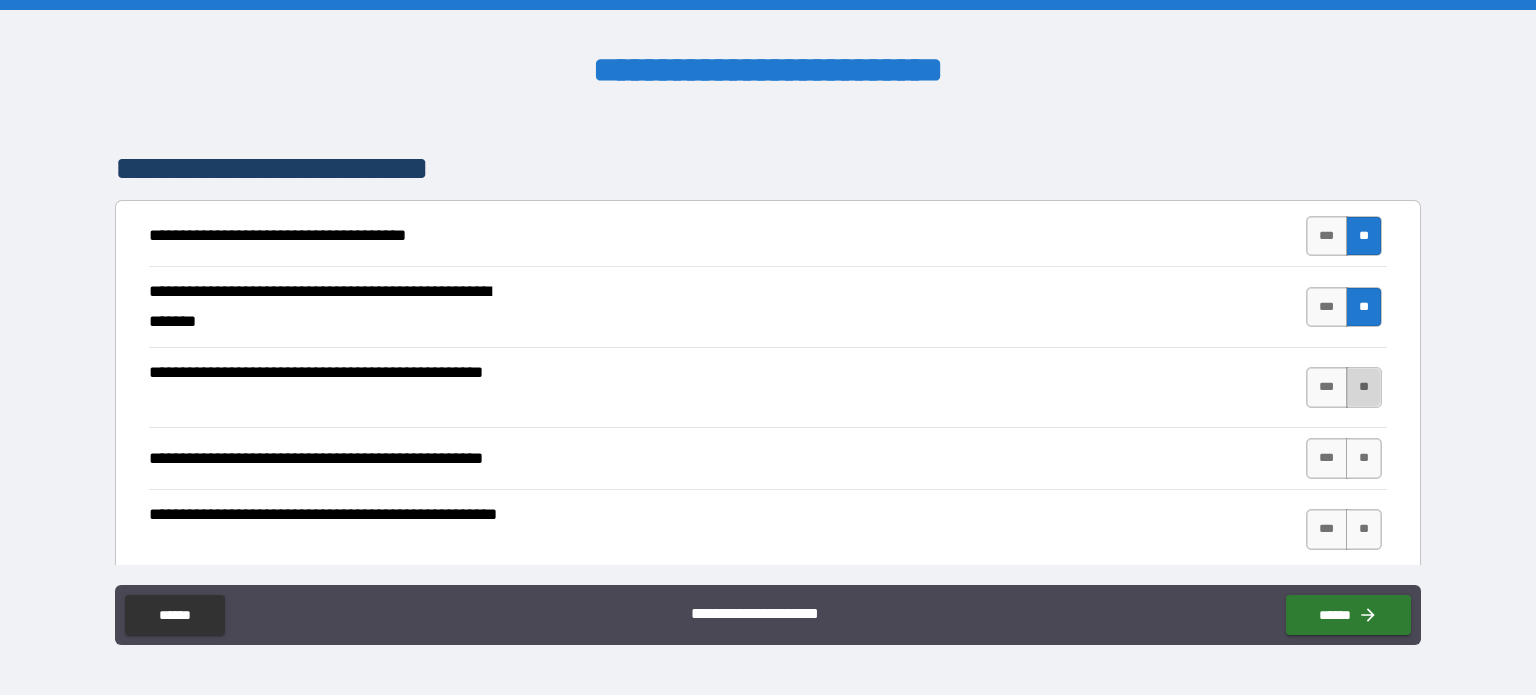 click on "**" at bounding box center (1364, 387) 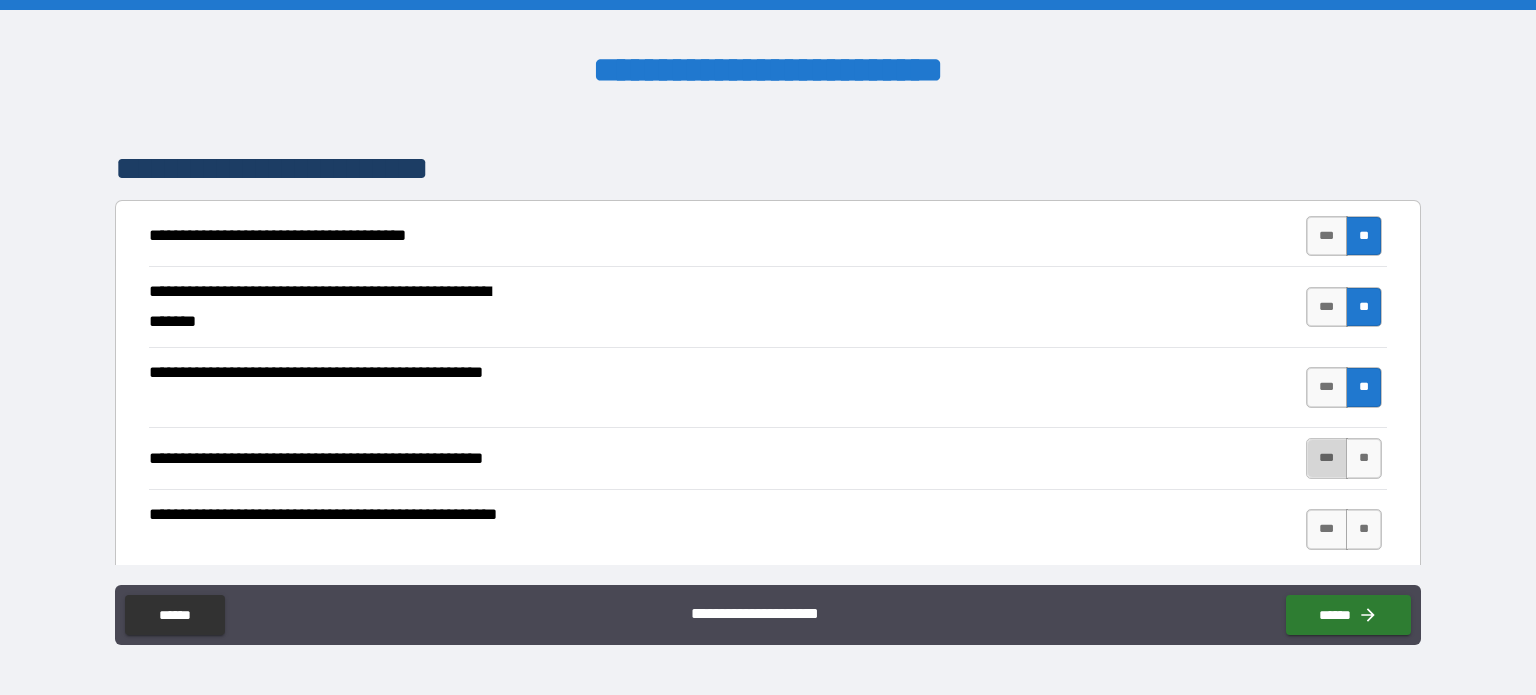 click on "***" at bounding box center (1327, 458) 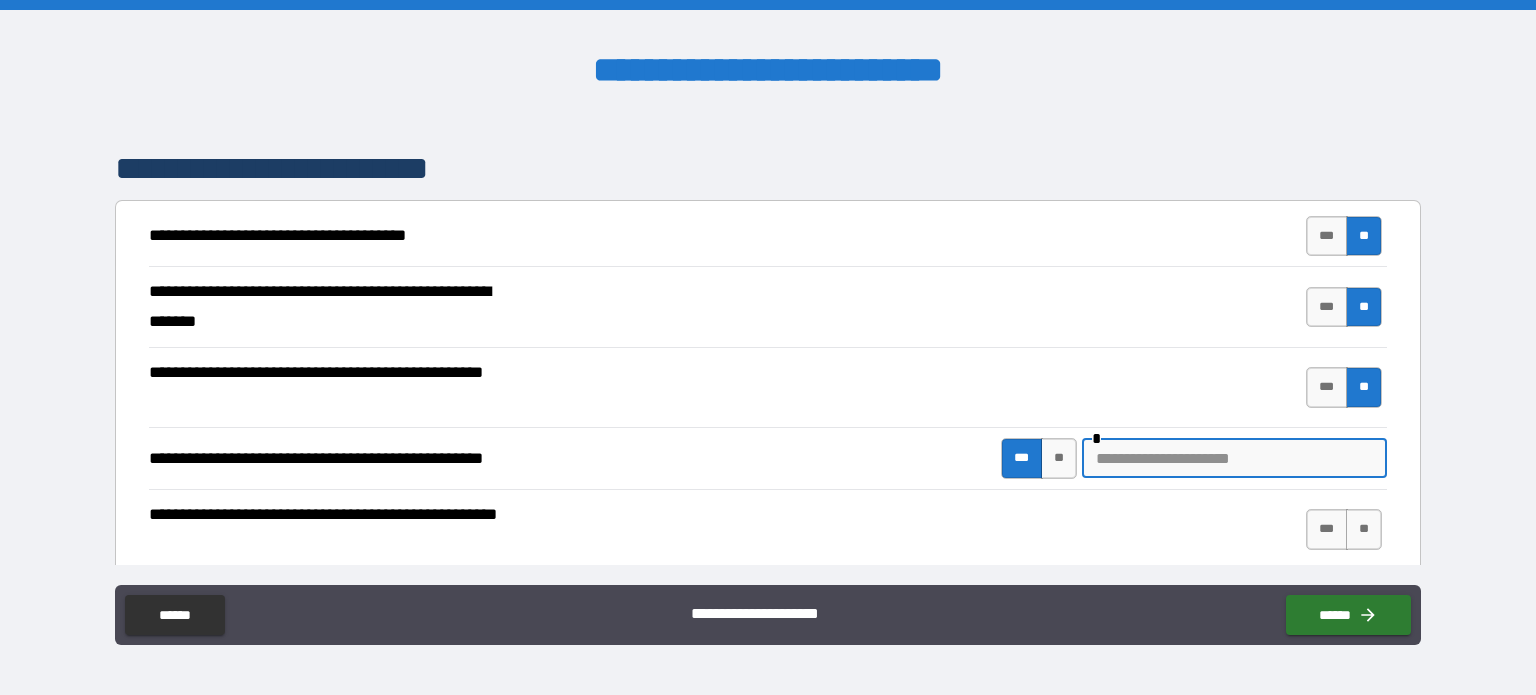 click at bounding box center (1234, 458) 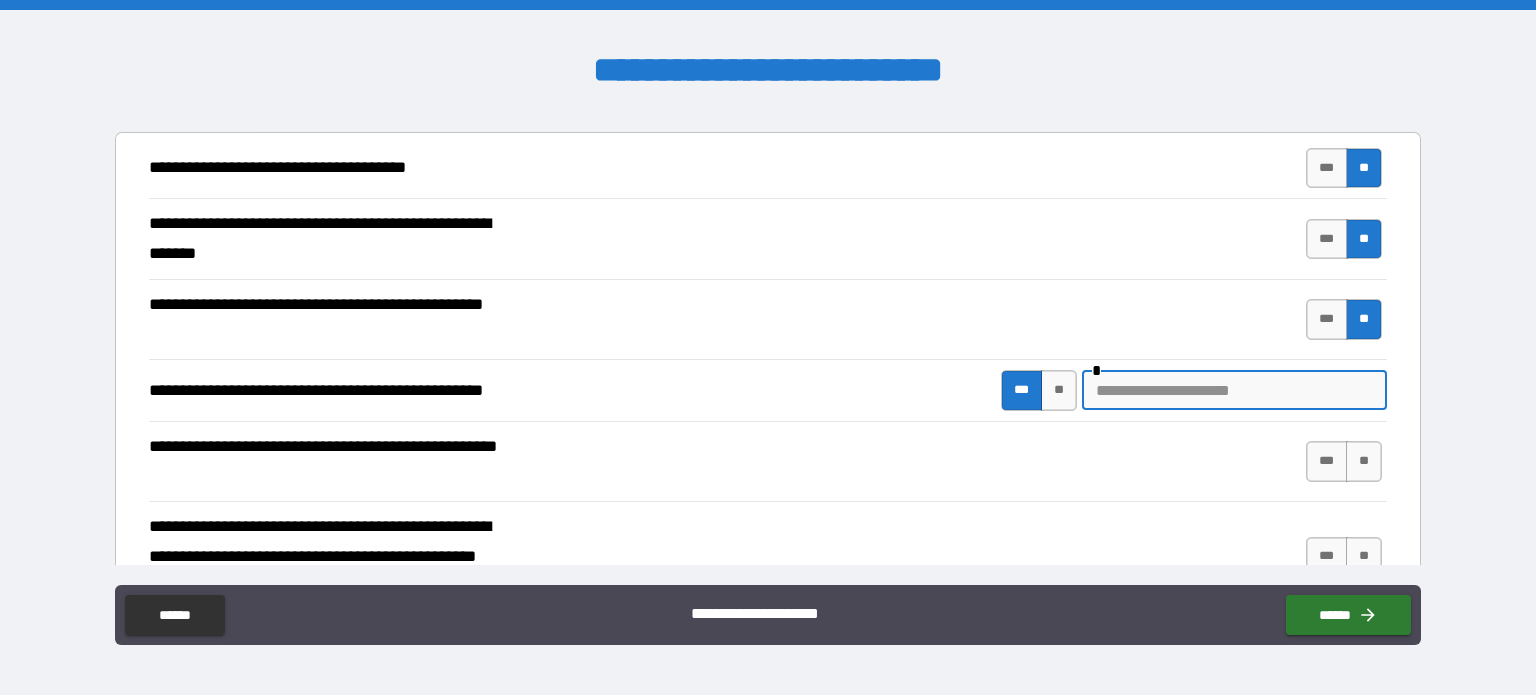 scroll, scrollTop: 400, scrollLeft: 0, axis: vertical 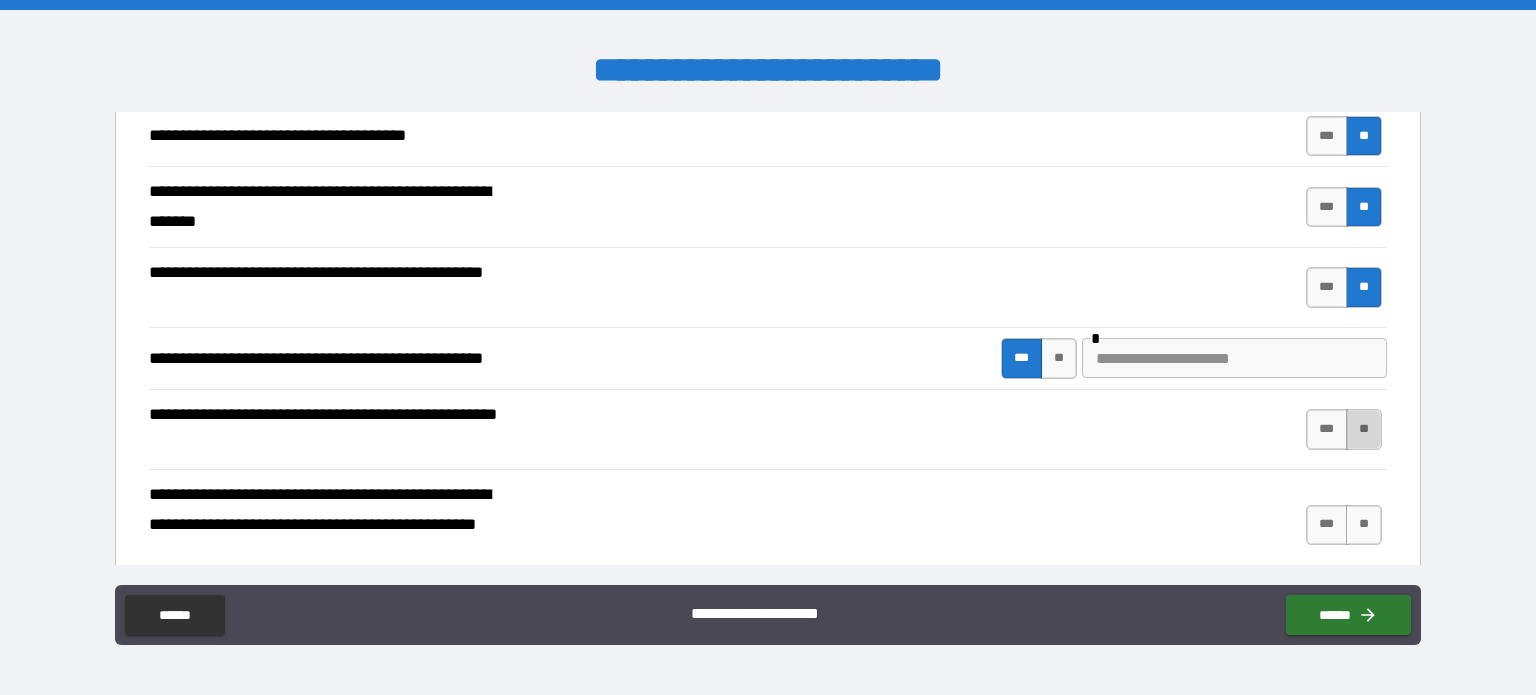 click on "**" at bounding box center [1364, 429] 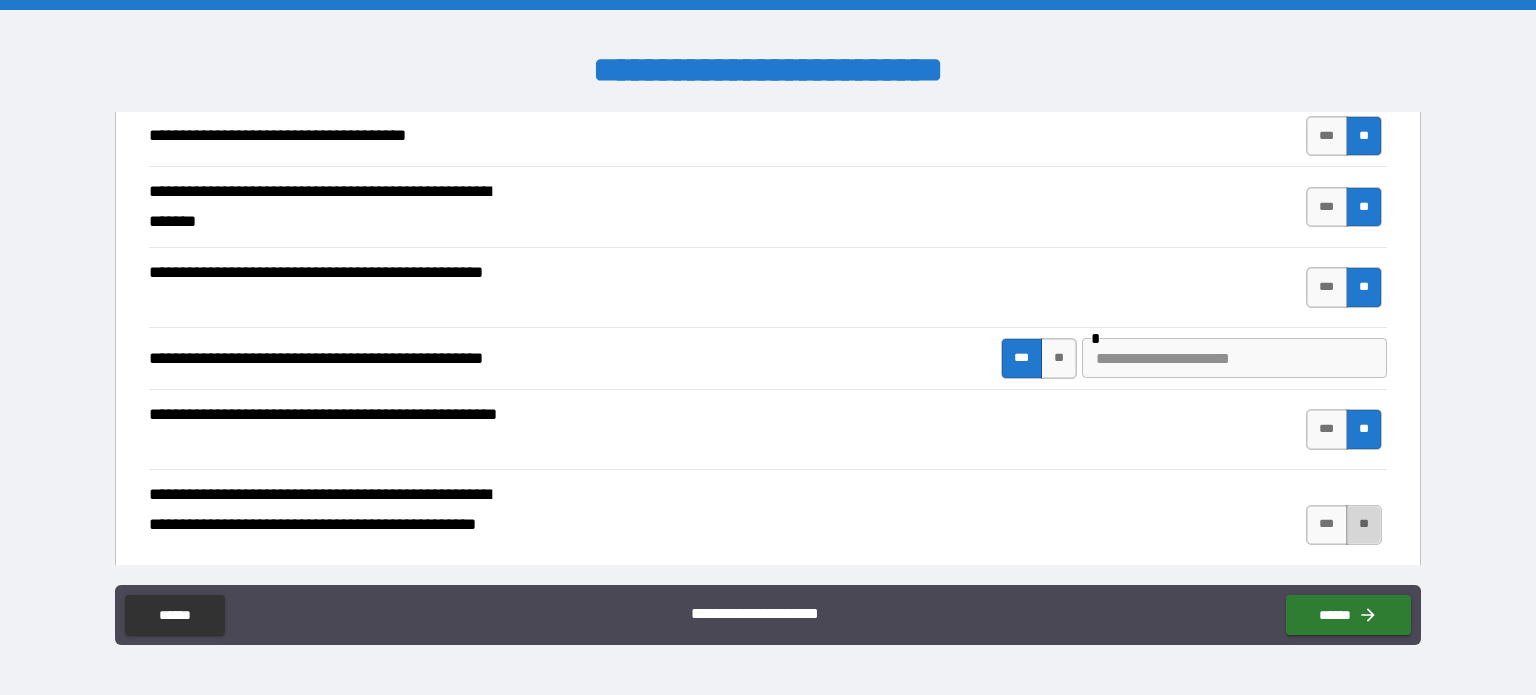 click on "**" at bounding box center [1364, 525] 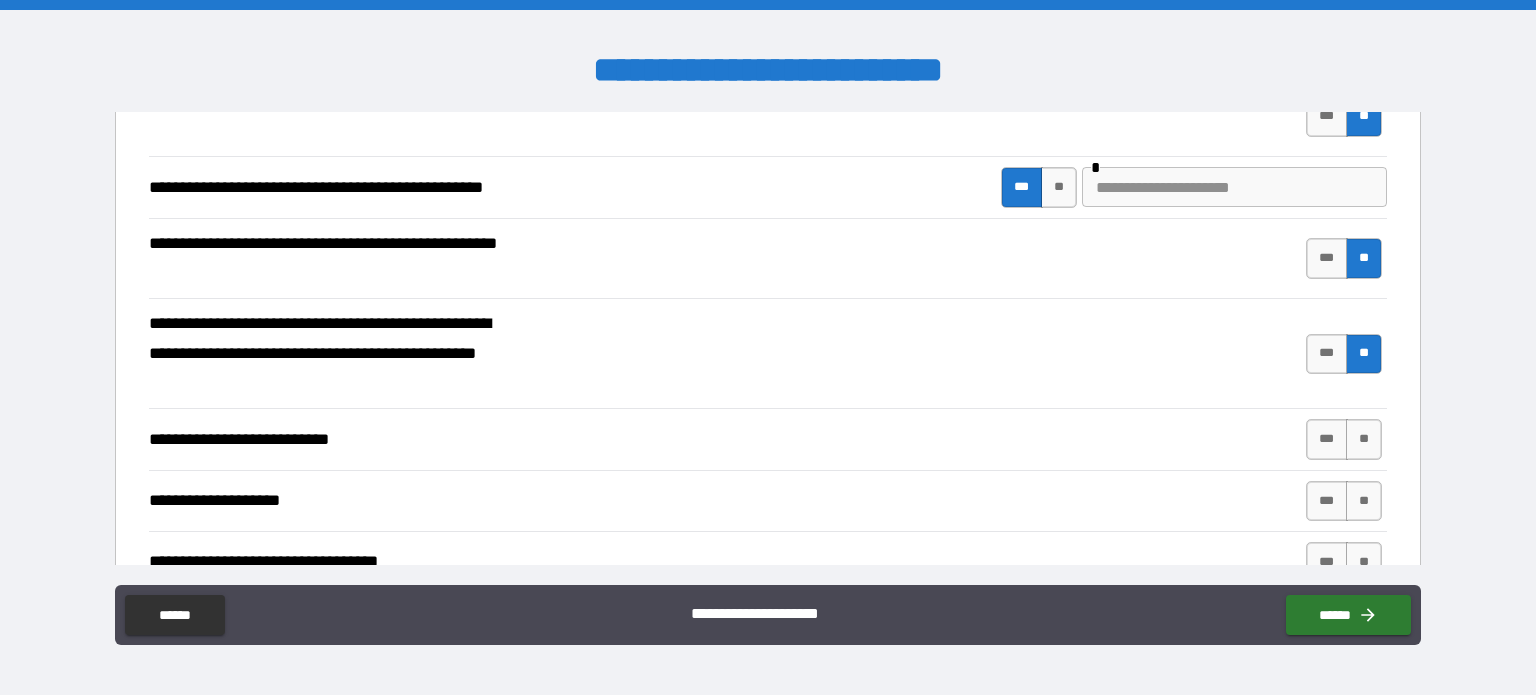 scroll, scrollTop: 600, scrollLeft: 0, axis: vertical 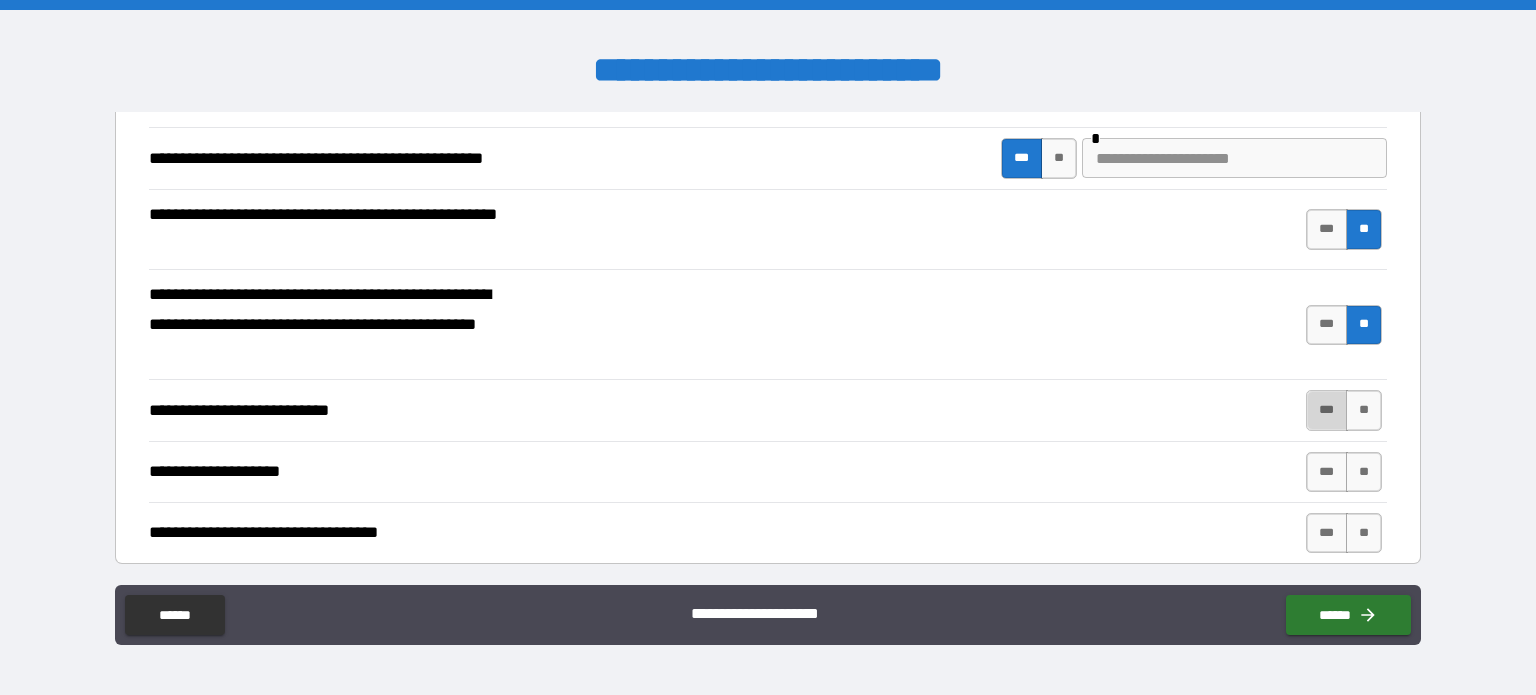 click on "***" at bounding box center (1327, 410) 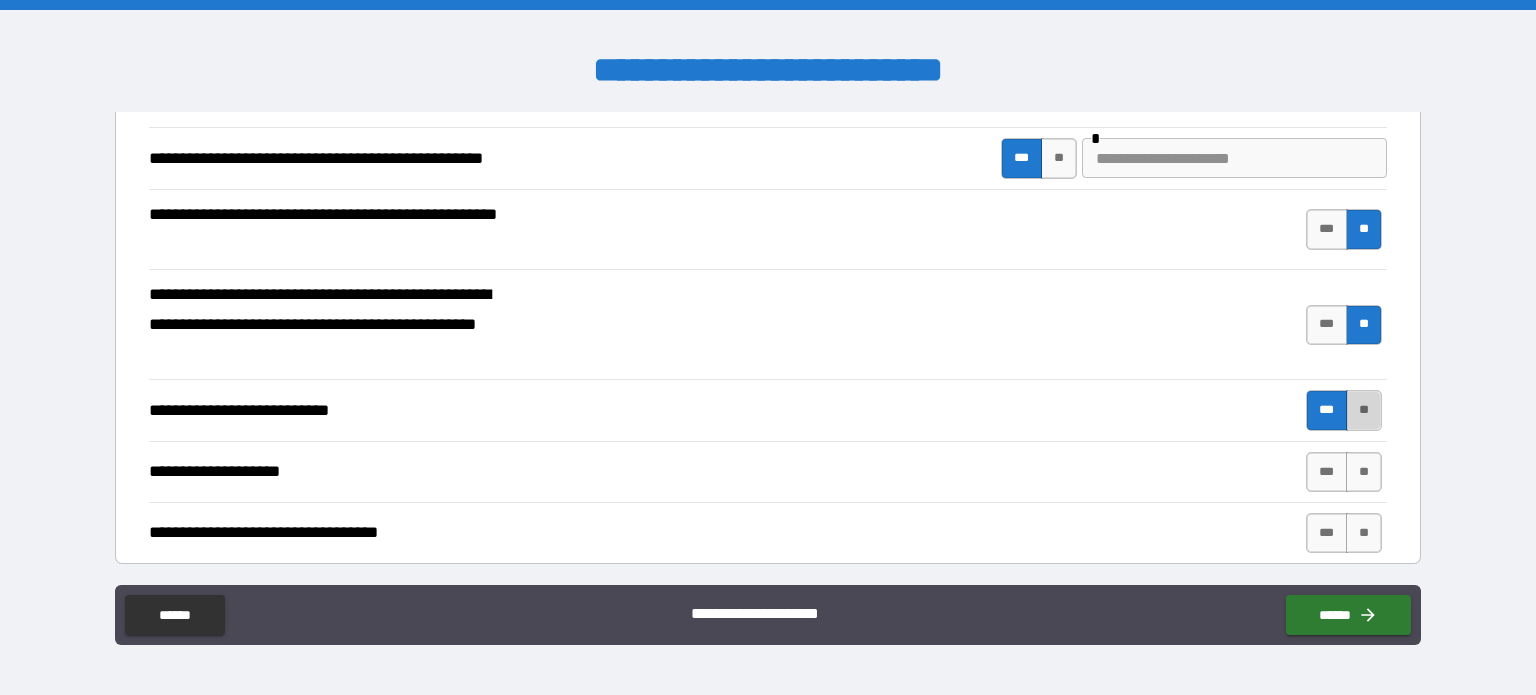click on "**" at bounding box center [1364, 410] 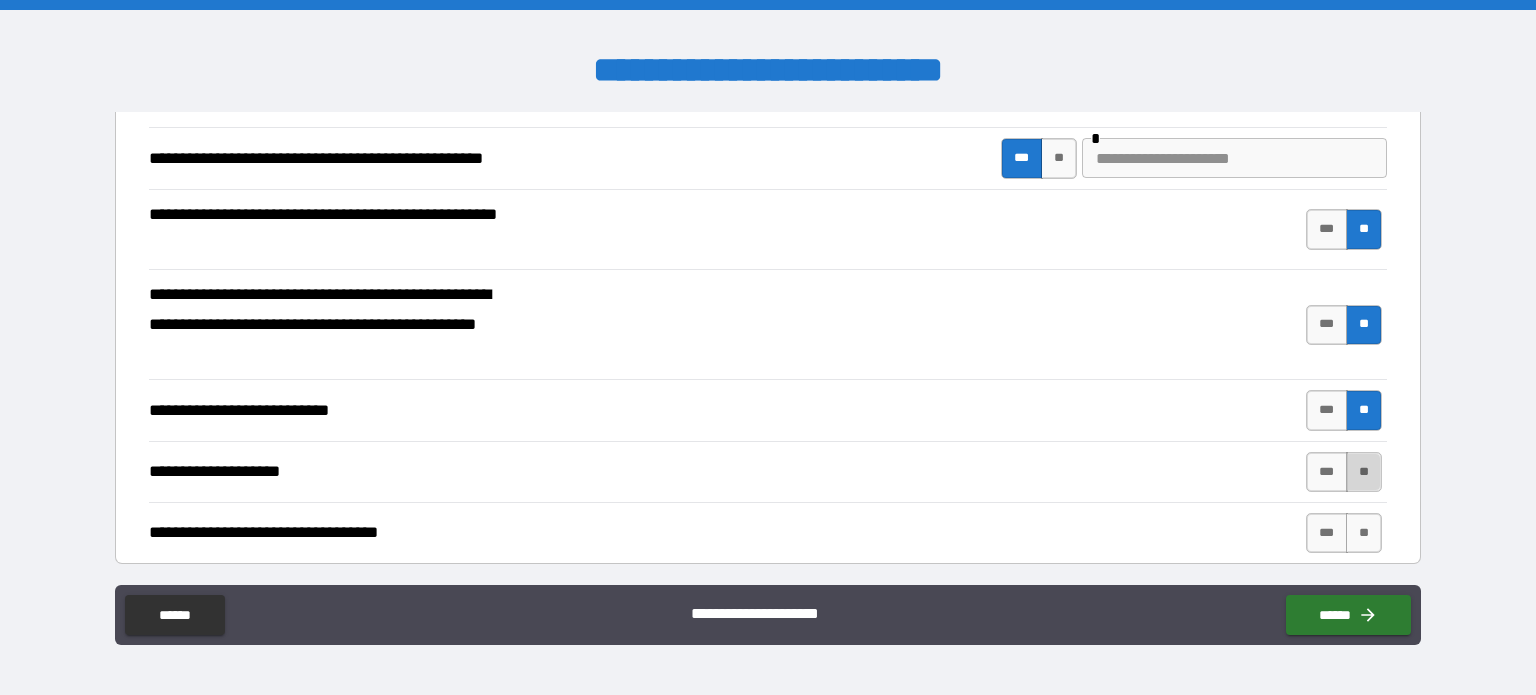 click on "**" at bounding box center [1364, 472] 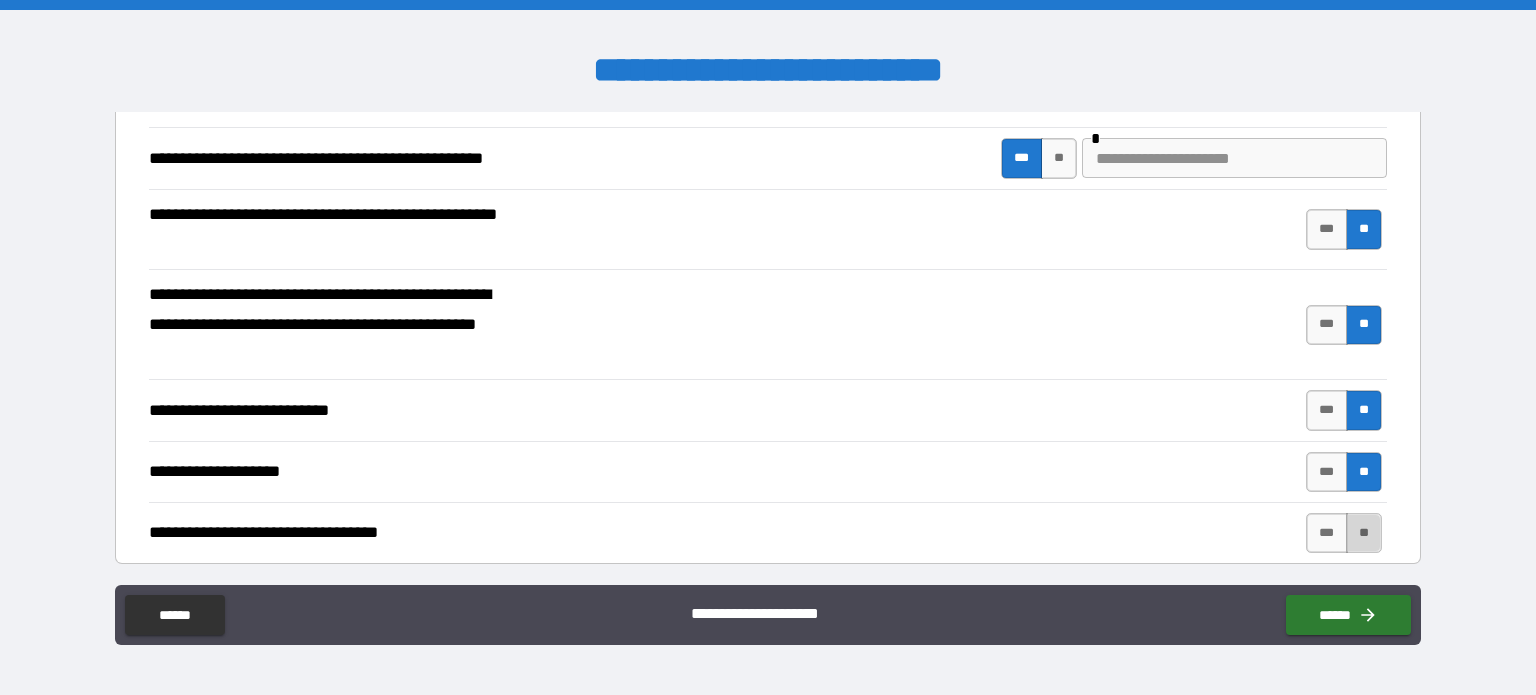 click on "**" at bounding box center [1364, 533] 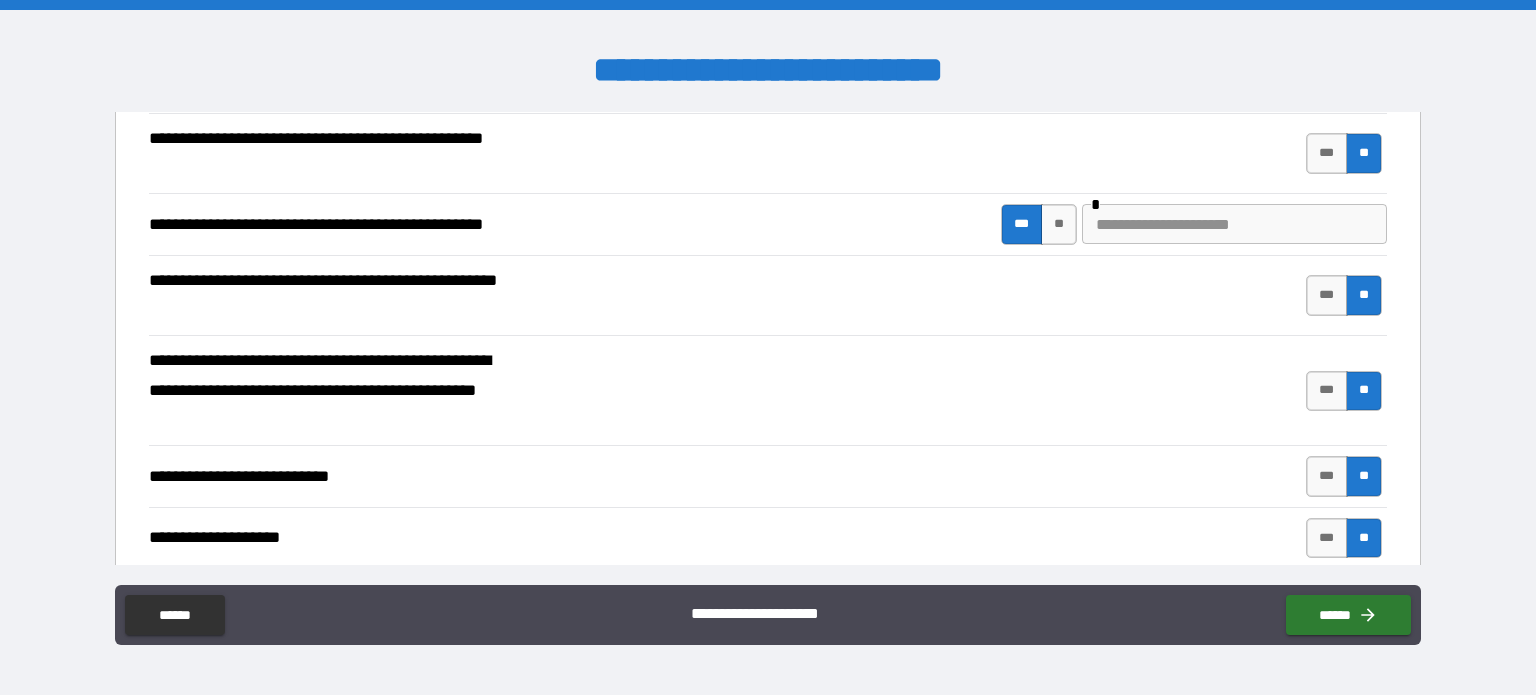 scroll, scrollTop: 500, scrollLeft: 0, axis: vertical 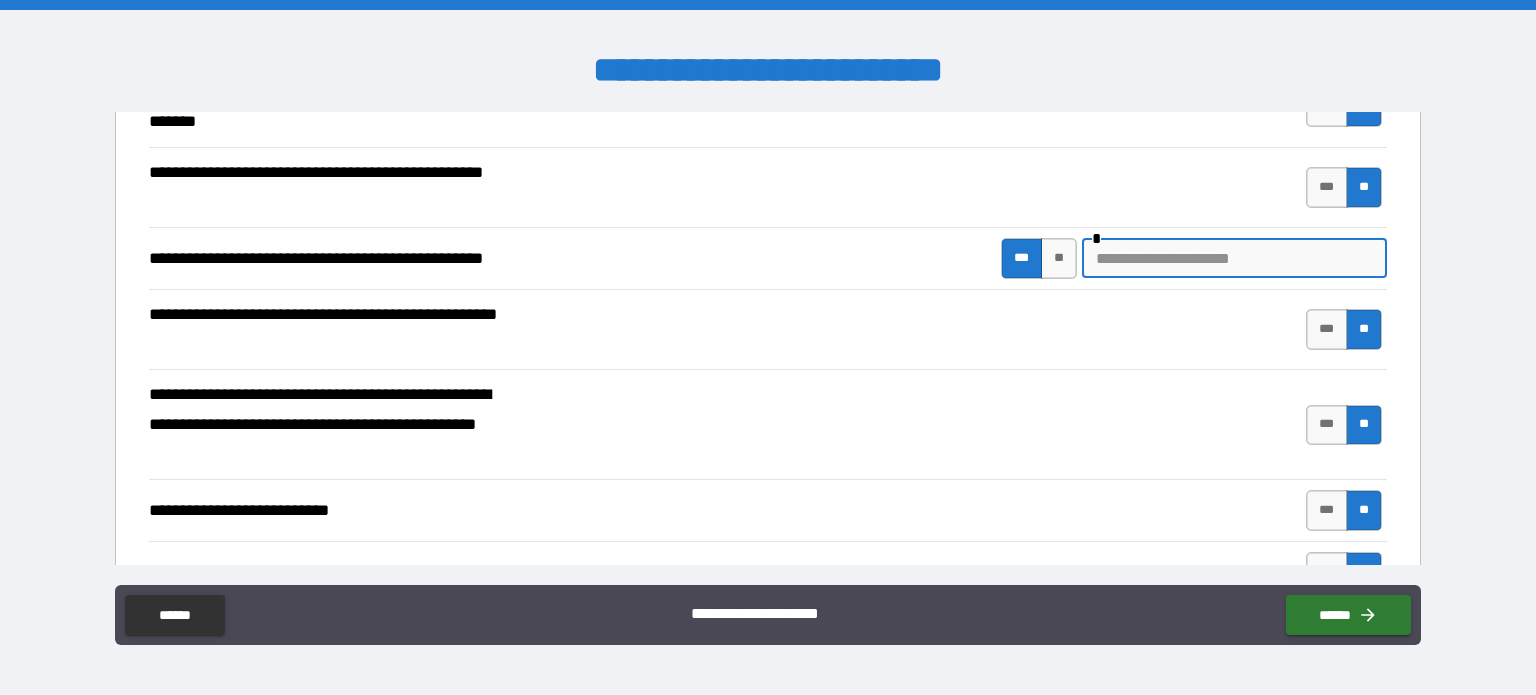 click at bounding box center [1234, 258] 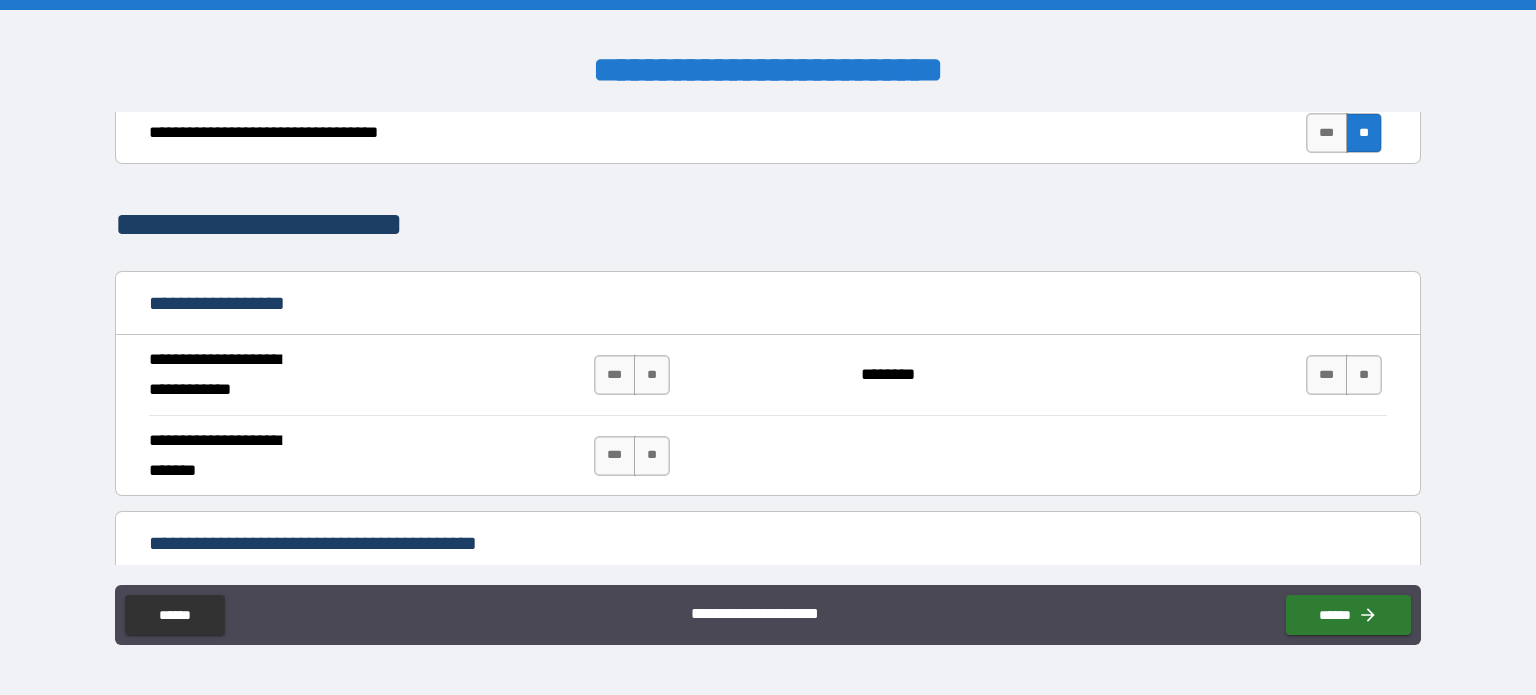 scroll, scrollTop: 1100, scrollLeft: 0, axis: vertical 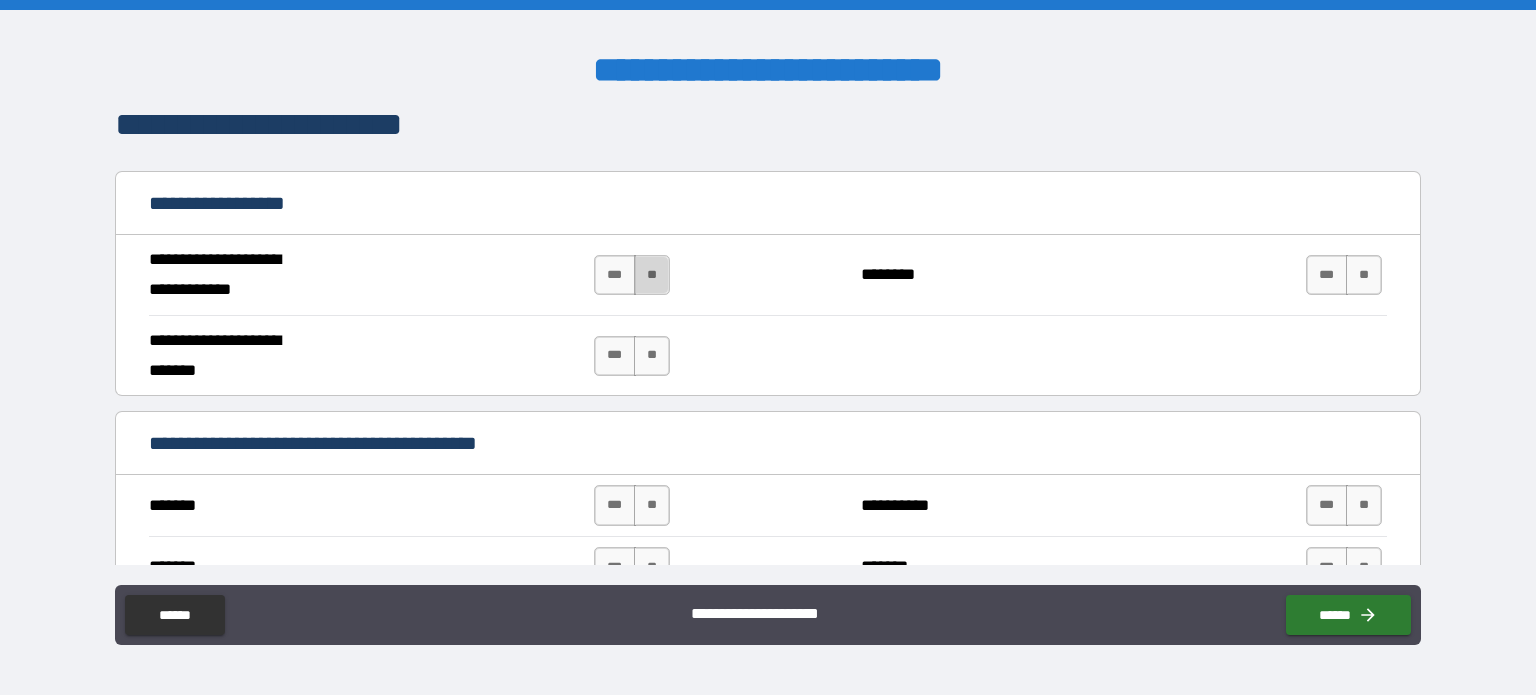 click on "**" at bounding box center [652, 275] 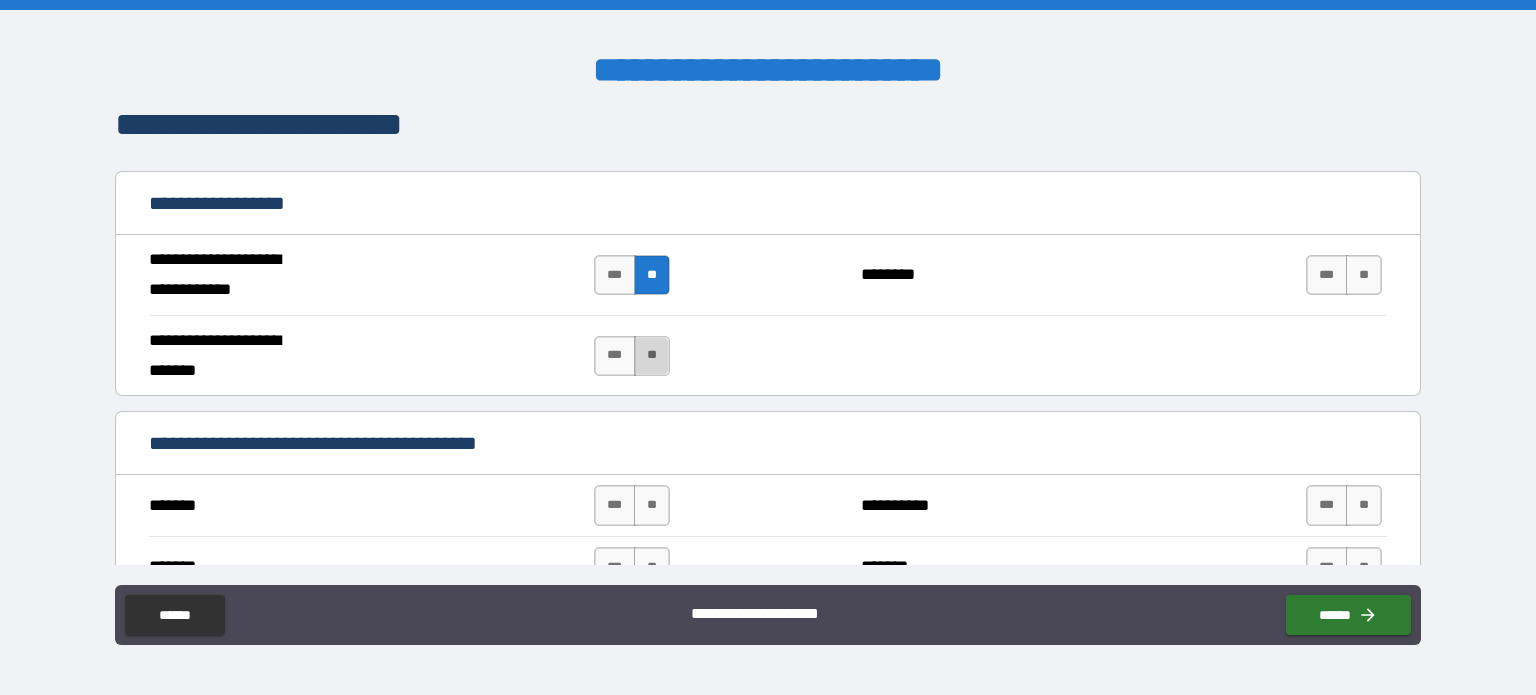 click on "**" at bounding box center (652, 356) 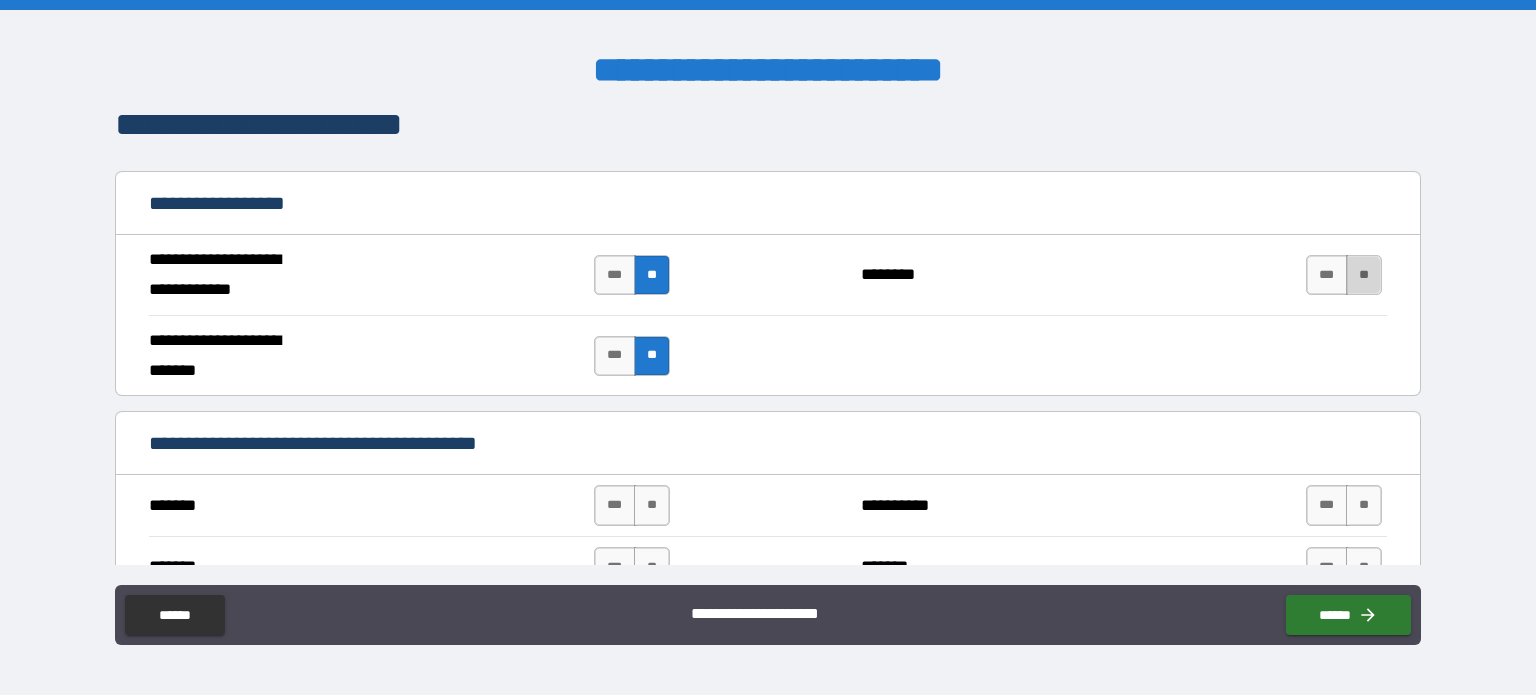 click on "**" at bounding box center (1364, 275) 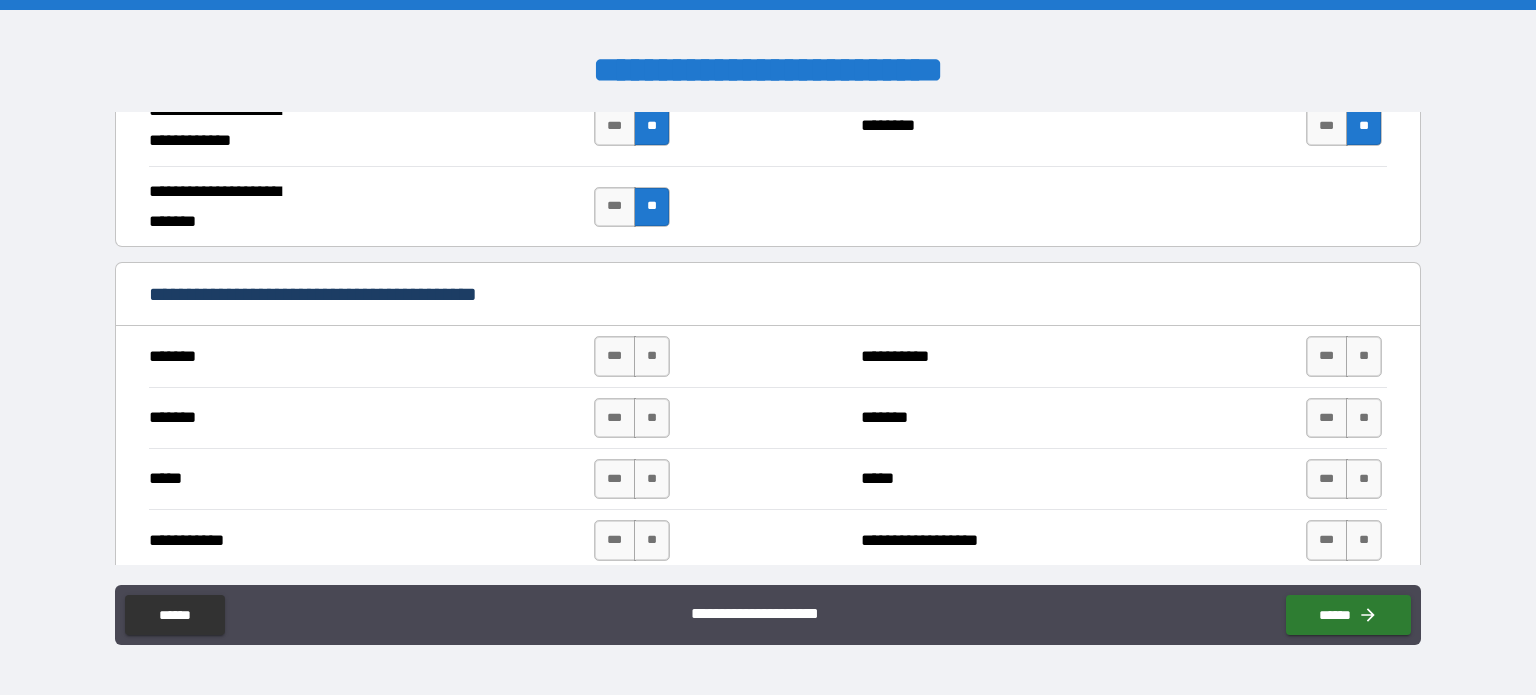 scroll, scrollTop: 1300, scrollLeft: 0, axis: vertical 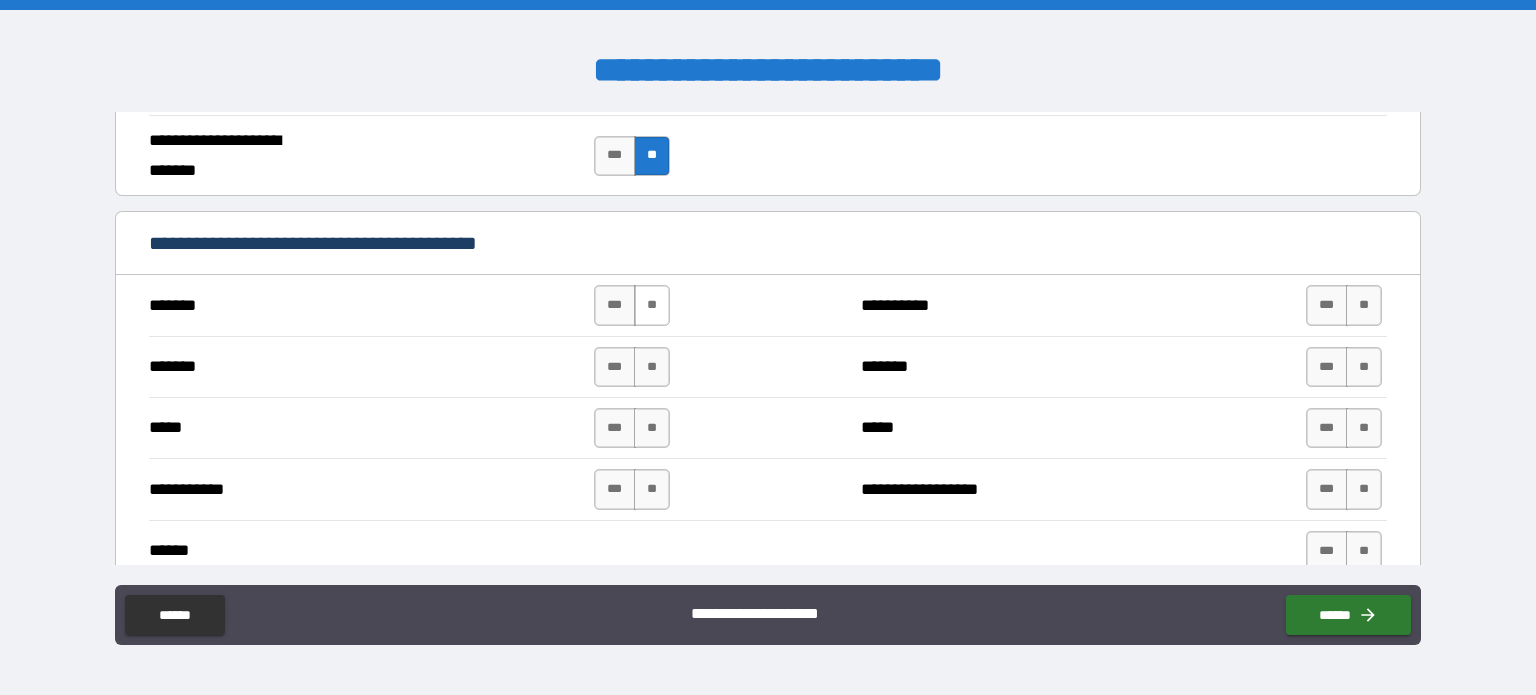 click on "**" at bounding box center [652, 305] 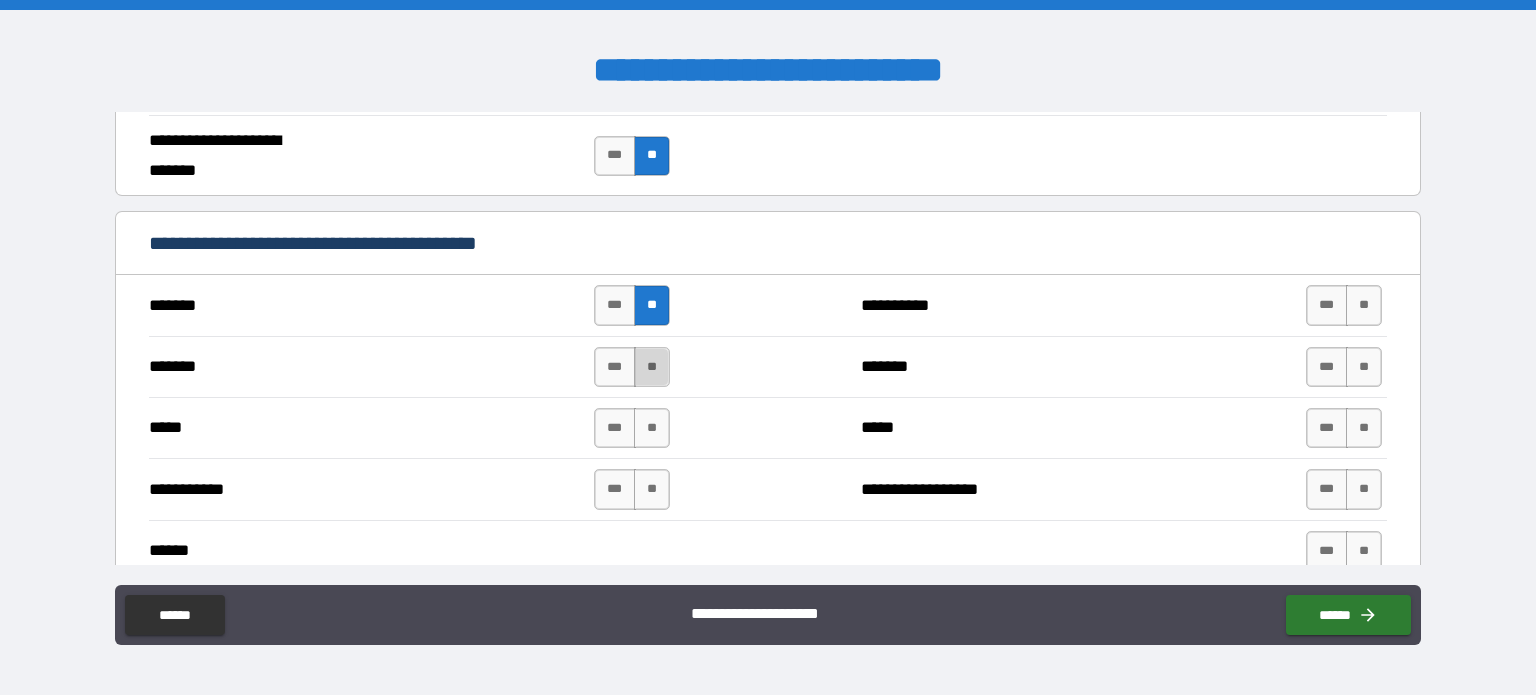 click on "**" at bounding box center [652, 367] 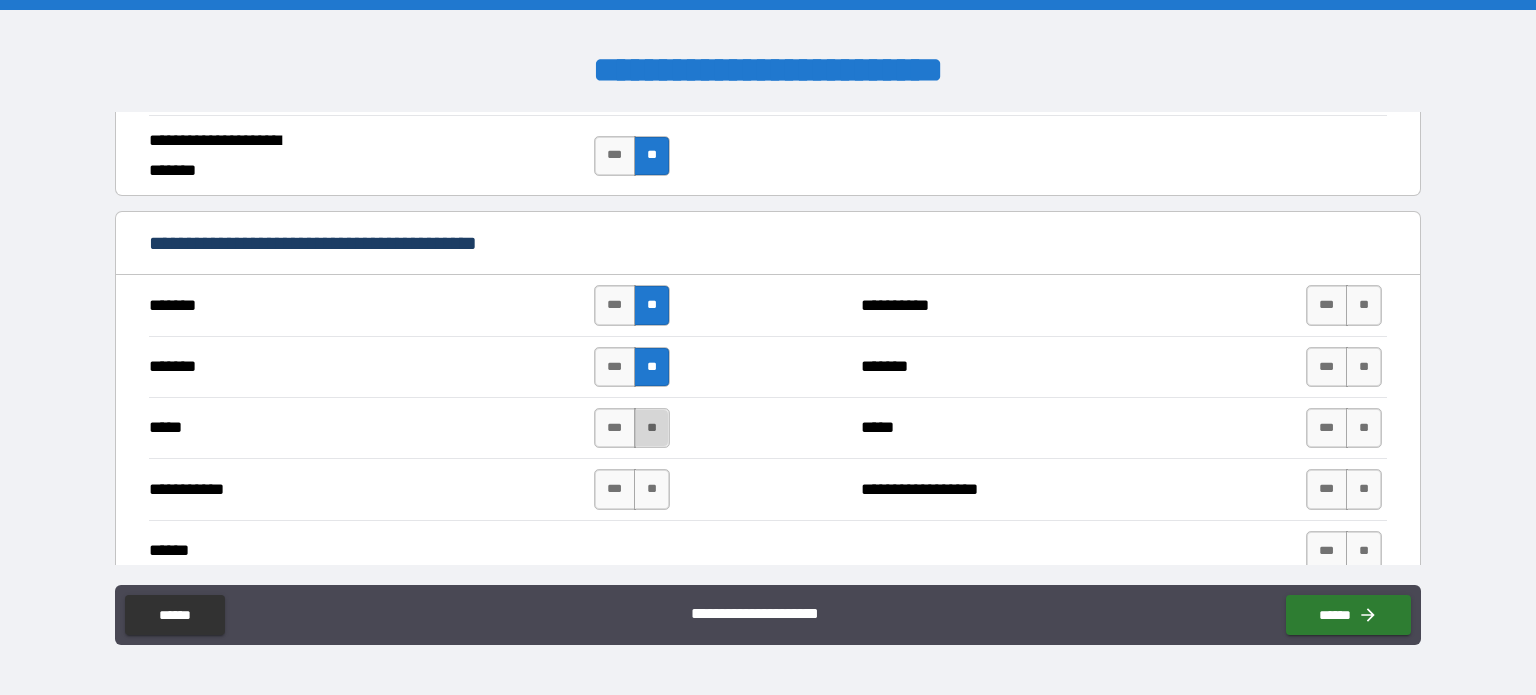 click on "**" at bounding box center (652, 428) 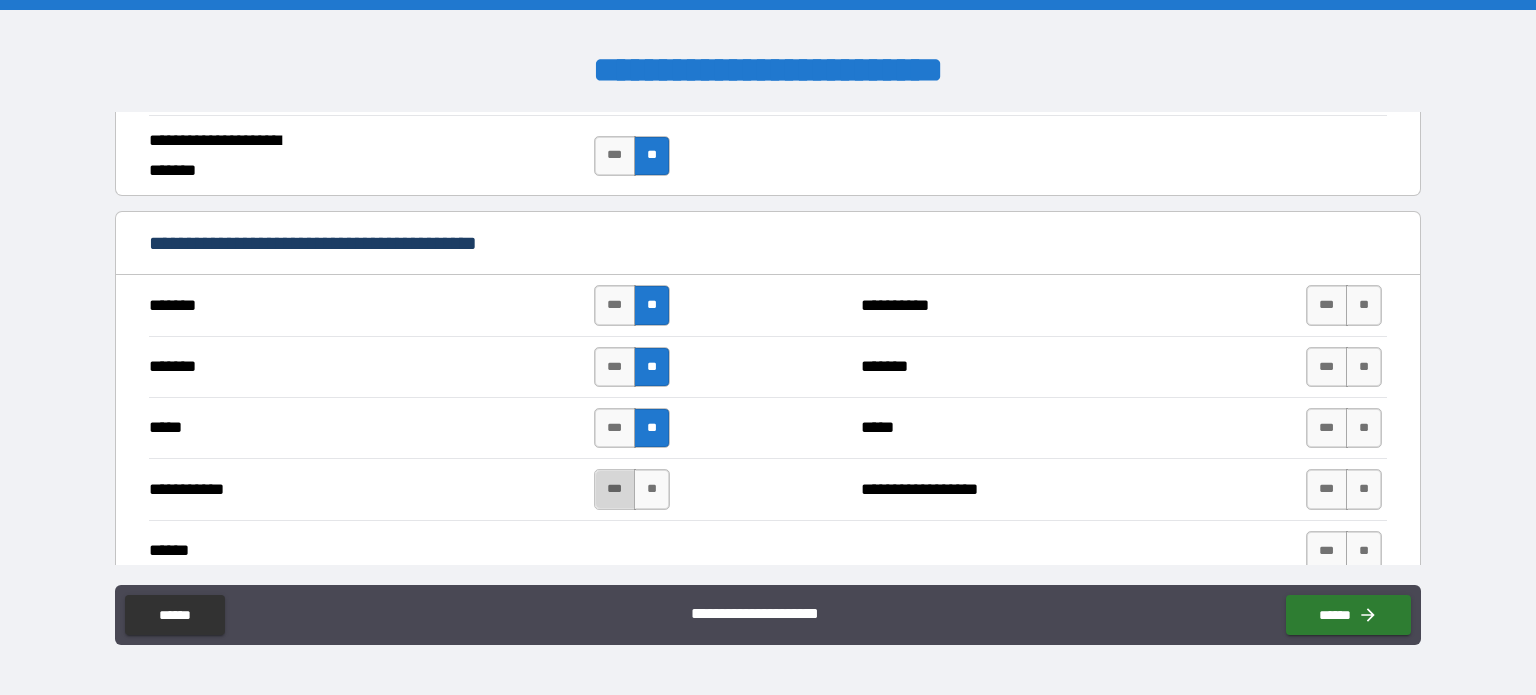 click on "***" at bounding box center [615, 489] 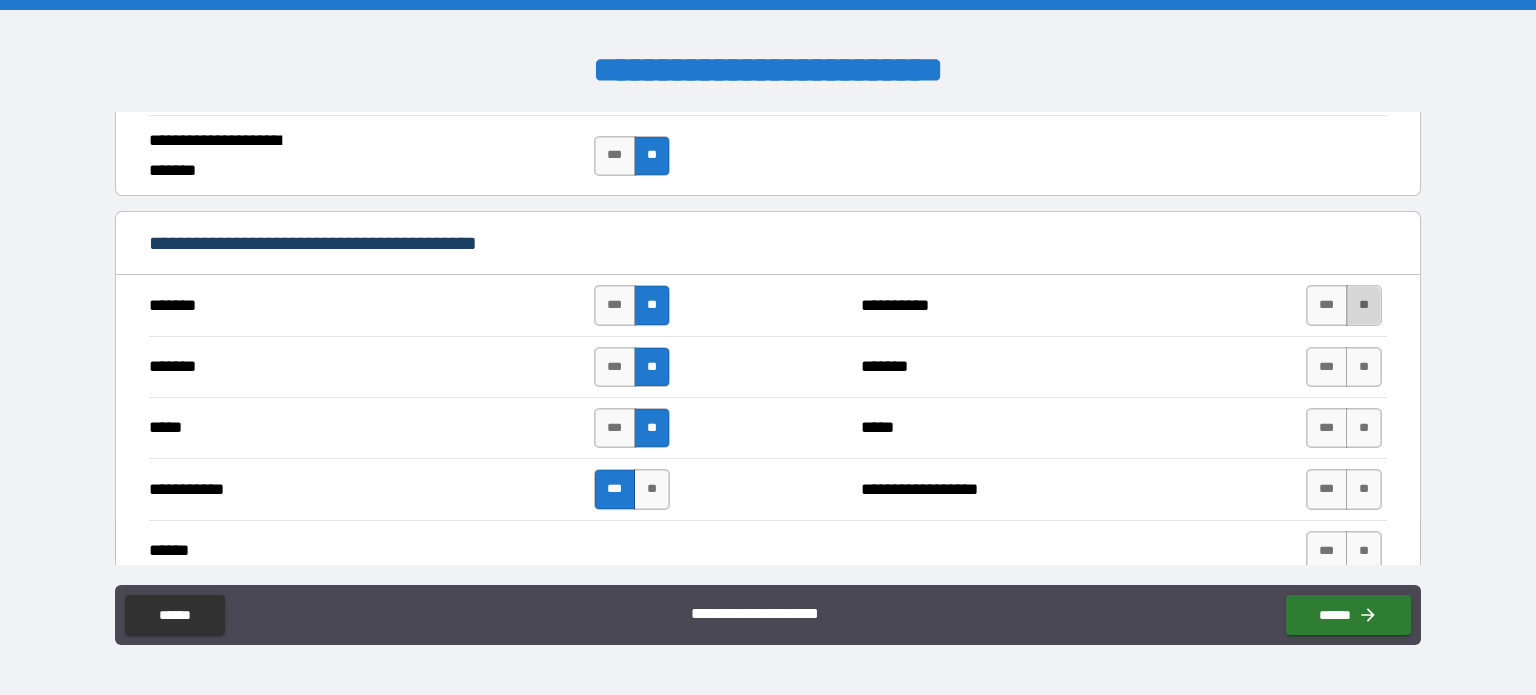 click on "**" at bounding box center (1364, 305) 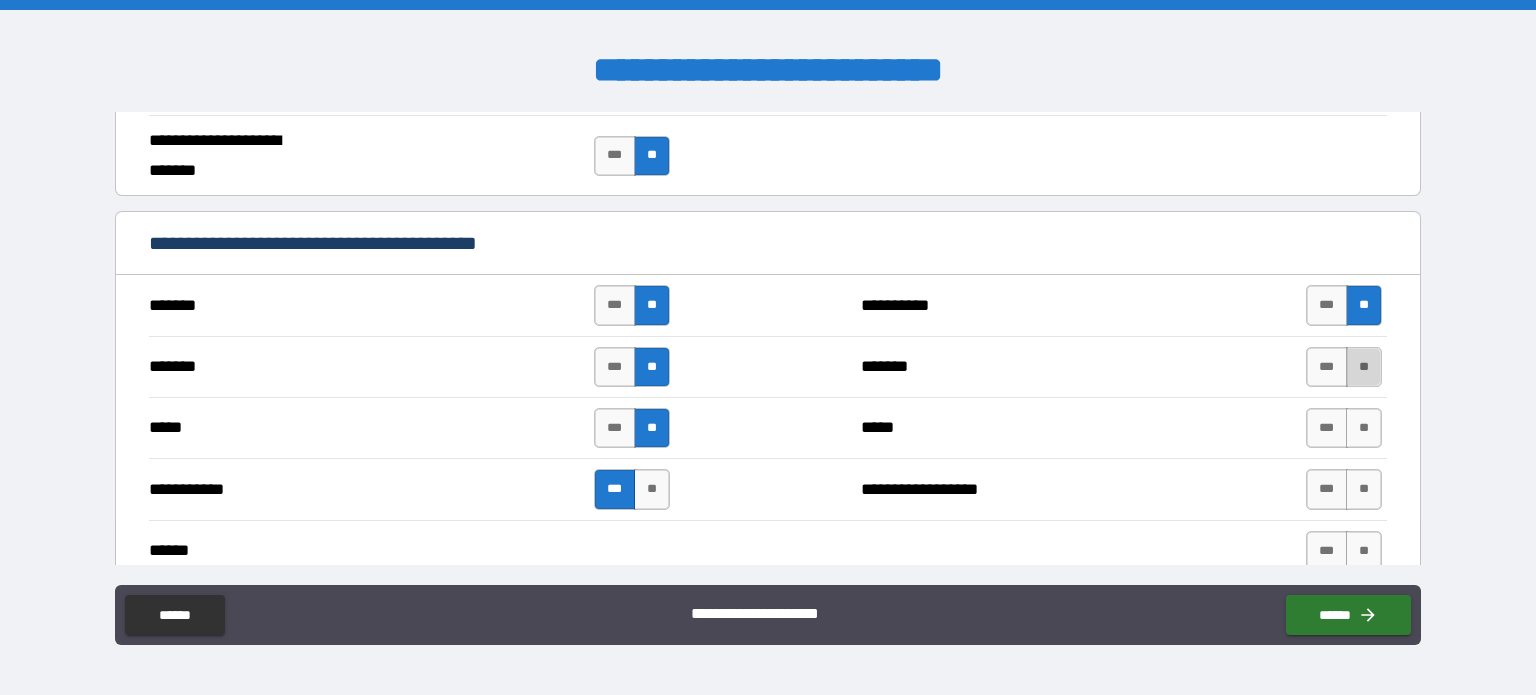 click on "**" at bounding box center (1364, 367) 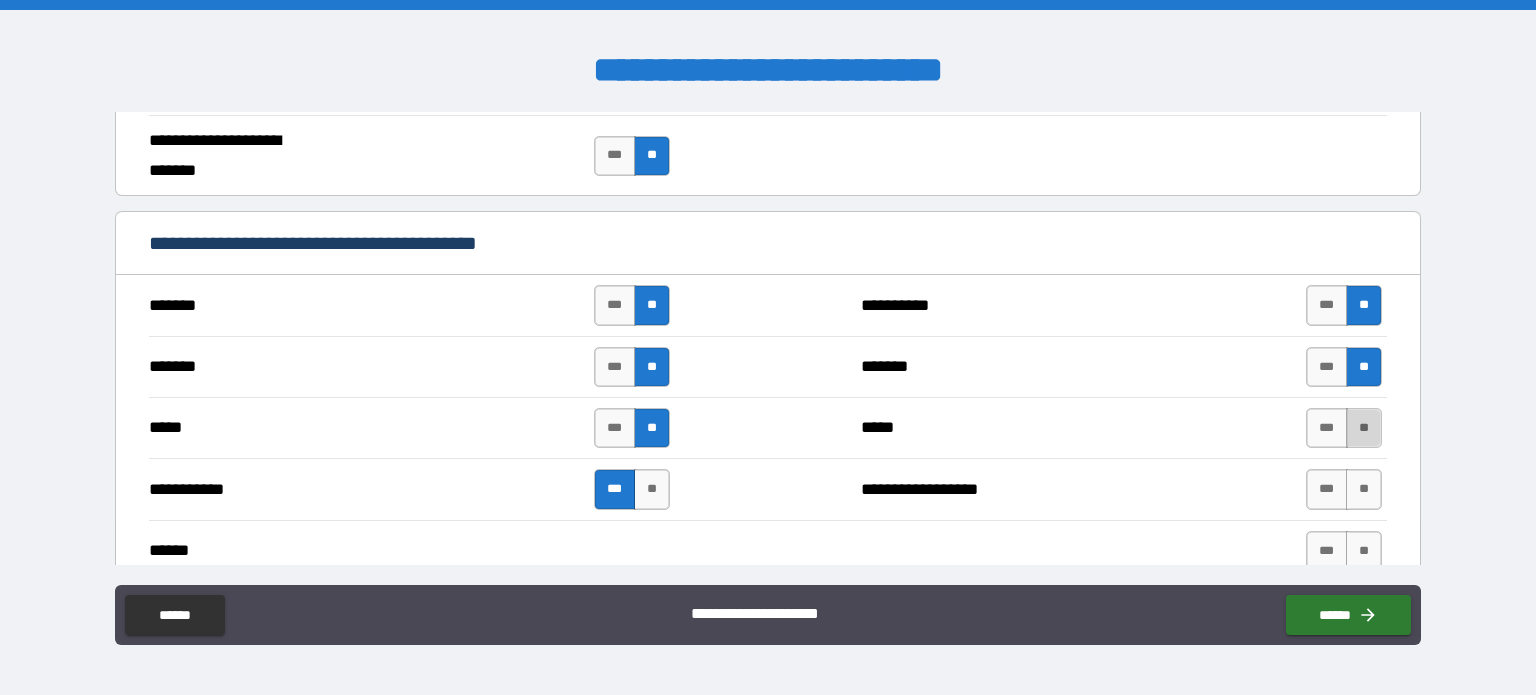 click on "**" at bounding box center [1364, 428] 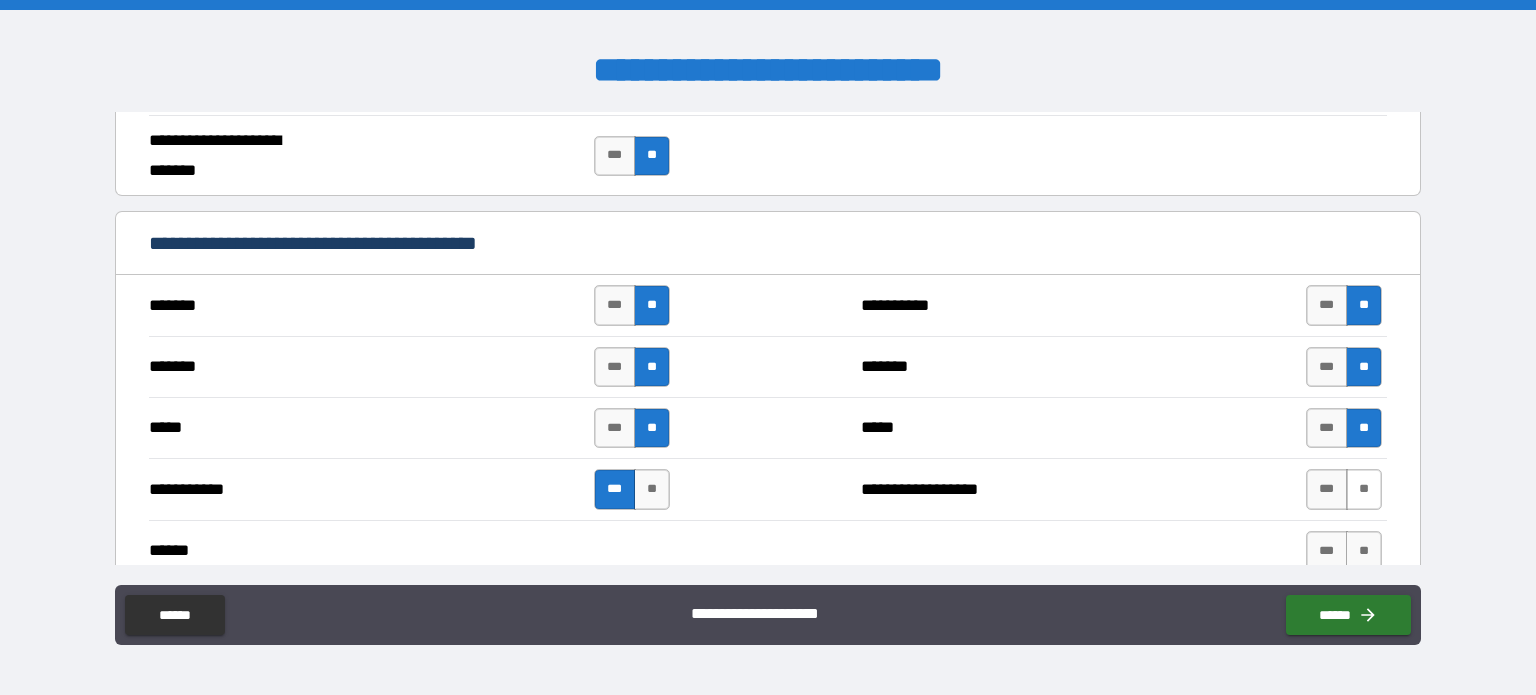 click on "**" at bounding box center (1364, 489) 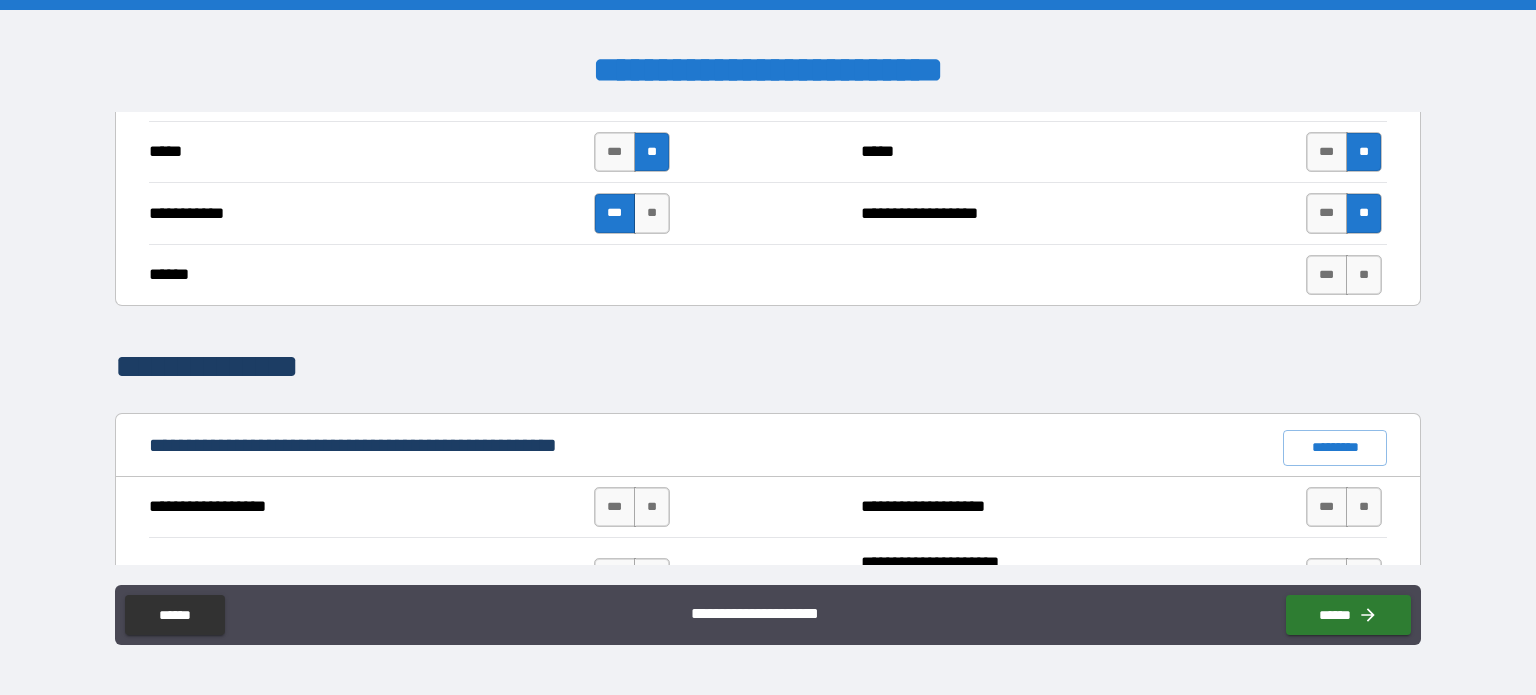 scroll, scrollTop: 1600, scrollLeft: 0, axis: vertical 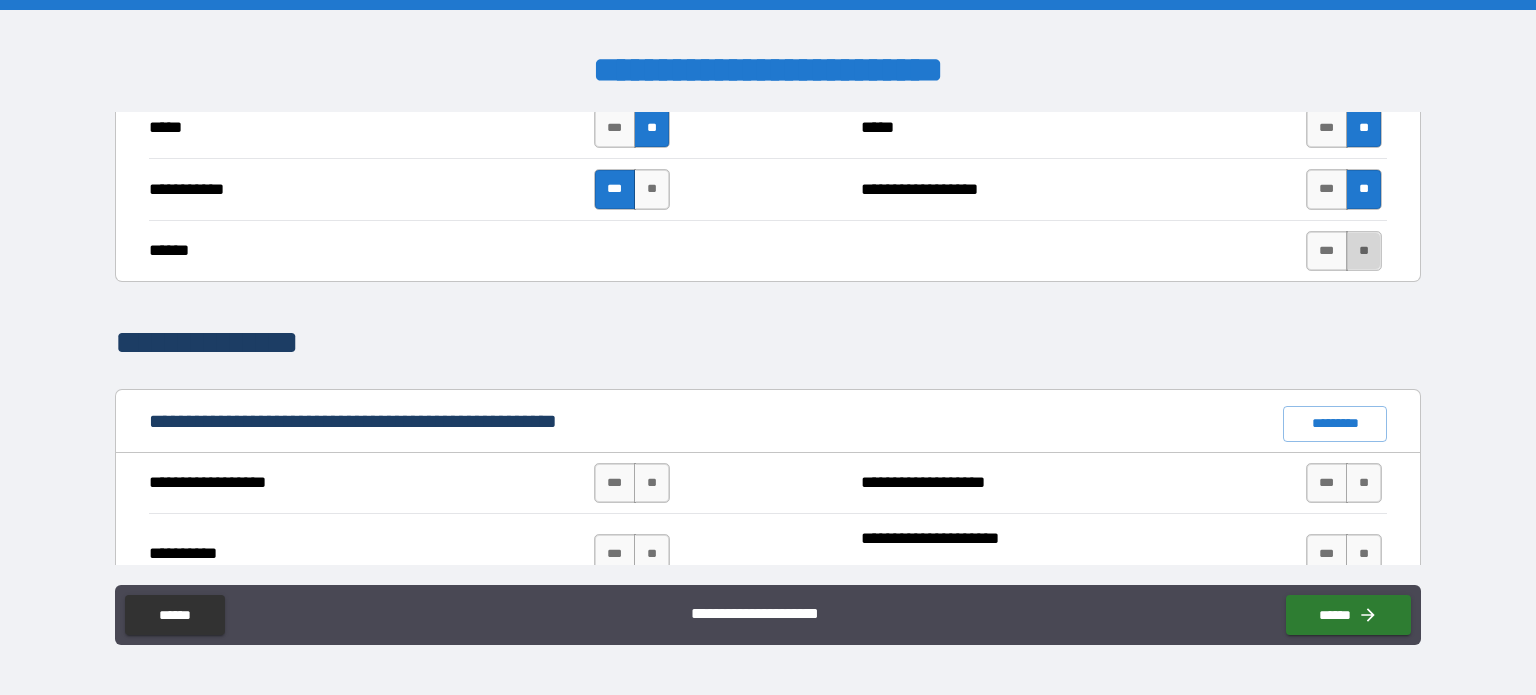 click on "**" at bounding box center (1364, 251) 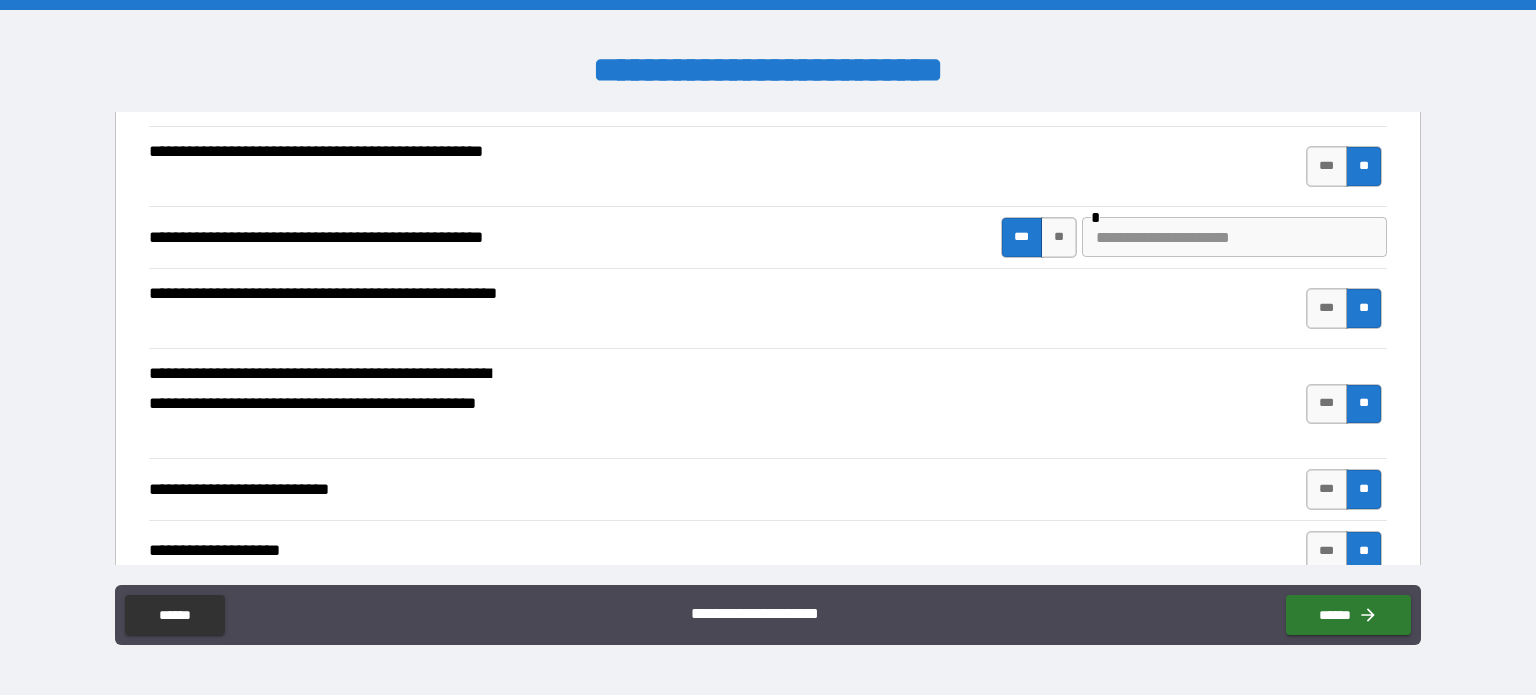 scroll, scrollTop: 500, scrollLeft: 0, axis: vertical 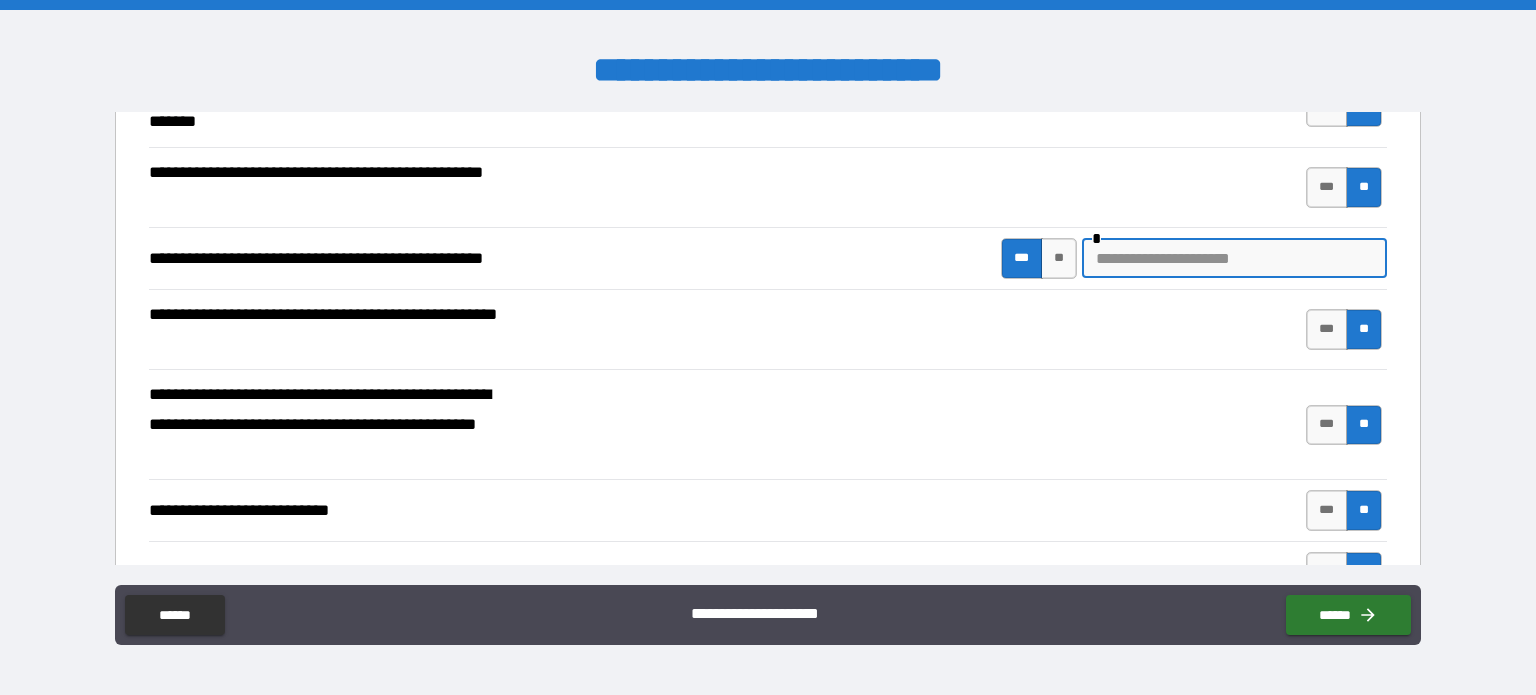 click at bounding box center (1234, 258) 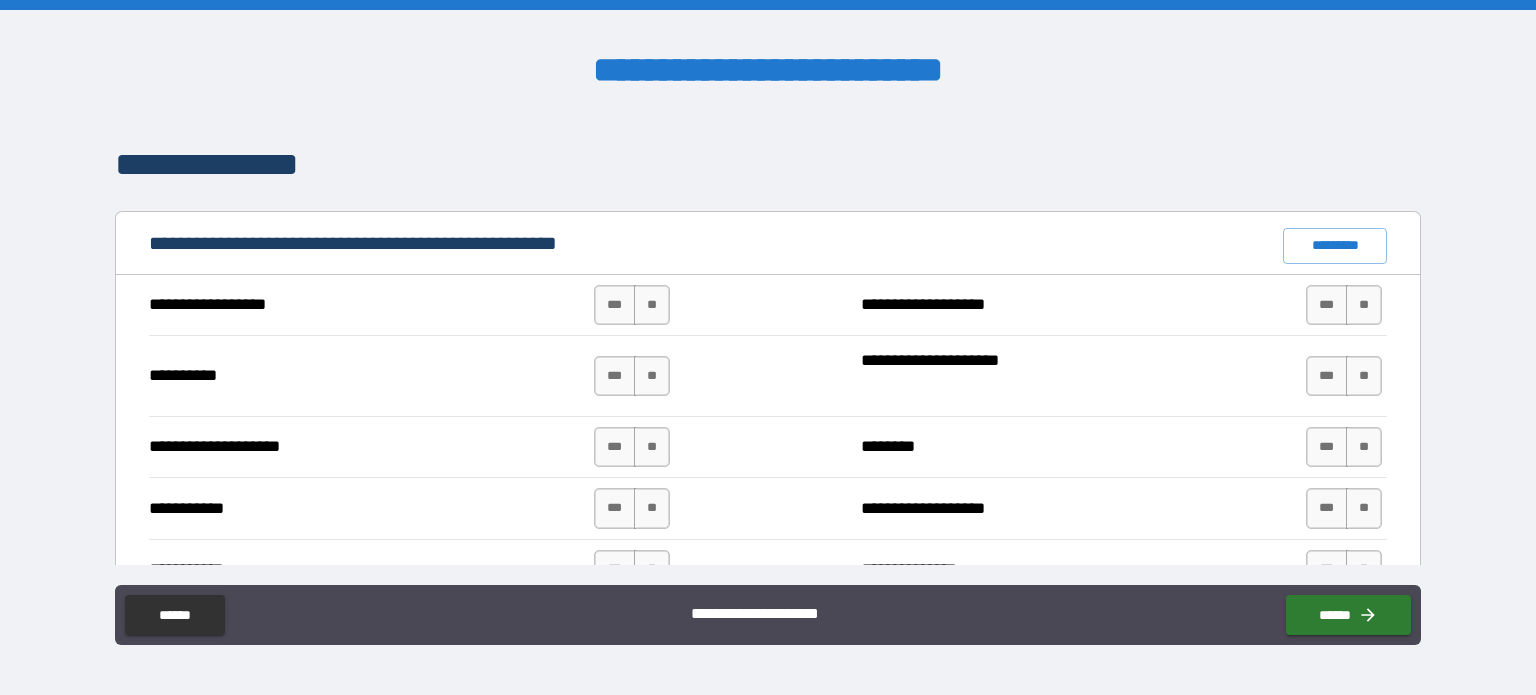 scroll, scrollTop: 1800, scrollLeft: 0, axis: vertical 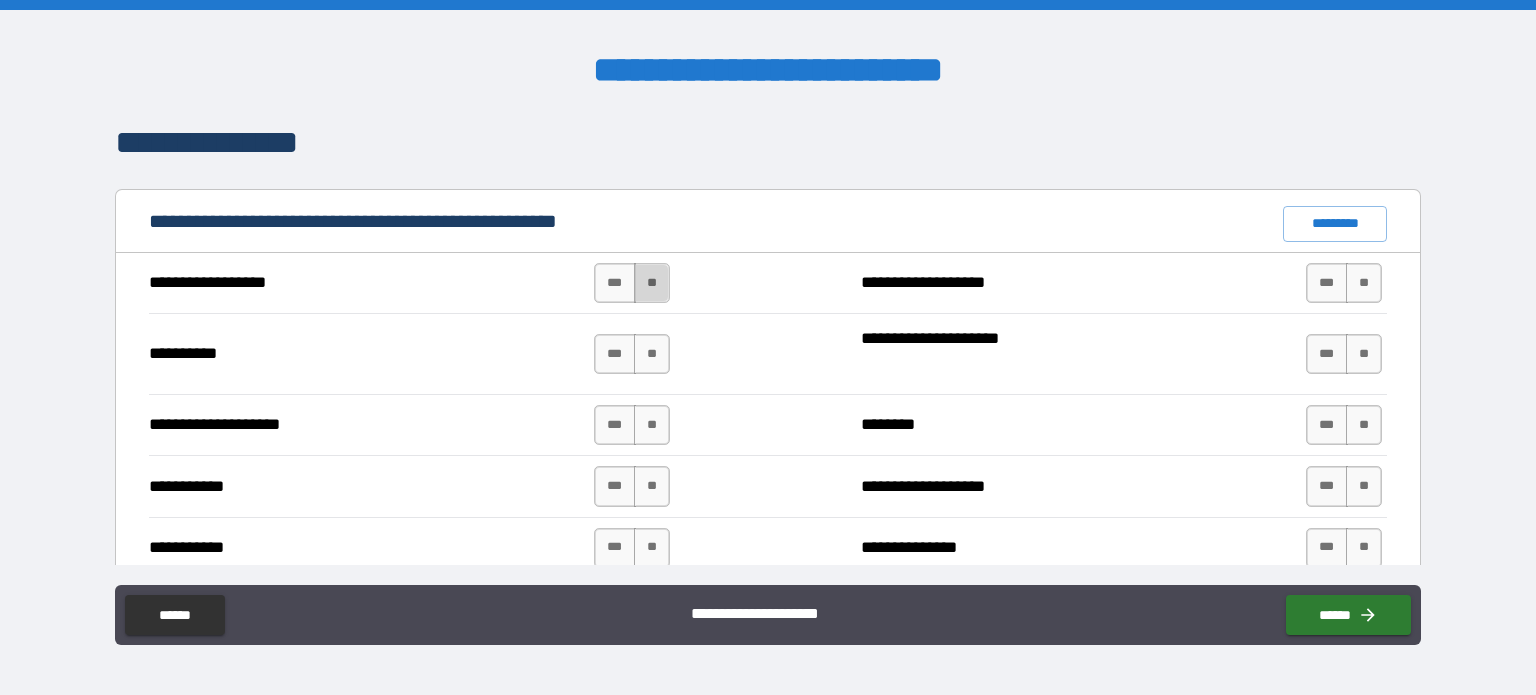 click on "**" at bounding box center [652, 283] 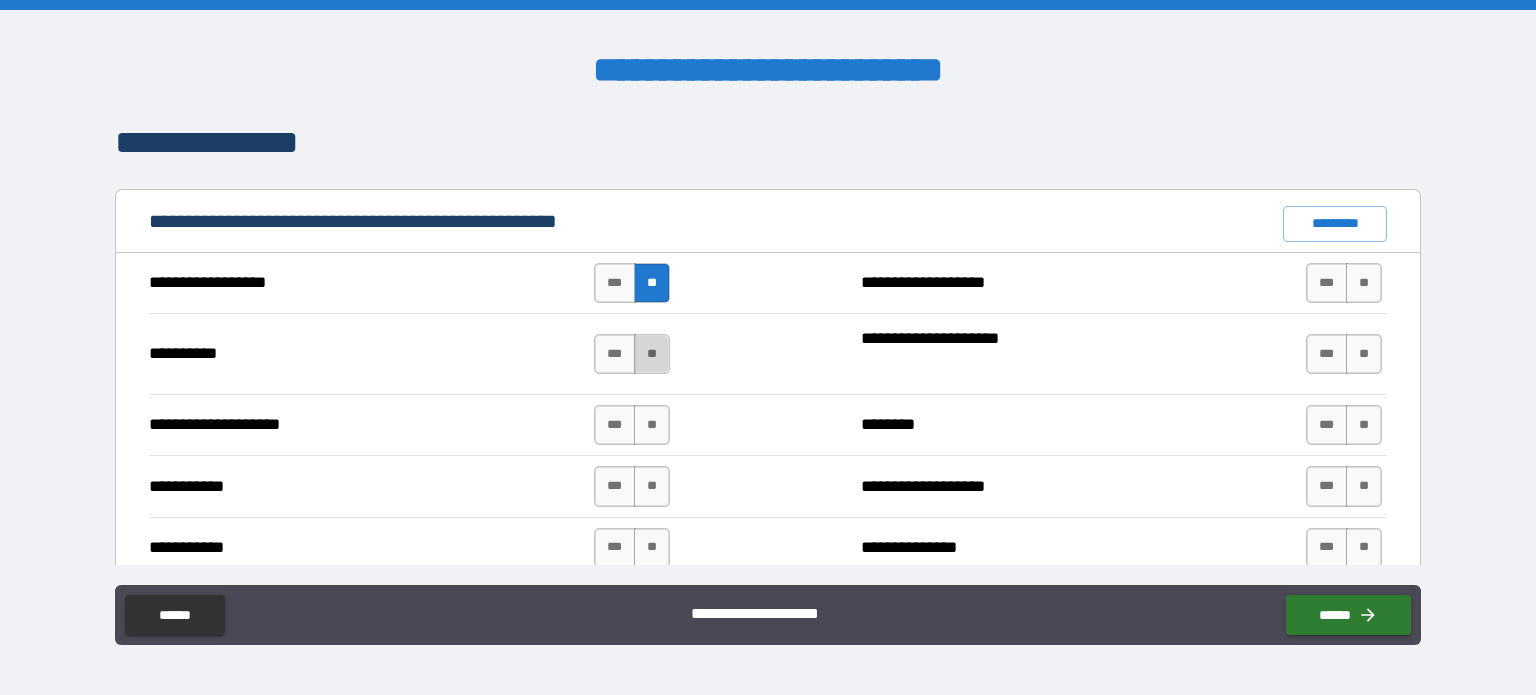 click on "**" at bounding box center [652, 354] 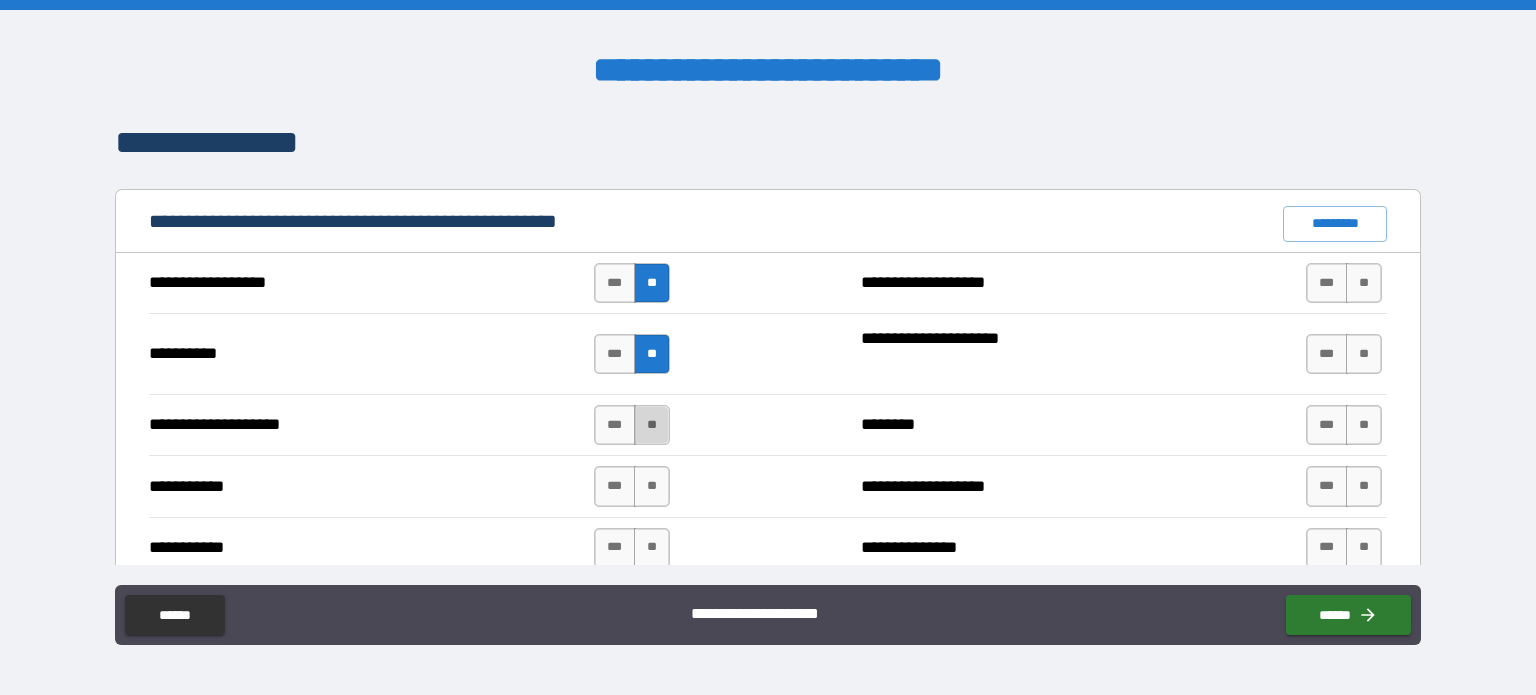 click on "**" at bounding box center (652, 425) 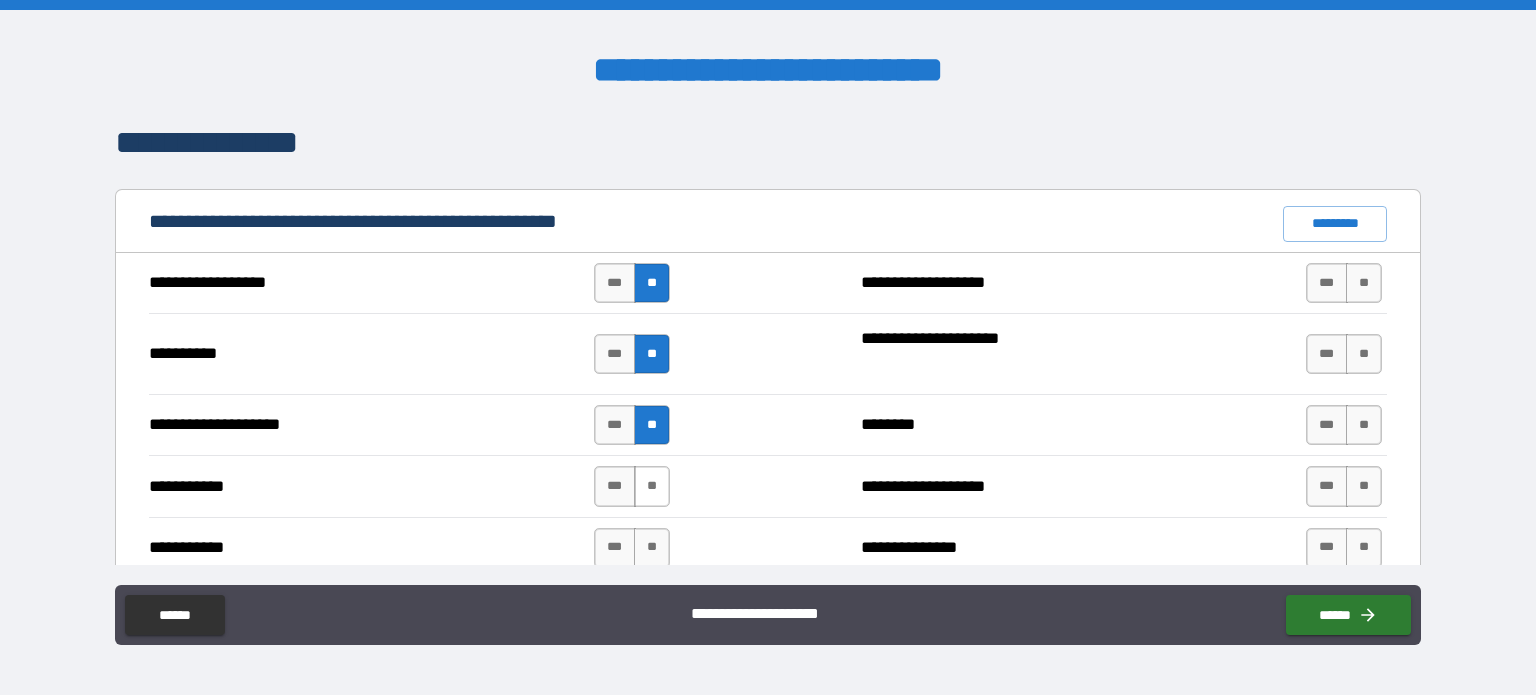 click on "**" at bounding box center (652, 486) 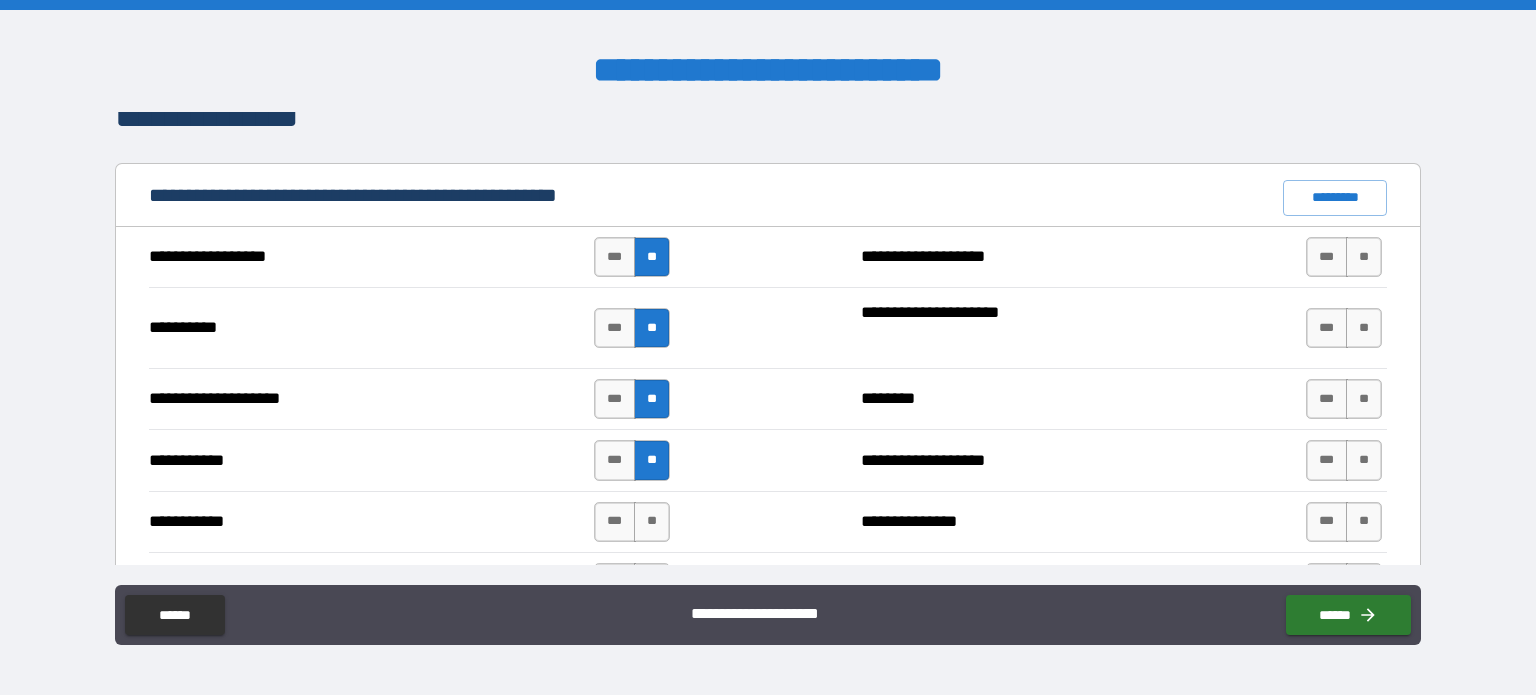 scroll, scrollTop: 1900, scrollLeft: 0, axis: vertical 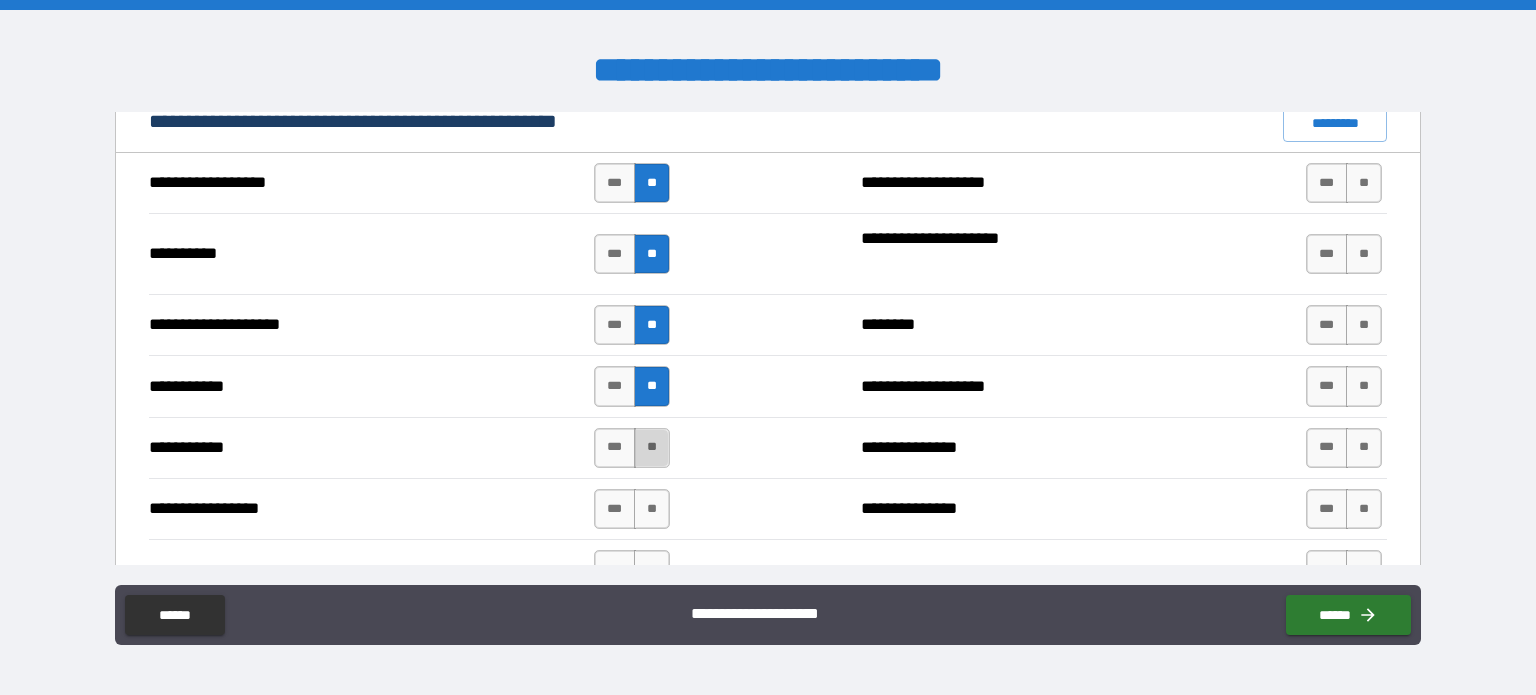 click on "**" at bounding box center (652, 448) 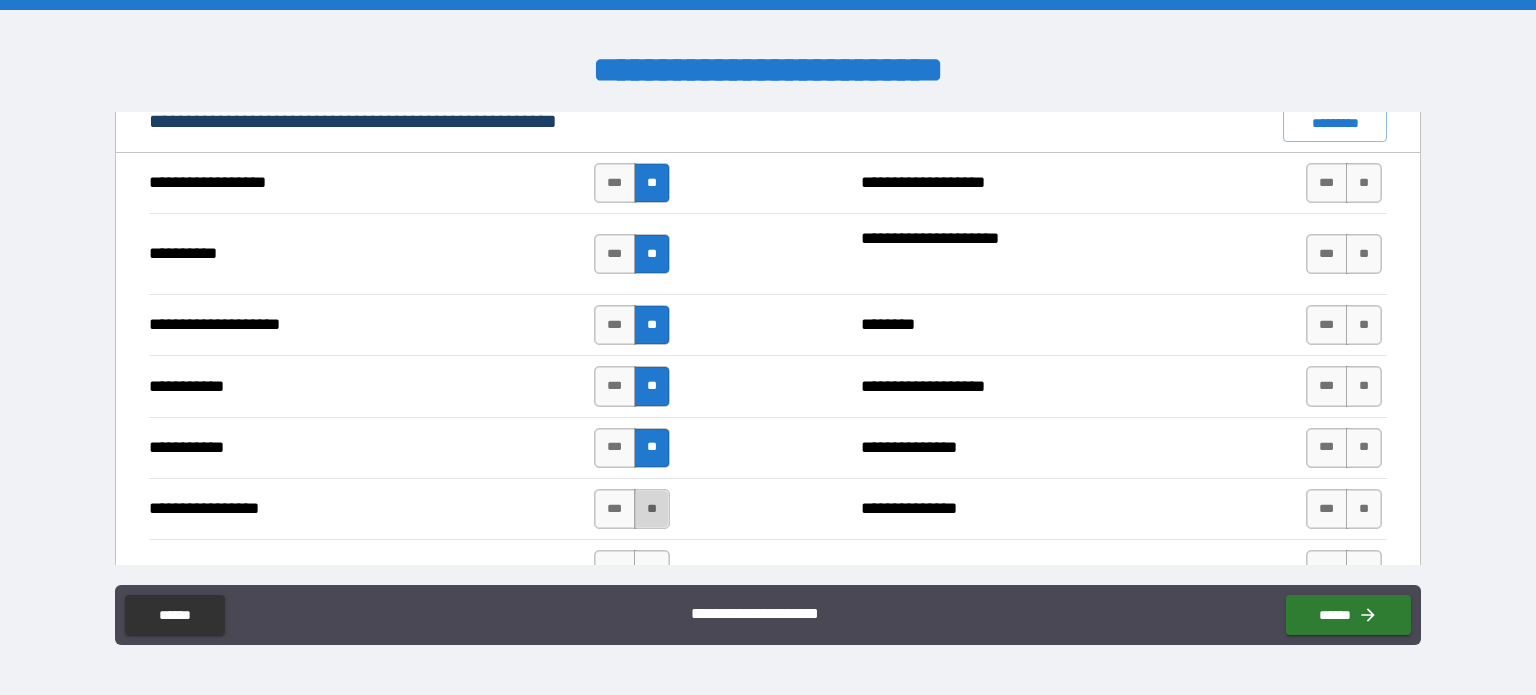 click on "**" at bounding box center [652, 509] 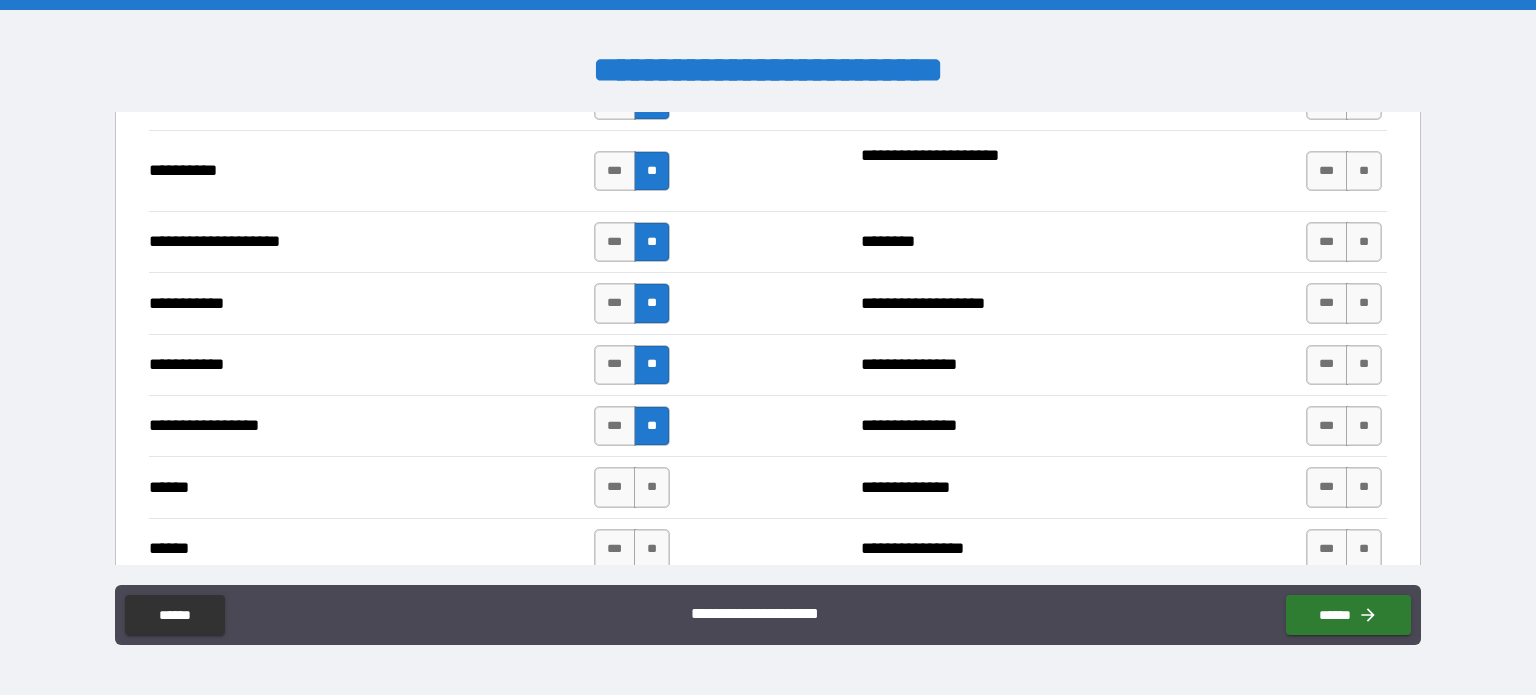 scroll, scrollTop: 2100, scrollLeft: 0, axis: vertical 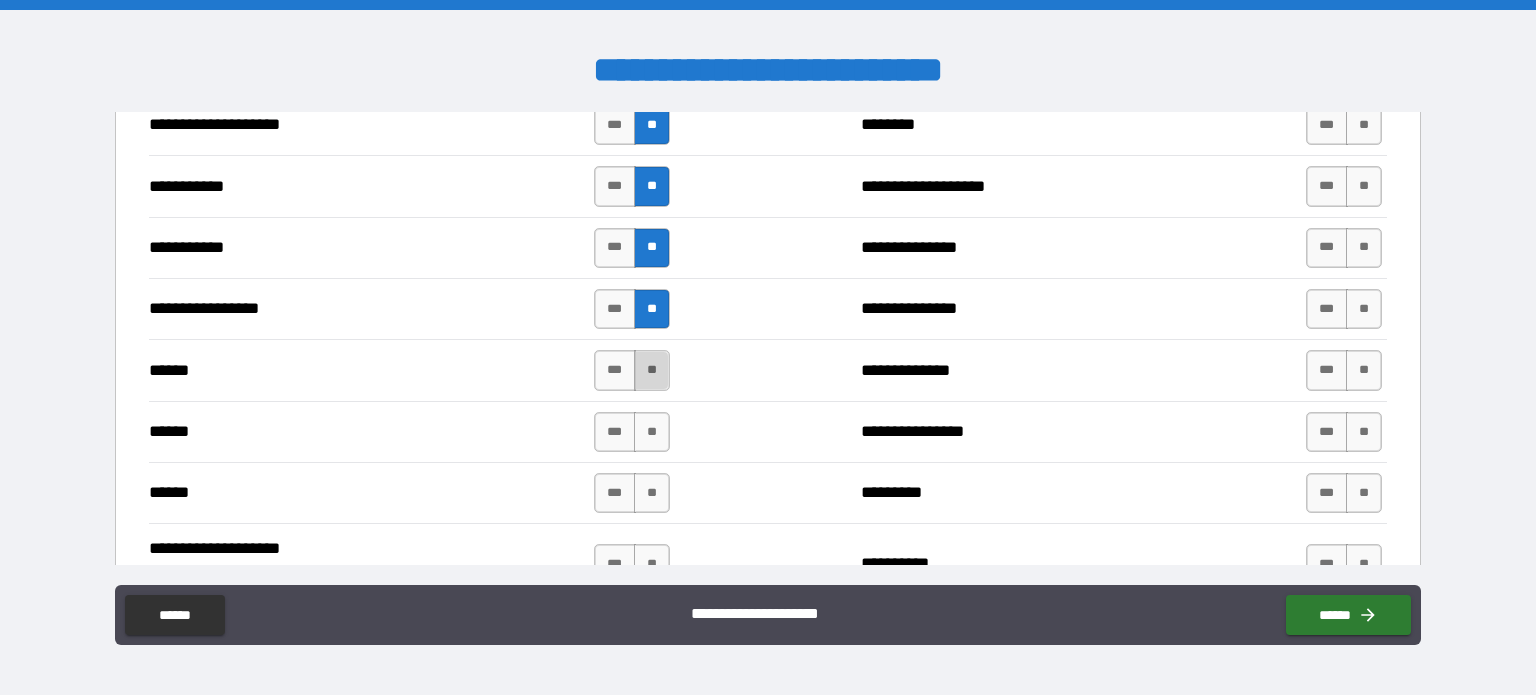 click on "**" at bounding box center [652, 370] 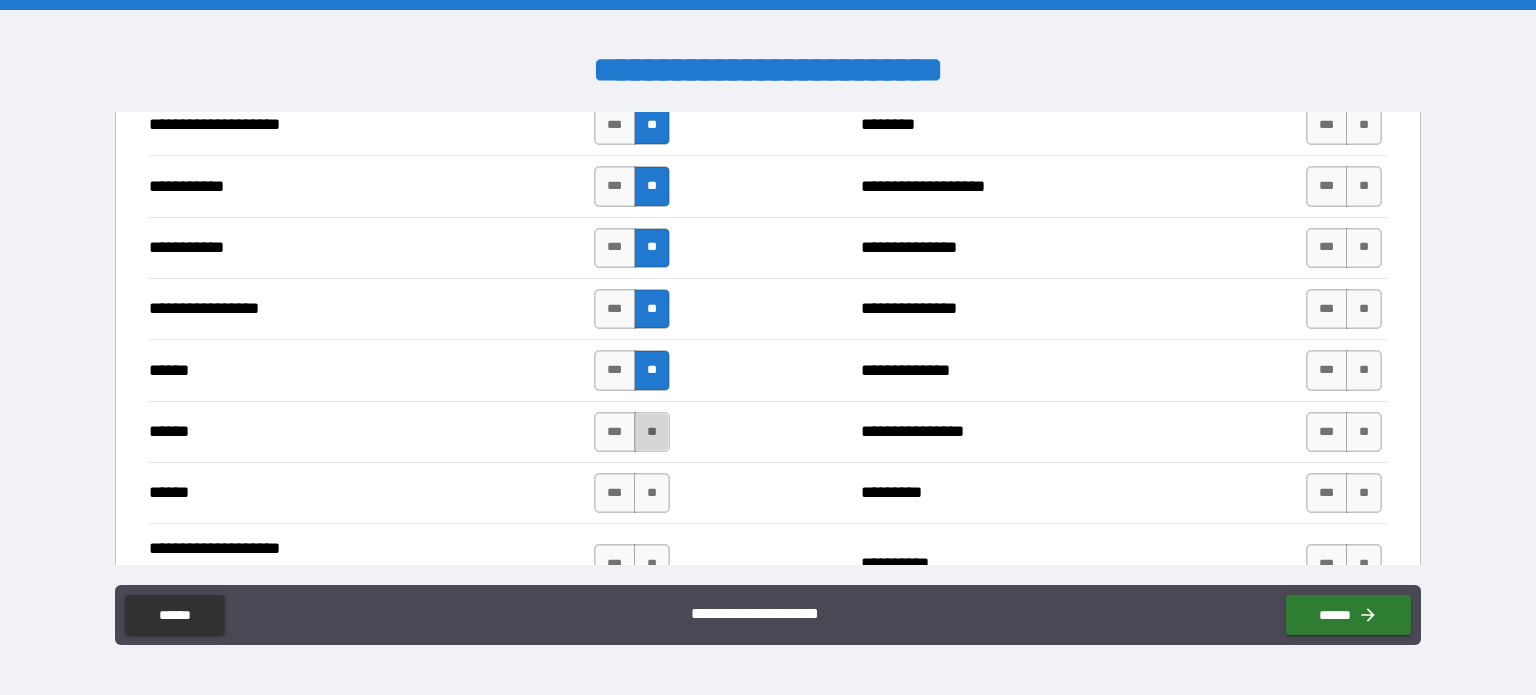 click on "**" at bounding box center (652, 432) 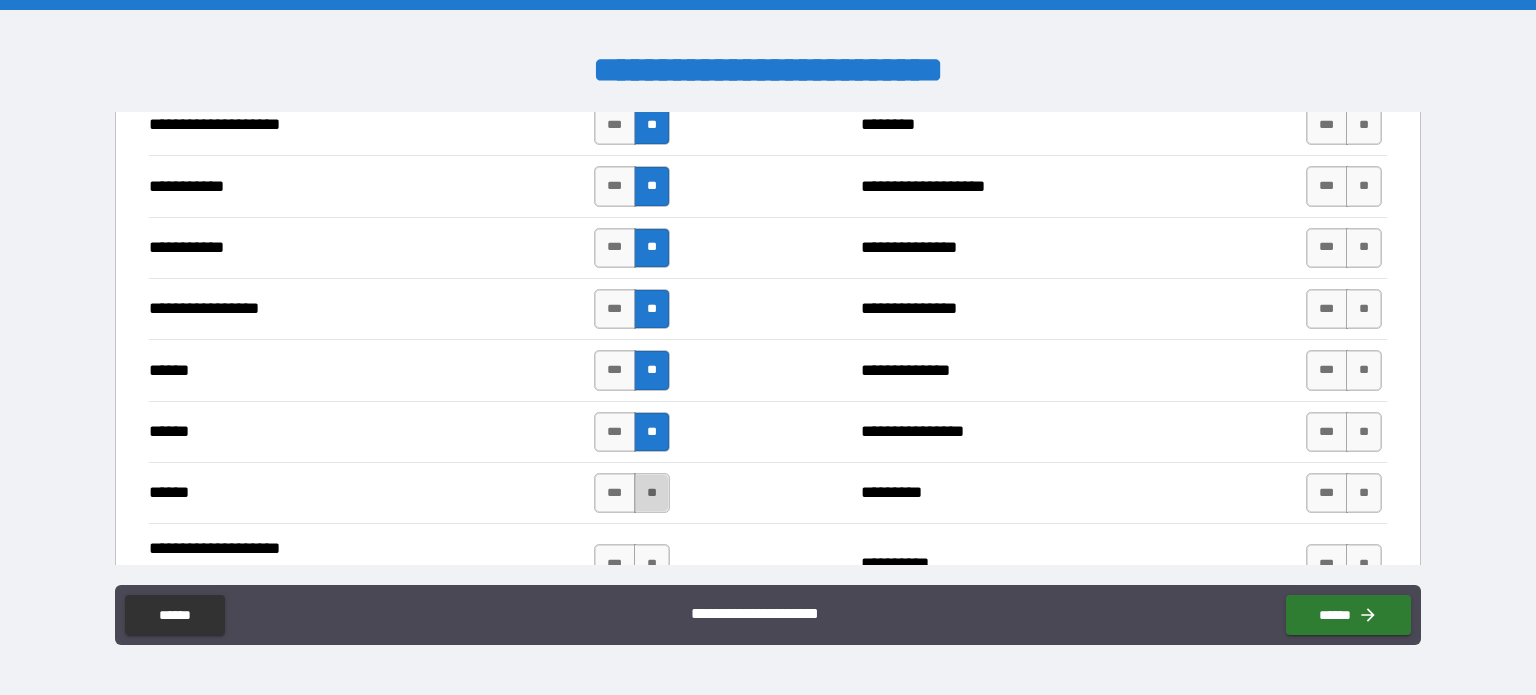 click on "**" at bounding box center (652, 493) 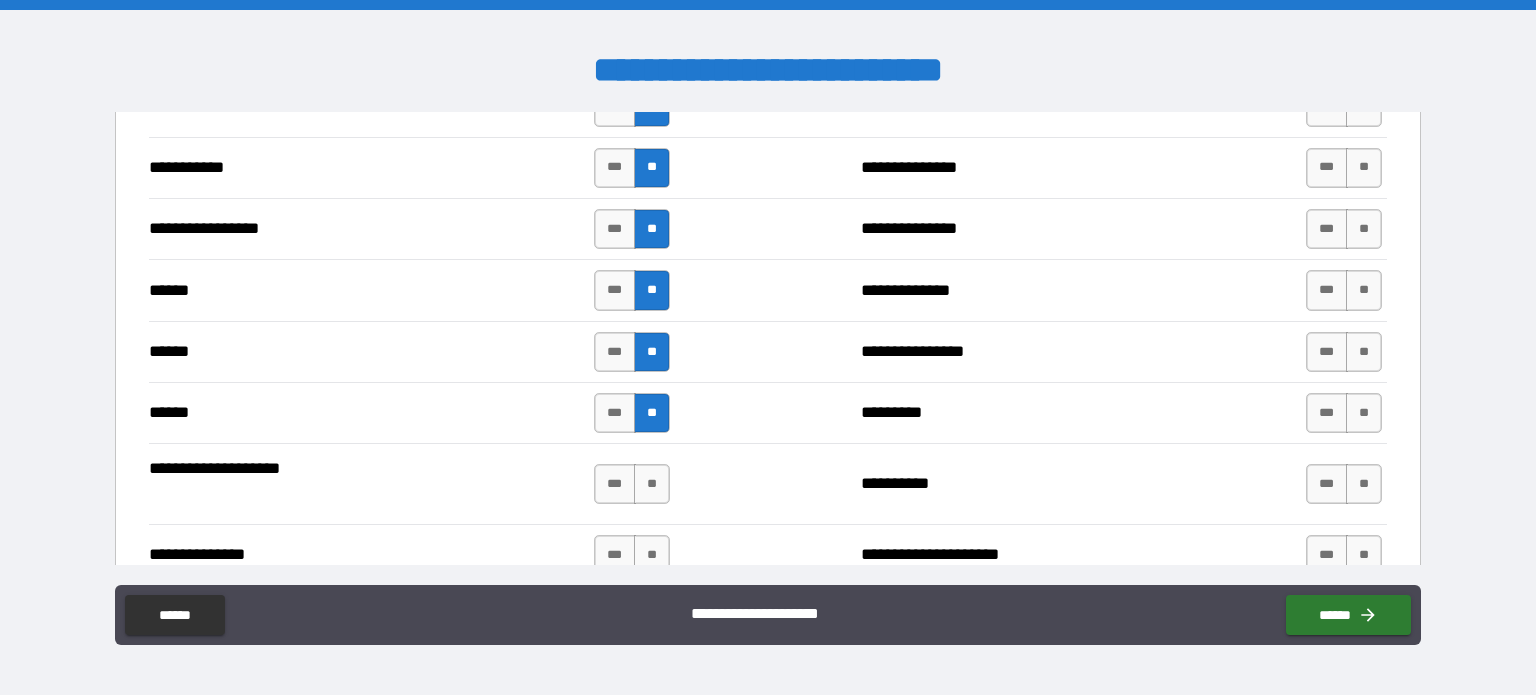 scroll, scrollTop: 2300, scrollLeft: 0, axis: vertical 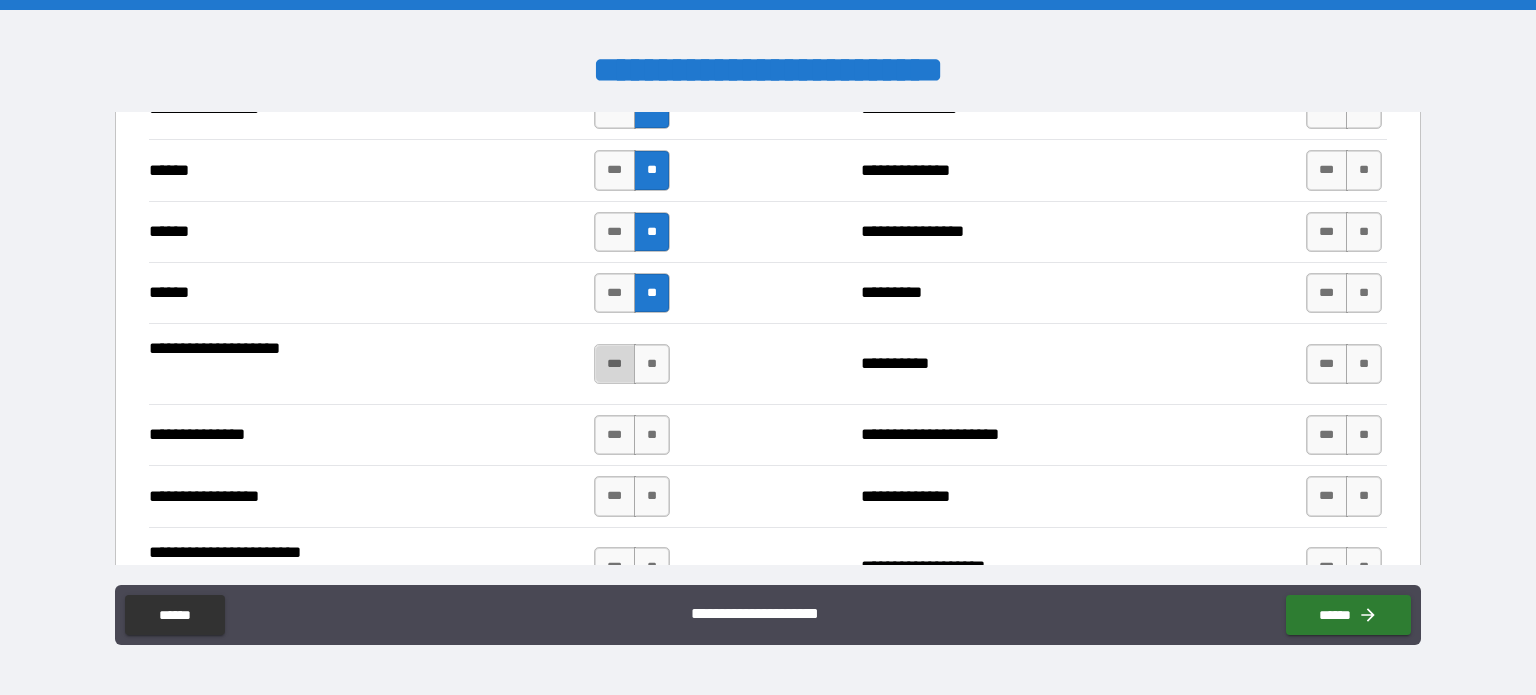 click on "***" at bounding box center [615, 364] 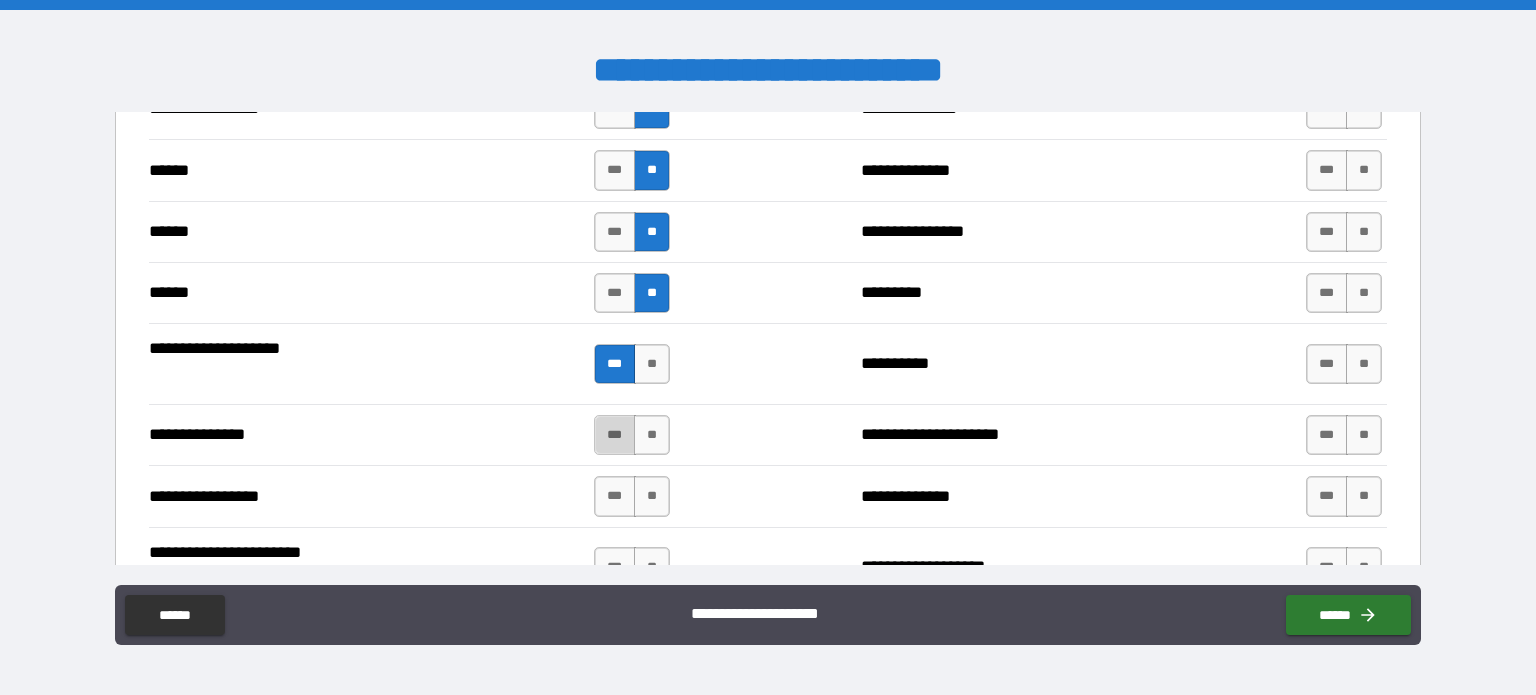 click on "***" at bounding box center [615, 435] 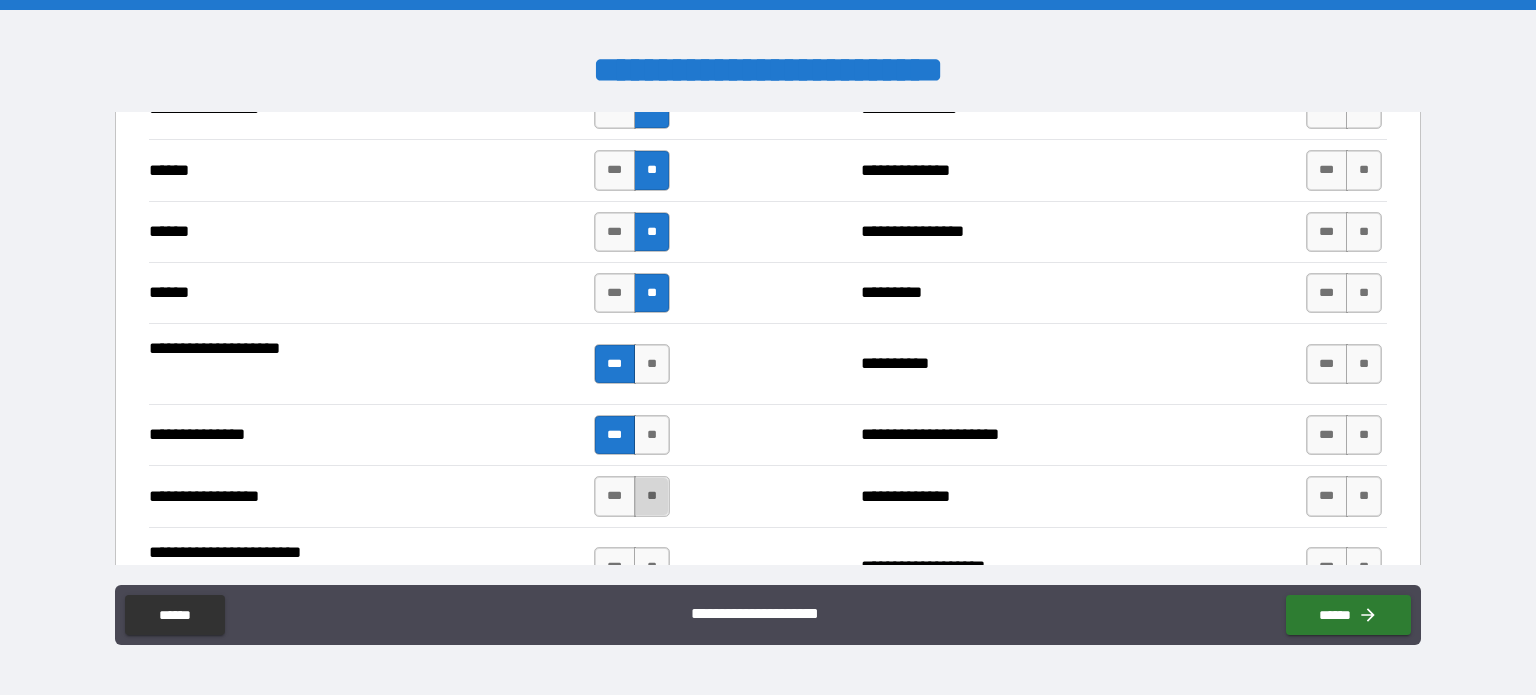 click on "**" at bounding box center [652, 496] 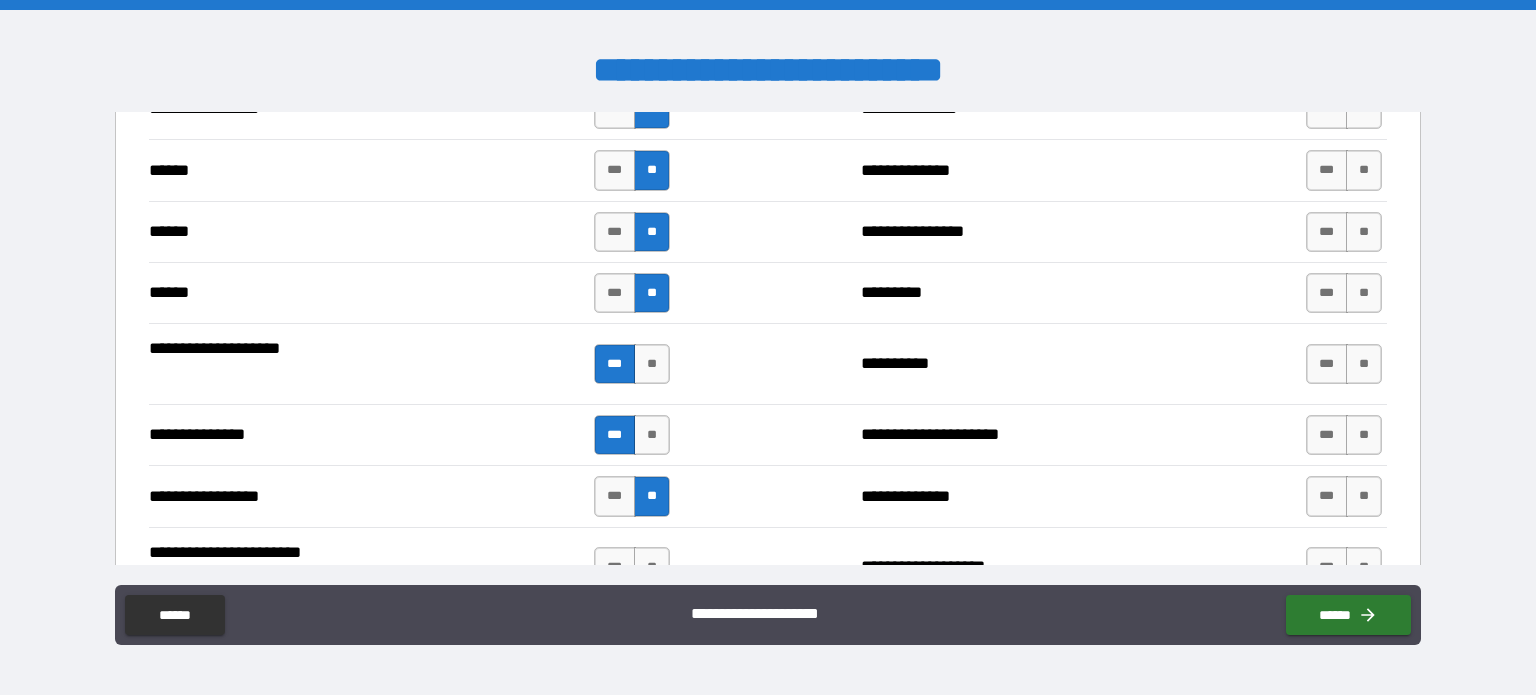 scroll, scrollTop: 2400, scrollLeft: 0, axis: vertical 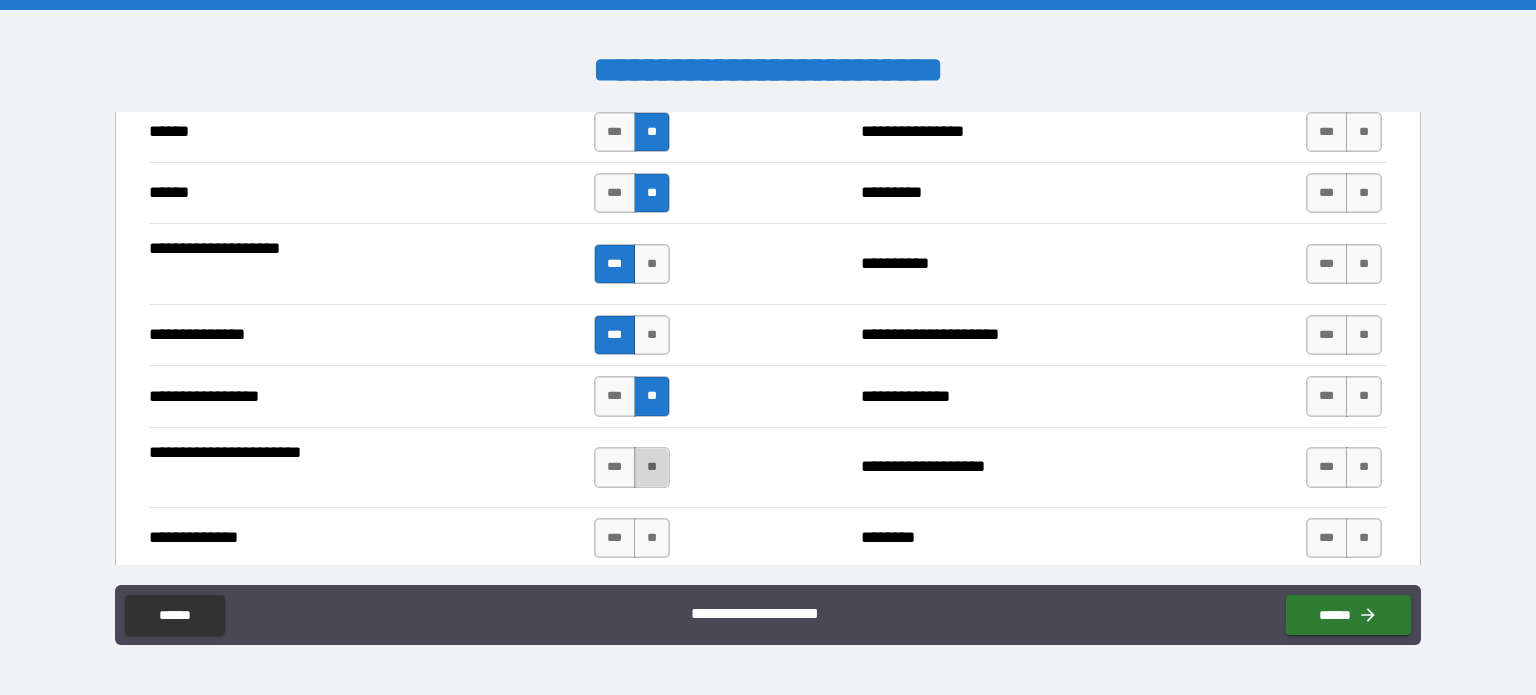 click on "**" at bounding box center [652, 467] 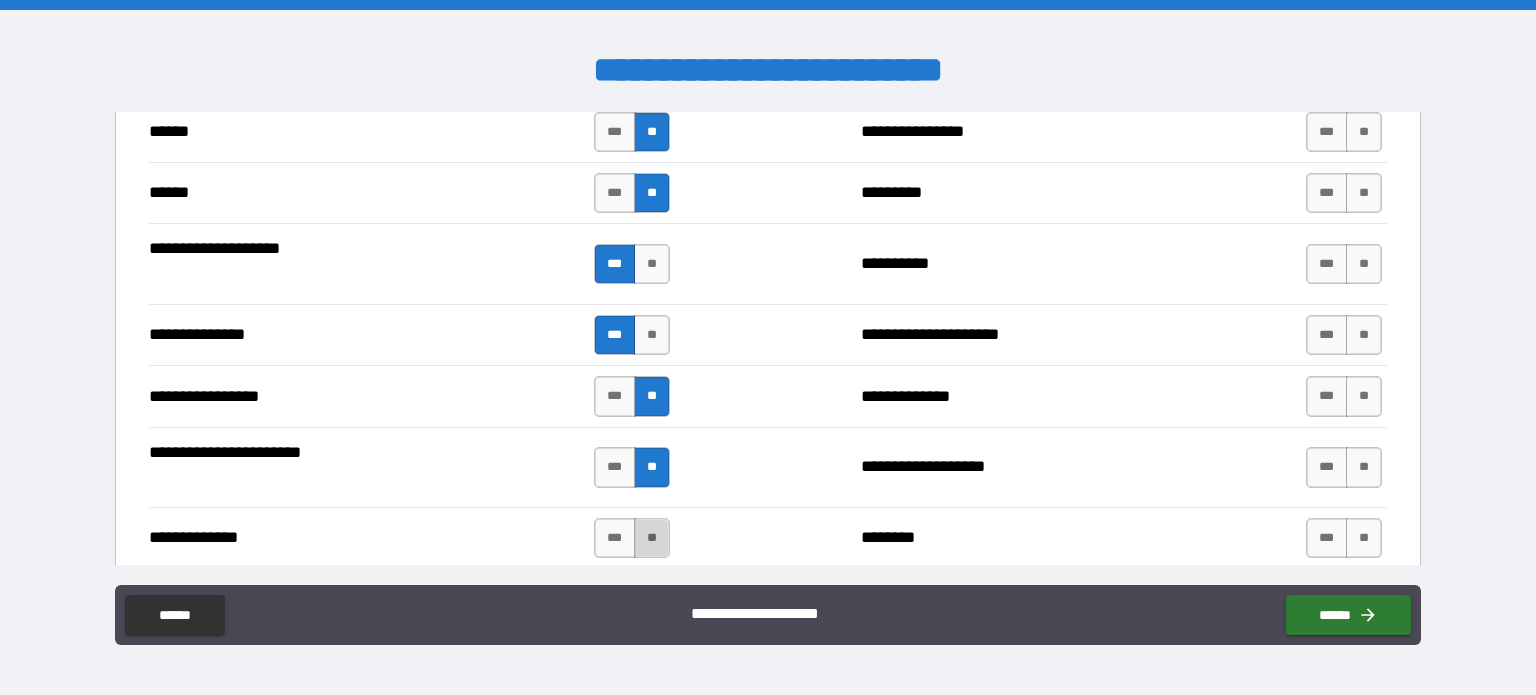 click on "**" at bounding box center (652, 538) 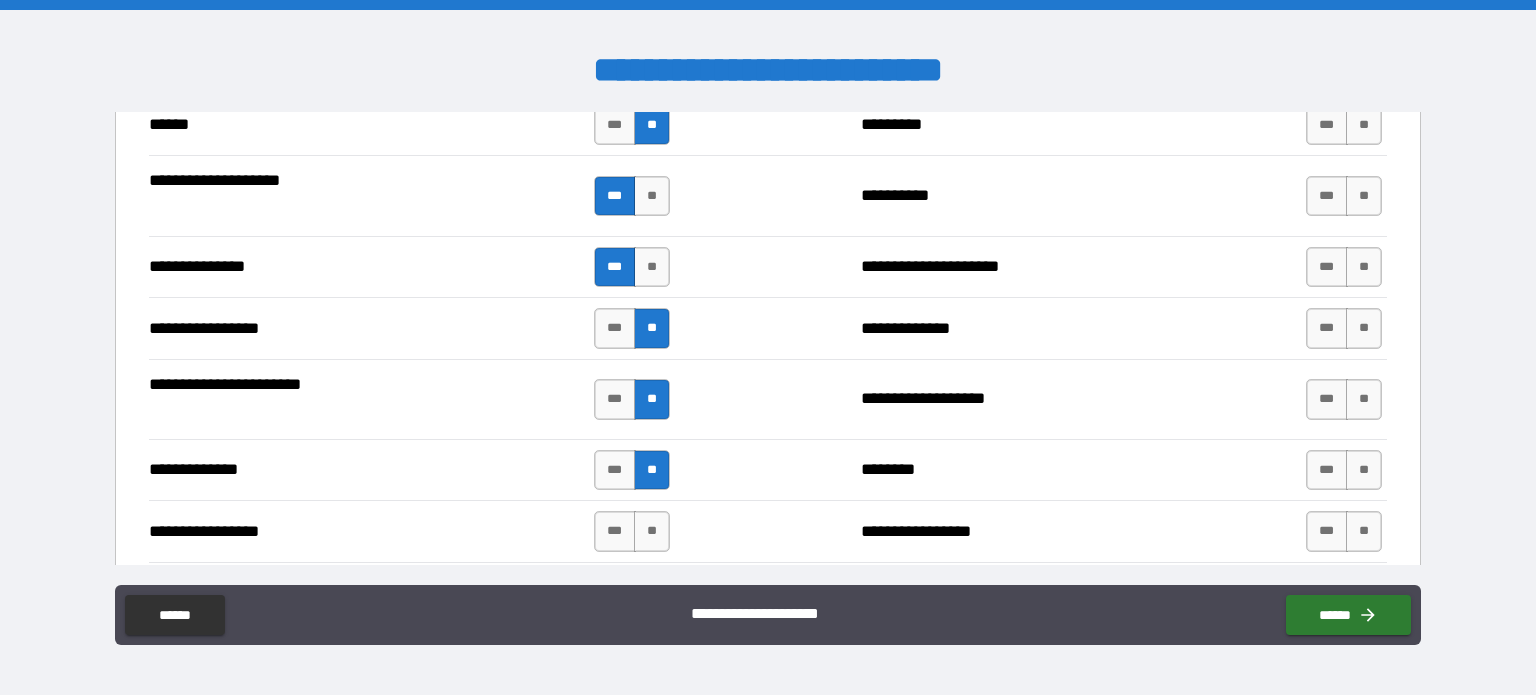 scroll, scrollTop: 2500, scrollLeft: 0, axis: vertical 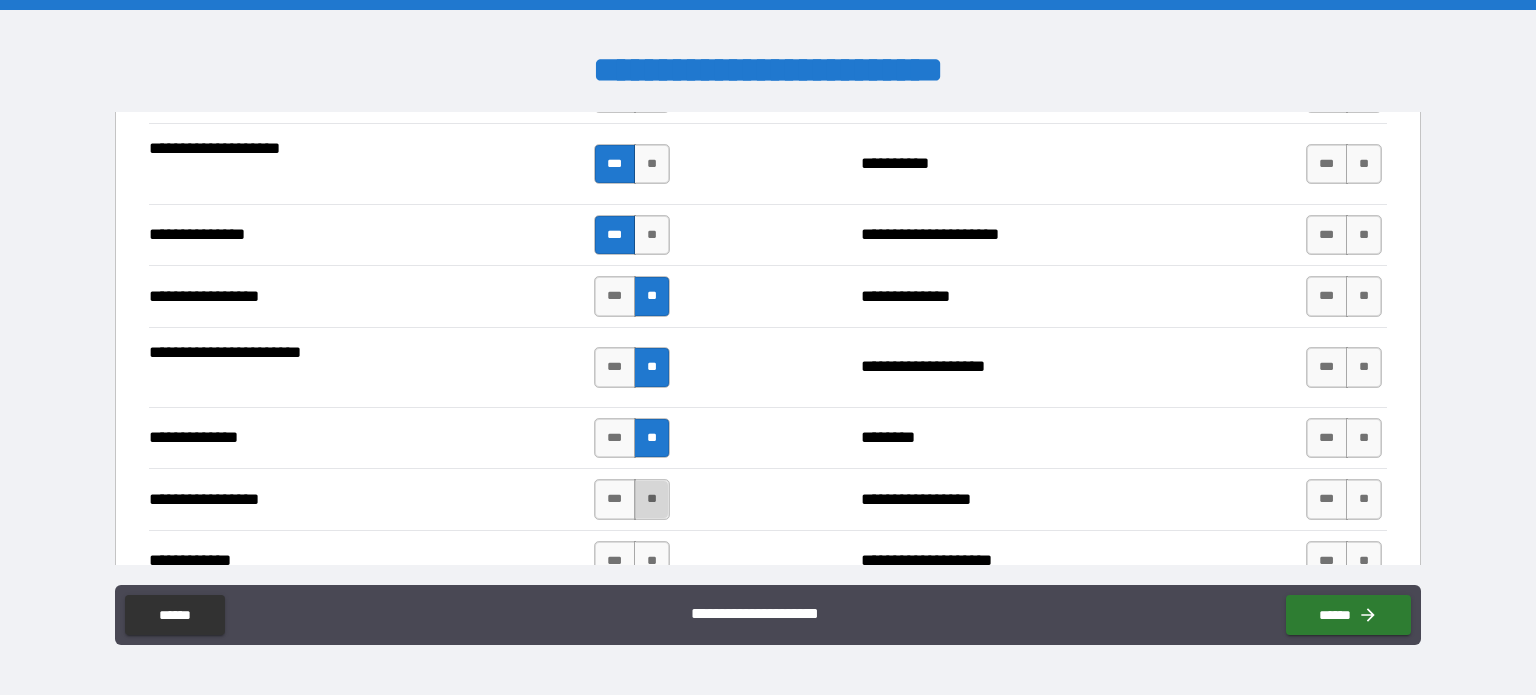 click on "**" at bounding box center (652, 499) 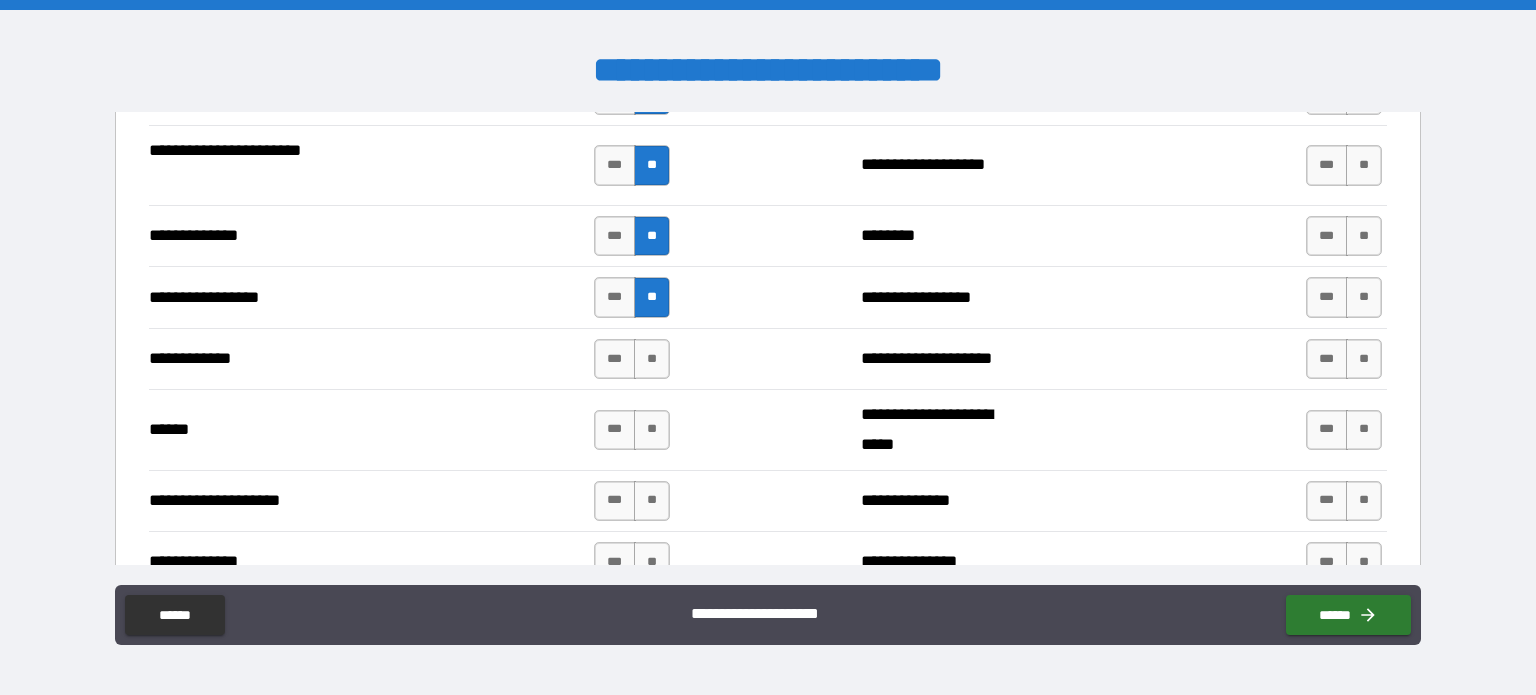 scroll, scrollTop: 2800, scrollLeft: 0, axis: vertical 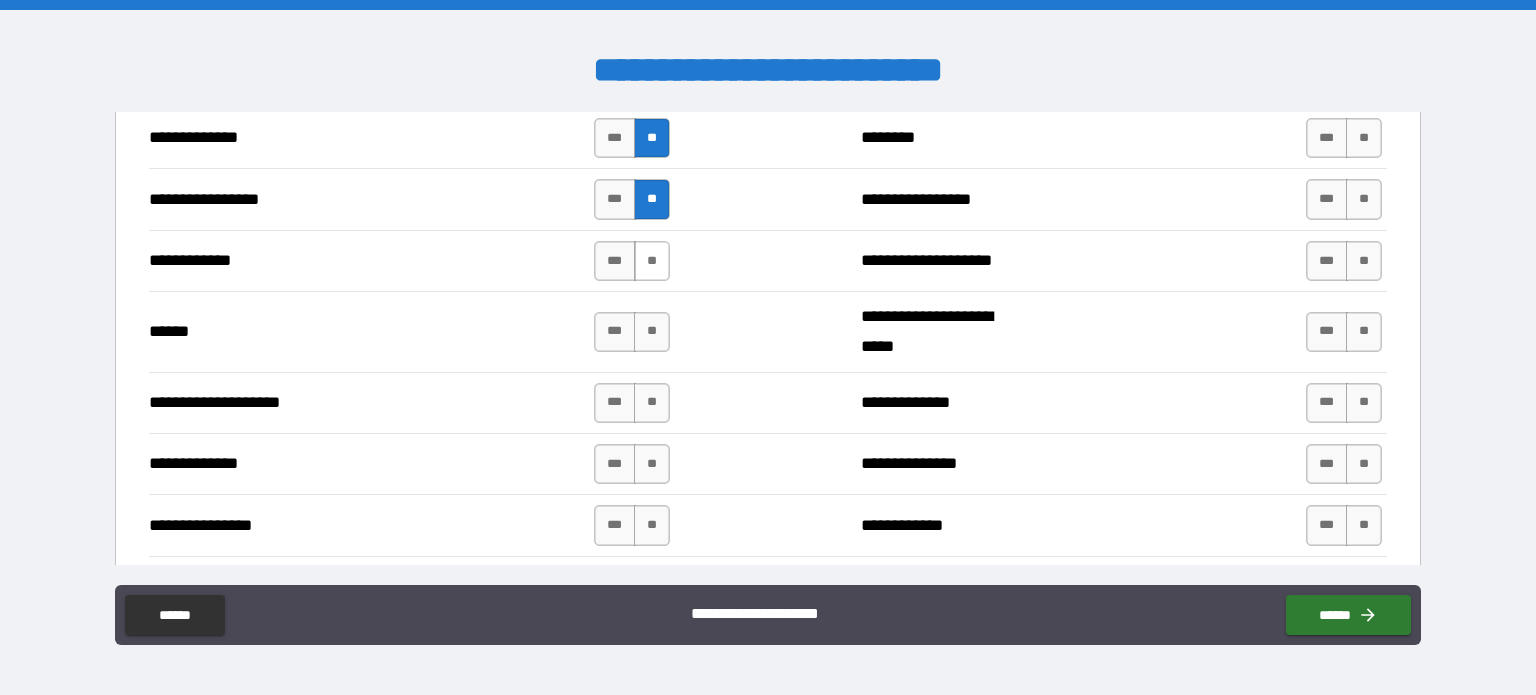 click on "**" at bounding box center (652, 261) 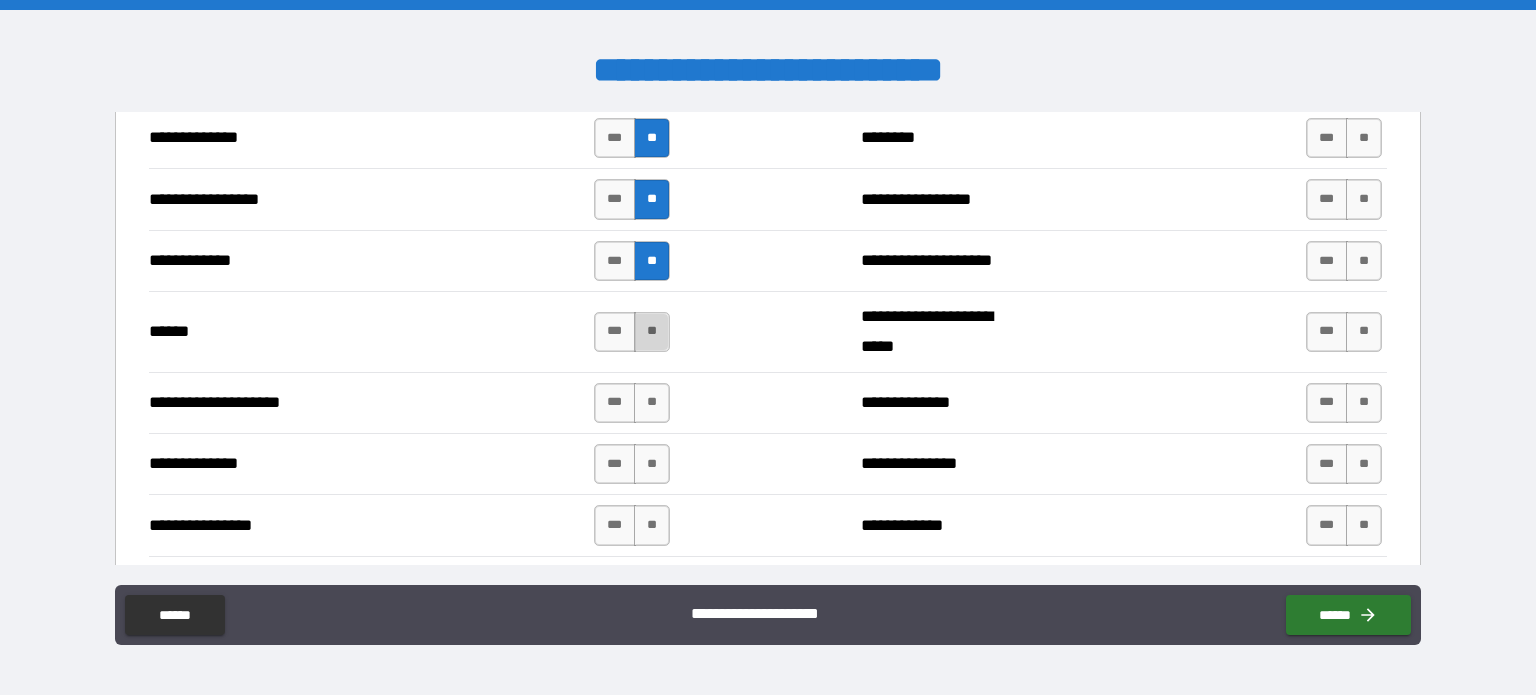 click on "**" at bounding box center [652, 332] 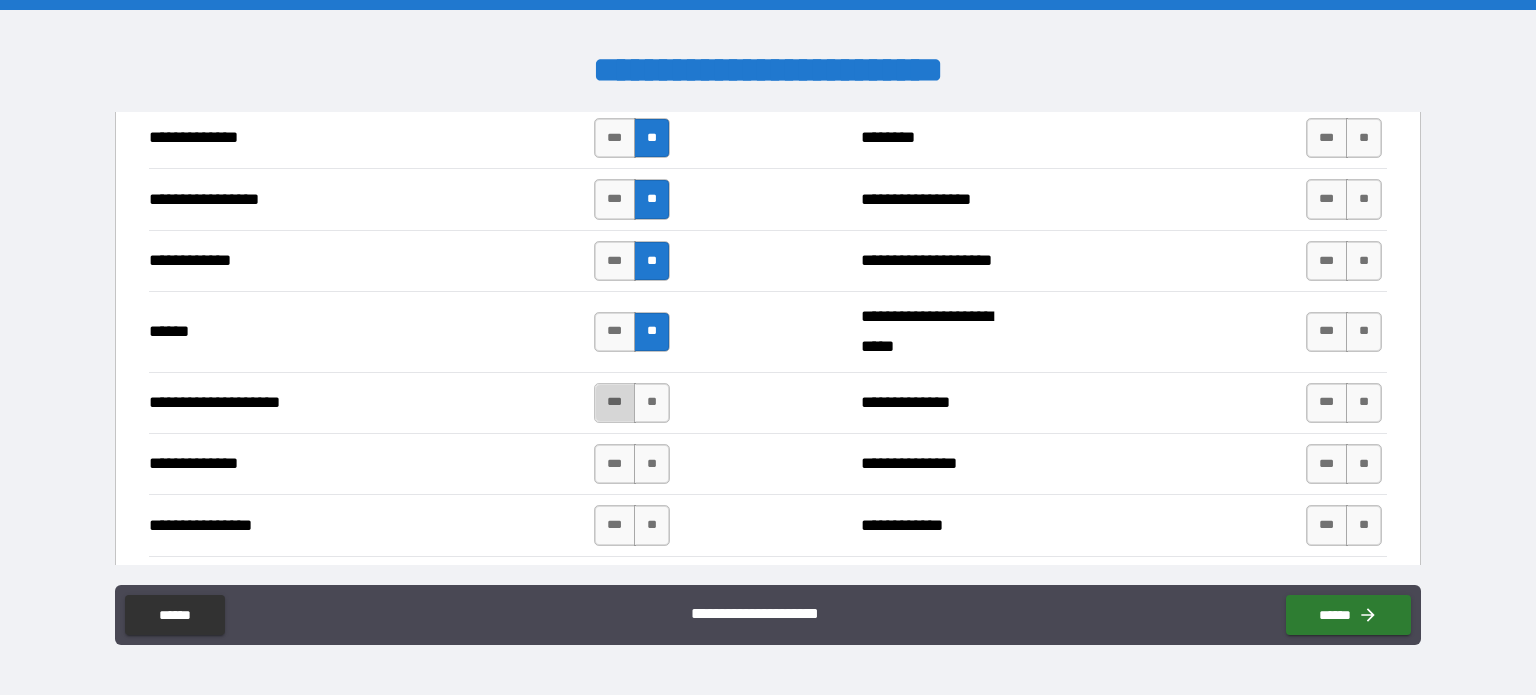 click on "***" at bounding box center (615, 403) 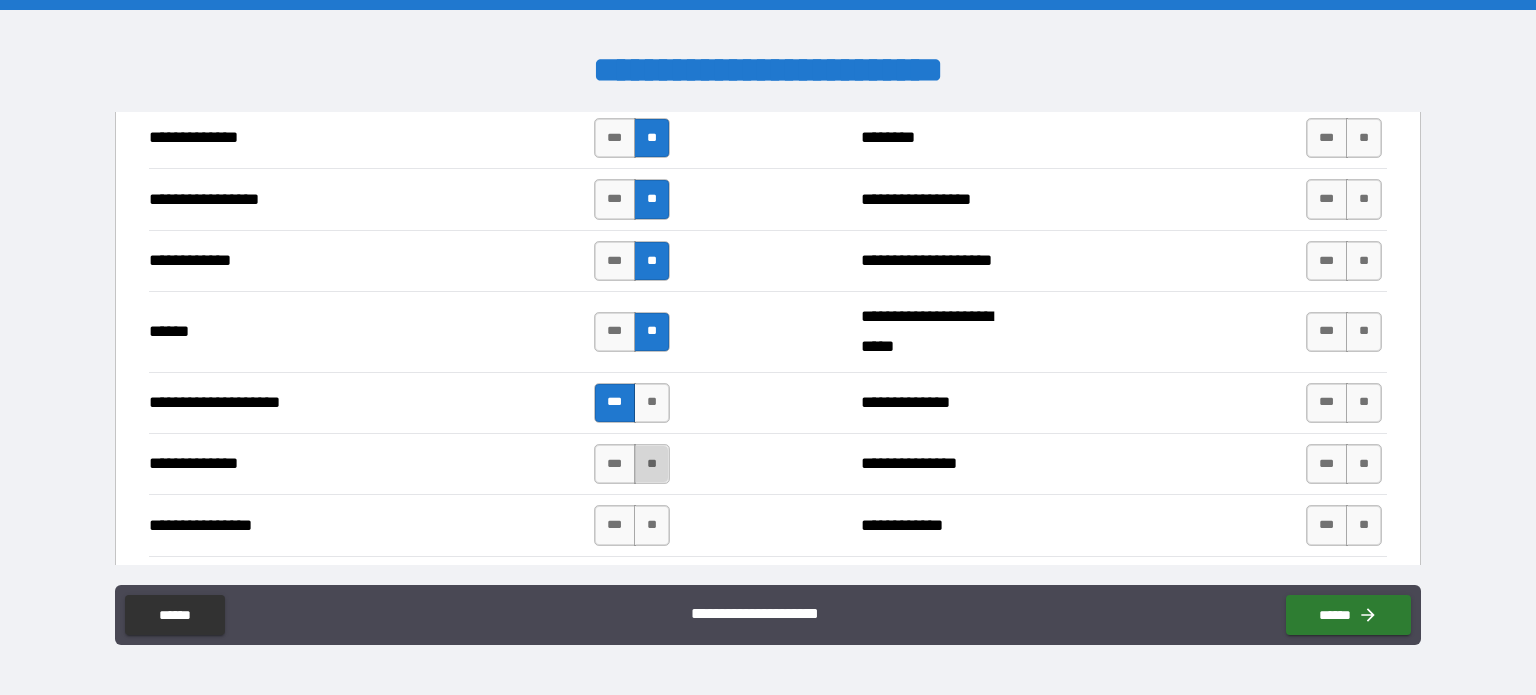 click on "**" at bounding box center [652, 464] 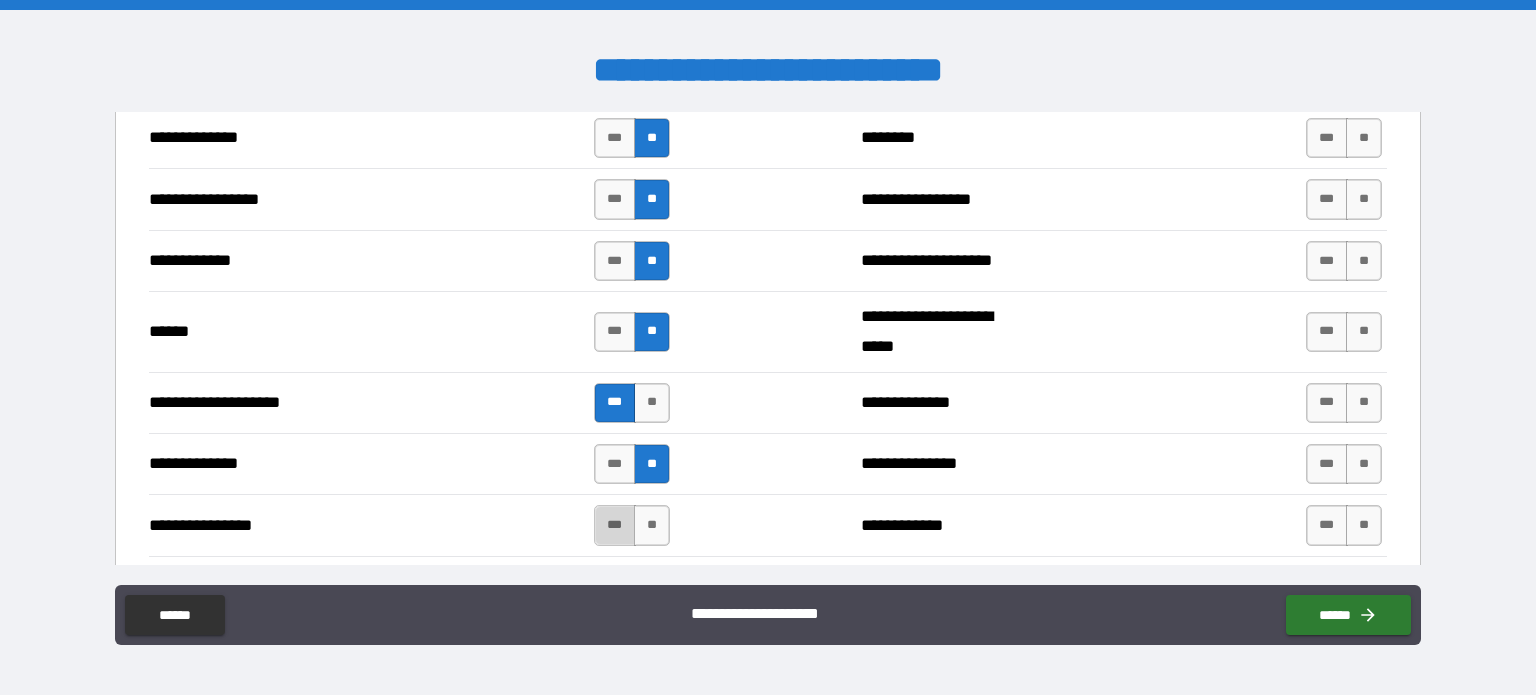 click on "***" at bounding box center [615, 525] 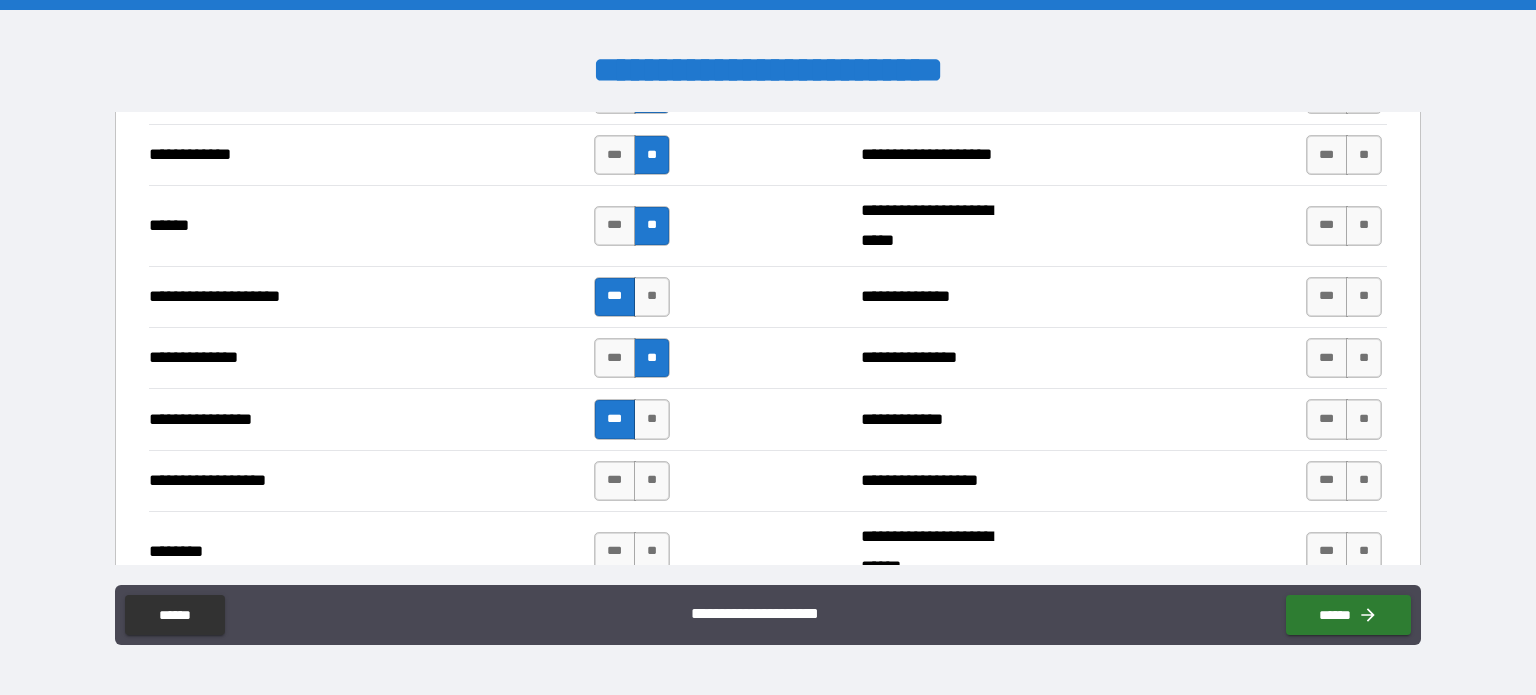scroll, scrollTop: 3000, scrollLeft: 0, axis: vertical 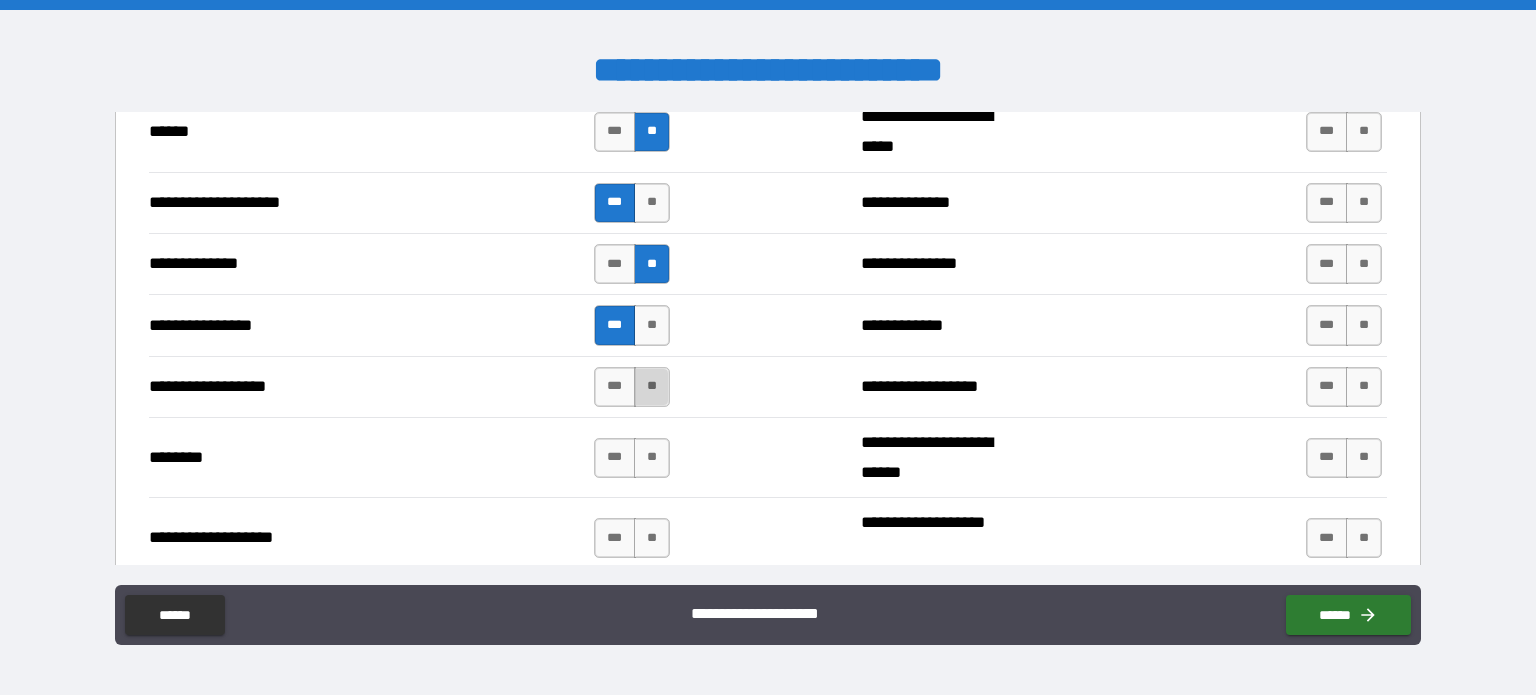 click on "**" at bounding box center (652, 387) 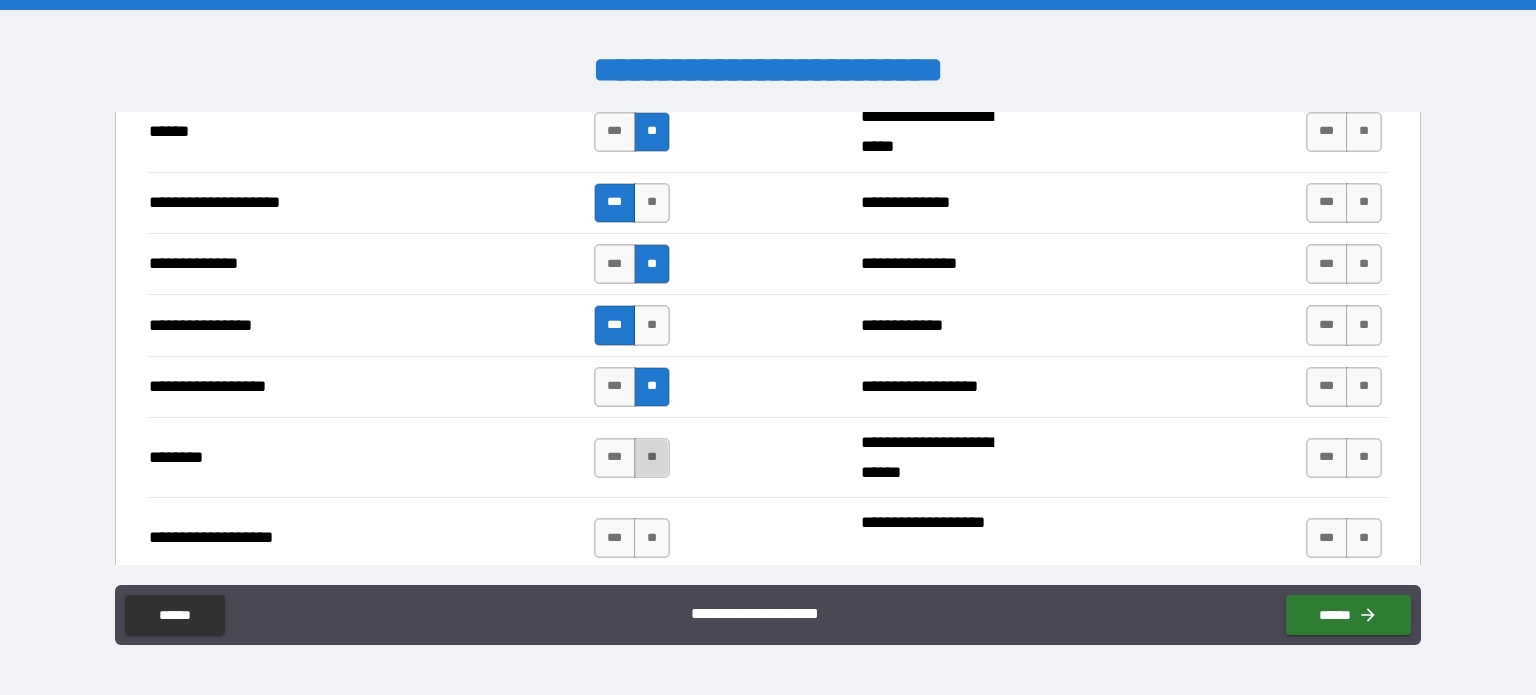 click on "**" at bounding box center (652, 458) 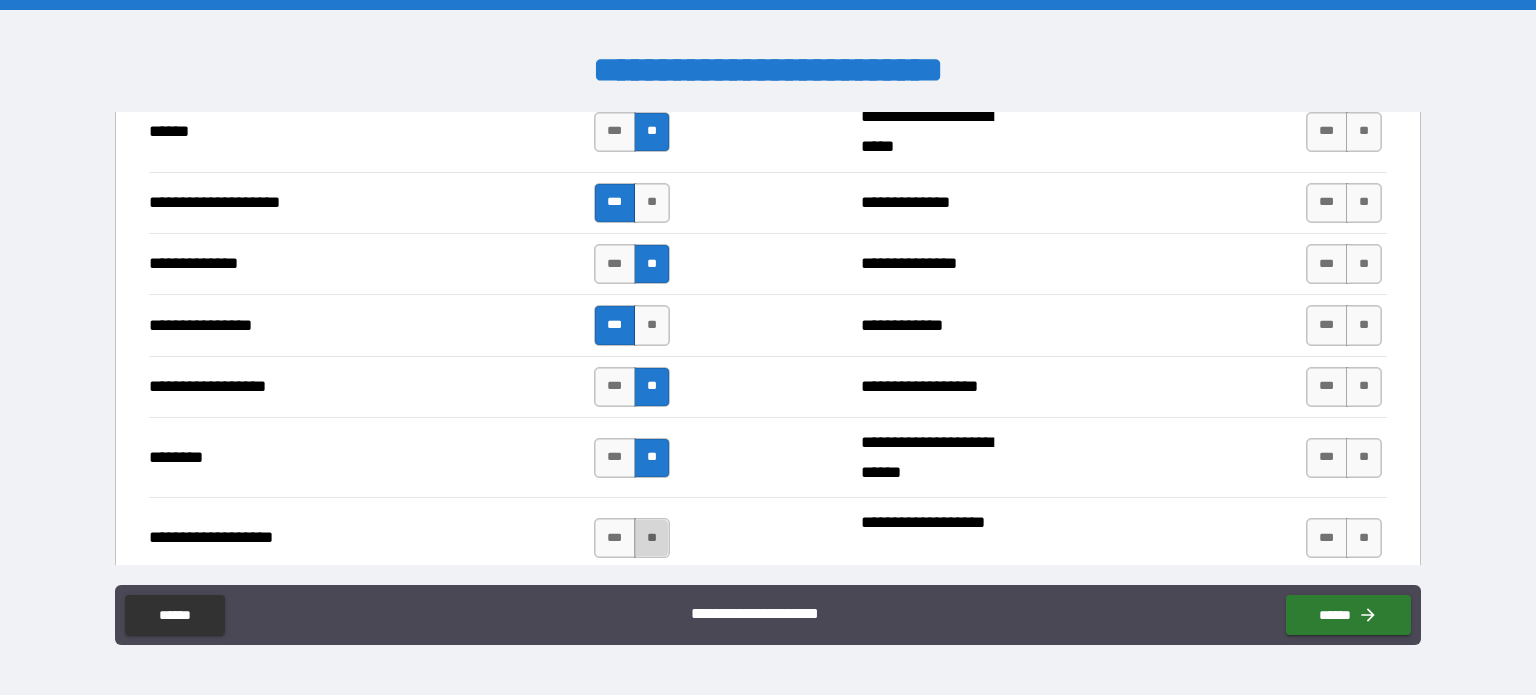 click on "**" at bounding box center [652, 538] 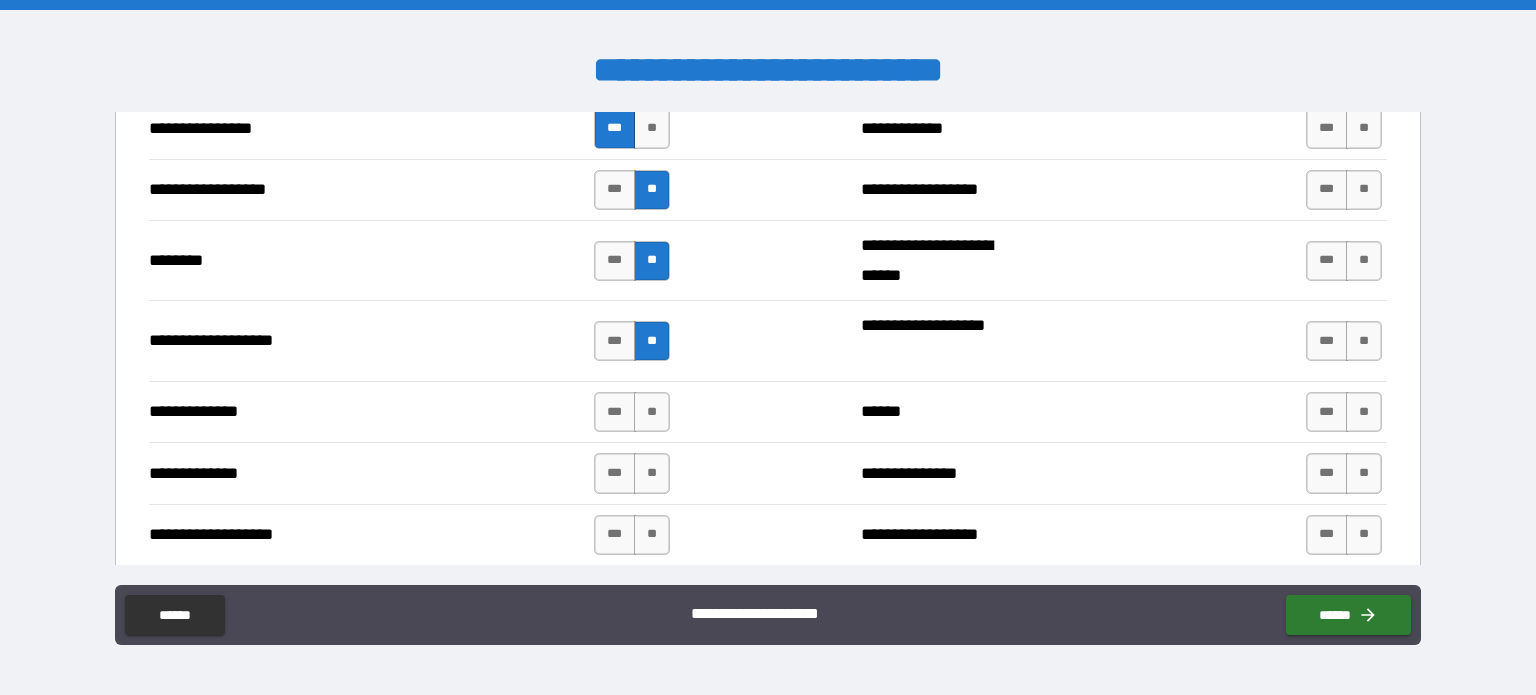 scroll, scrollTop: 3200, scrollLeft: 0, axis: vertical 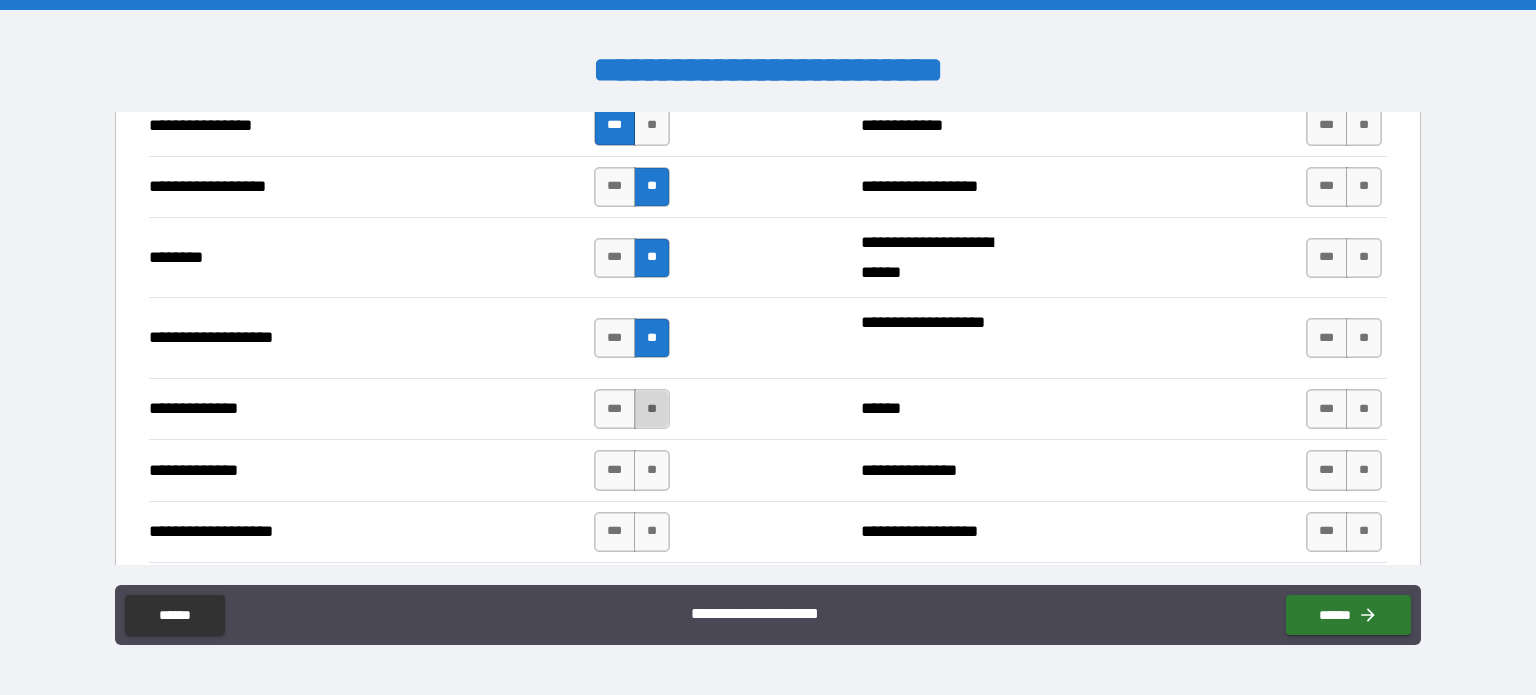 click on "**" at bounding box center (652, 409) 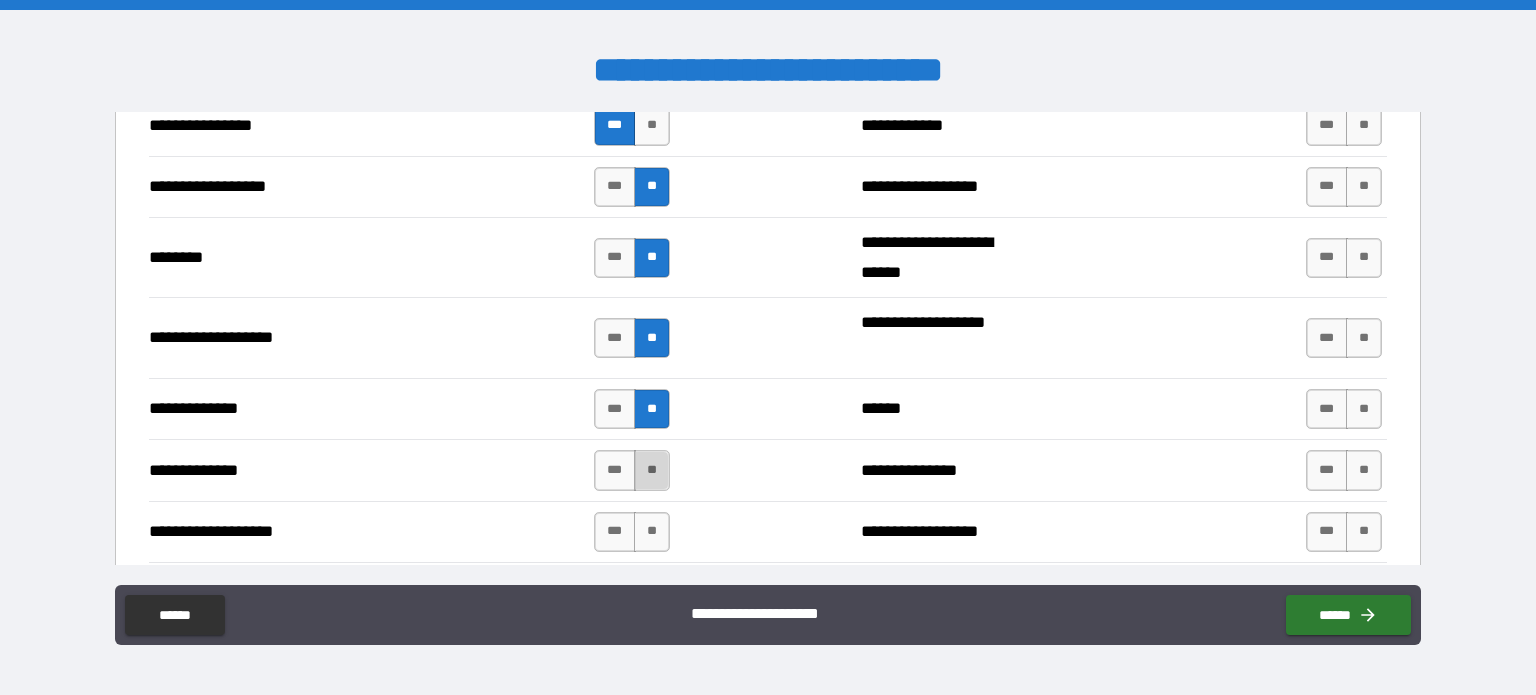 click on "**" at bounding box center (652, 470) 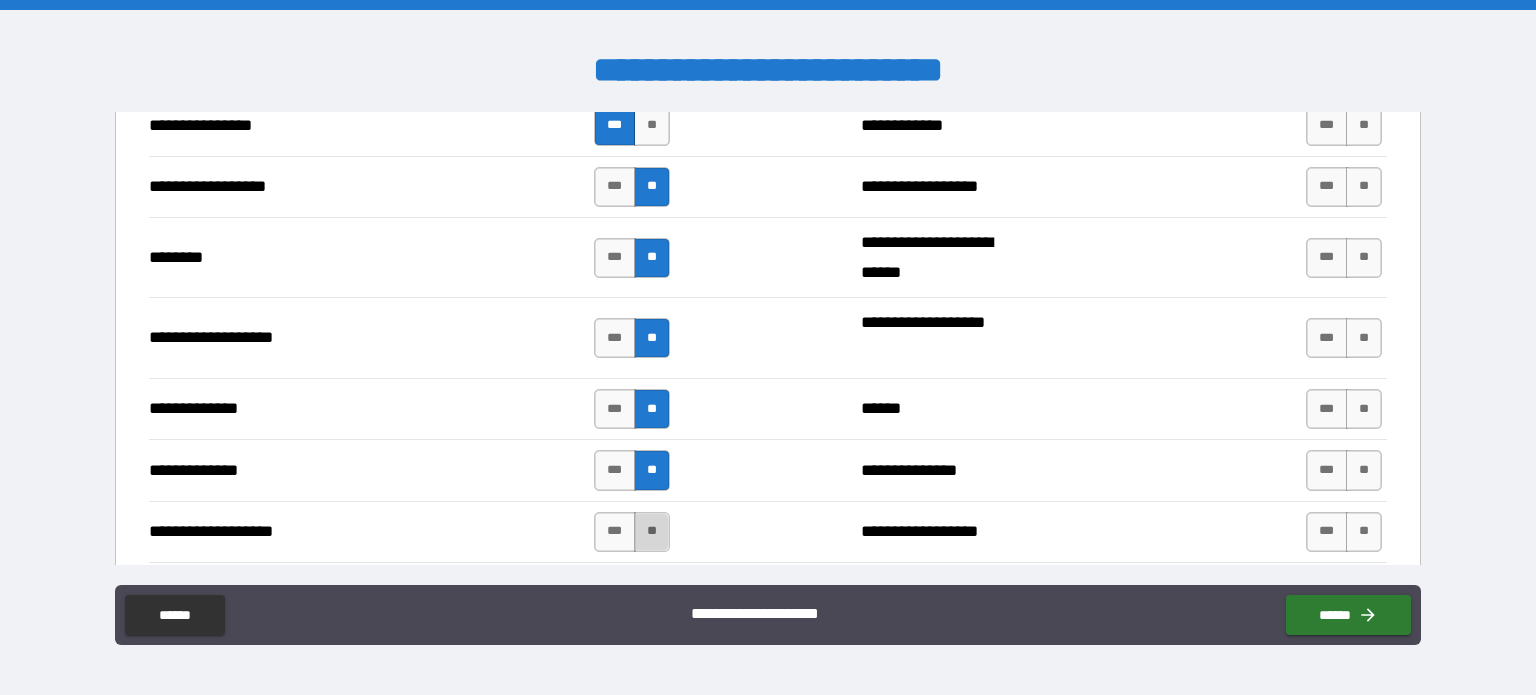 drag, startPoint x: 649, startPoint y: 524, endPoint x: 660, endPoint y: 511, distance: 17.029387 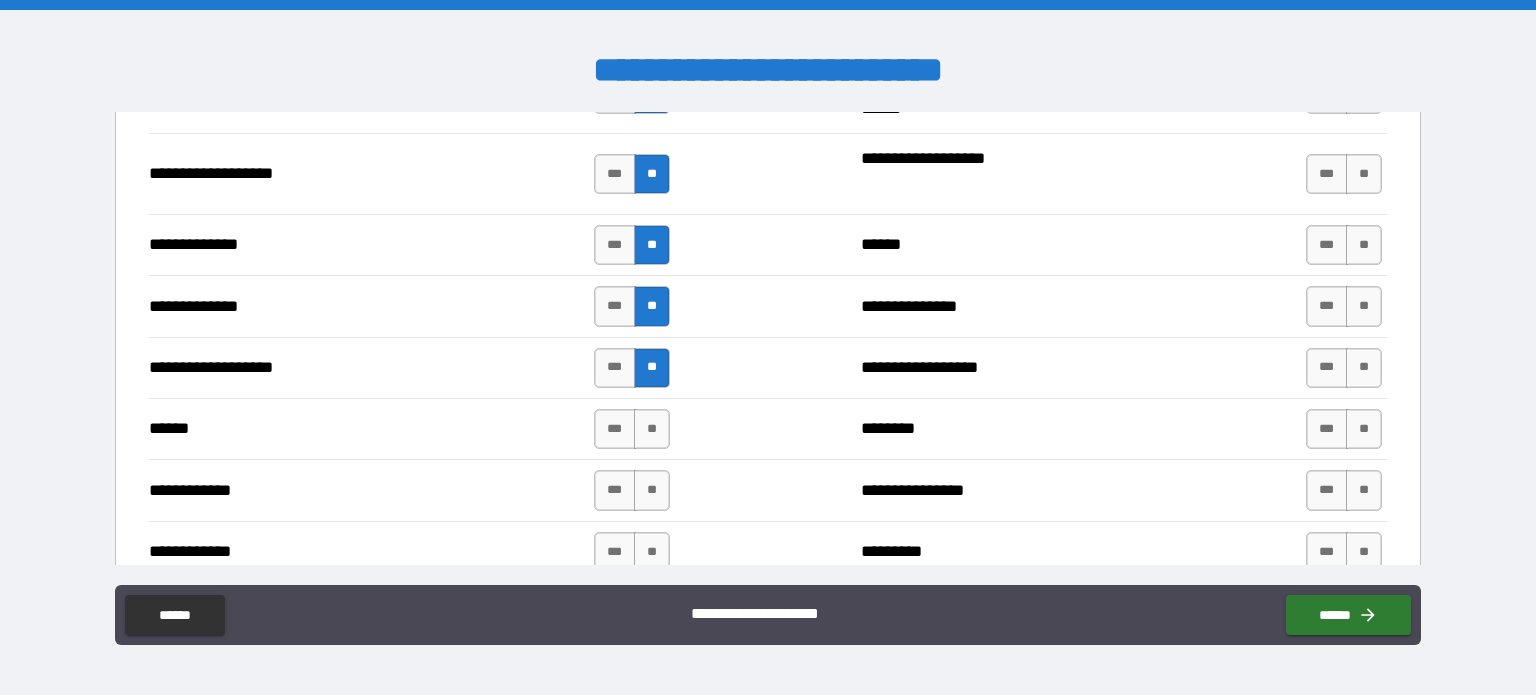 scroll, scrollTop: 3400, scrollLeft: 0, axis: vertical 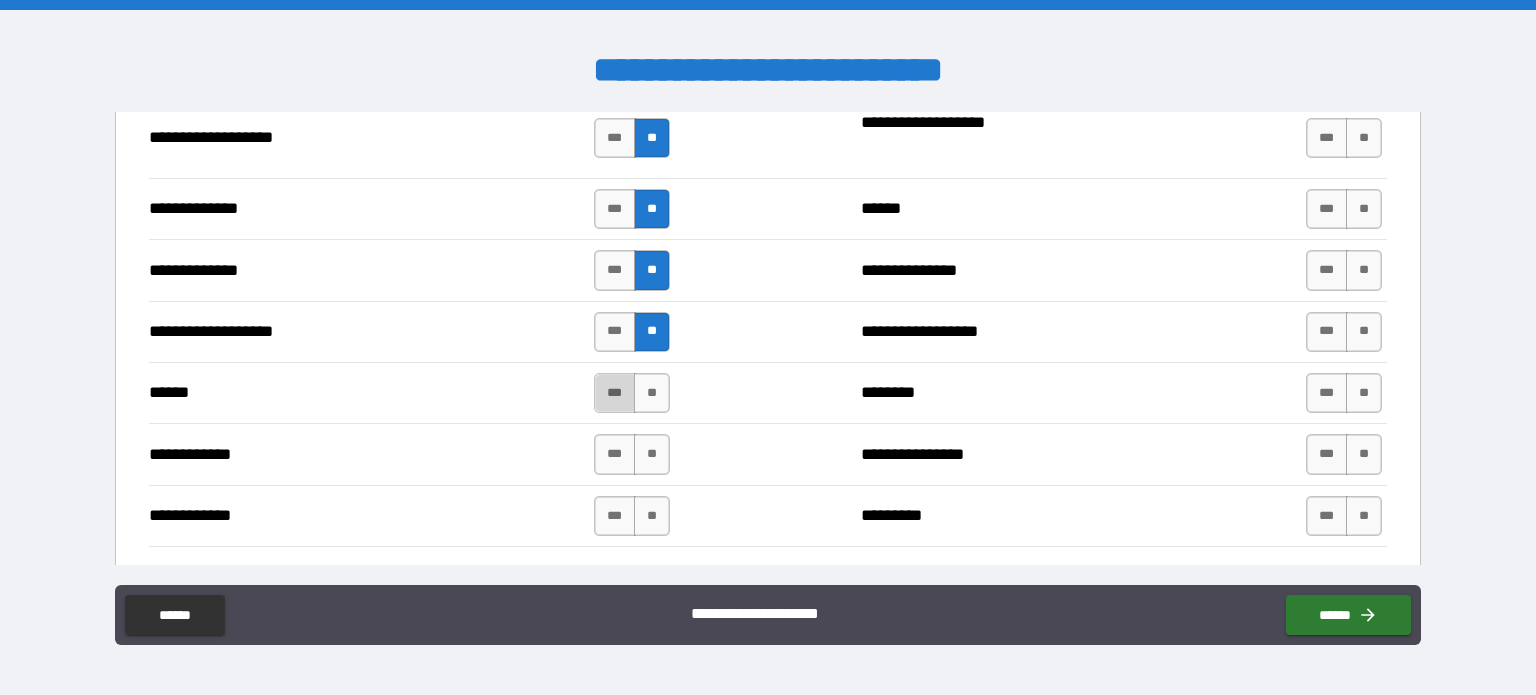 click on "***" at bounding box center [615, 393] 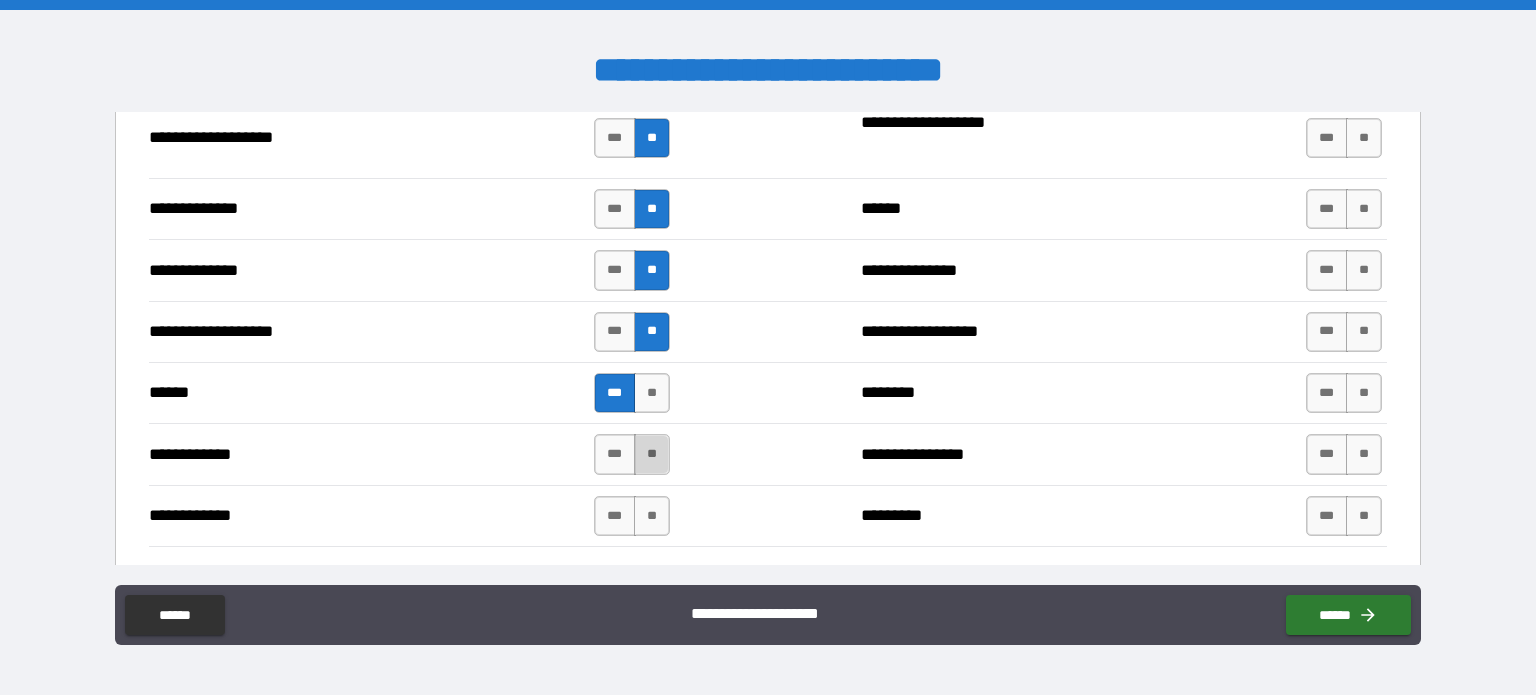 click on "**" at bounding box center [652, 454] 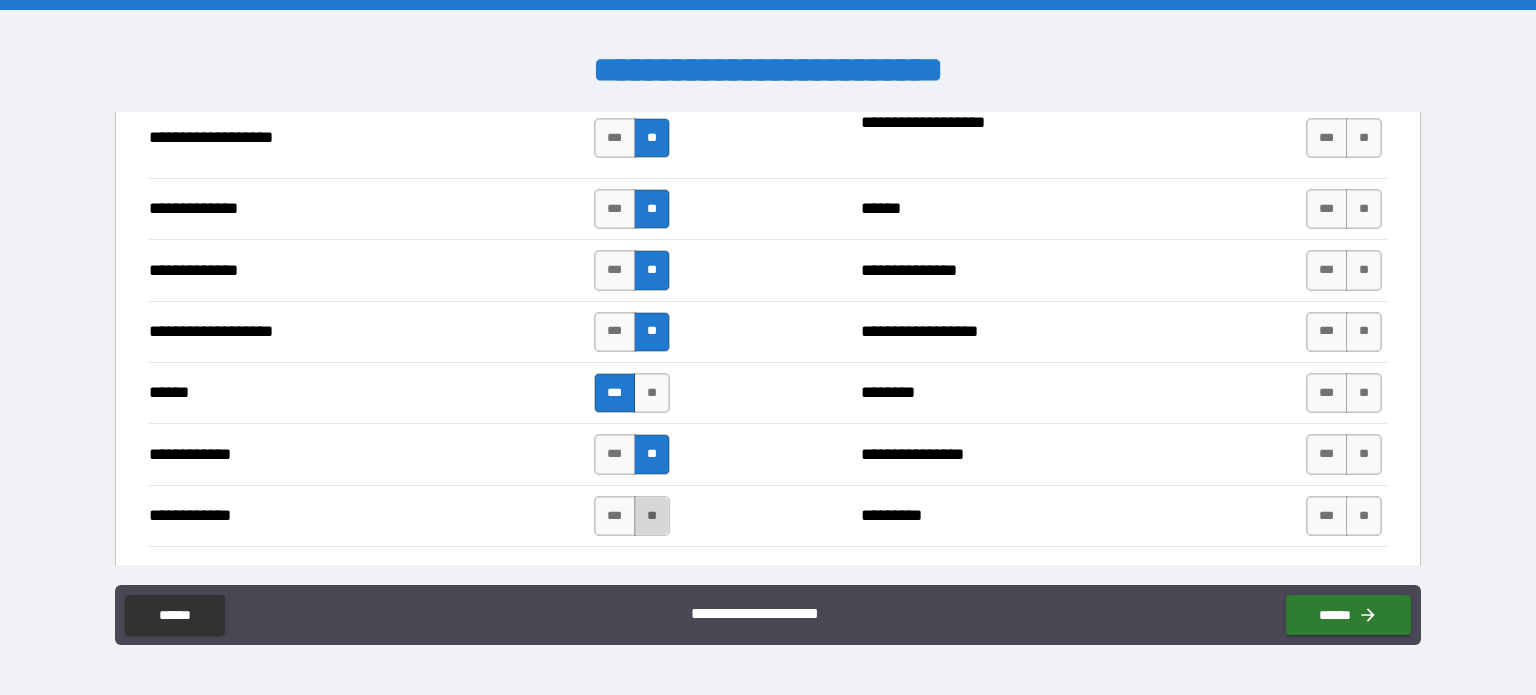click on "**" at bounding box center (652, 516) 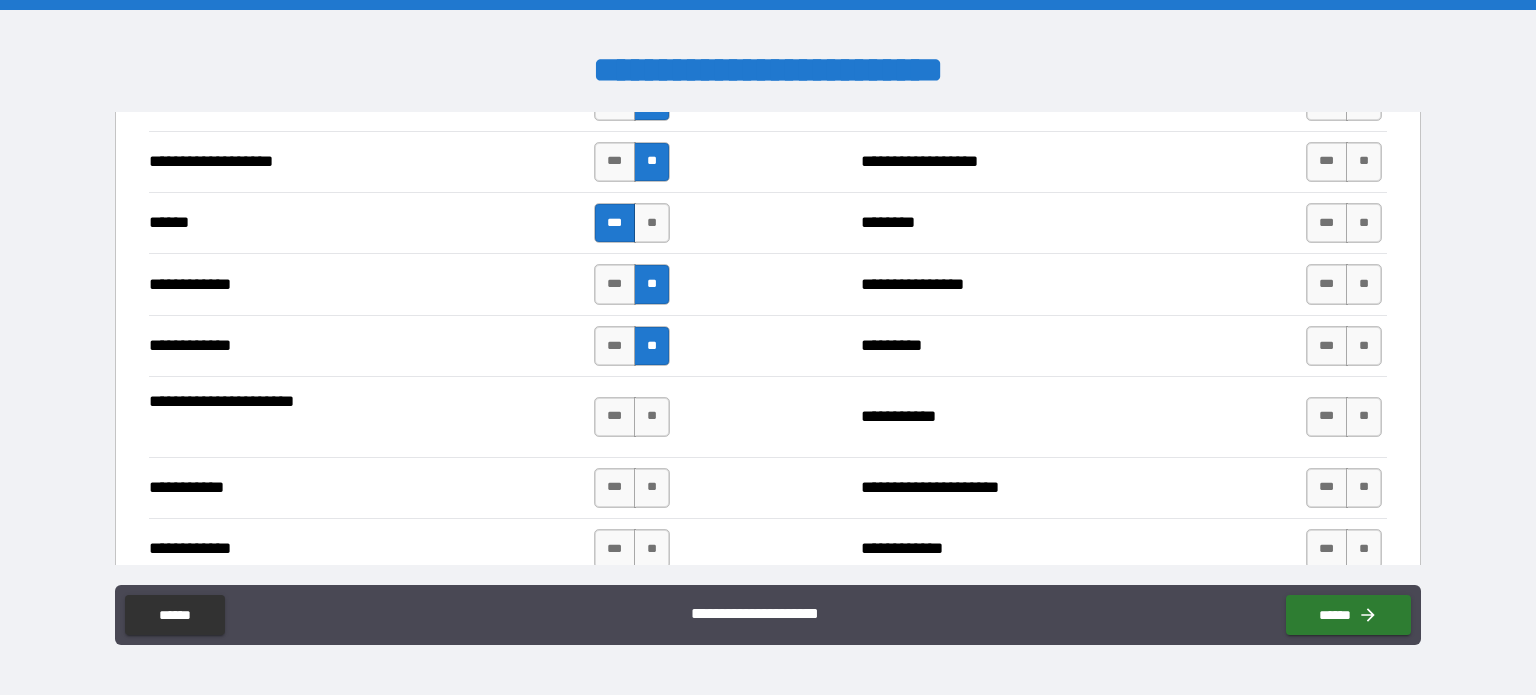 scroll, scrollTop: 3600, scrollLeft: 0, axis: vertical 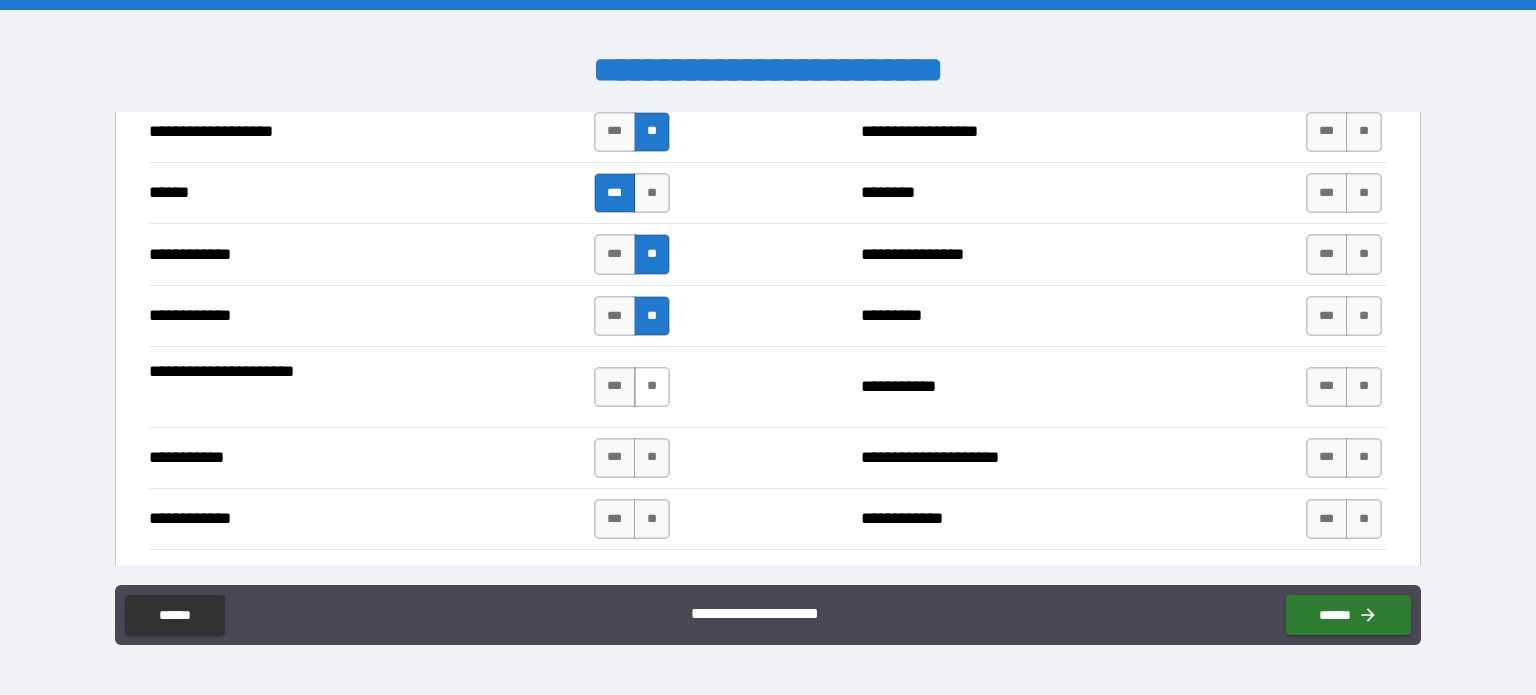click on "**" at bounding box center (652, 387) 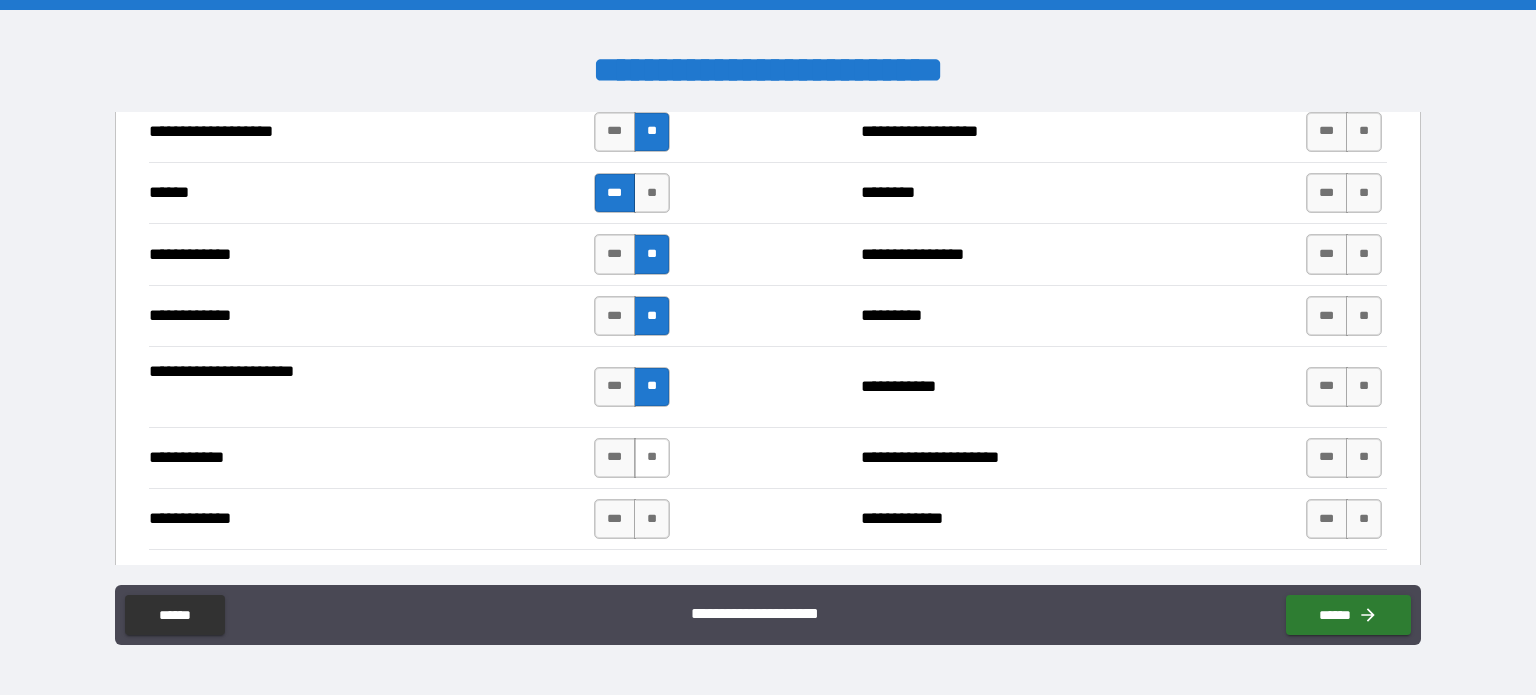 click on "**" at bounding box center [652, 458] 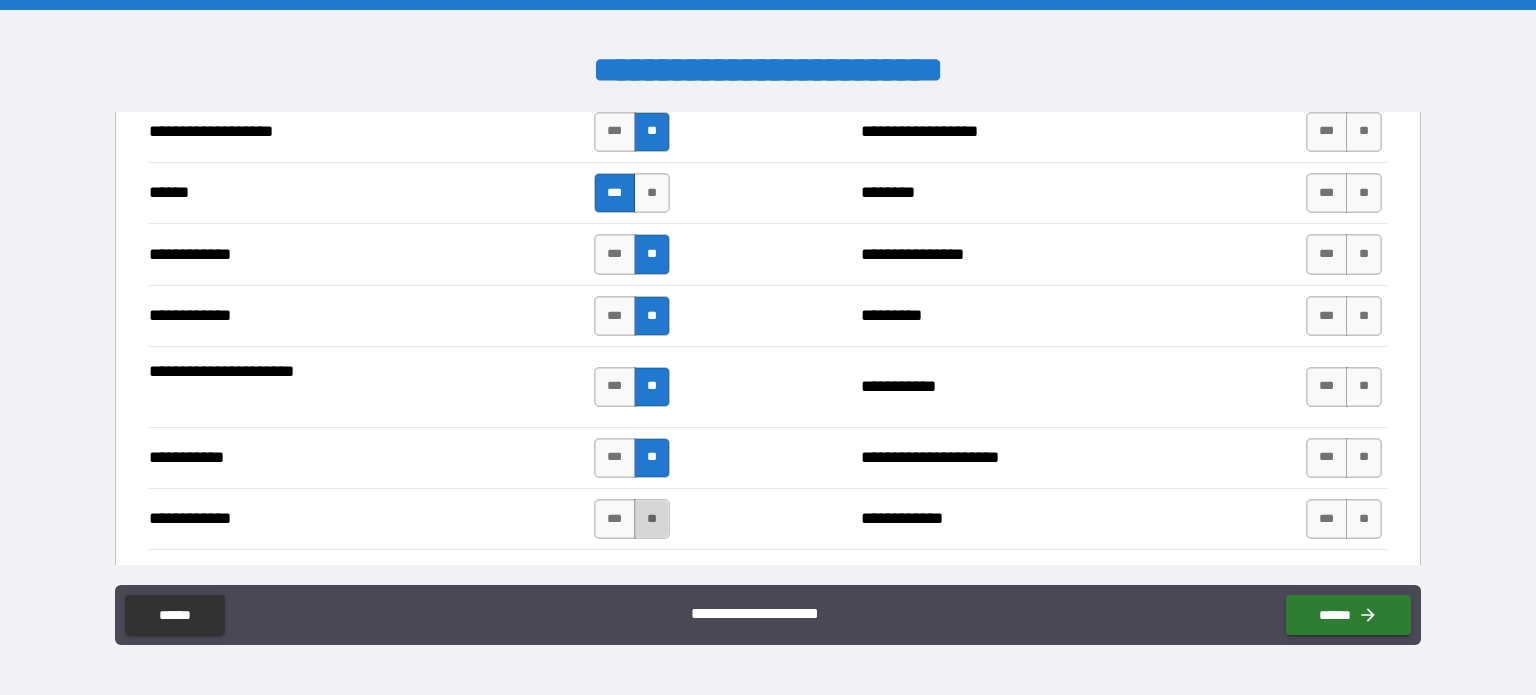 click on "**" at bounding box center [652, 519] 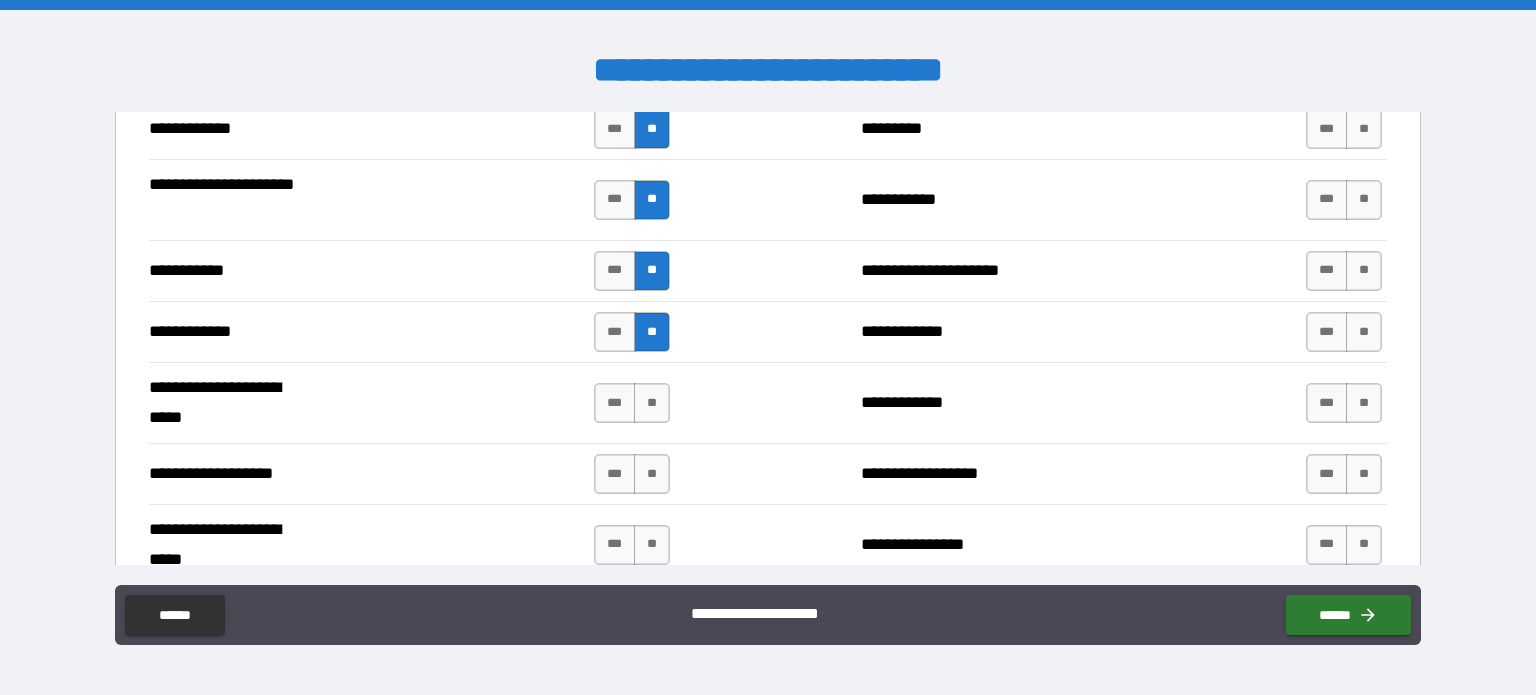 scroll, scrollTop: 3800, scrollLeft: 0, axis: vertical 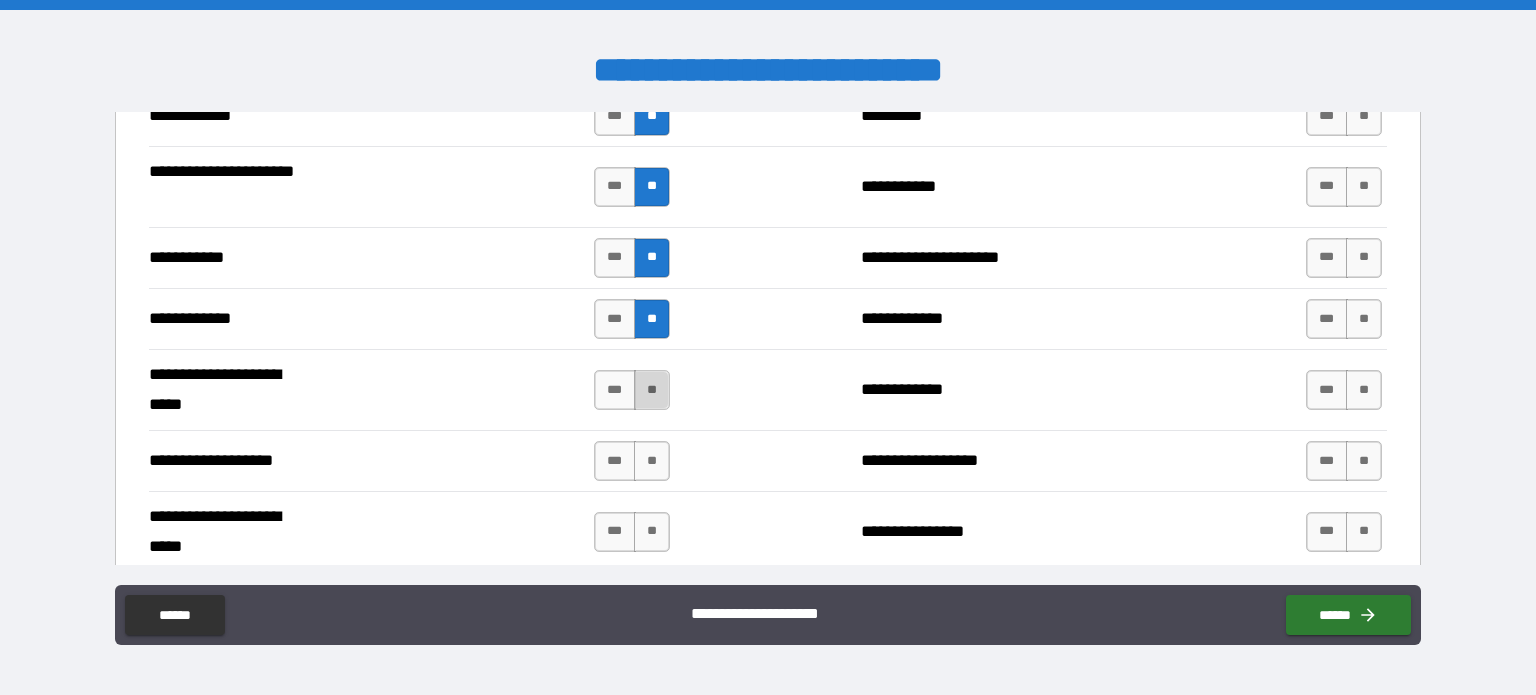 click on "**" at bounding box center (652, 390) 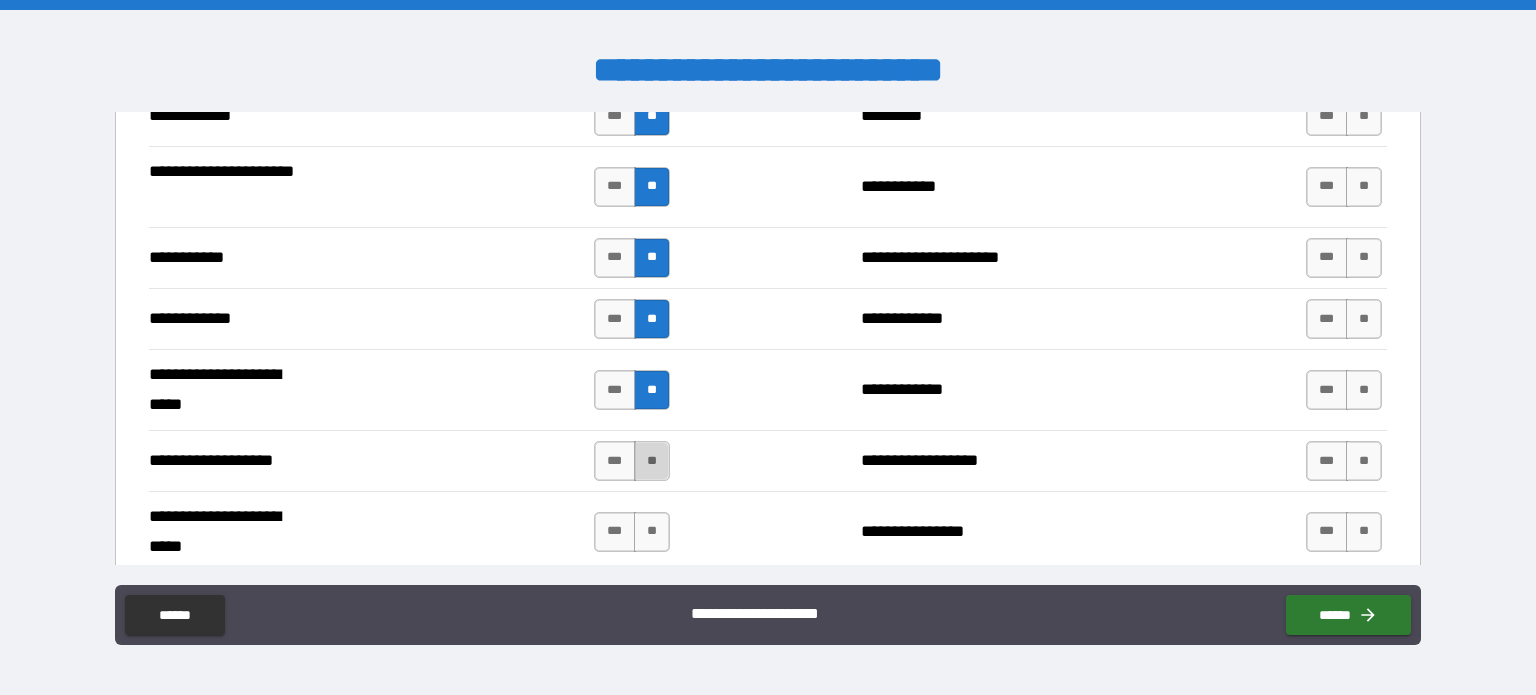 click on "**" at bounding box center [652, 461] 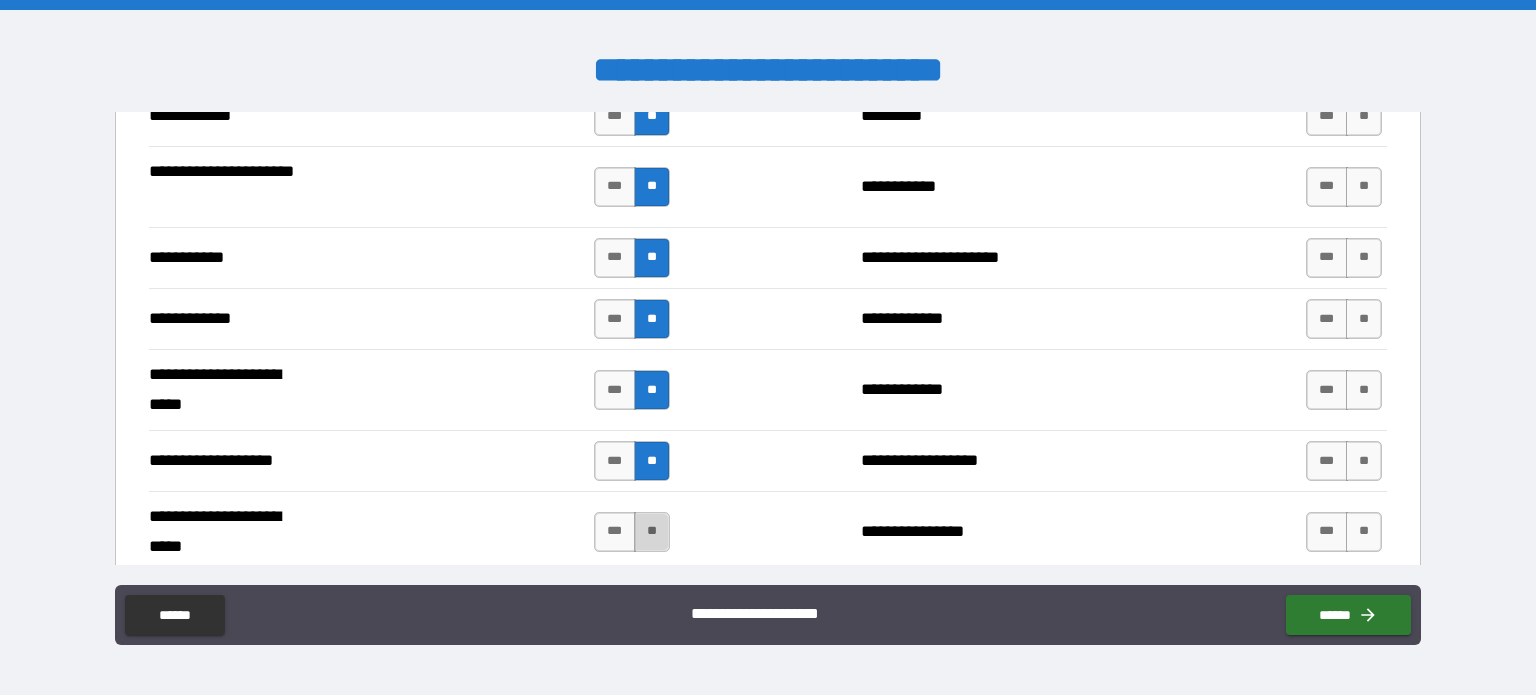 click on "**" at bounding box center (652, 532) 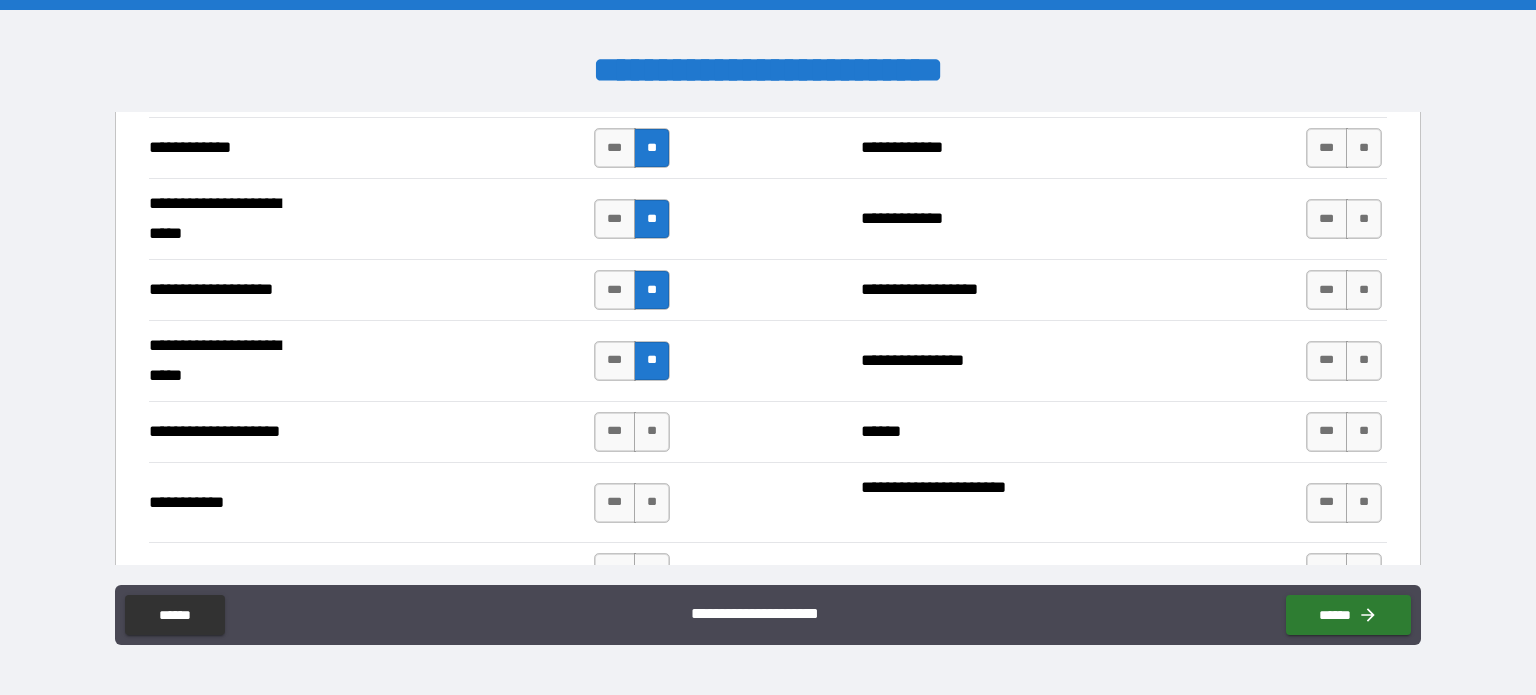 scroll, scrollTop: 4000, scrollLeft: 0, axis: vertical 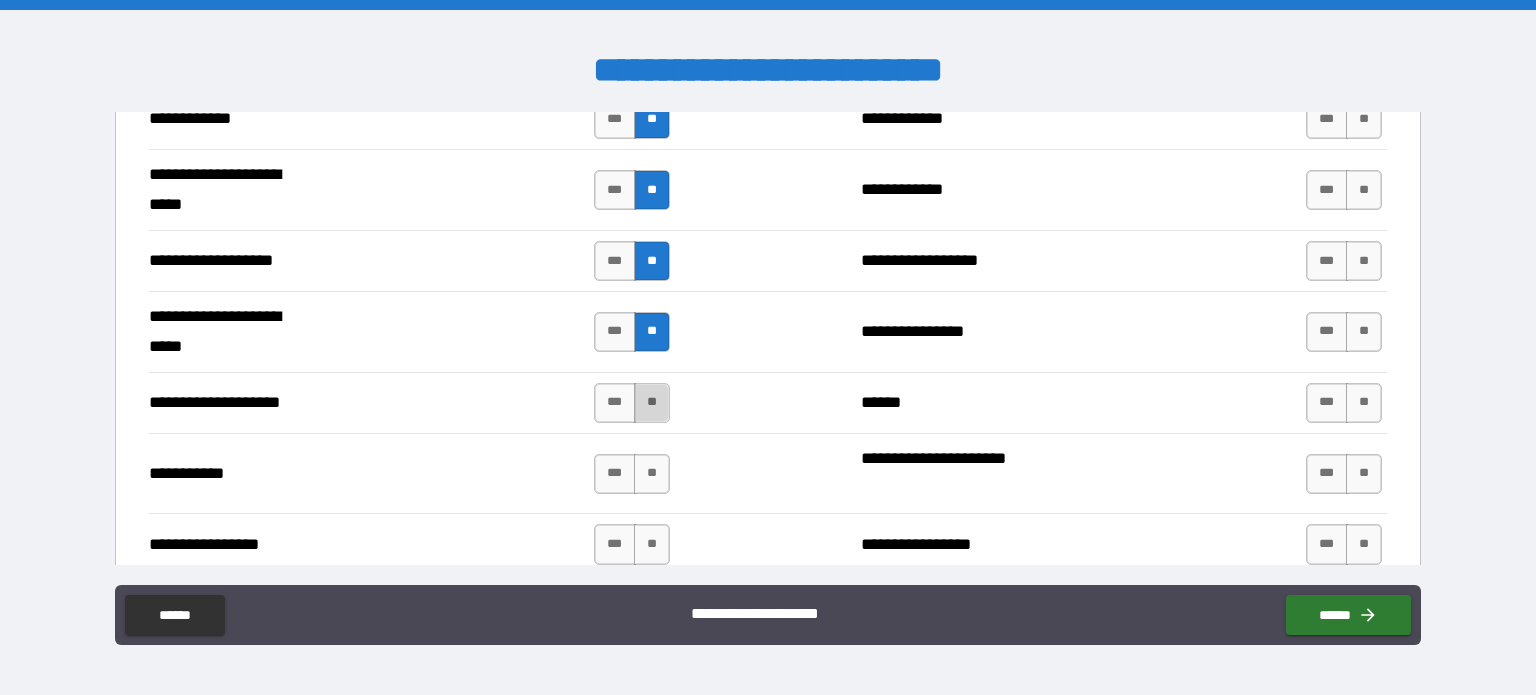 click on "**" at bounding box center (652, 403) 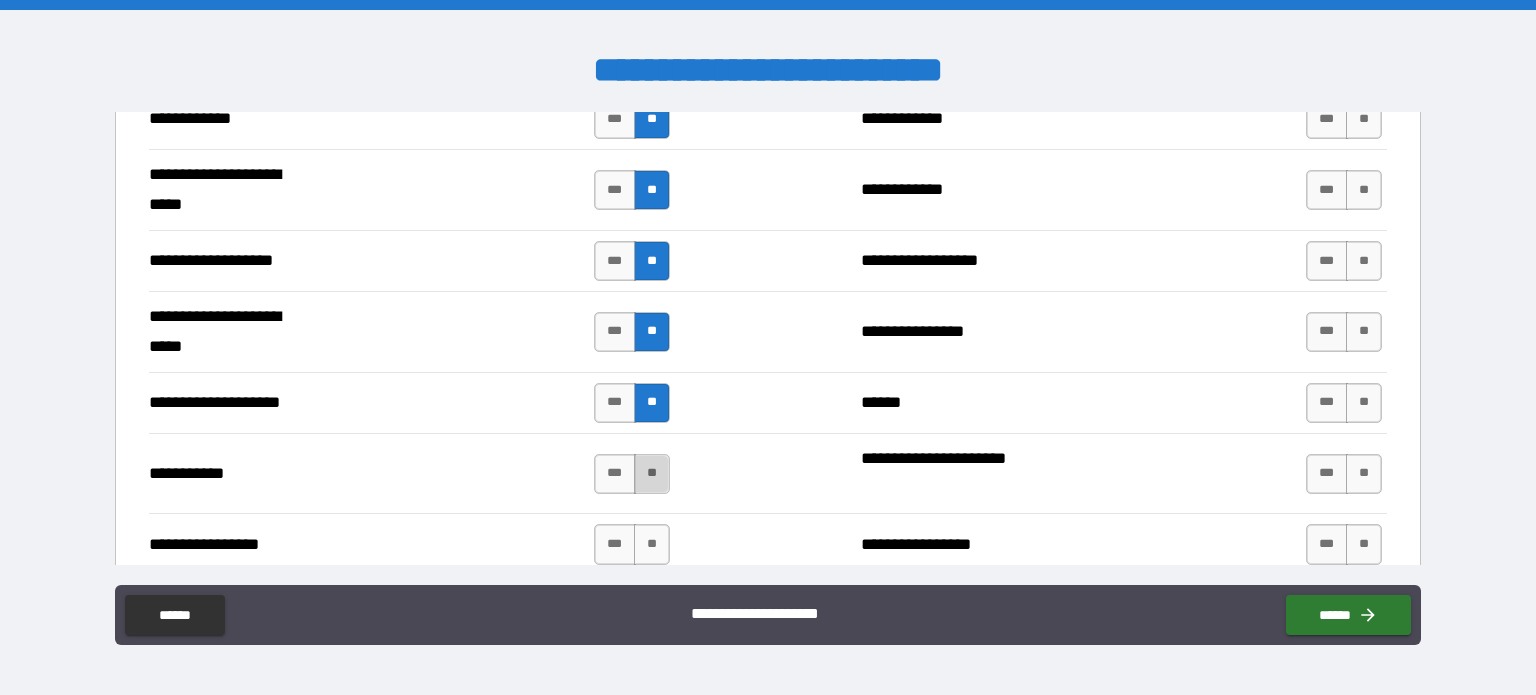click on "**" at bounding box center (652, 474) 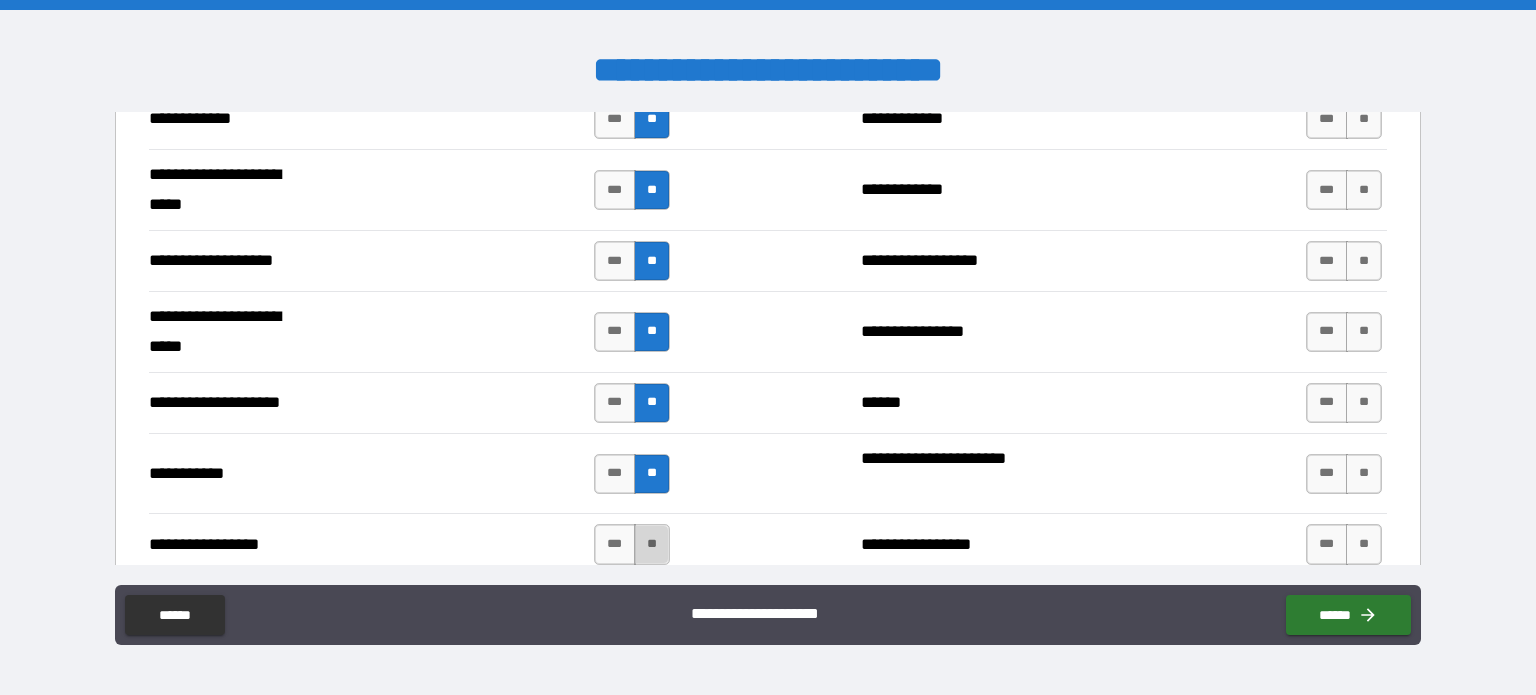 click on "**" at bounding box center [652, 544] 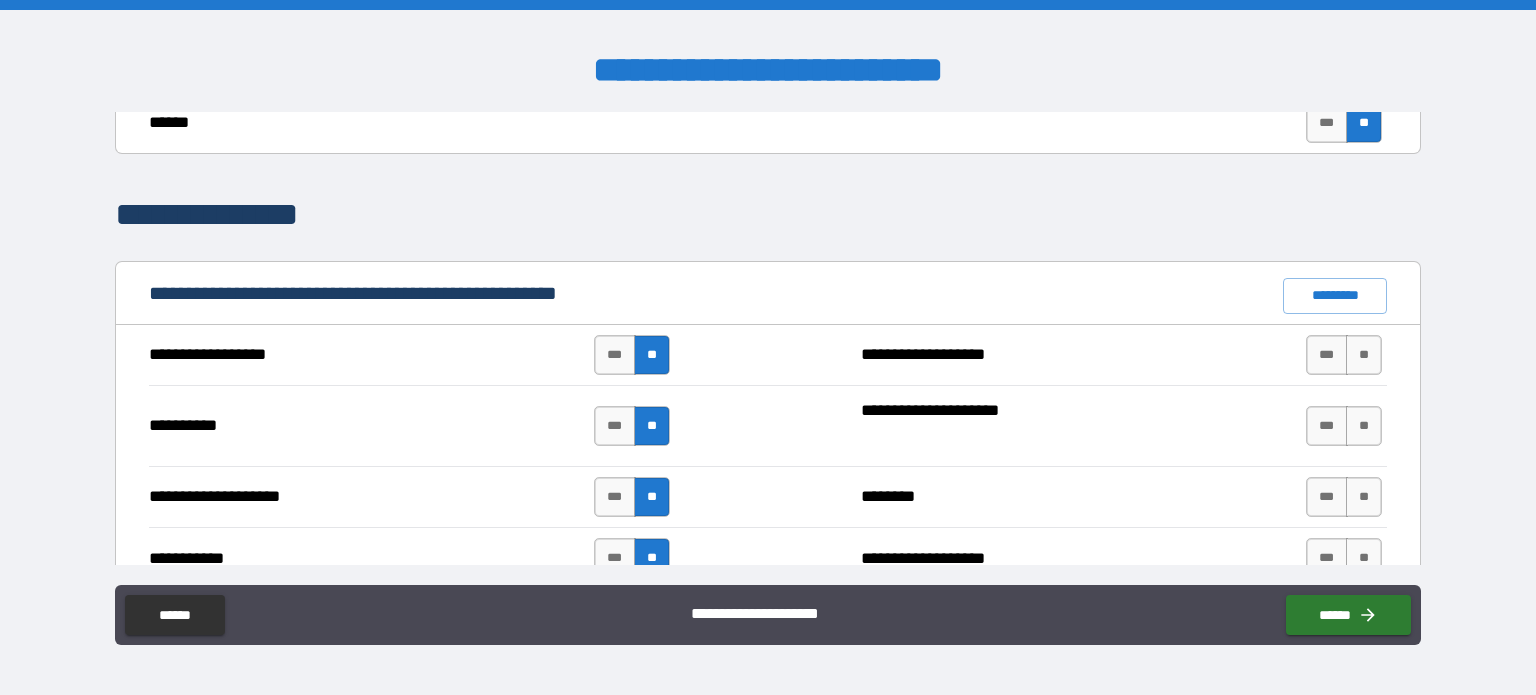 scroll, scrollTop: 1800, scrollLeft: 0, axis: vertical 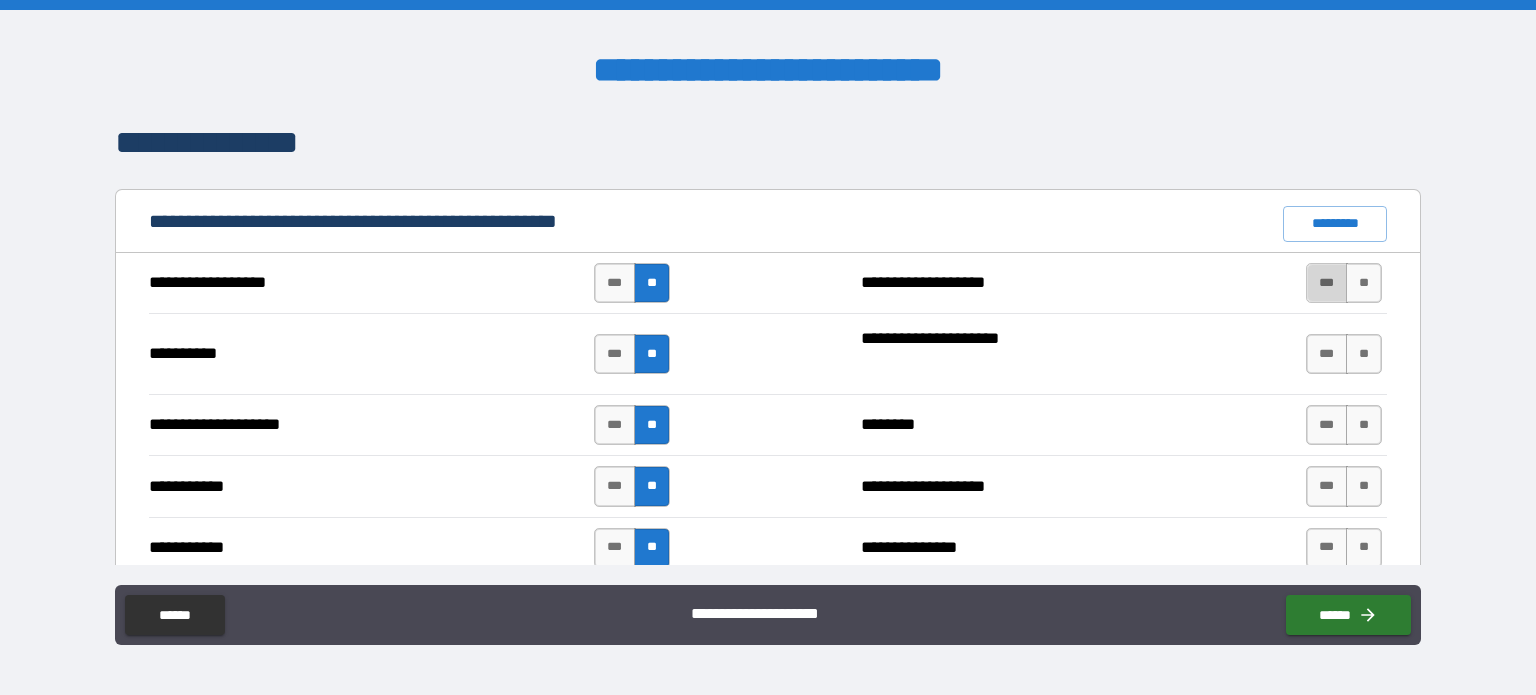 click on "***" at bounding box center [1327, 283] 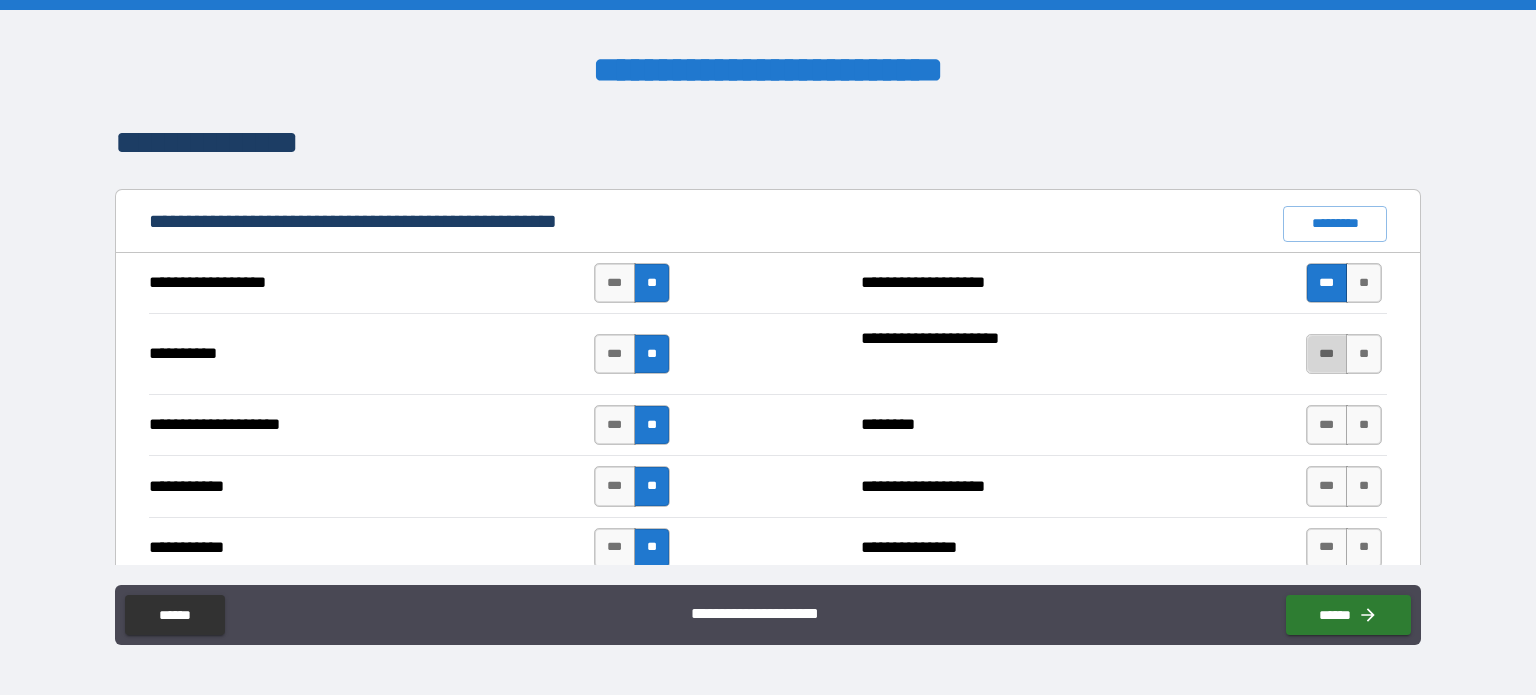 click on "***" at bounding box center [1327, 354] 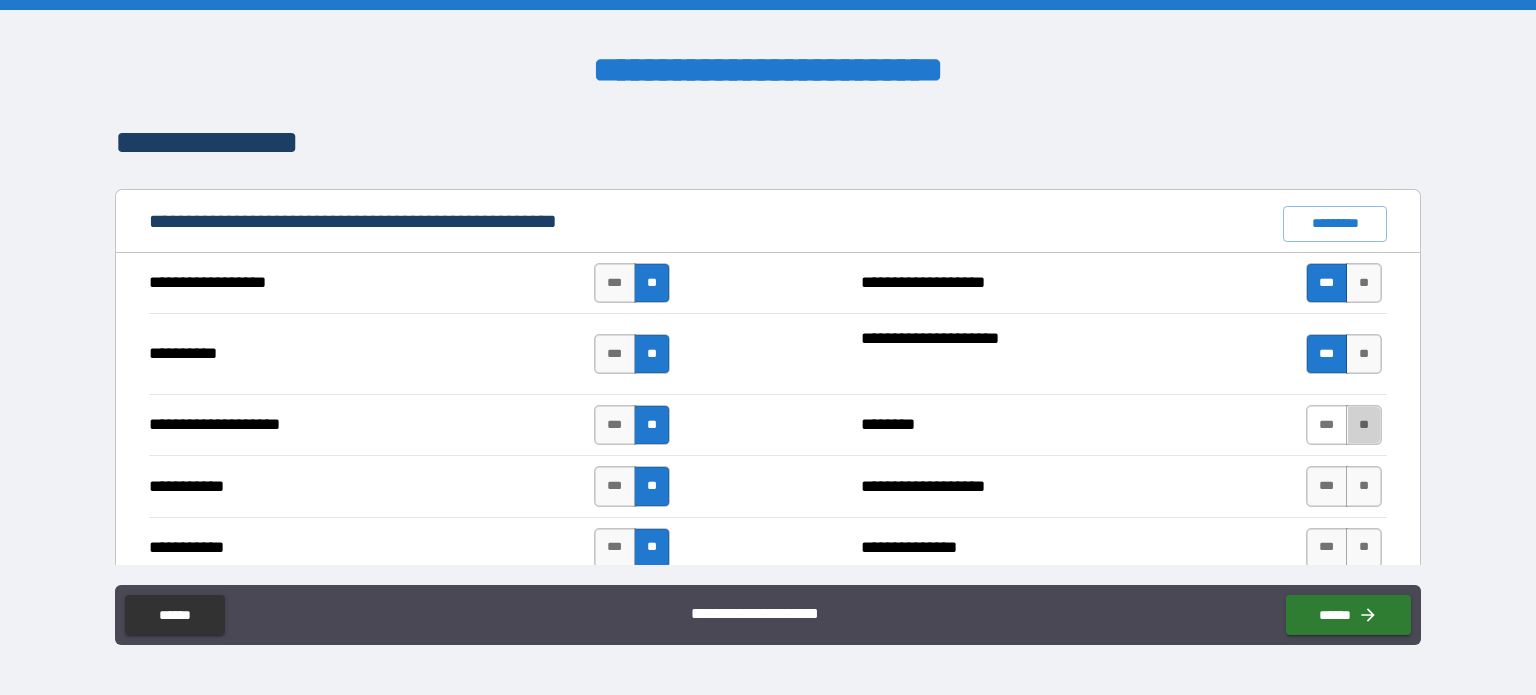 drag, startPoint x: 1354, startPoint y: 412, endPoint x: 1324, endPoint y: 415, distance: 30.149628 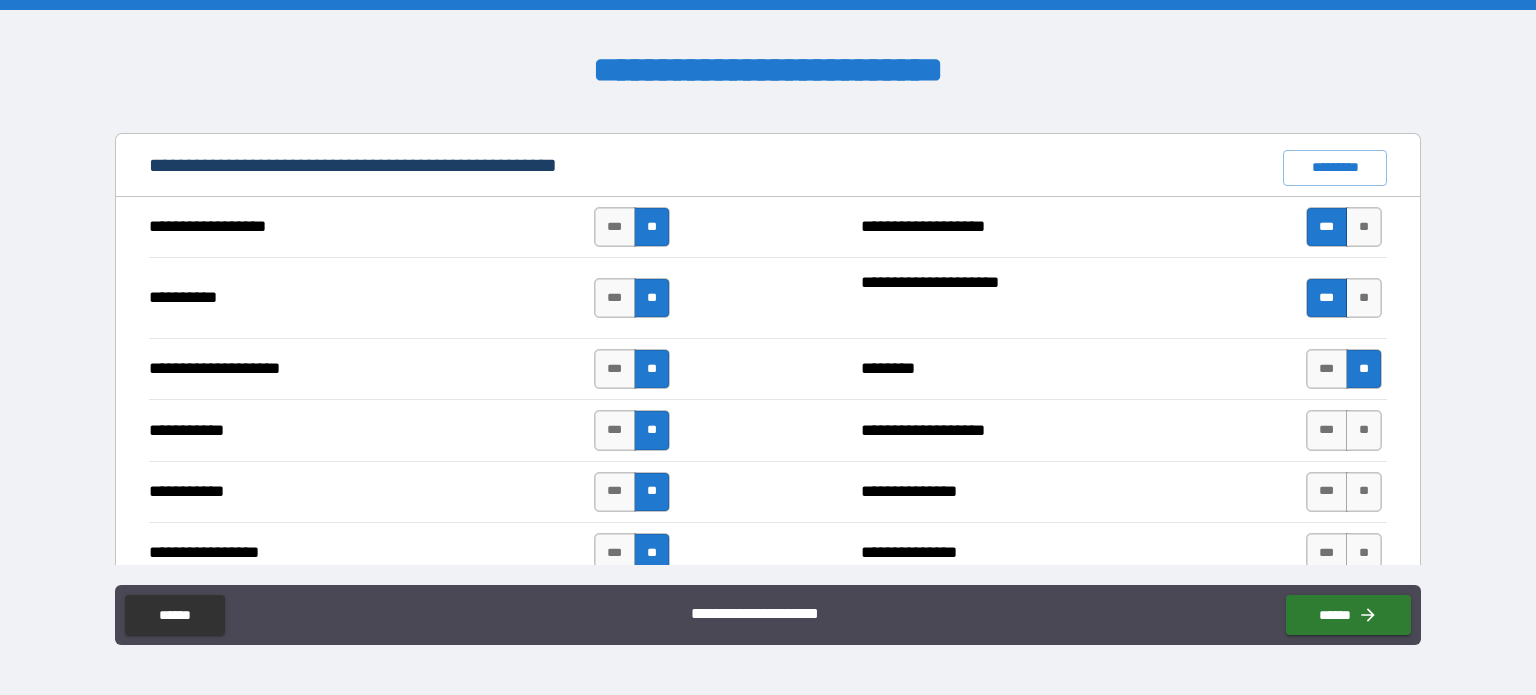 scroll, scrollTop: 1900, scrollLeft: 0, axis: vertical 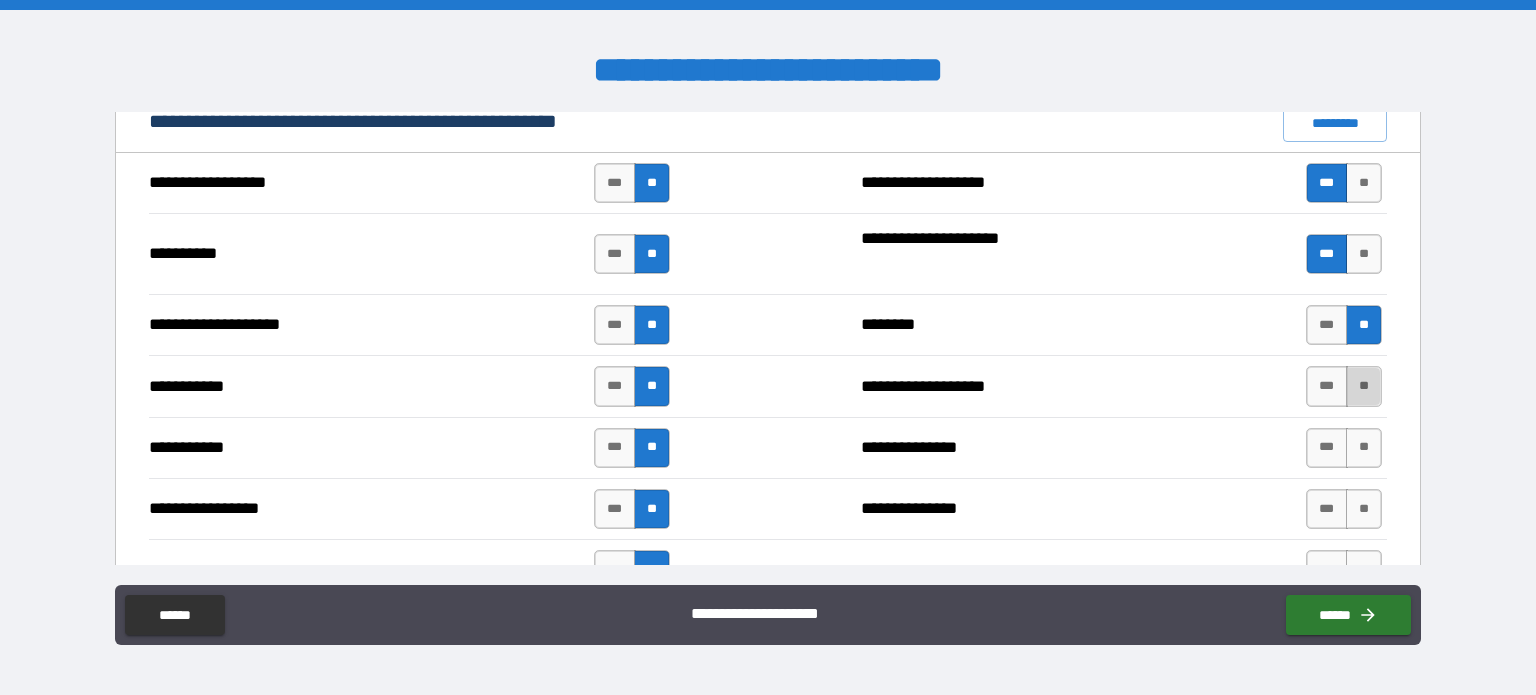 click on "**" at bounding box center (1364, 386) 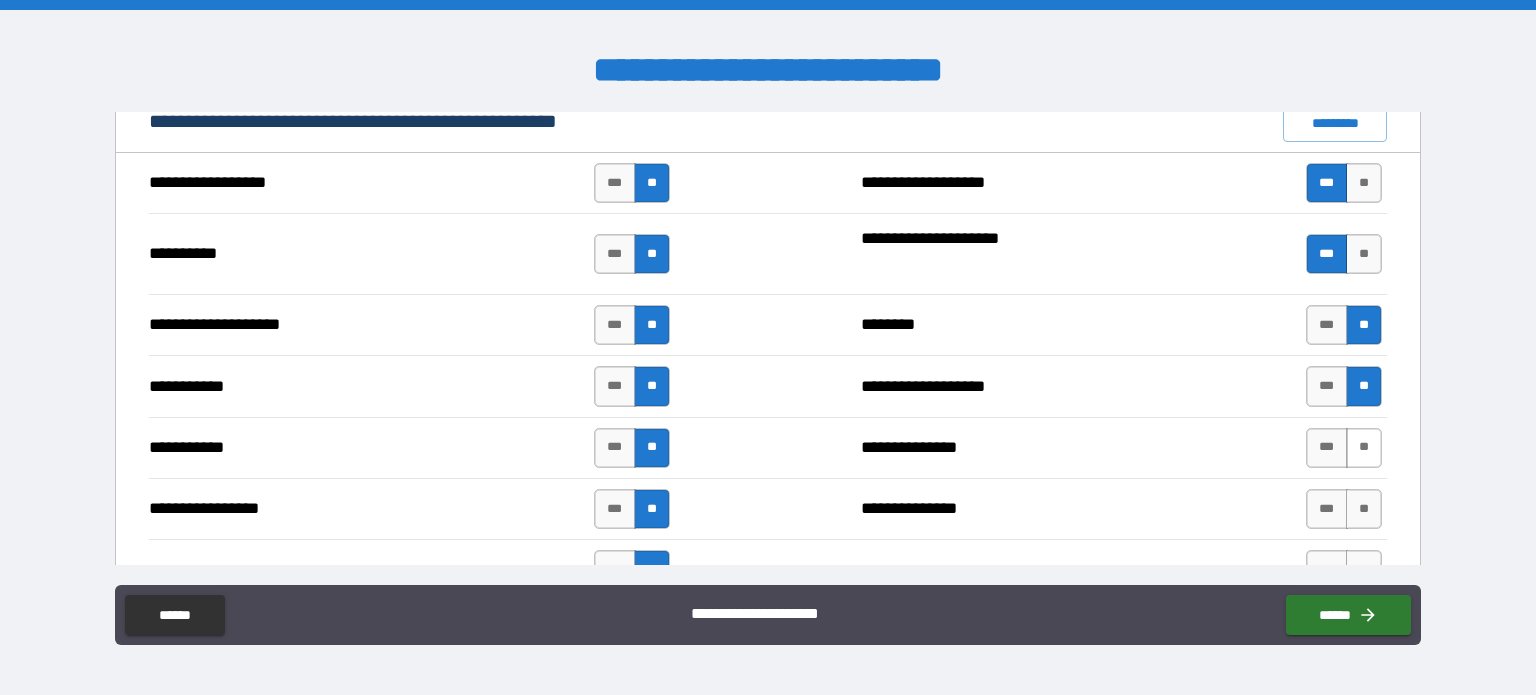 click on "**" at bounding box center (1364, 448) 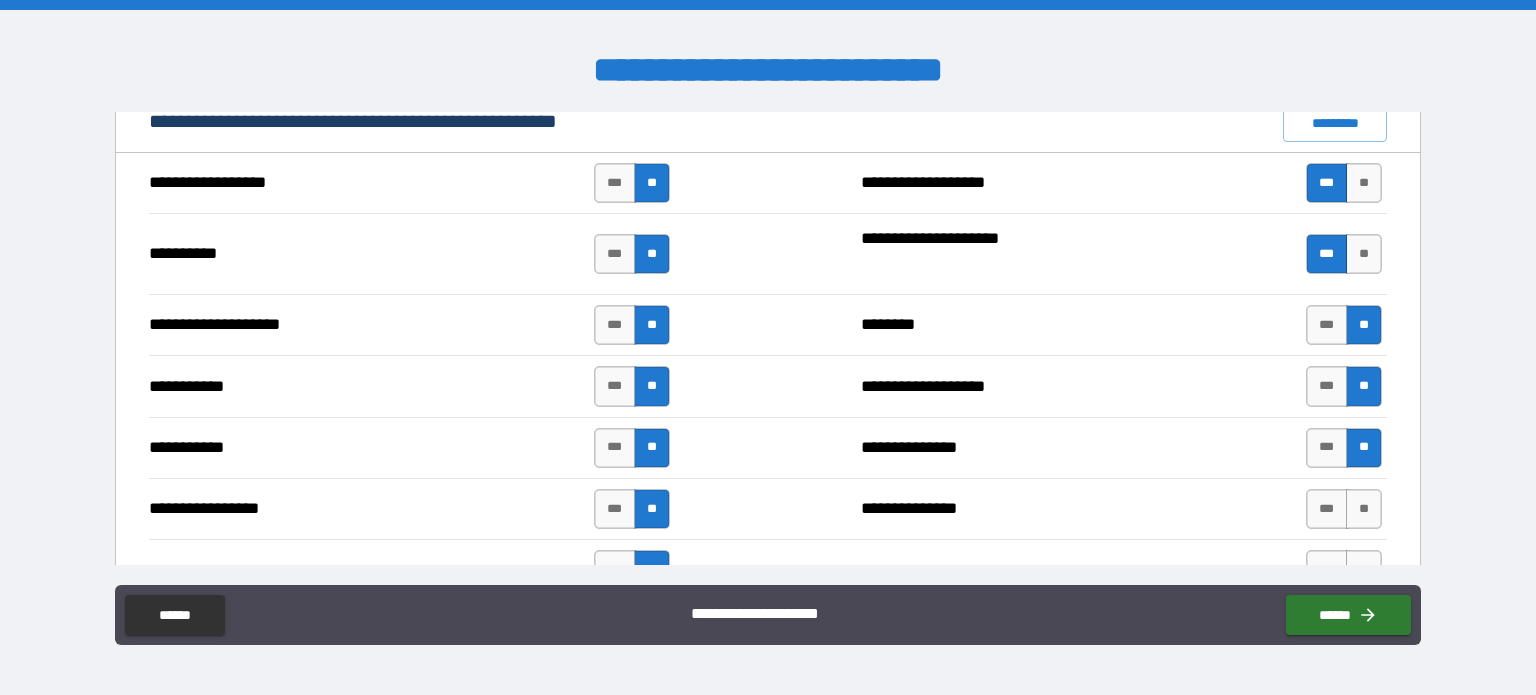 scroll, scrollTop: 2000, scrollLeft: 0, axis: vertical 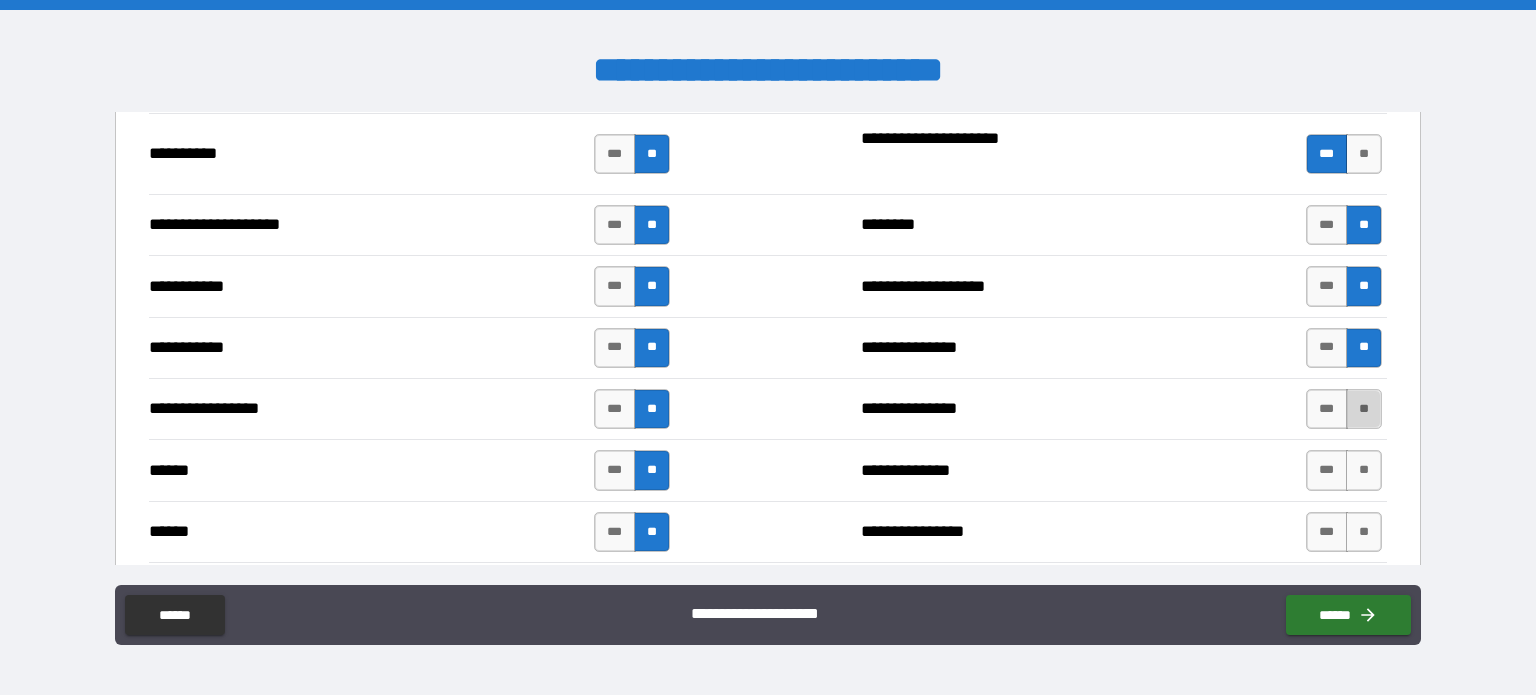 click on "**" at bounding box center (1364, 409) 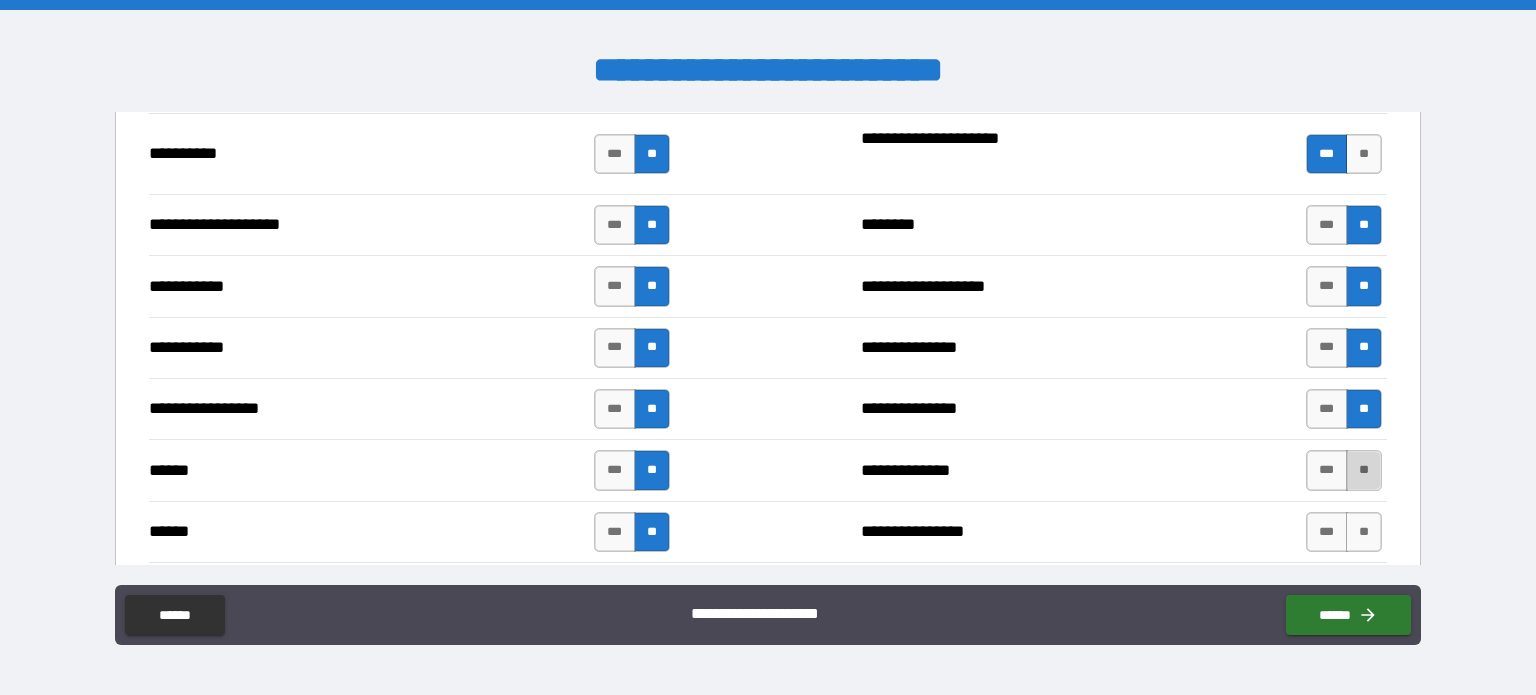 click on "**" at bounding box center [1364, 470] 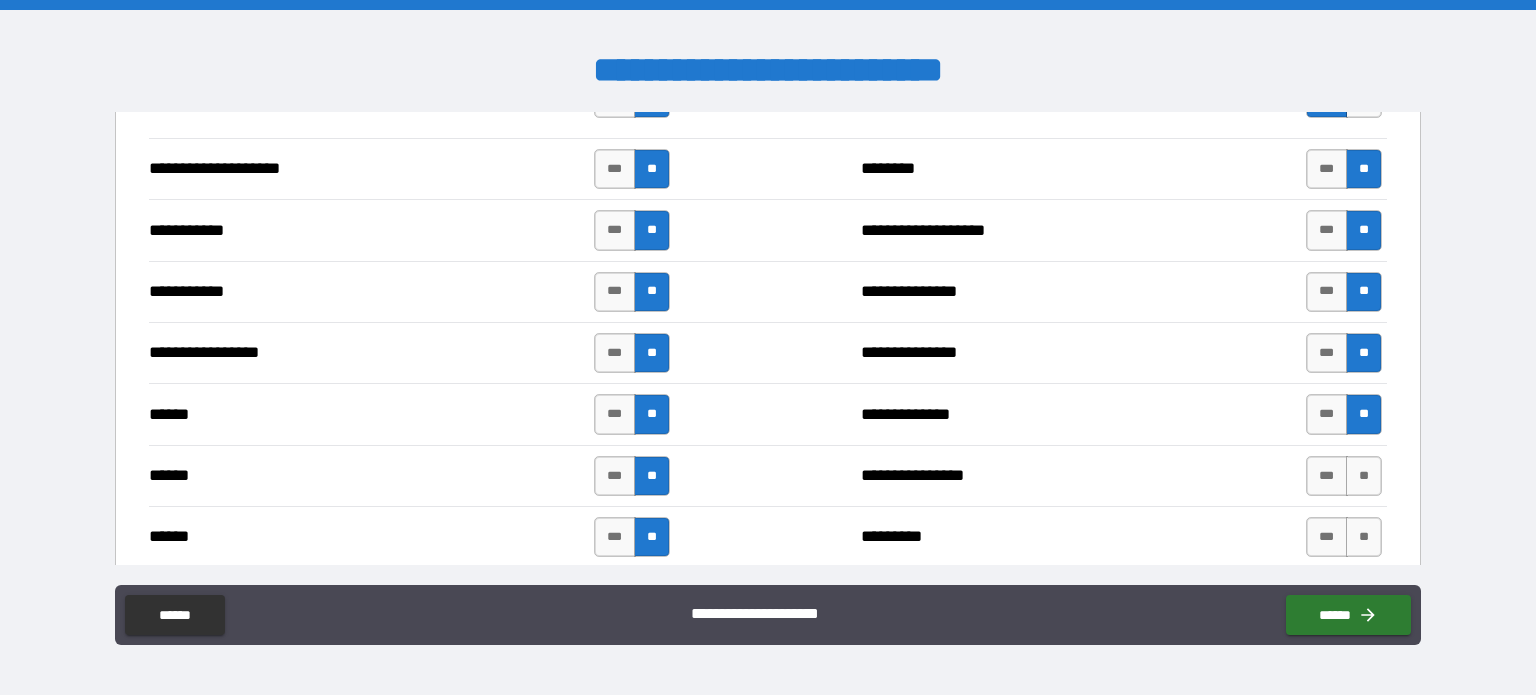 scroll, scrollTop: 2100, scrollLeft: 0, axis: vertical 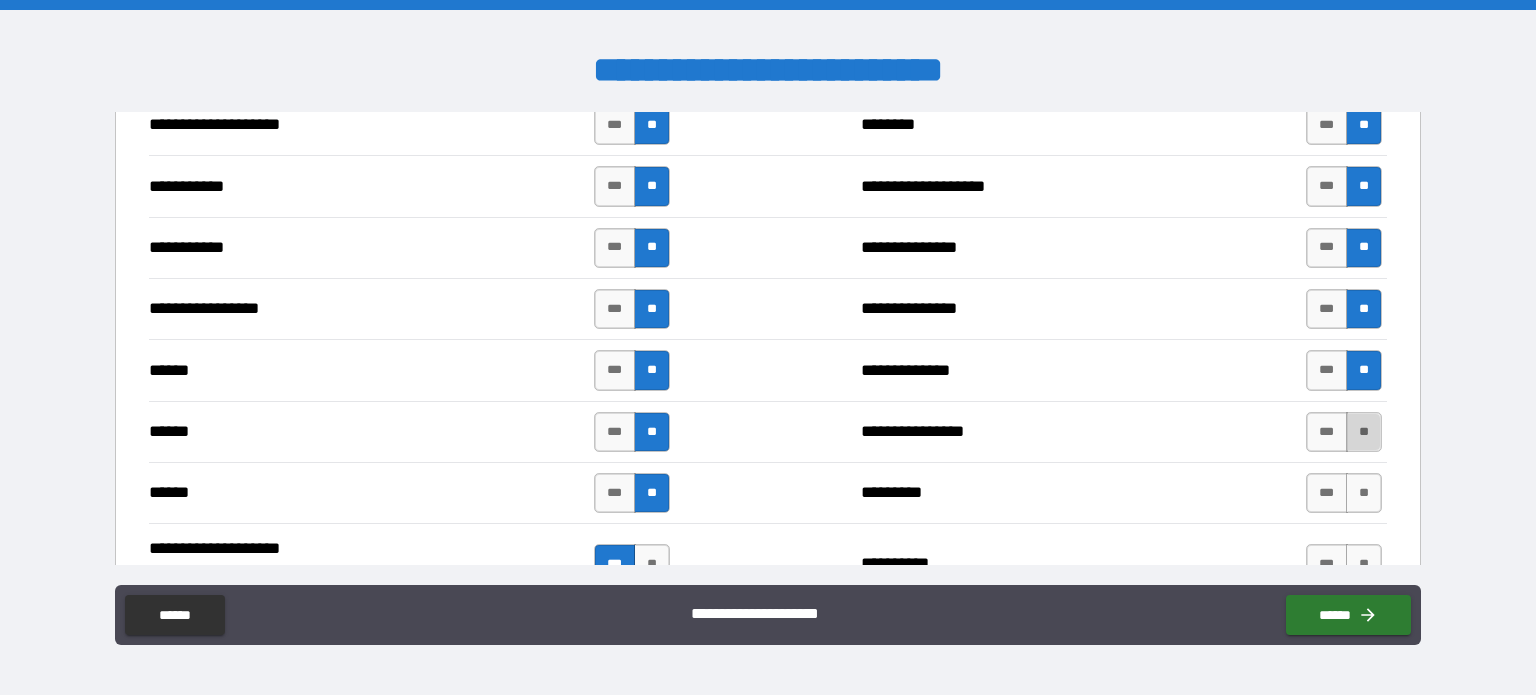click on "**" at bounding box center [1364, 432] 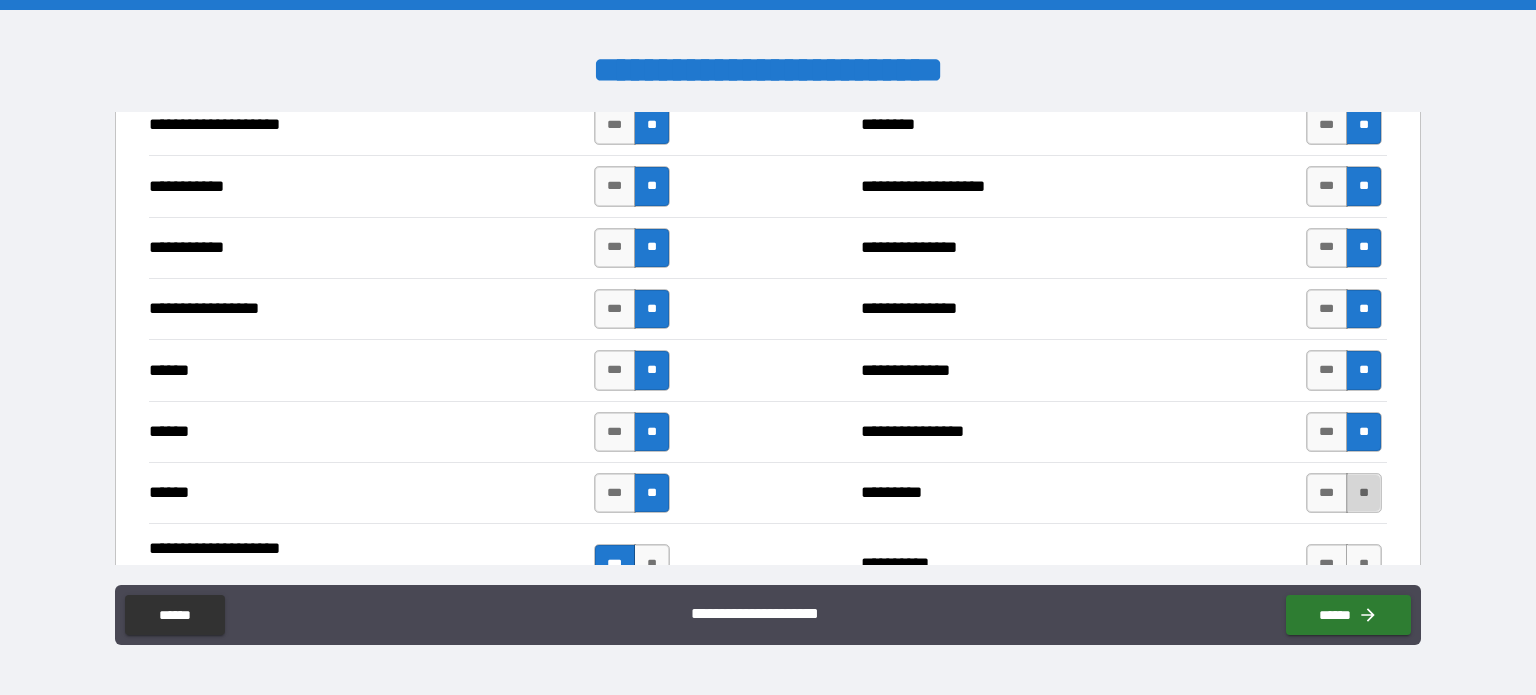 click on "**" at bounding box center (1364, 493) 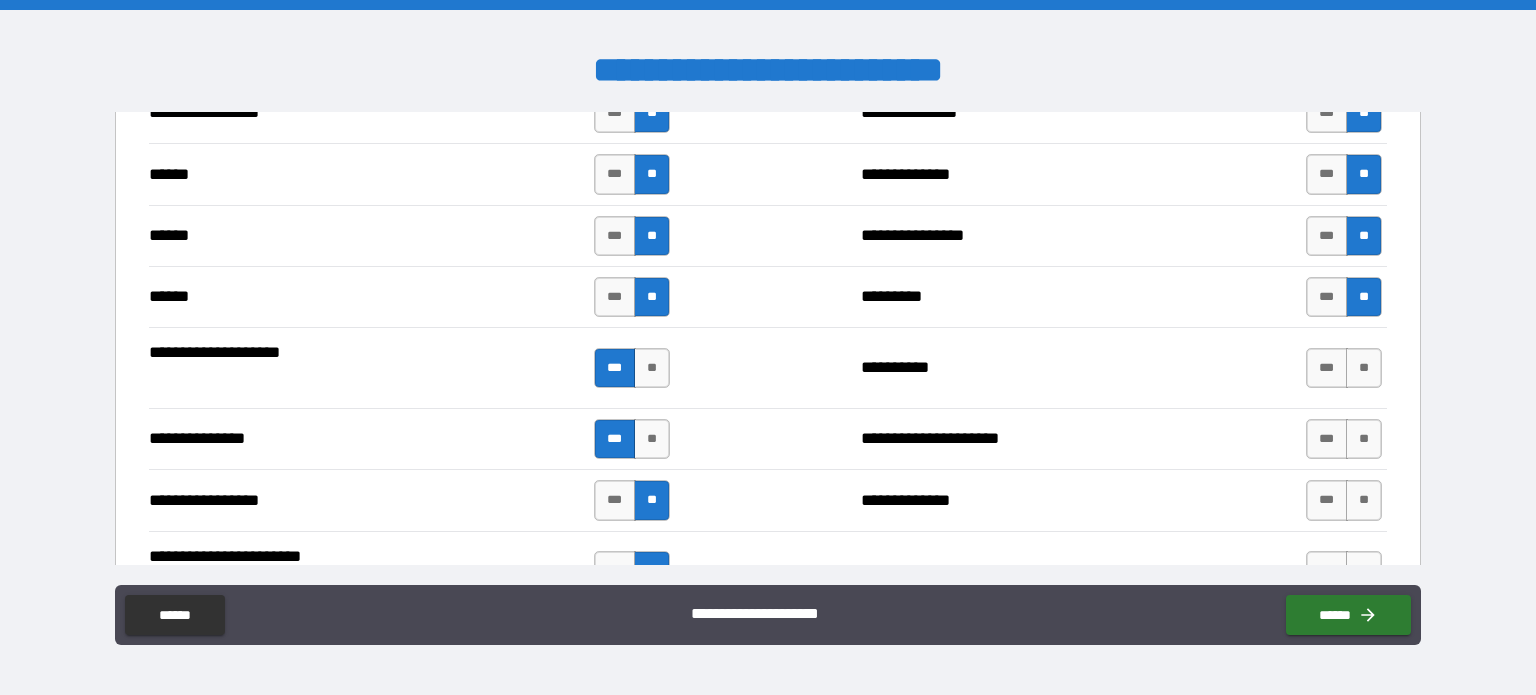 scroll, scrollTop: 2300, scrollLeft: 0, axis: vertical 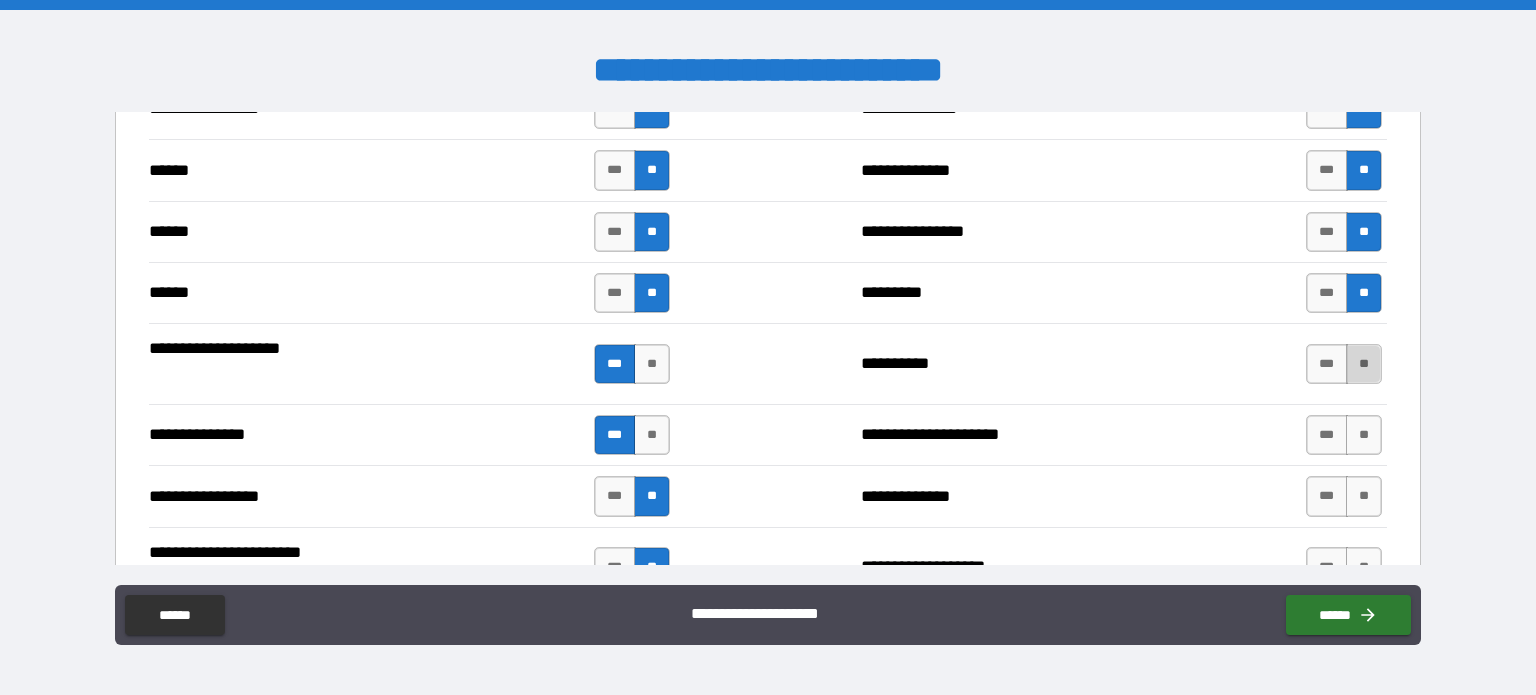 click on "**" at bounding box center (1364, 364) 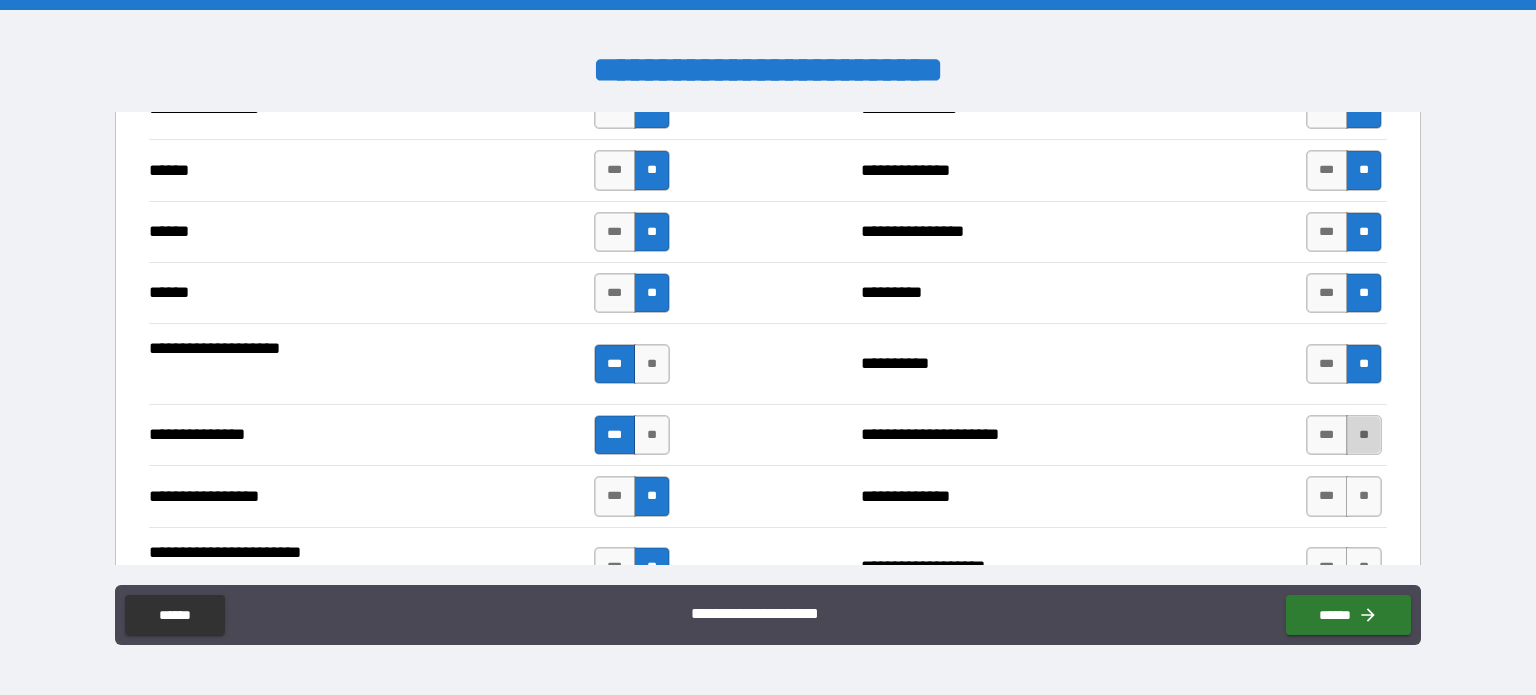 click on "**" at bounding box center [1364, 435] 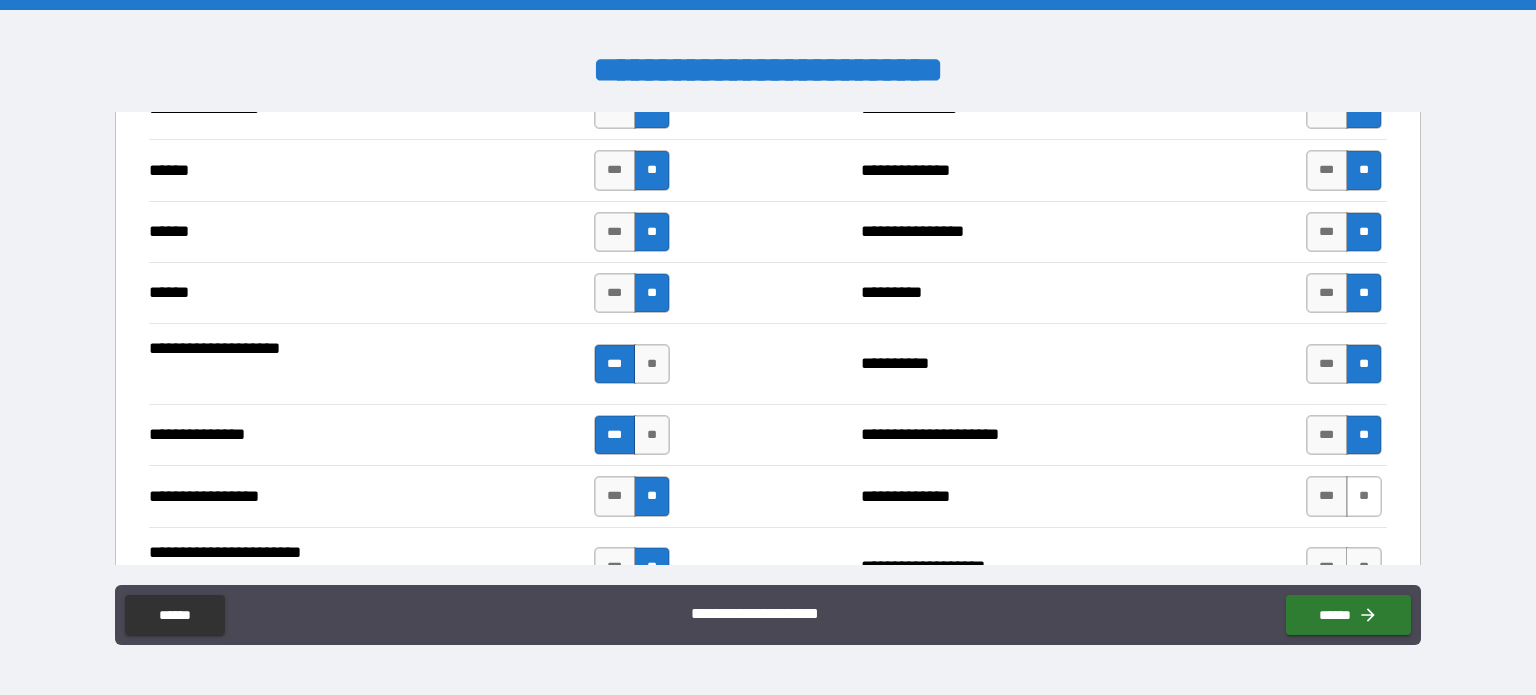 click on "**" at bounding box center [1364, 496] 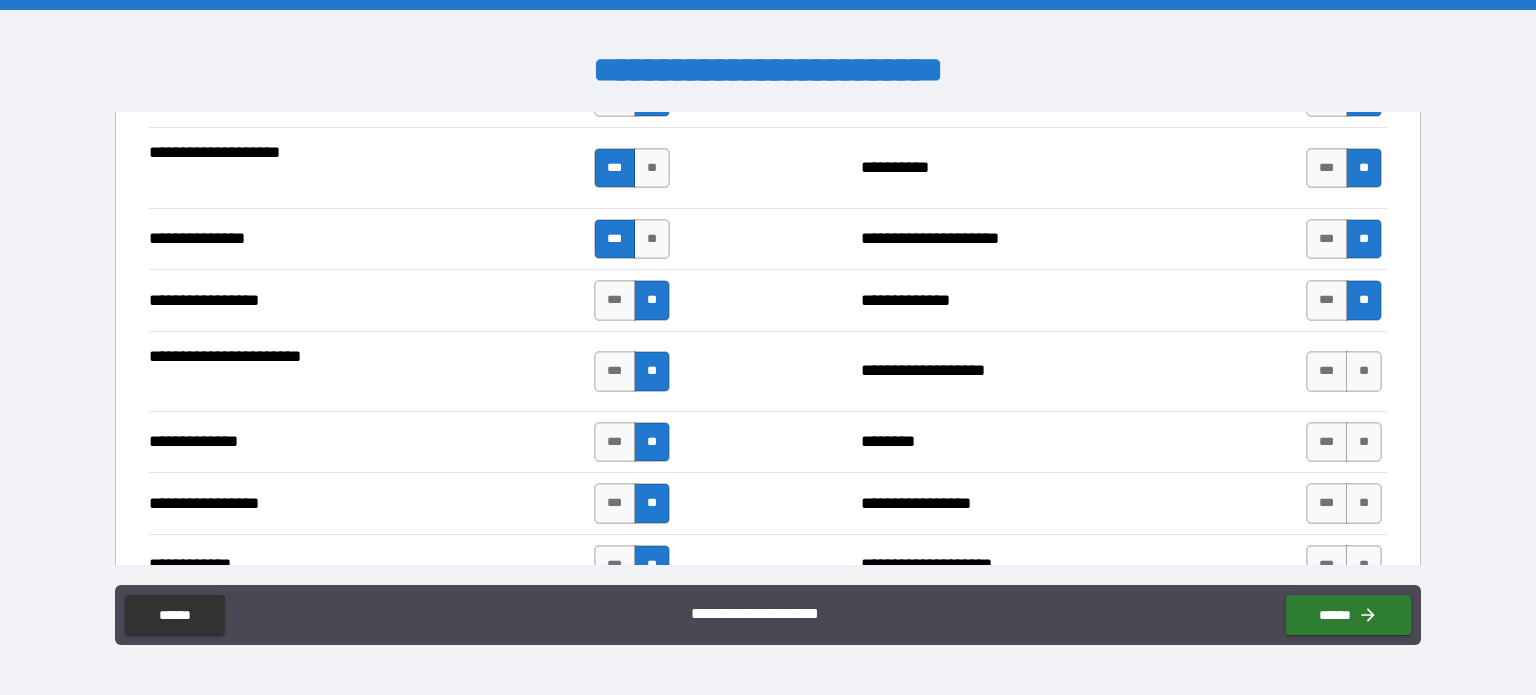 scroll, scrollTop: 2500, scrollLeft: 0, axis: vertical 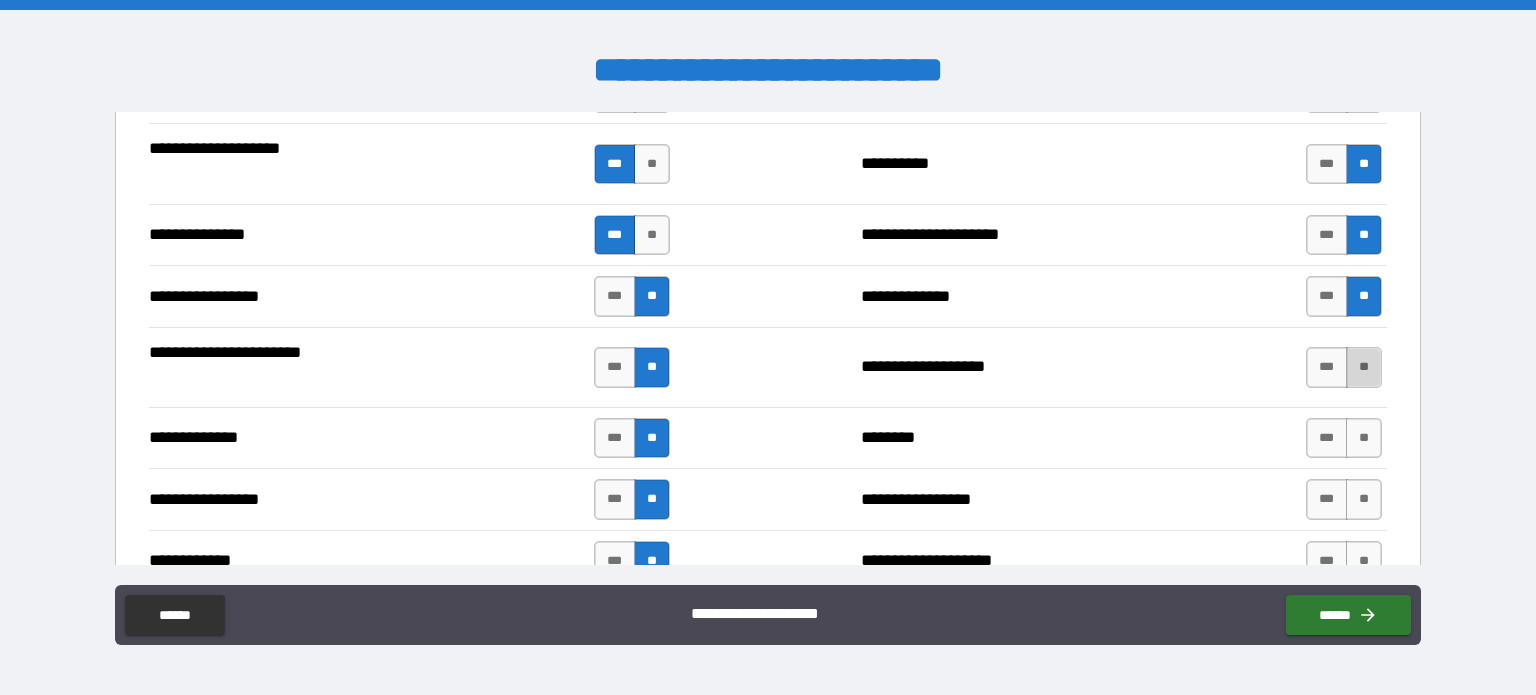 click on "**" at bounding box center (1364, 367) 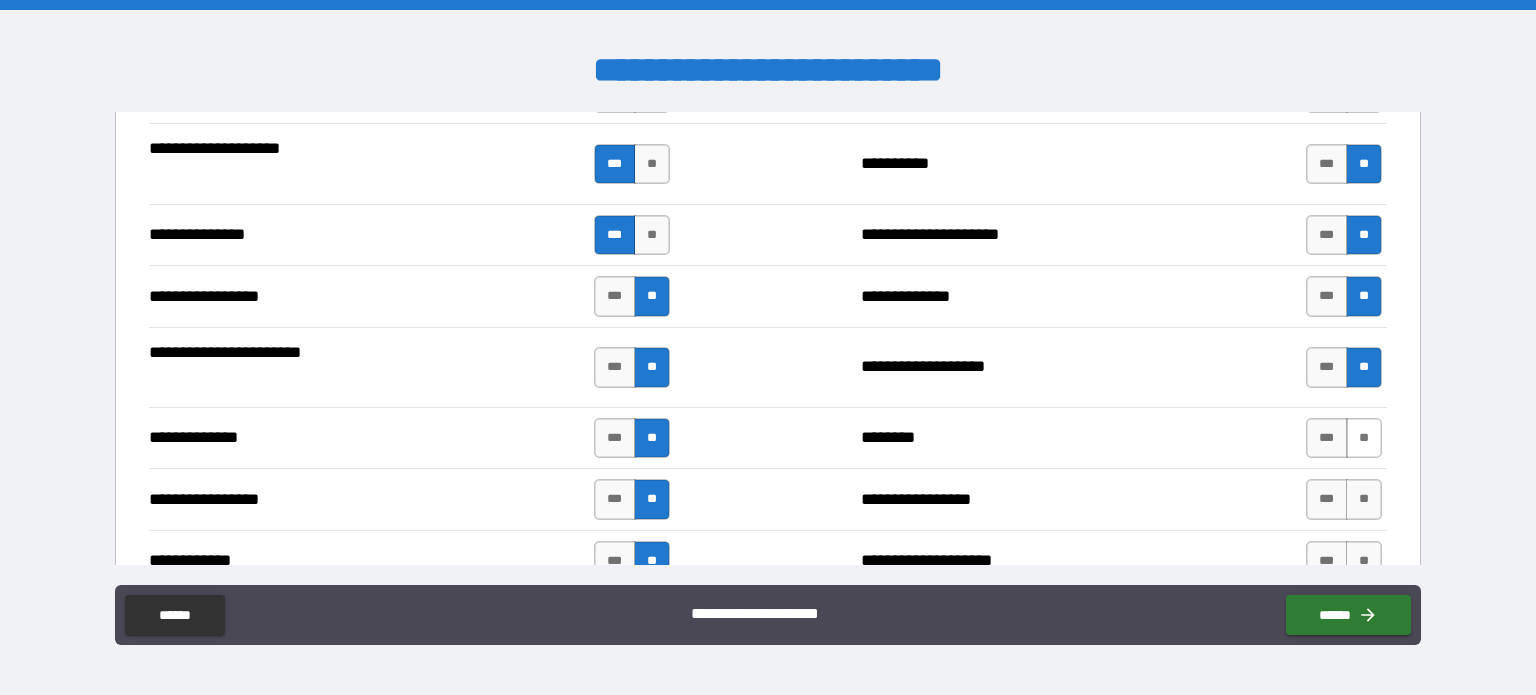 click on "**" at bounding box center (1364, 438) 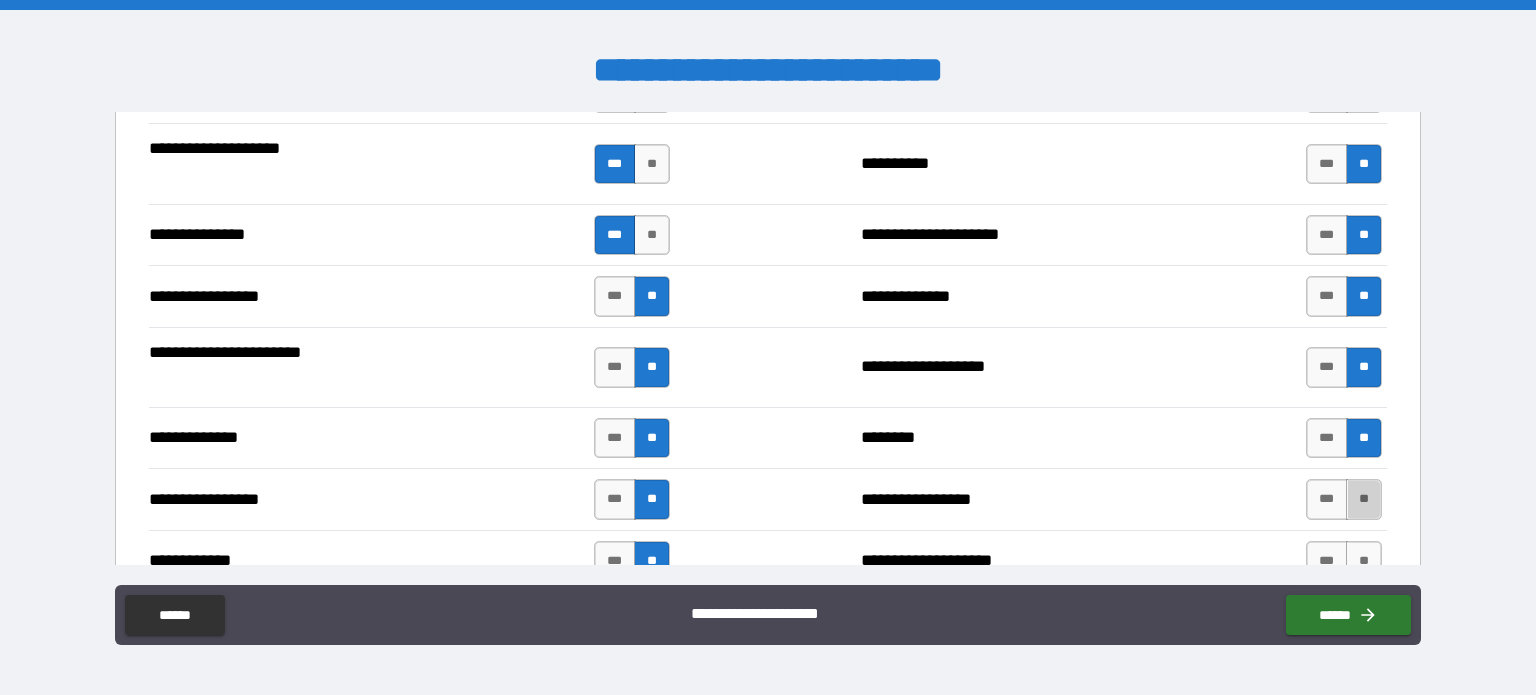 drag, startPoint x: 1354, startPoint y: 492, endPoint x: 1292, endPoint y: 484, distance: 62.514 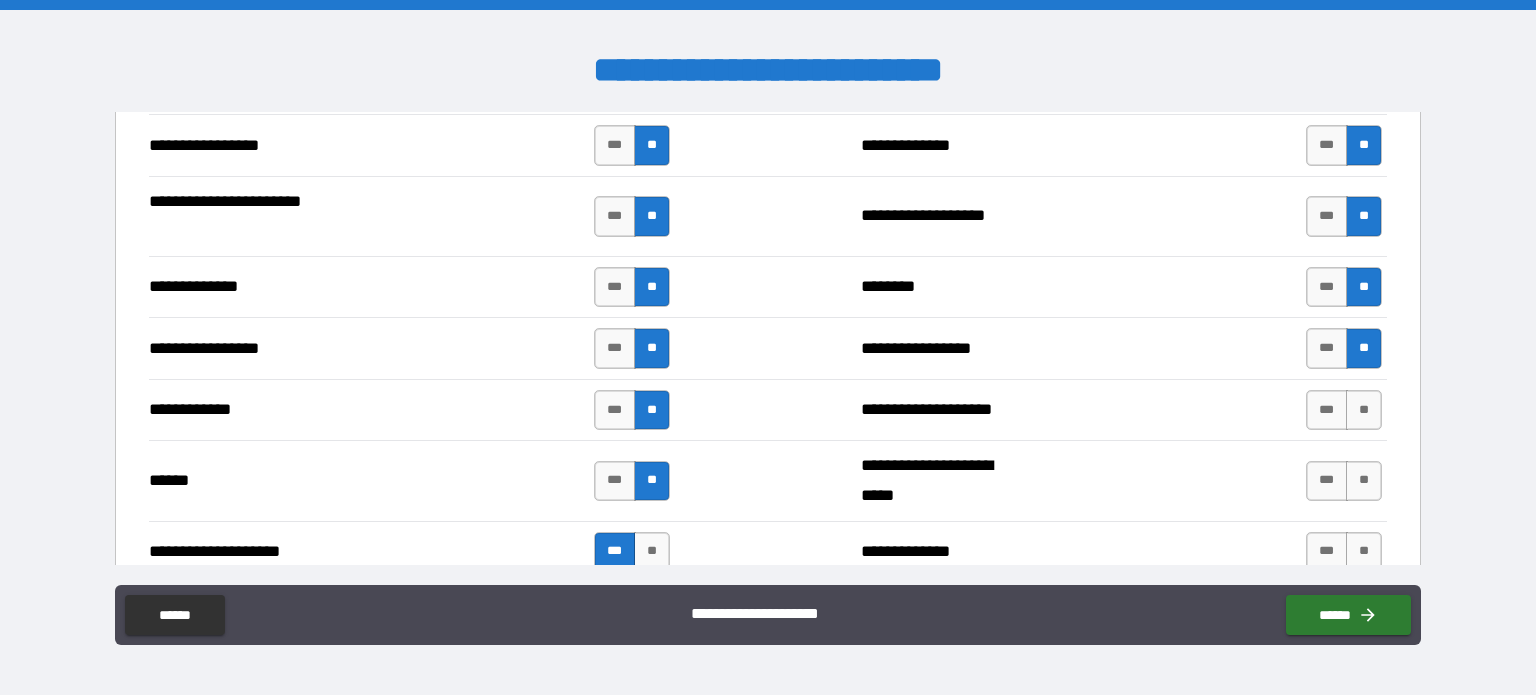 scroll, scrollTop: 2700, scrollLeft: 0, axis: vertical 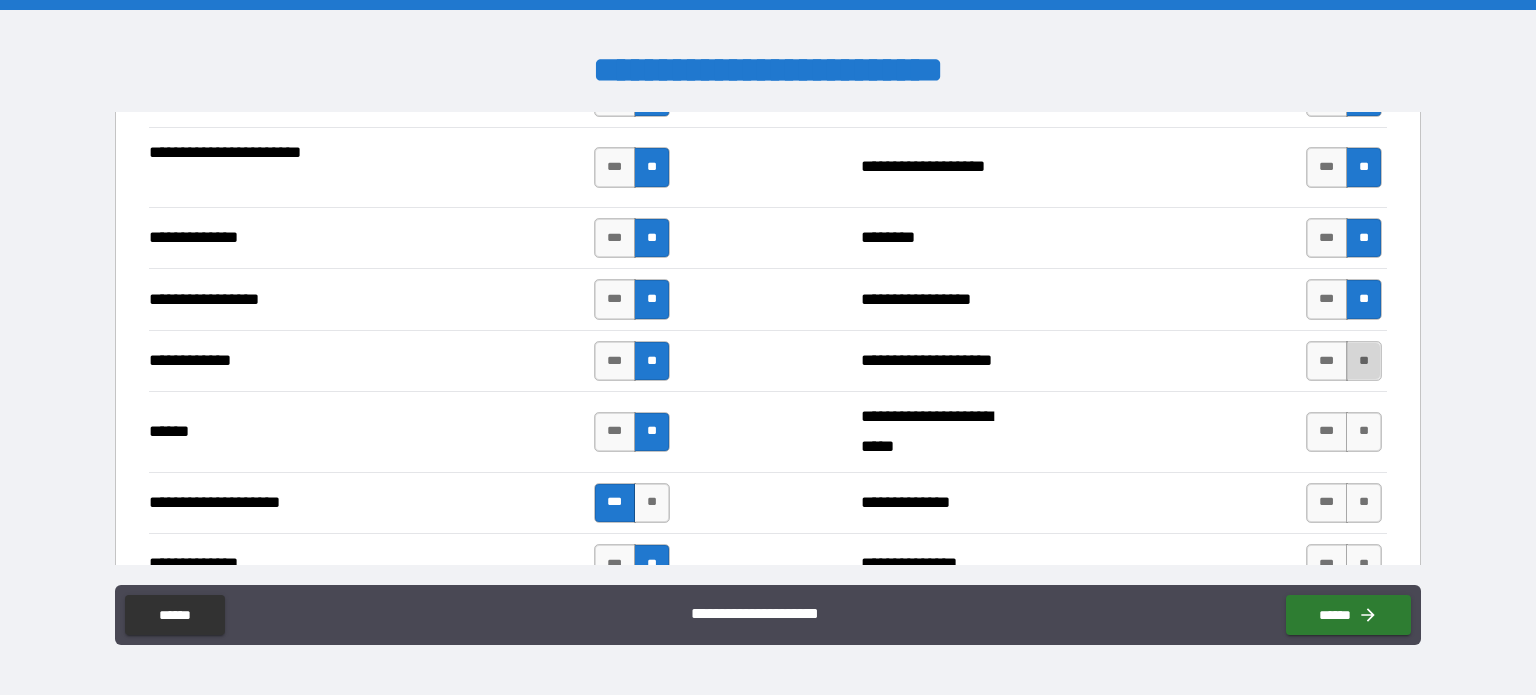 click on "**" at bounding box center (1364, 361) 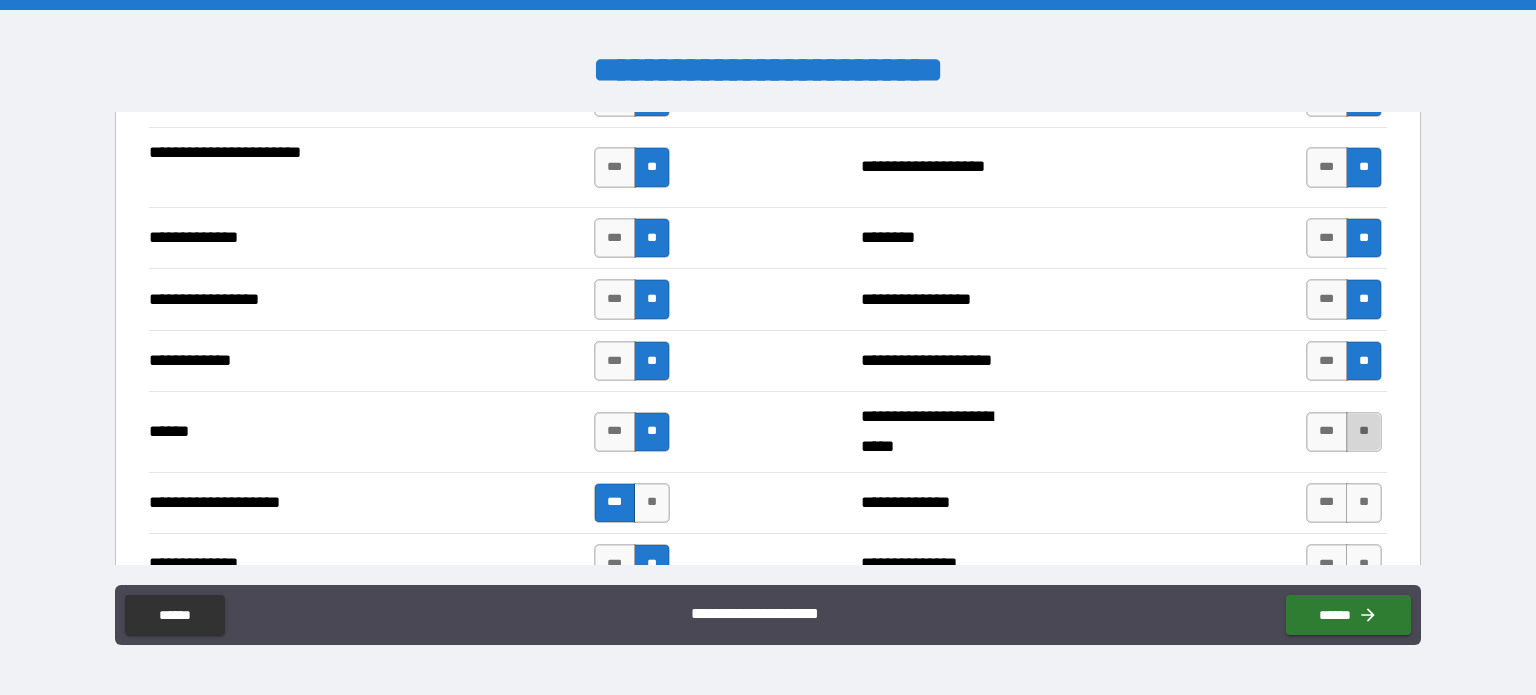 click on "**" at bounding box center (1364, 432) 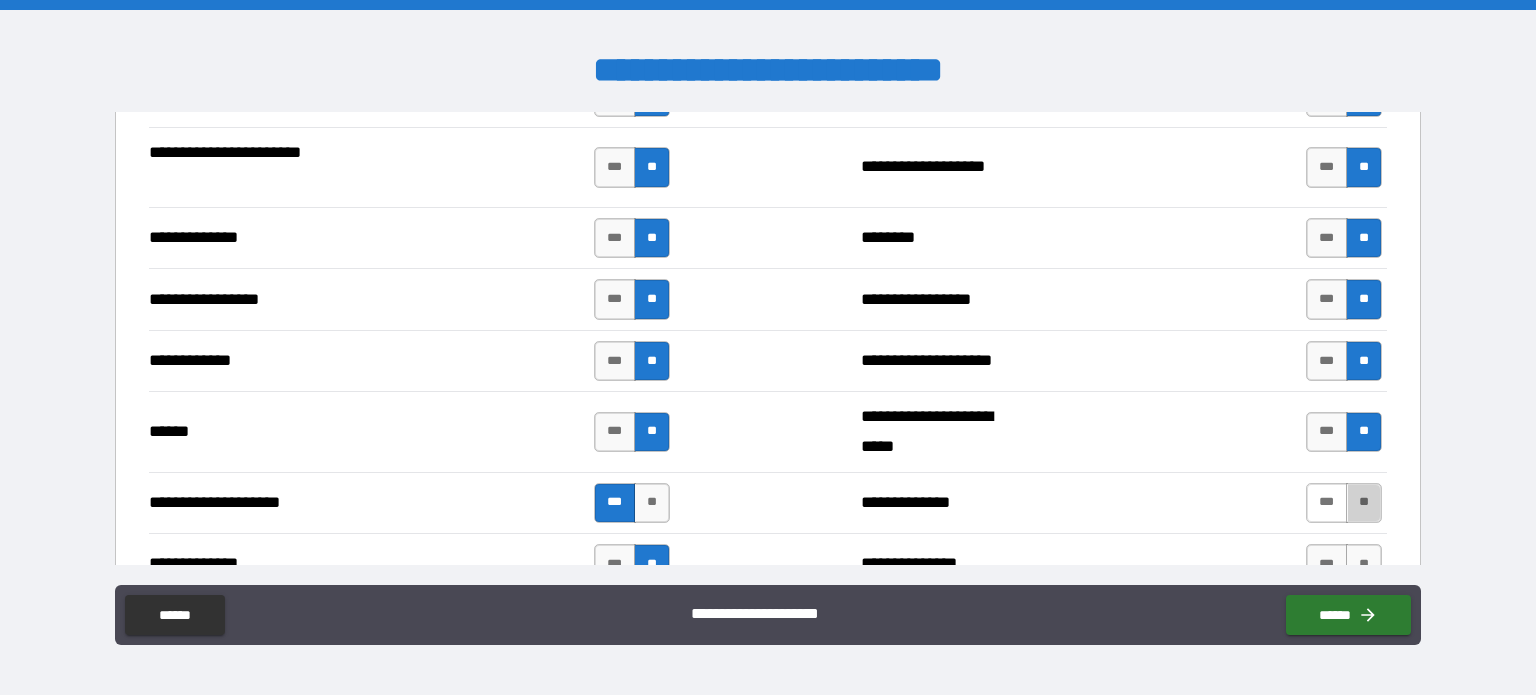 drag, startPoint x: 1357, startPoint y: 495, endPoint x: 1314, endPoint y: 483, distance: 44.64303 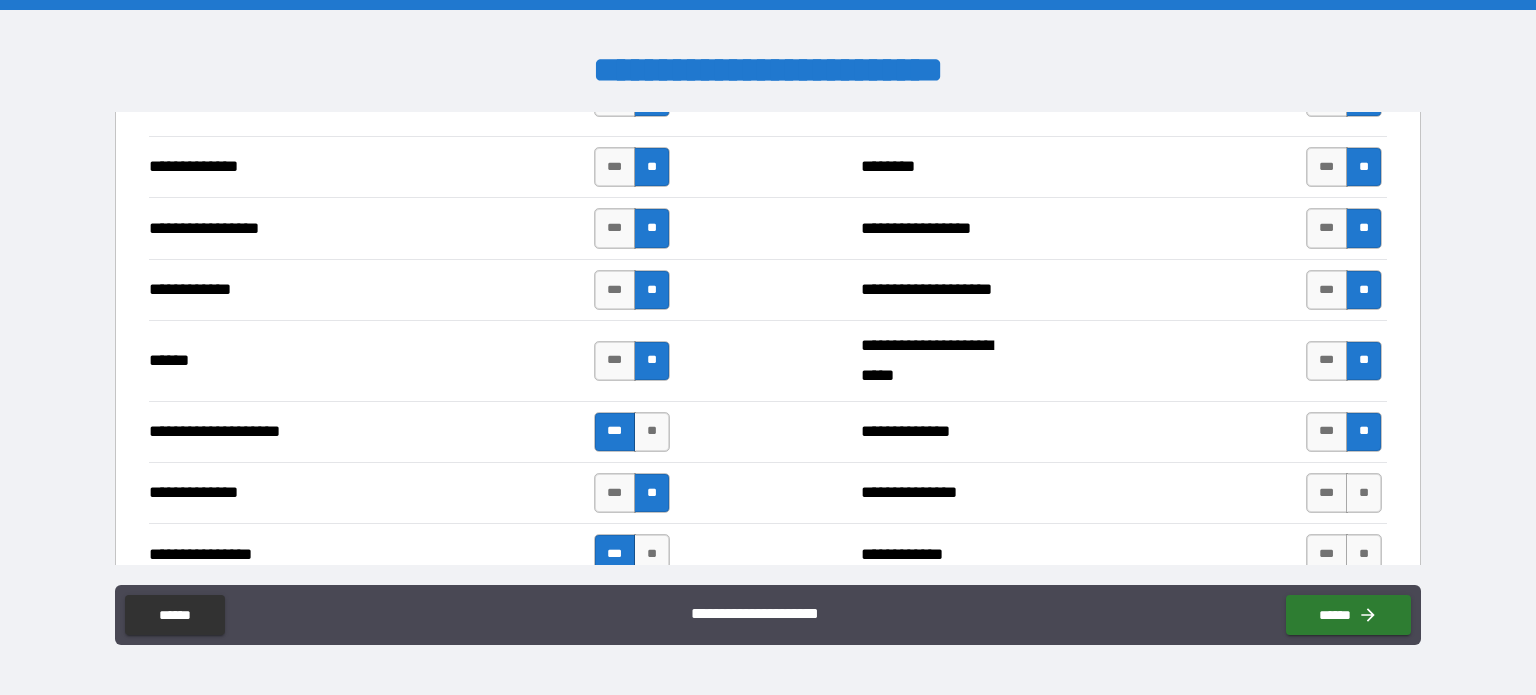 scroll, scrollTop: 2900, scrollLeft: 0, axis: vertical 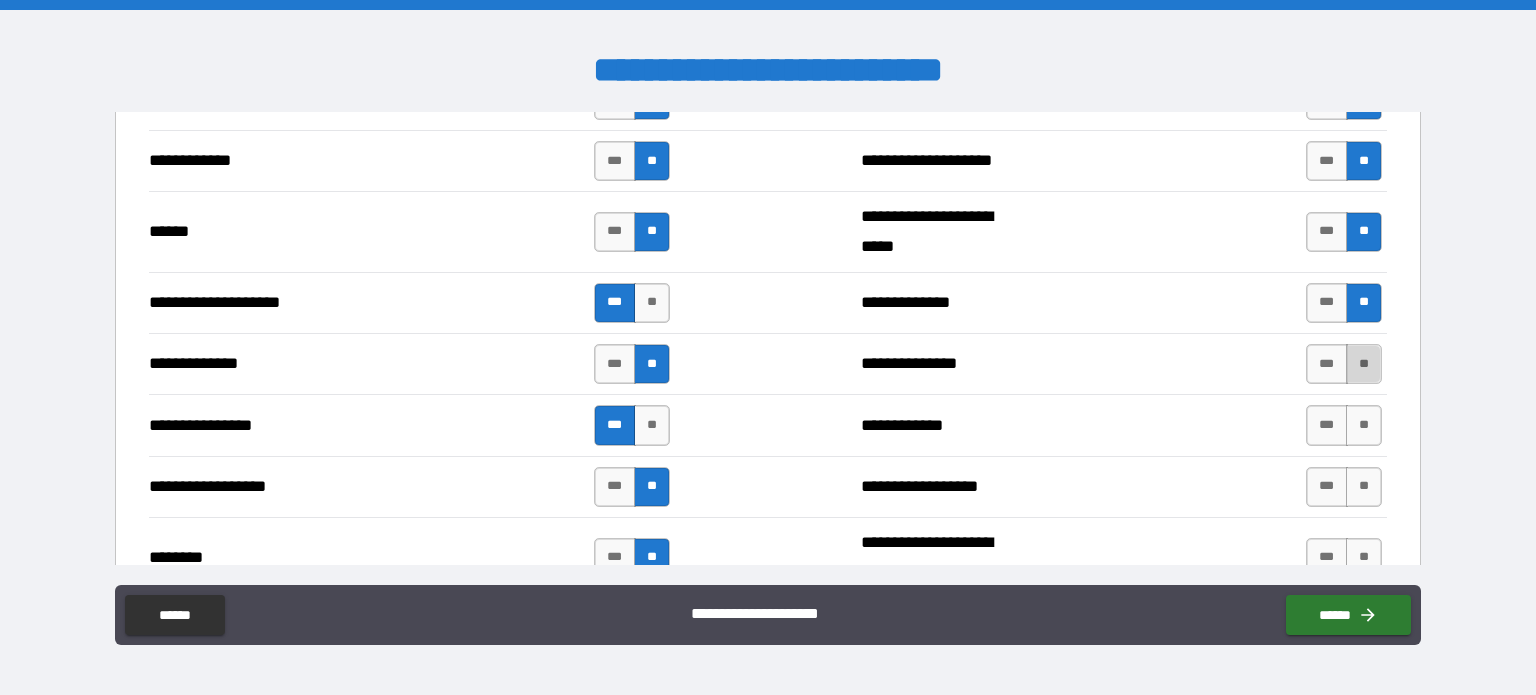 click on "**" at bounding box center [1364, 364] 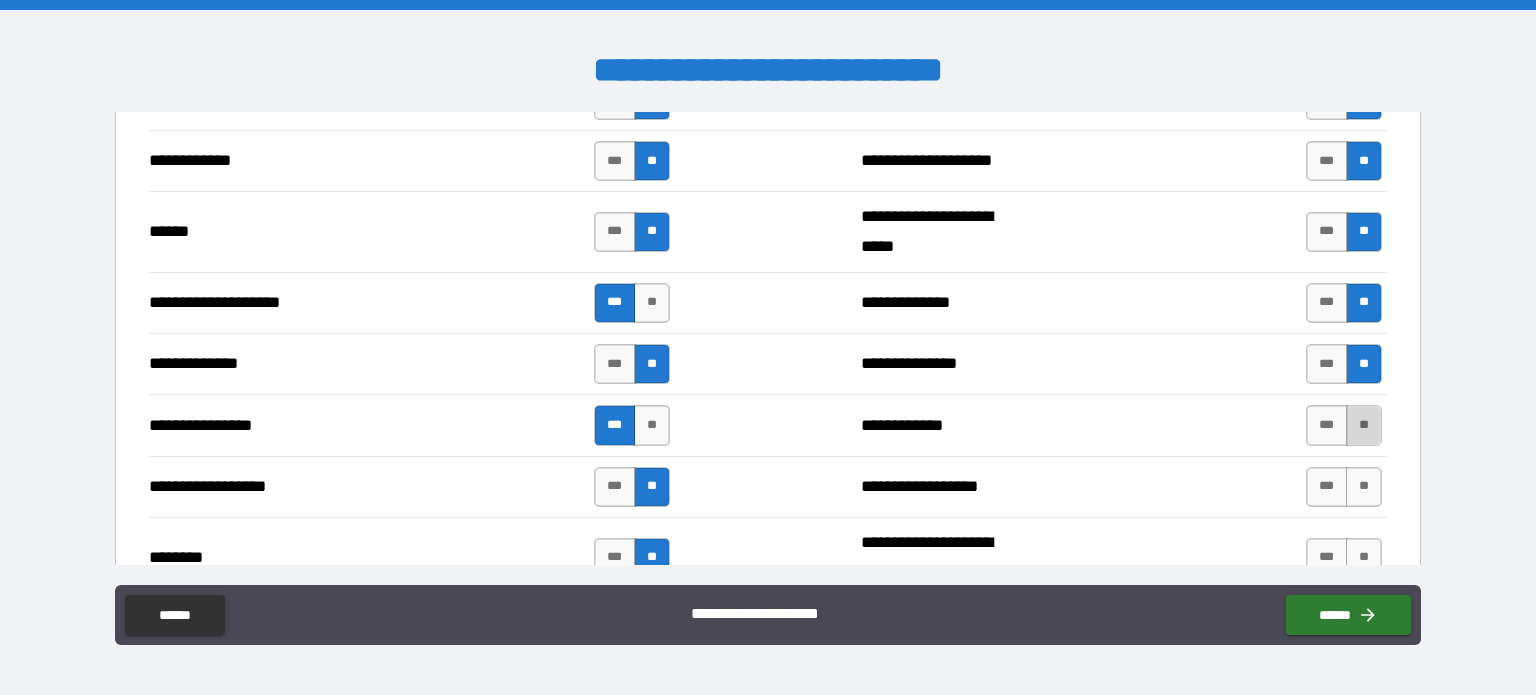 click on "**" at bounding box center [1364, 425] 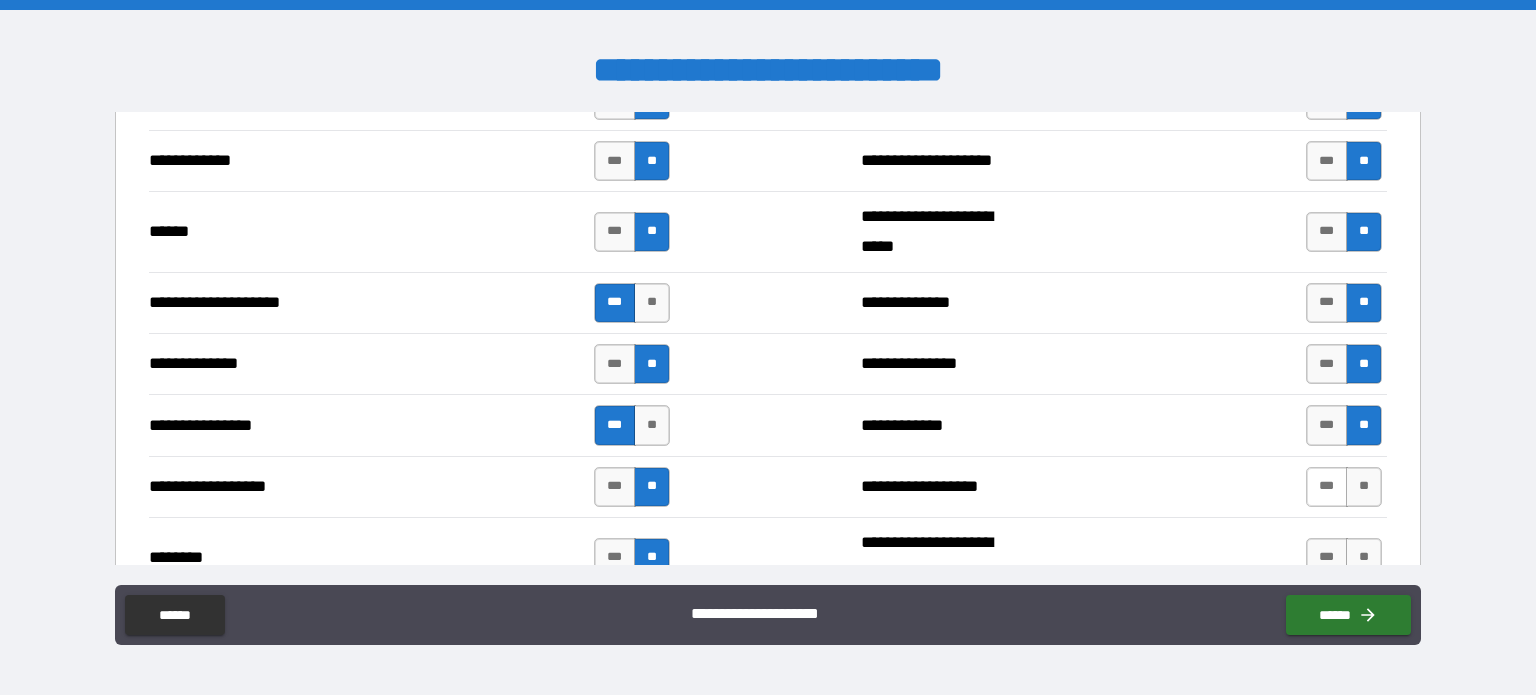 drag, startPoint x: 1345, startPoint y: 471, endPoint x: 1319, endPoint y: 459, distance: 28.635643 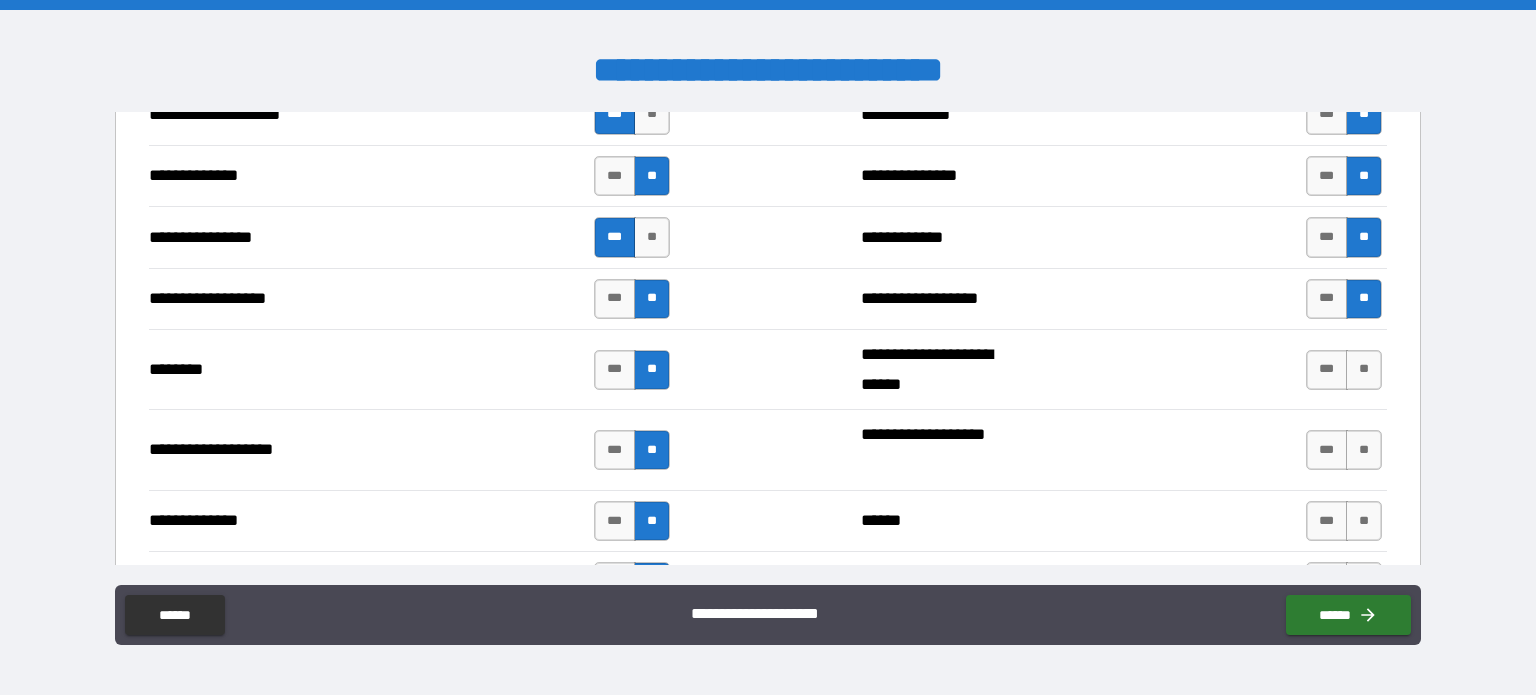 scroll, scrollTop: 3100, scrollLeft: 0, axis: vertical 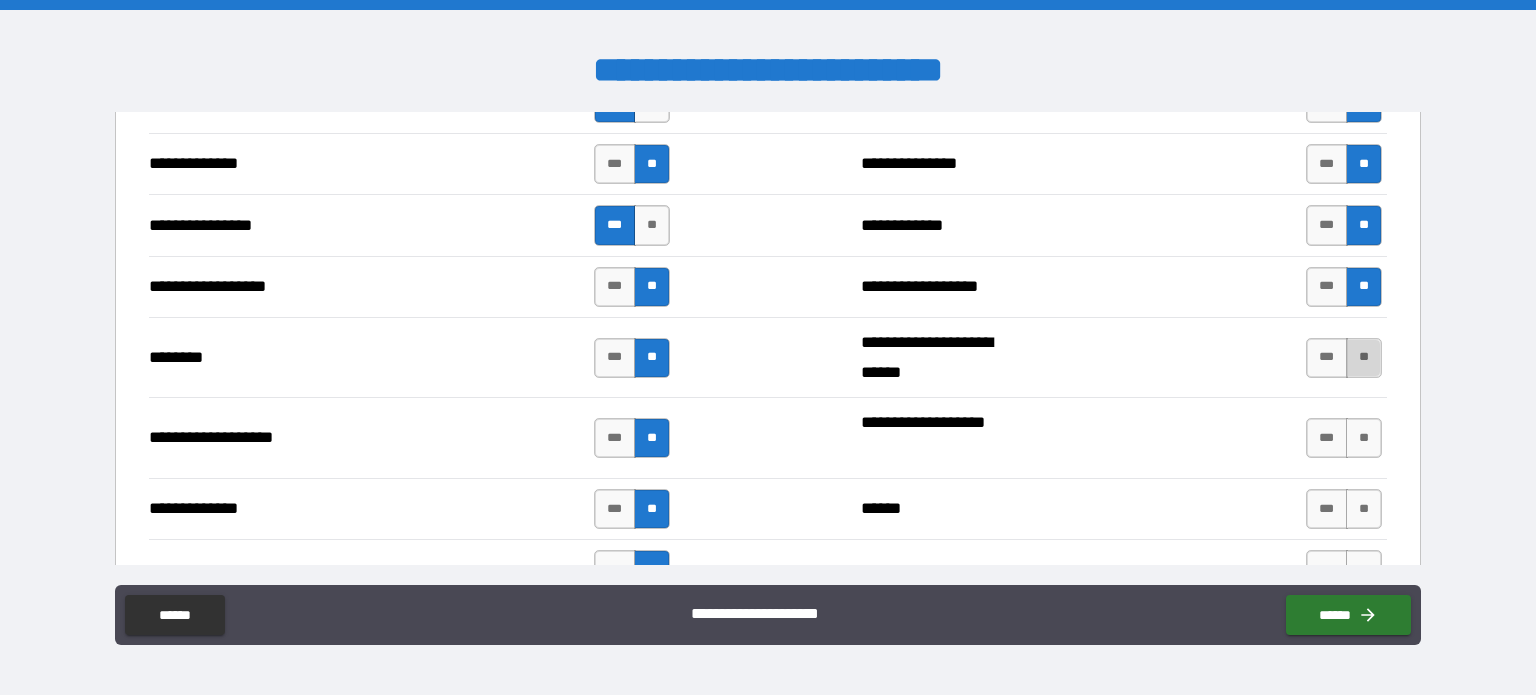 click on "**" at bounding box center [1364, 358] 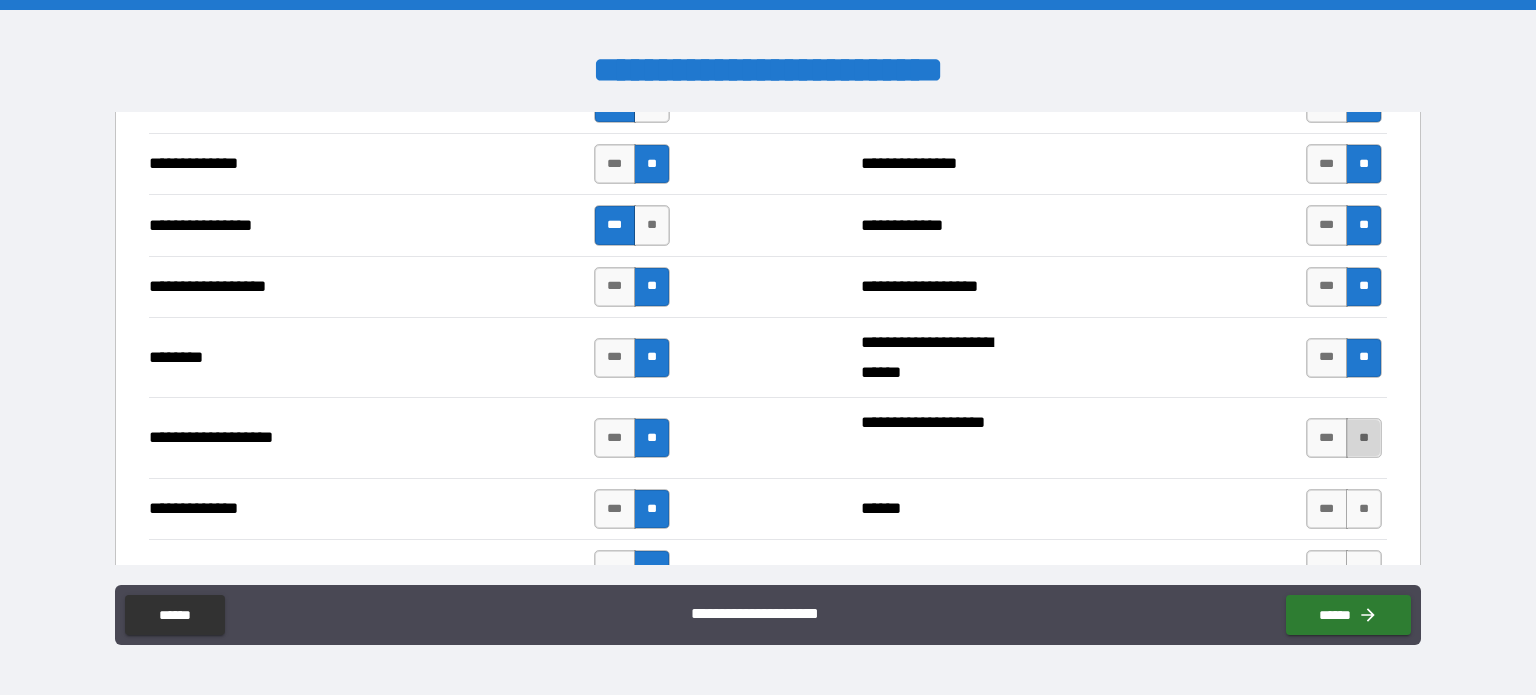click on "**" at bounding box center (1364, 438) 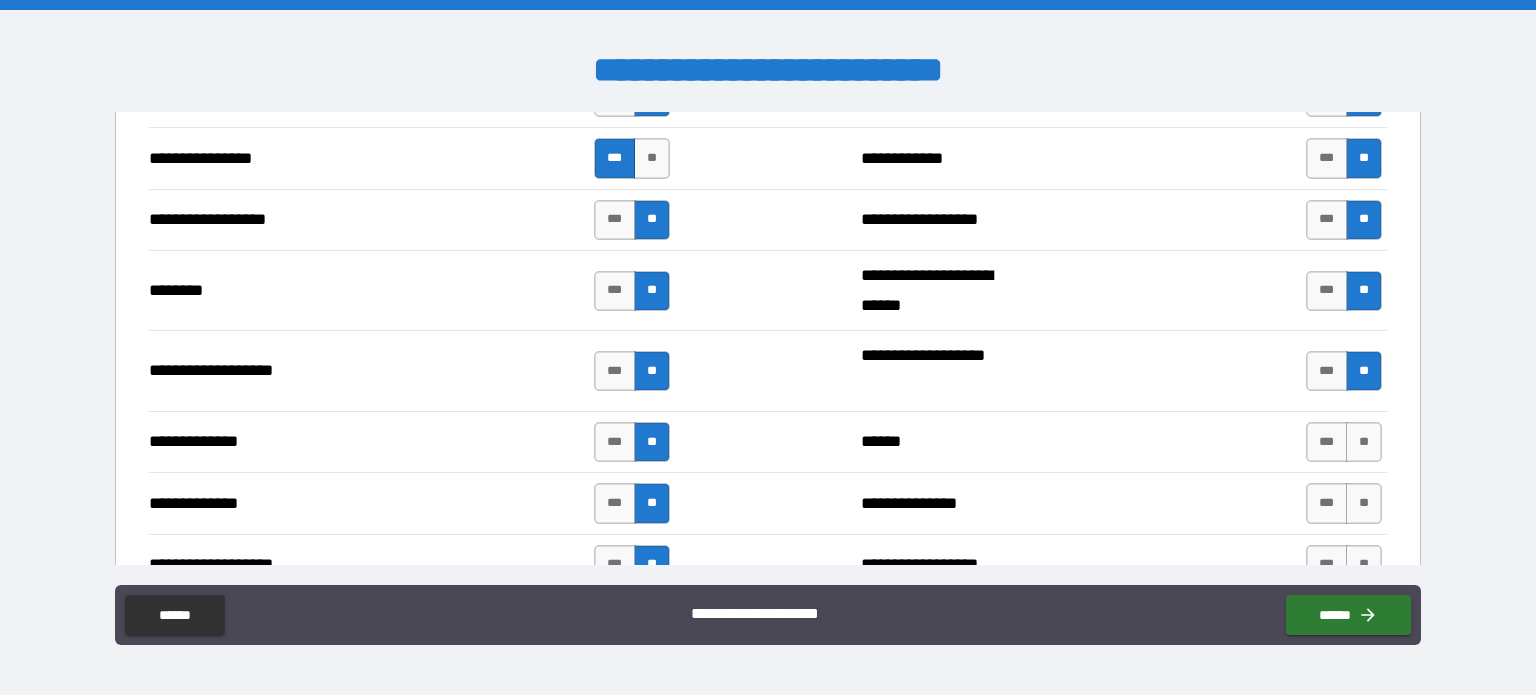 scroll, scrollTop: 3300, scrollLeft: 0, axis: vertical 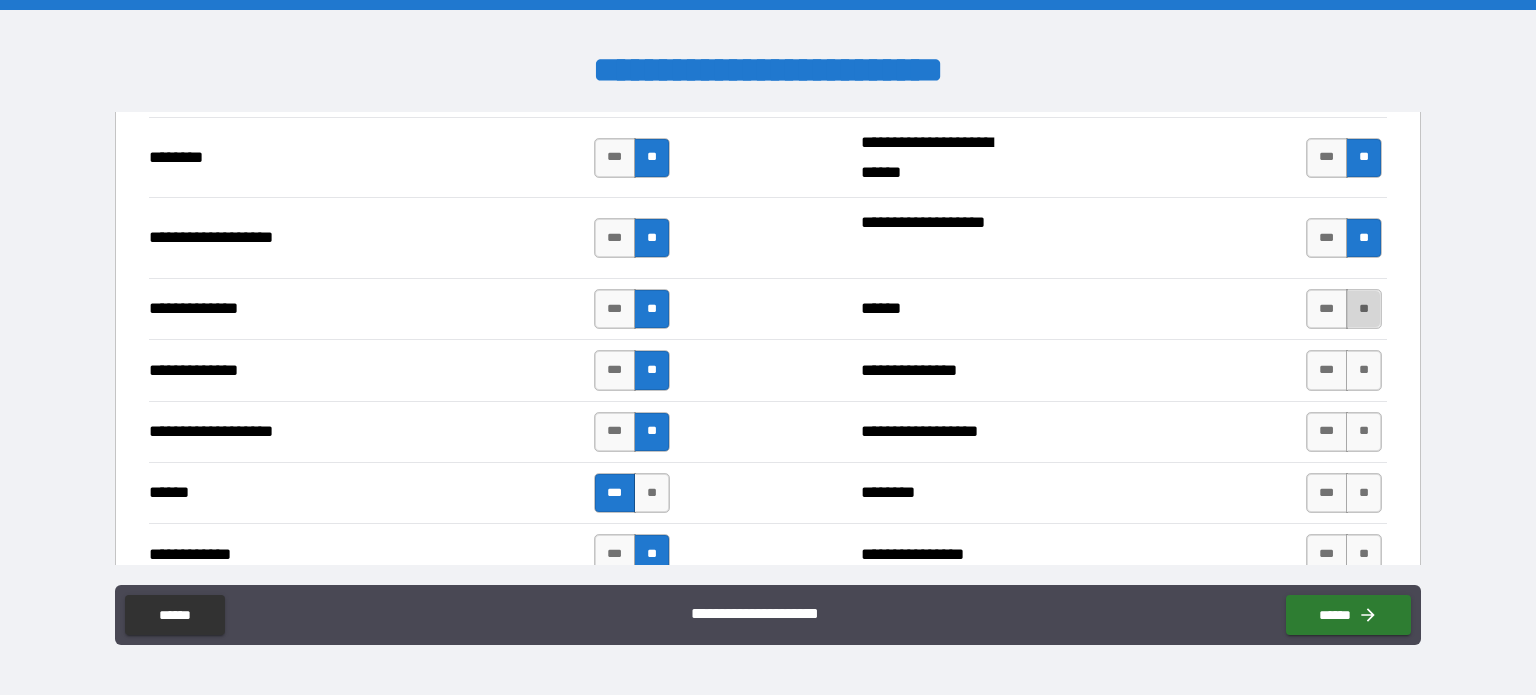 click on "**" at bounding box center [1364, 309] 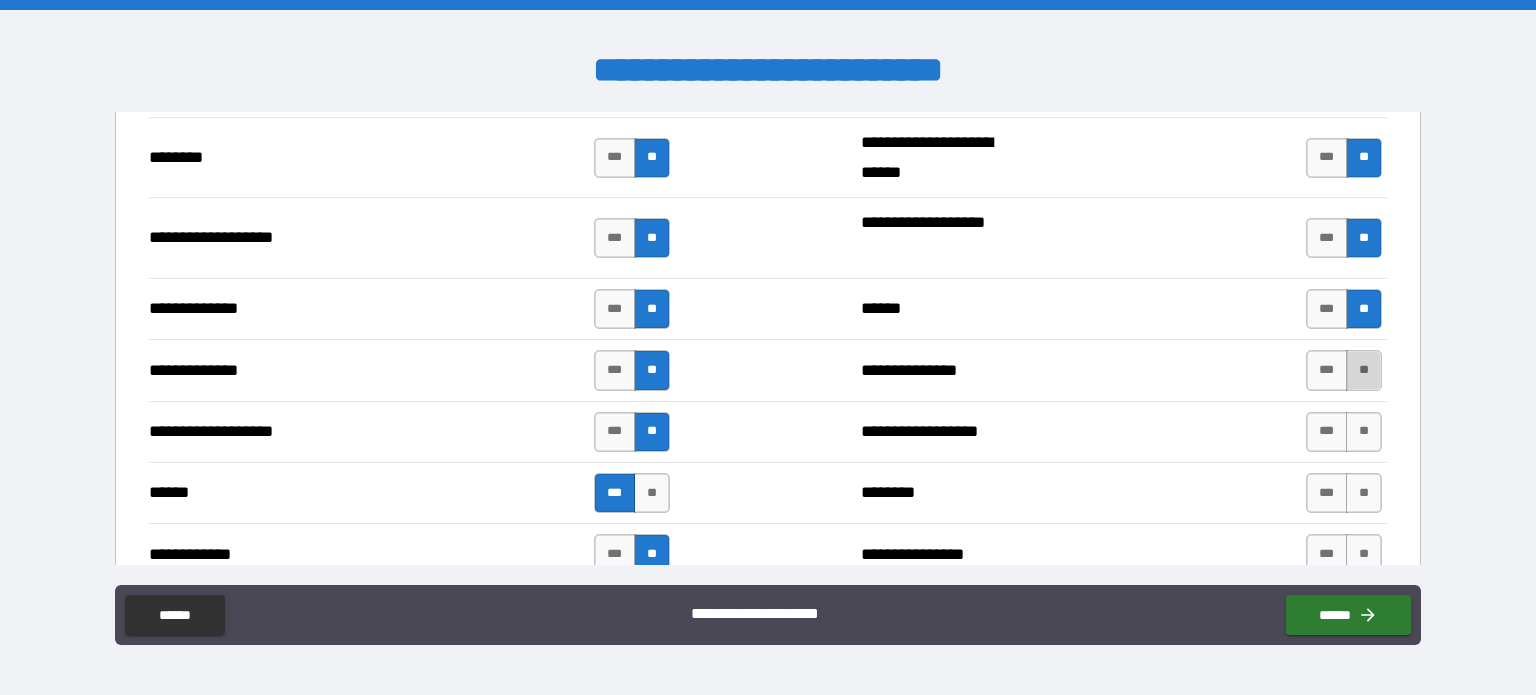 click on "**" at bounding box center [1364, 370] 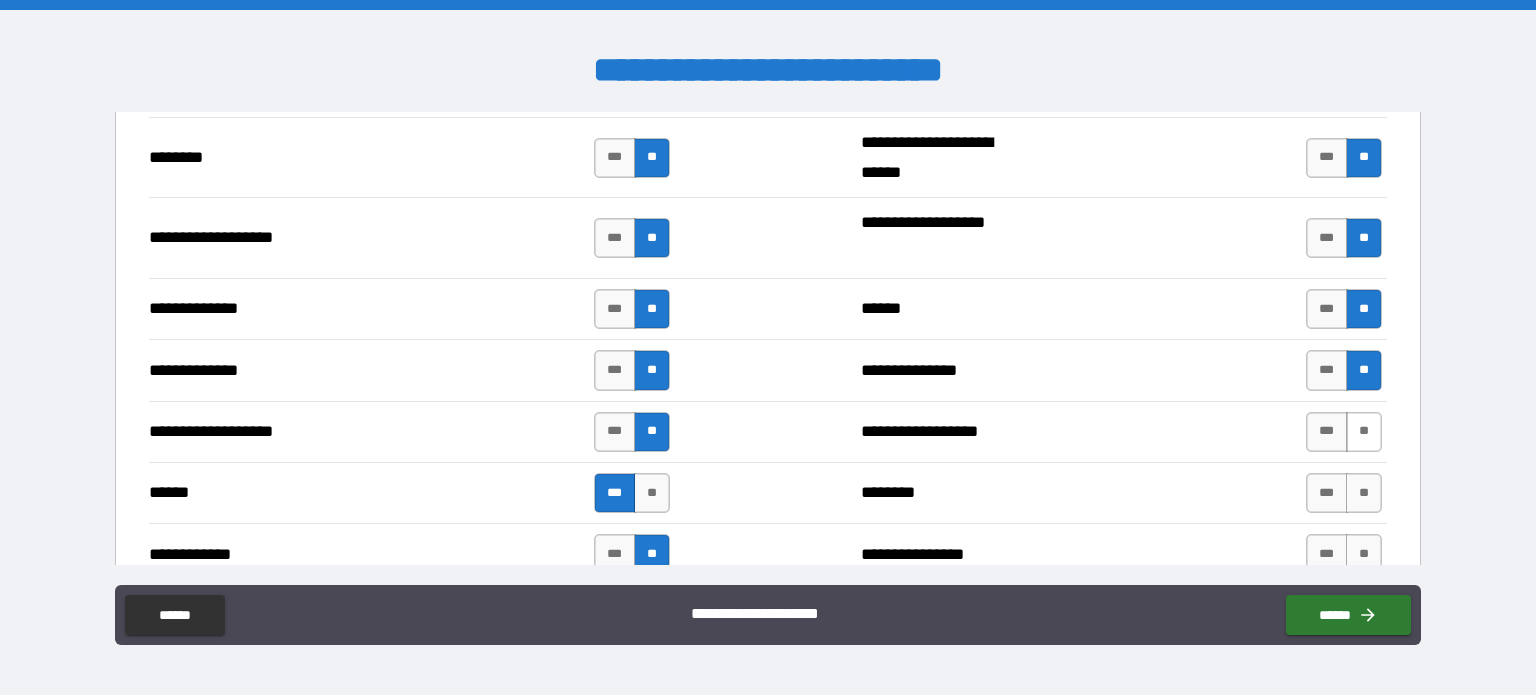 click on "**" at bounding box center [1364, 432] 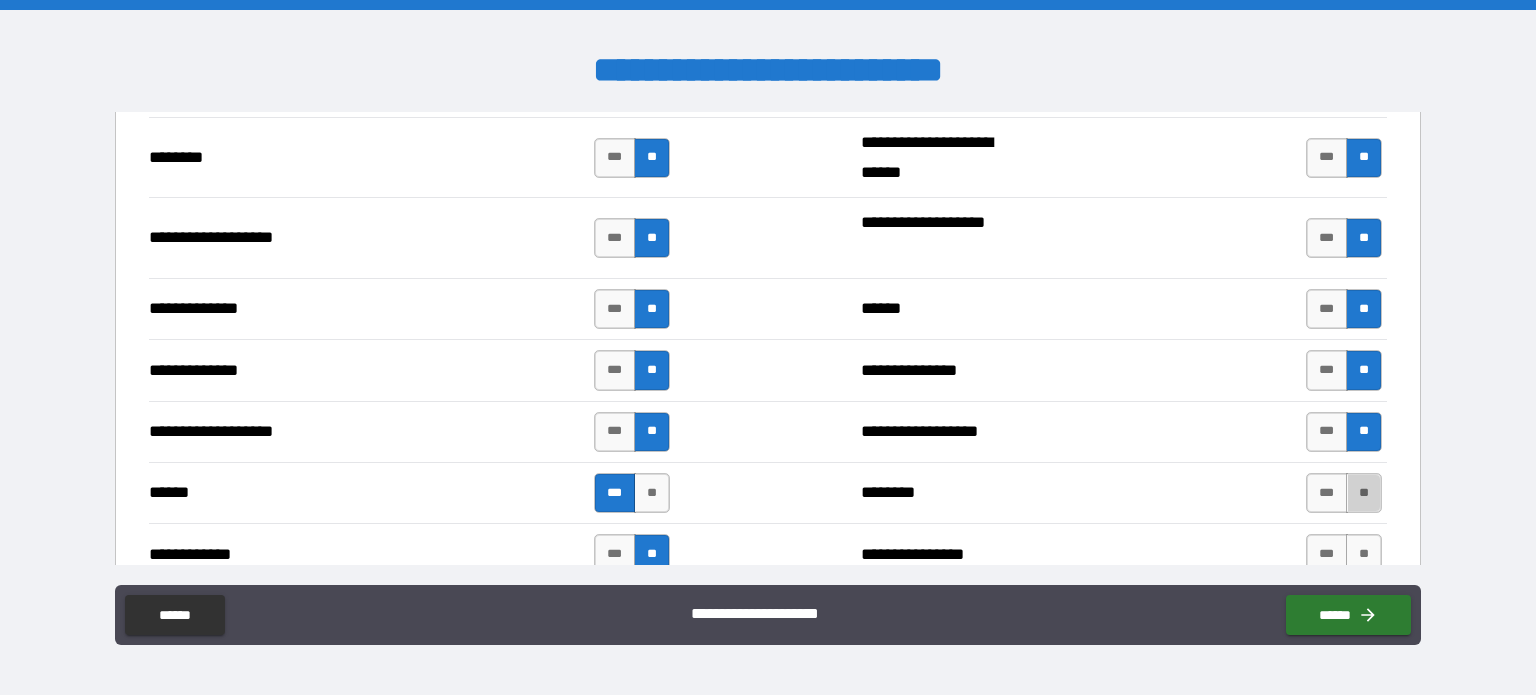 drag, startPoint x: 1353, startPoint y: 485, endPoint x: 1209, endPoint y: 457, distance: 146.69696 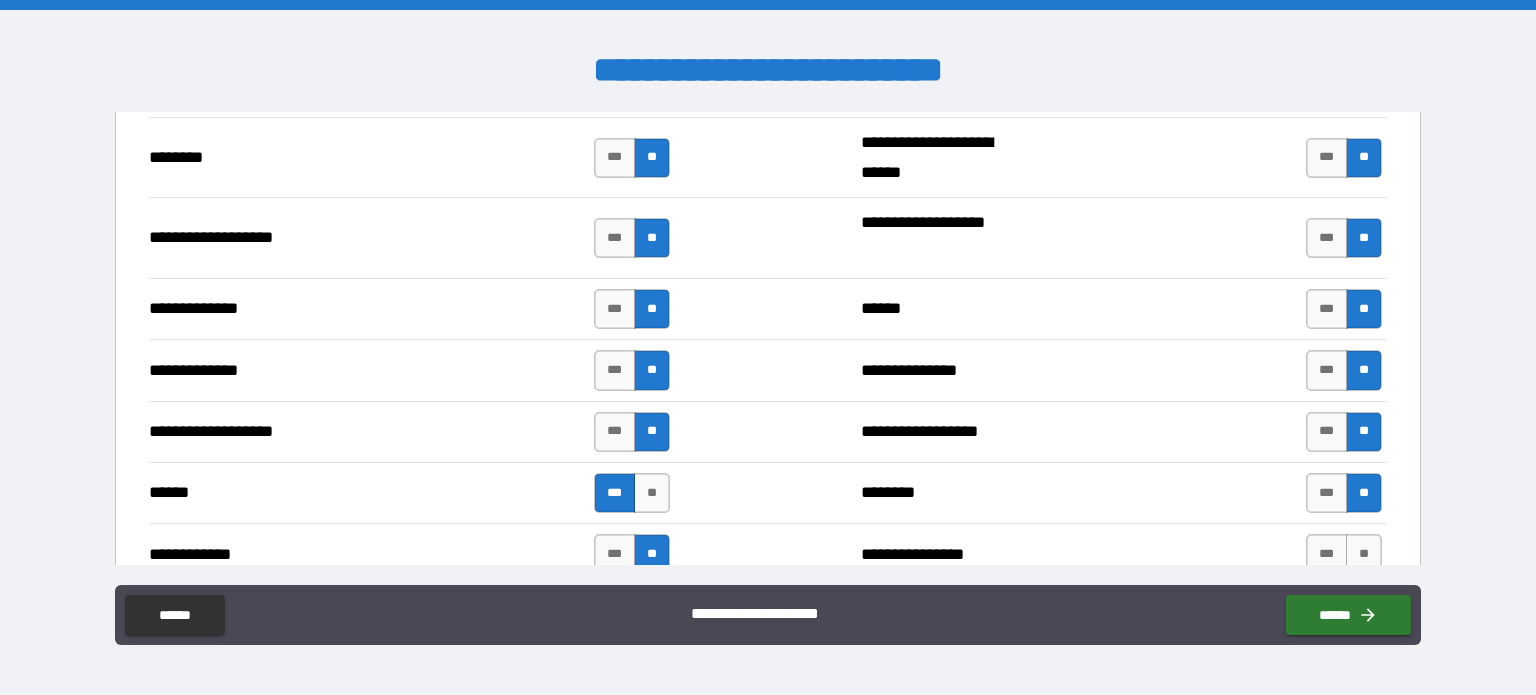 scroll, scrollTop: 3400, scrollLeft: 0, axis: vertical 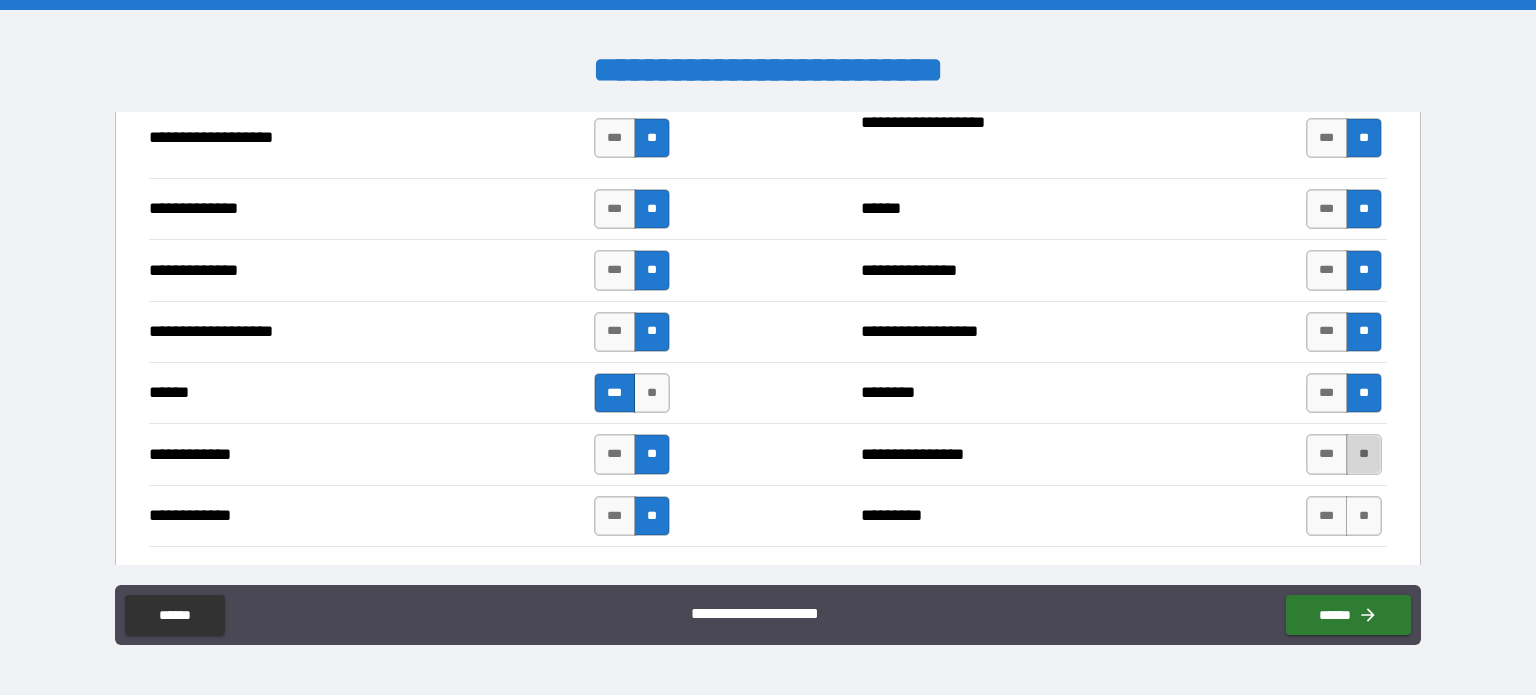 click on "**" at bounding box center (1364, 454) 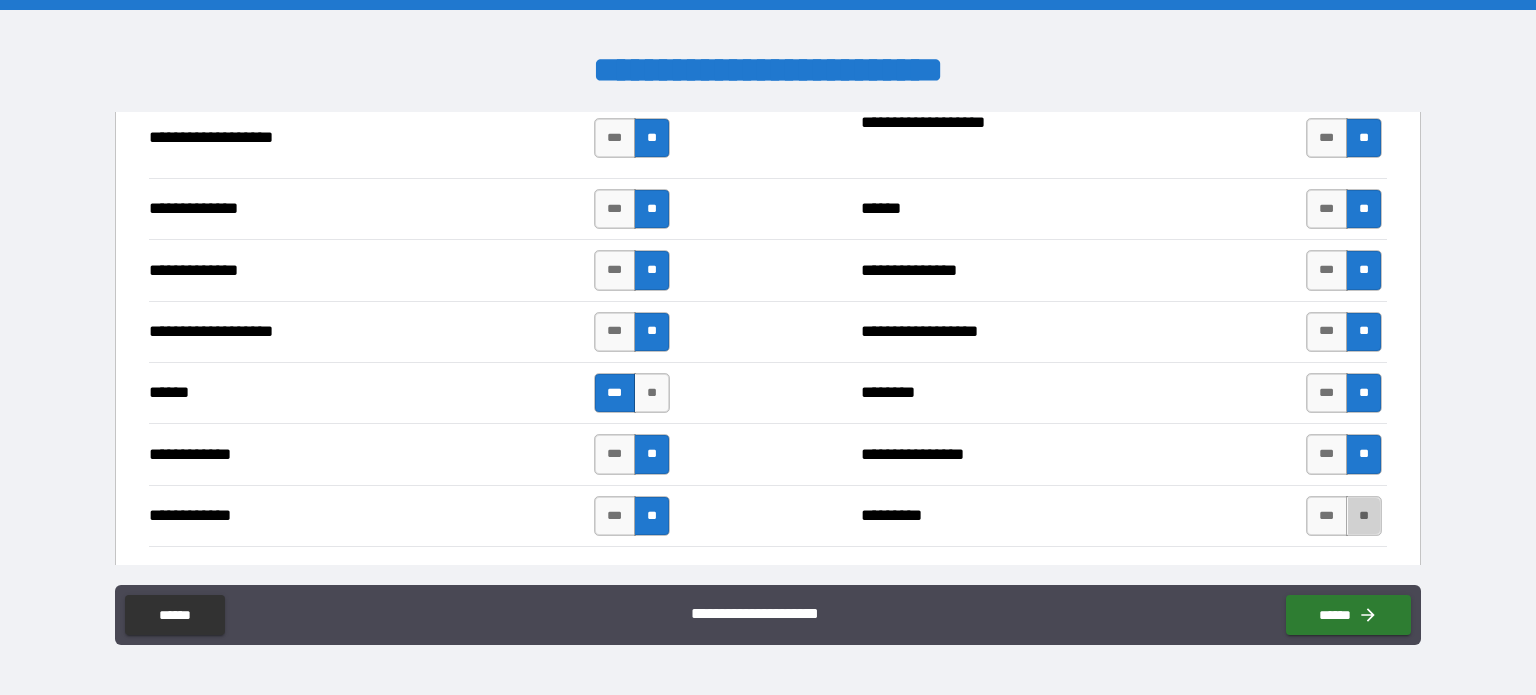 drag, startPoint x: 1354, startPoint y: 496, endPoint x: 1332, endPoint y: 483, distance: 25.553865 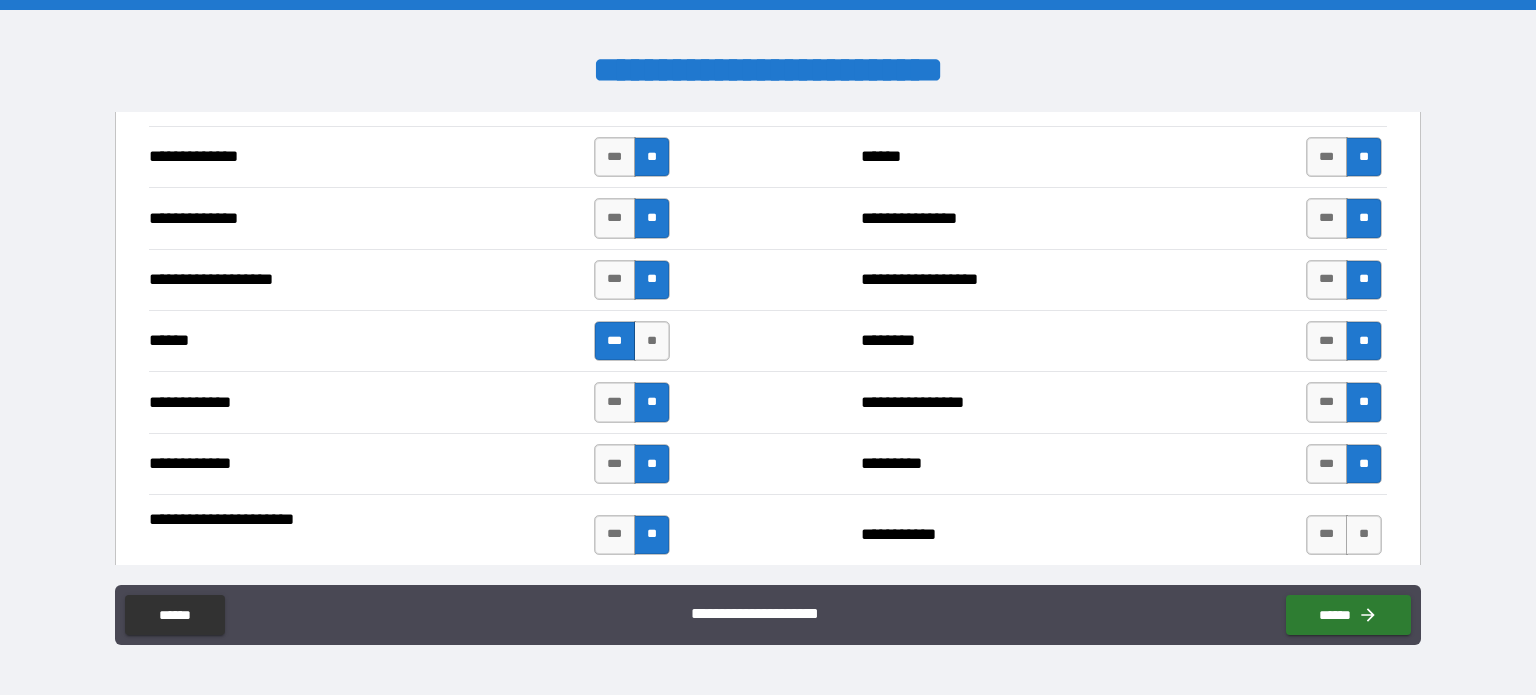 scroll, scrollTop: 3600, scrollLeft: 0, axis: vertical 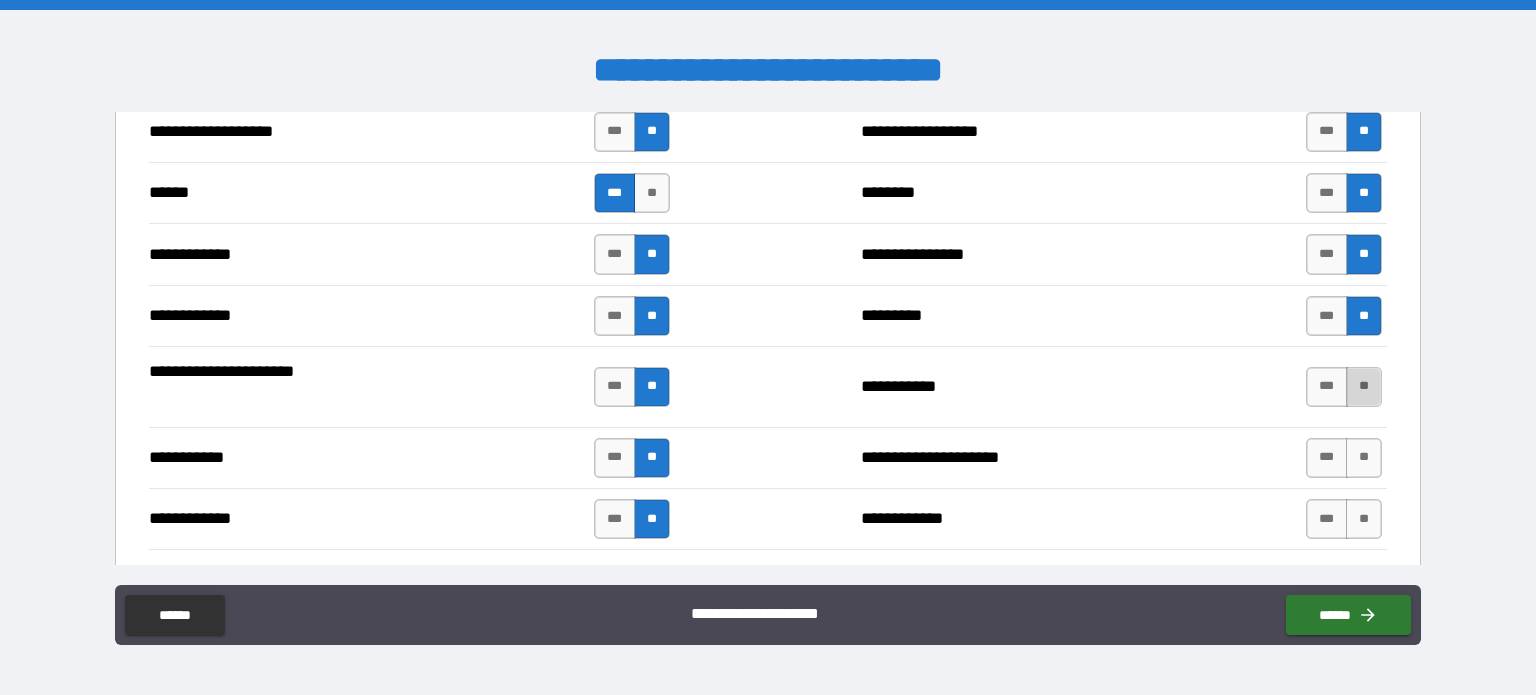 click on "**" at bounding box center [1364, 387] 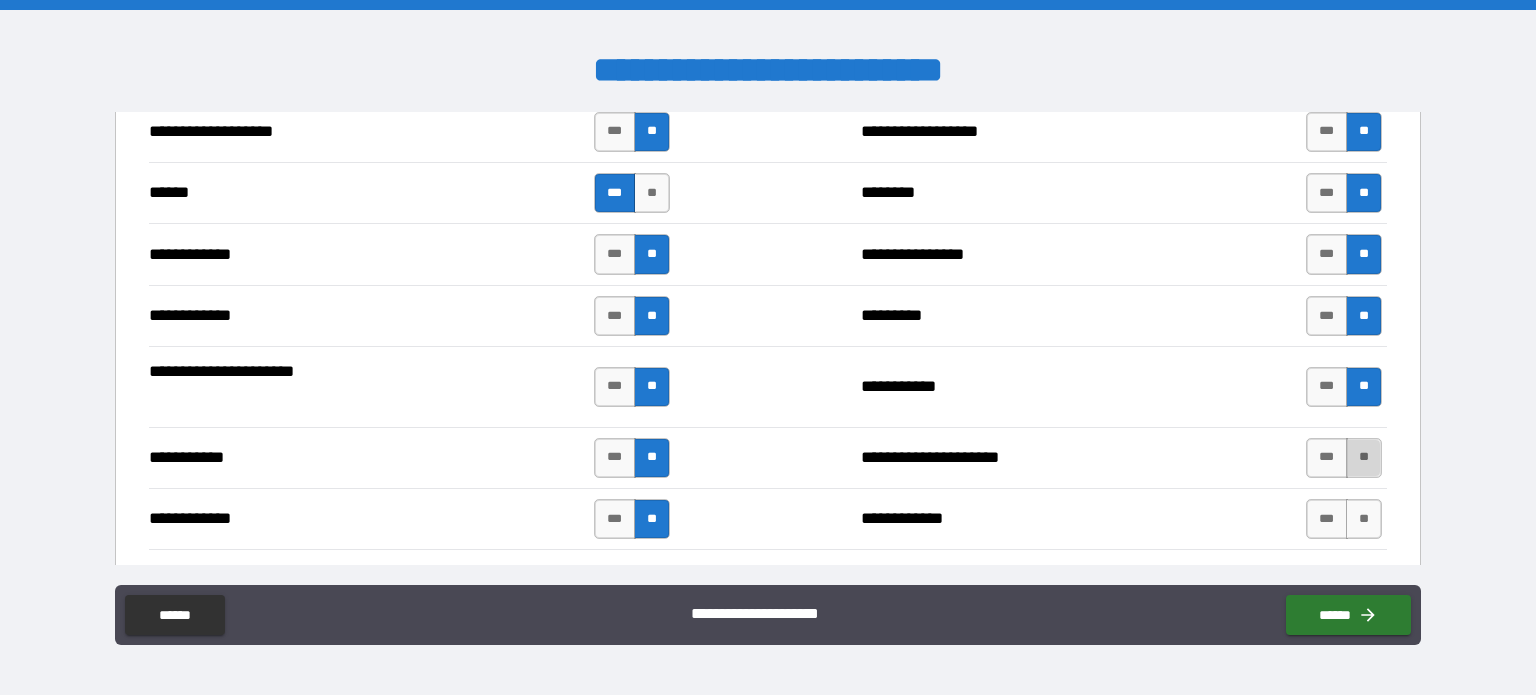 click on "**" at bounding box center [1364, 458] 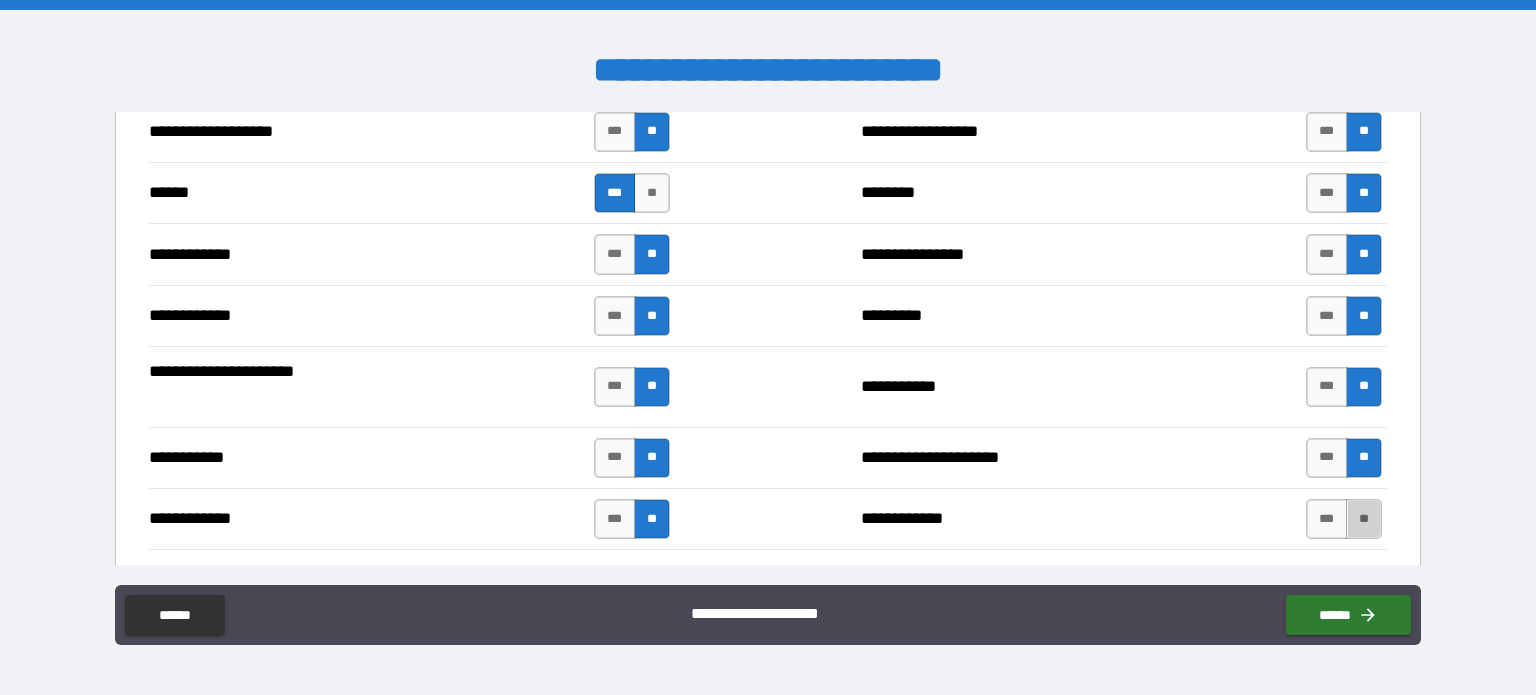 drag, startPoint x: 1353, startPoint y: 503, endPoint x: 1278, endPoint y: 483, distance: 77.62087 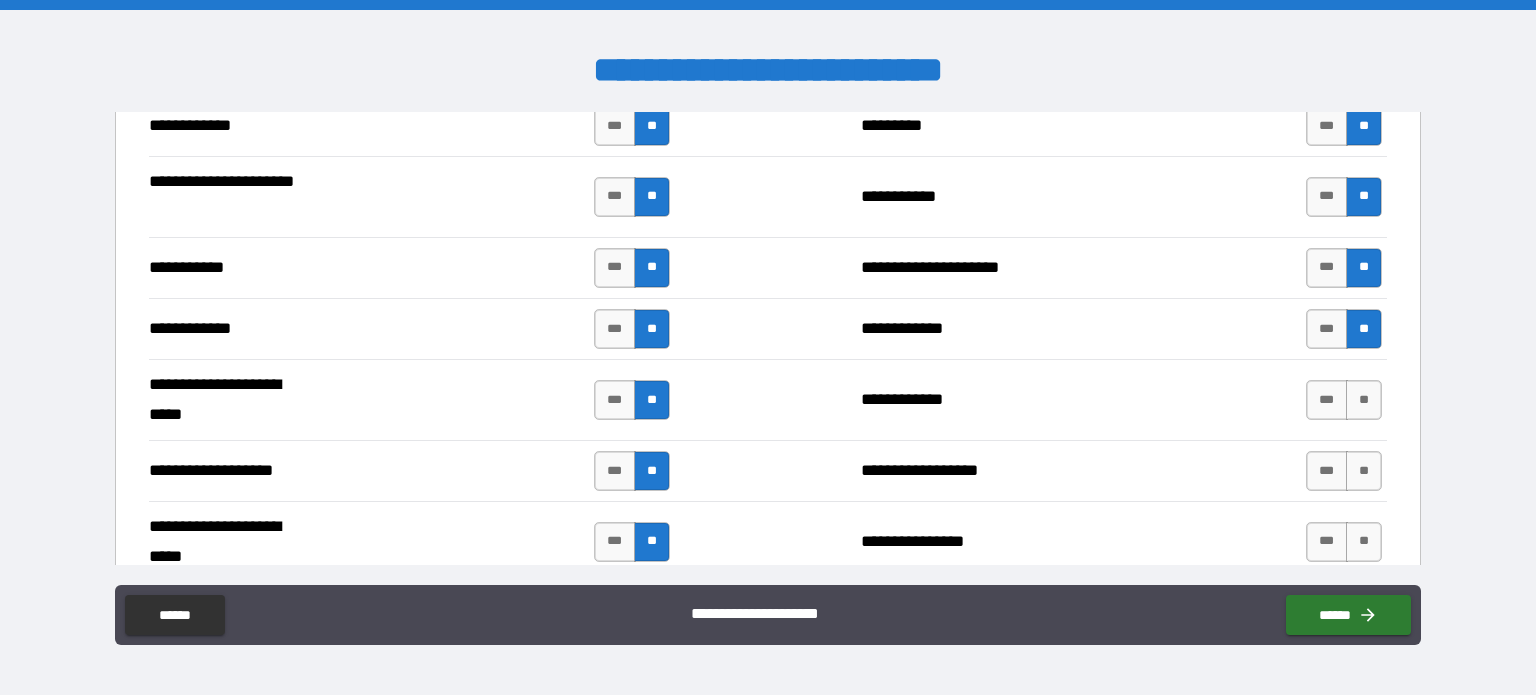 scroll, scrollTop: 3800, scrollLeft: 0, axis: vertical 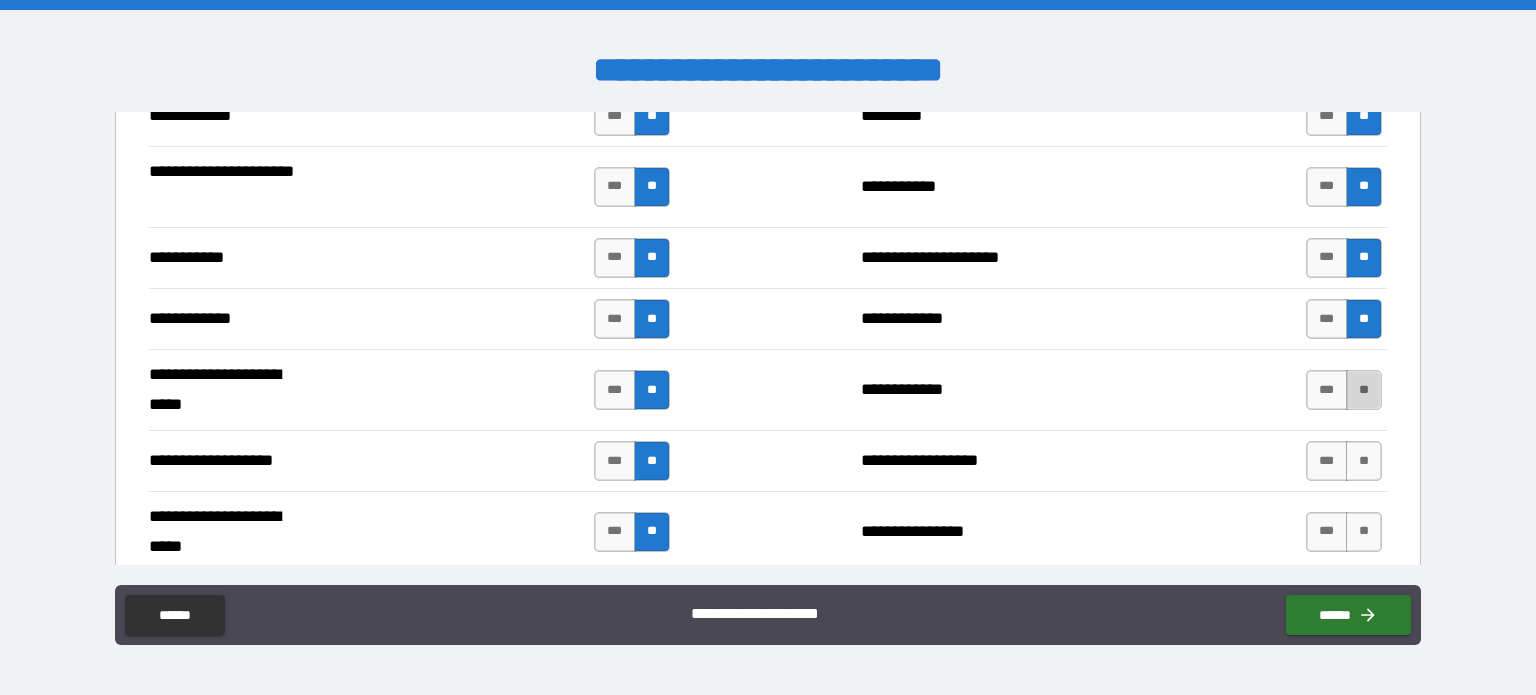 click on "**" at bounding box center (1364, 390) 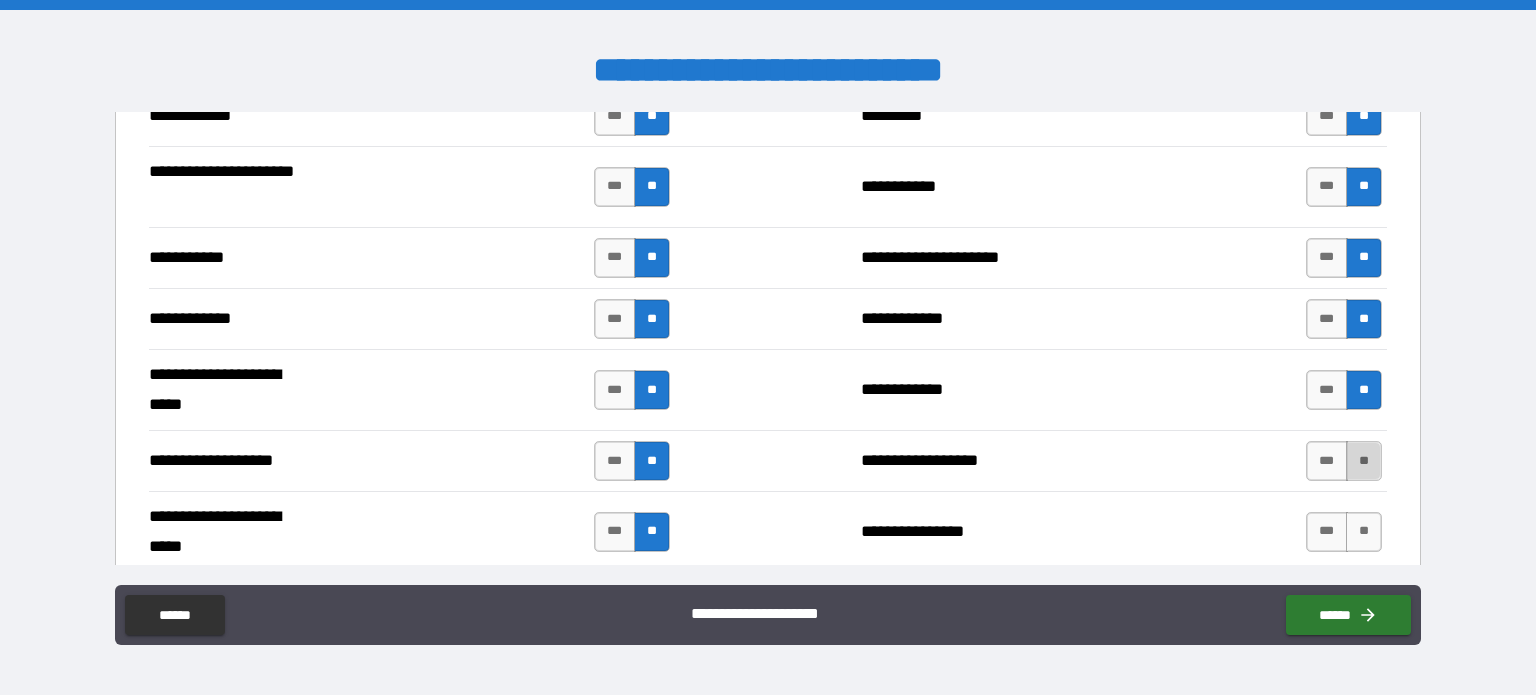 click on "**" at bounding box center (1364, 461) 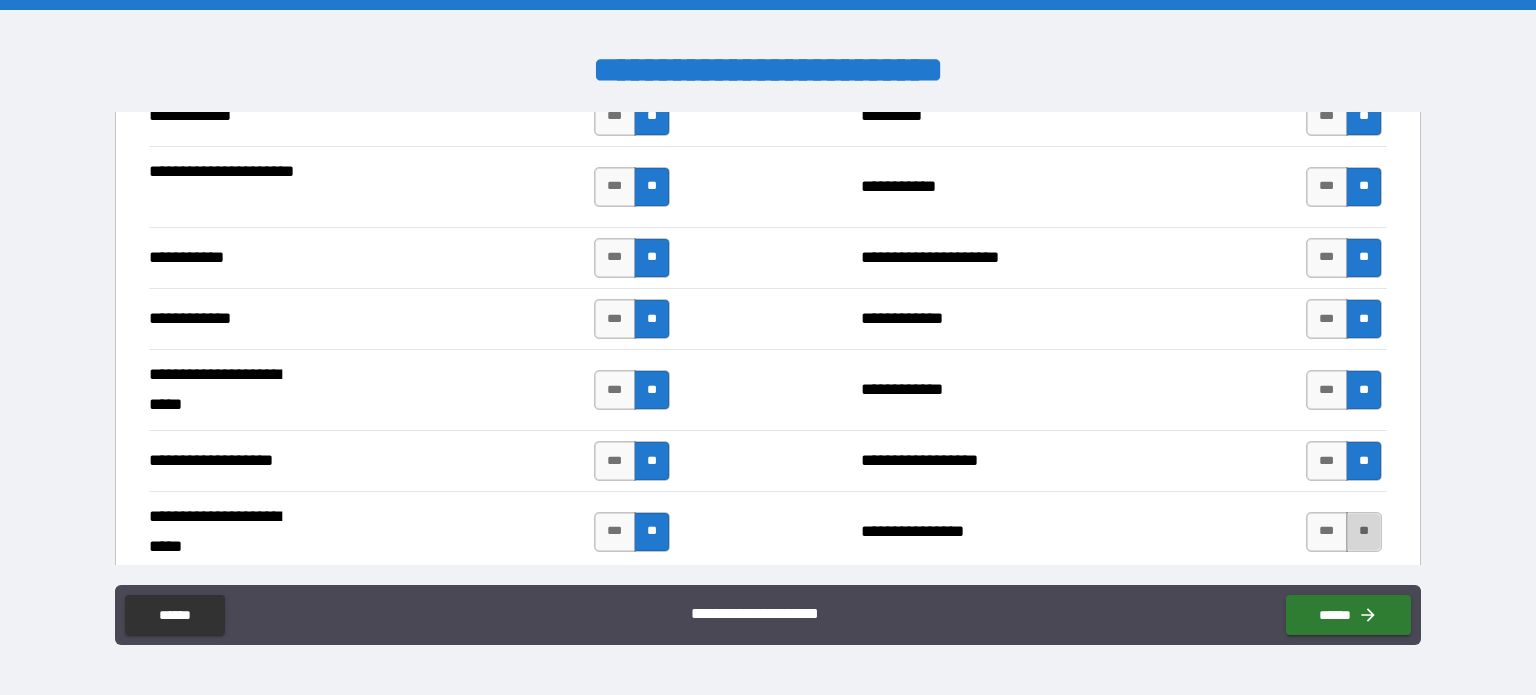 click on "**" at bounding box center (1364, 532) 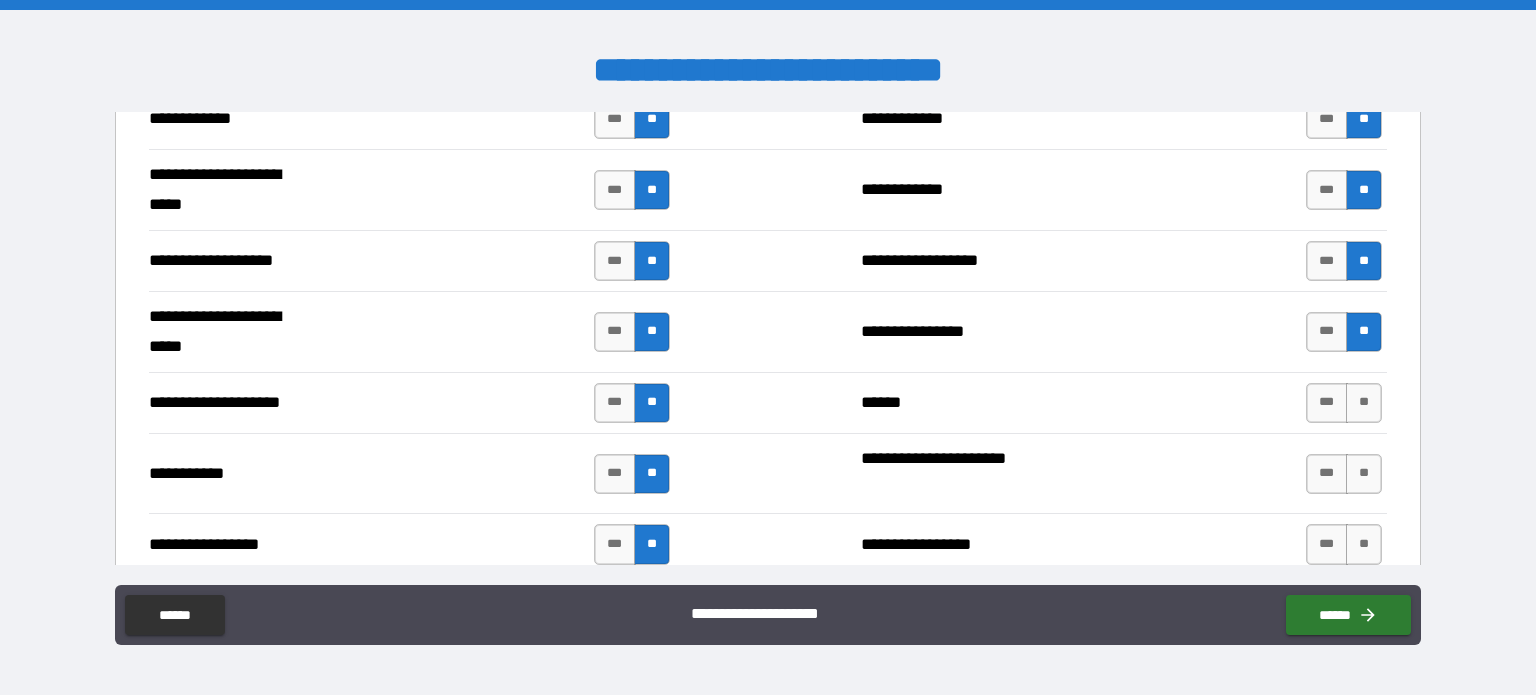 scroll, scrollTop: 4100, scrollLeft: 0, axis: vertical 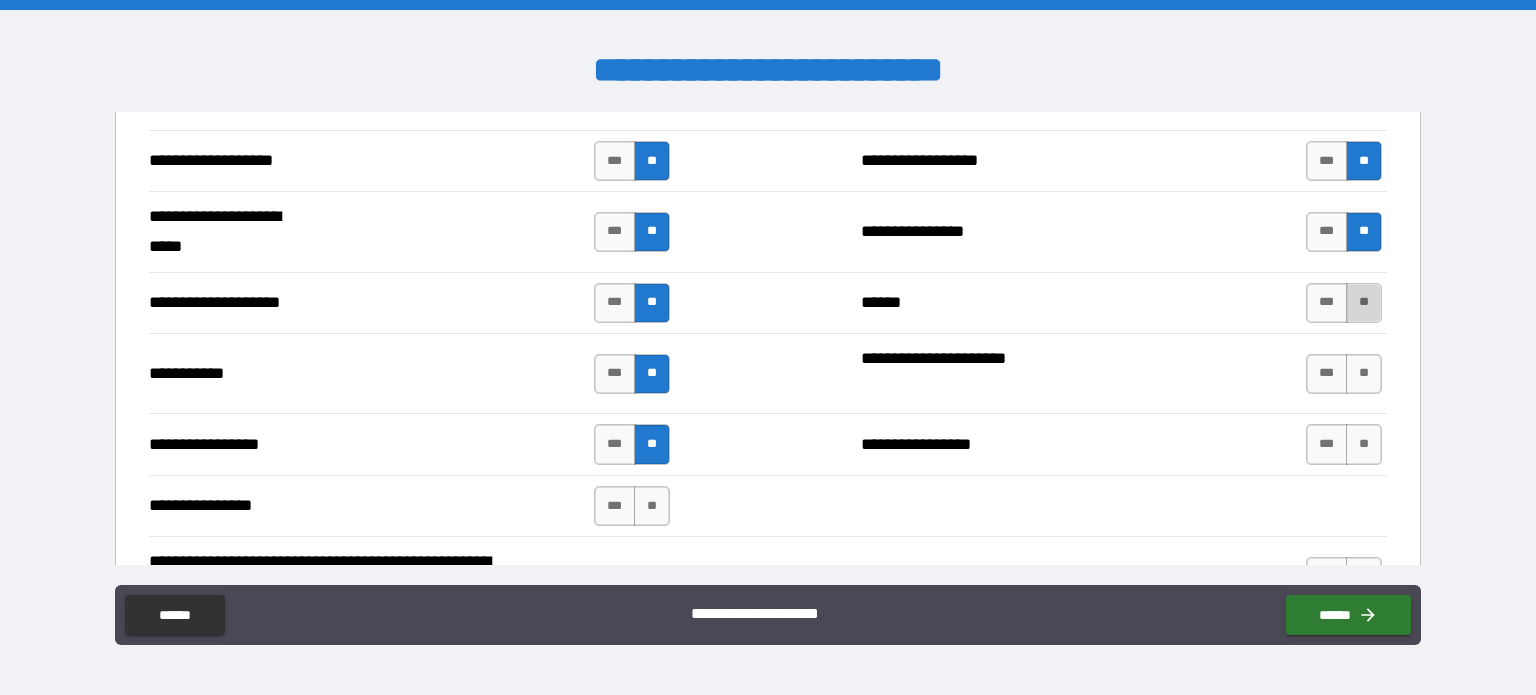 click on "**" at bounding box center (1364, 303) 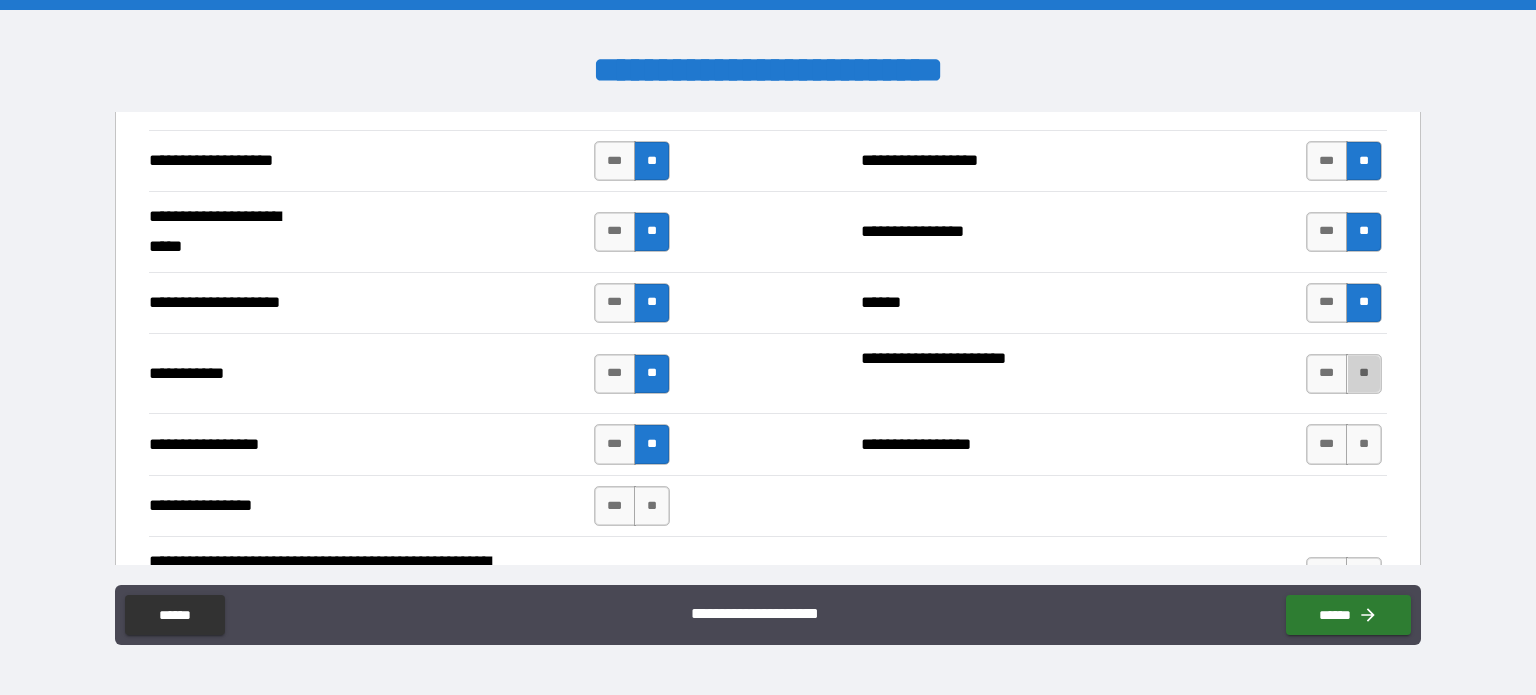 drag, startPoint x: 1364, startPoint y: 365, endPoint x: 1368, endPoint y: 394, distance: 29.274563 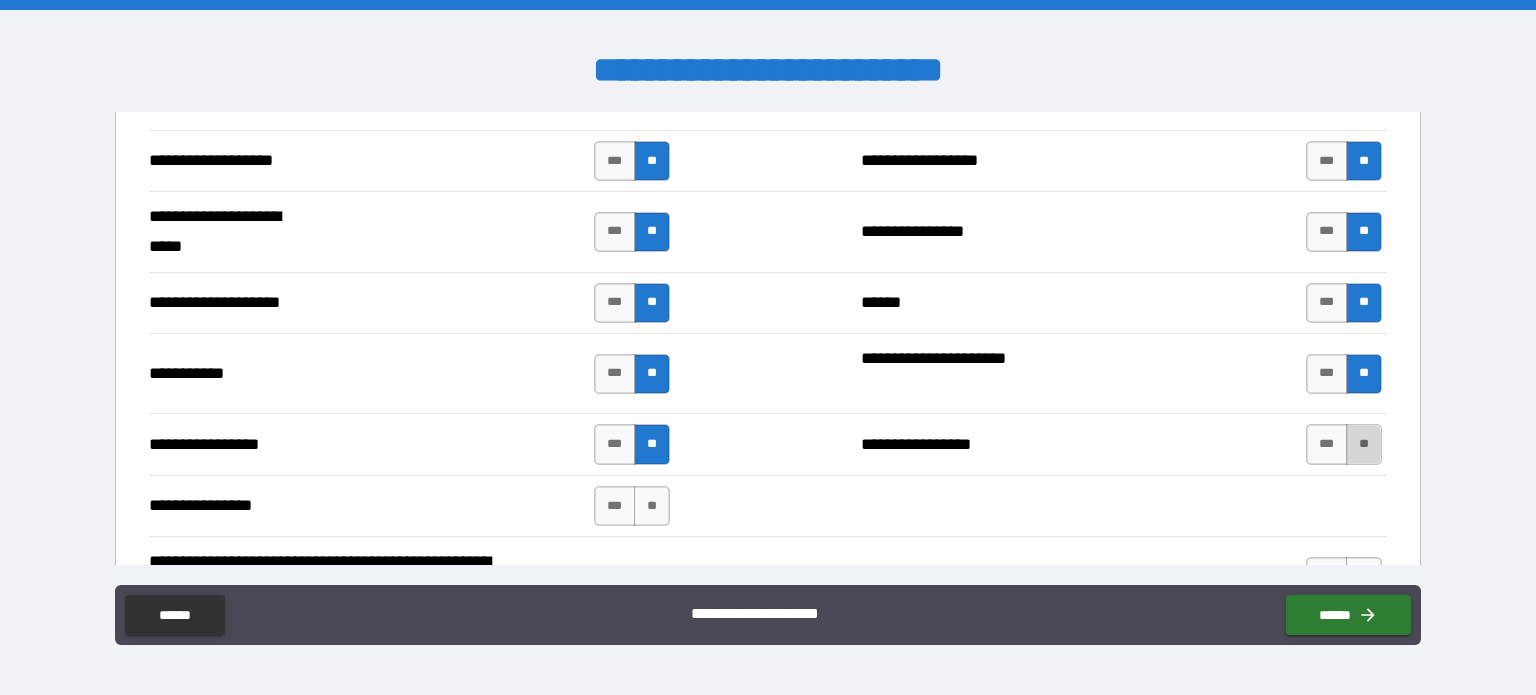 click on "**" at bounding box center (1364, 444) 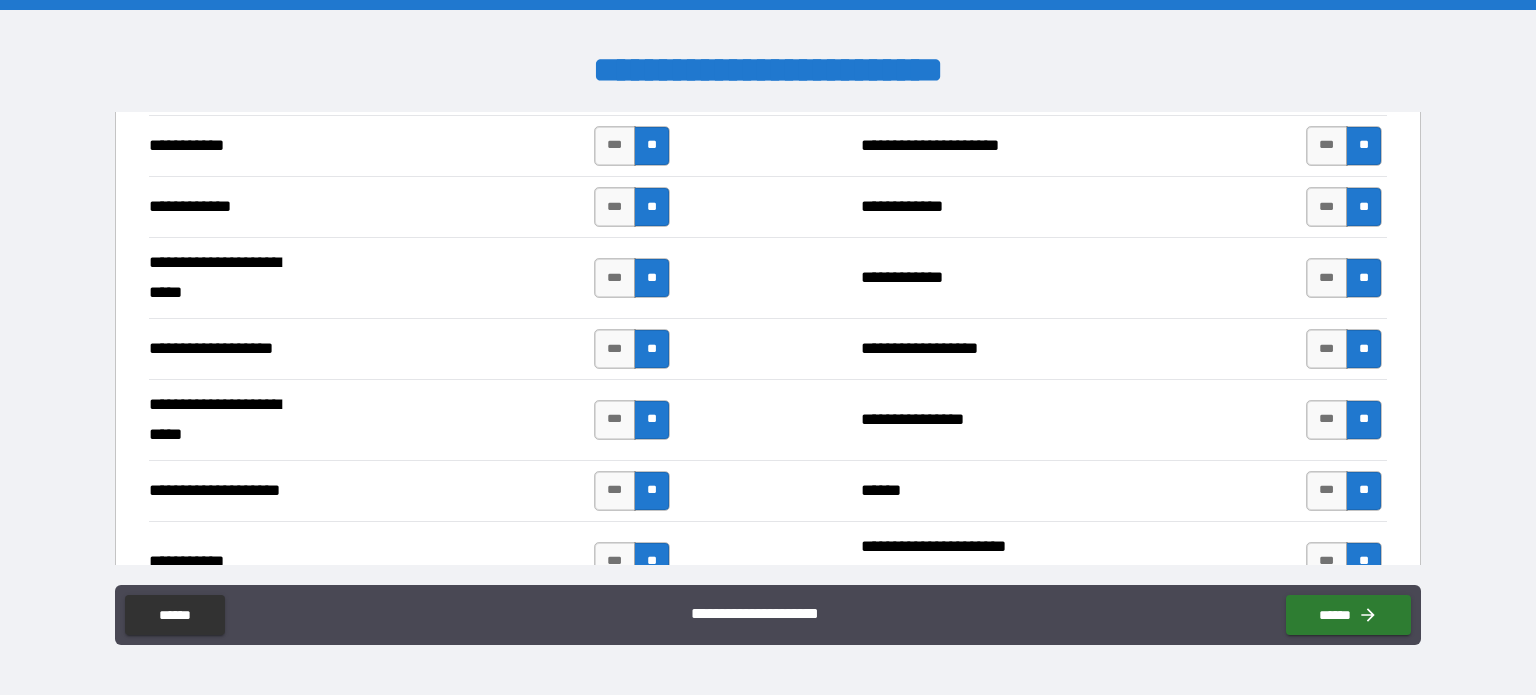 scroll, scrollTop: 3900, scrollLeft: 0, axis: vertical 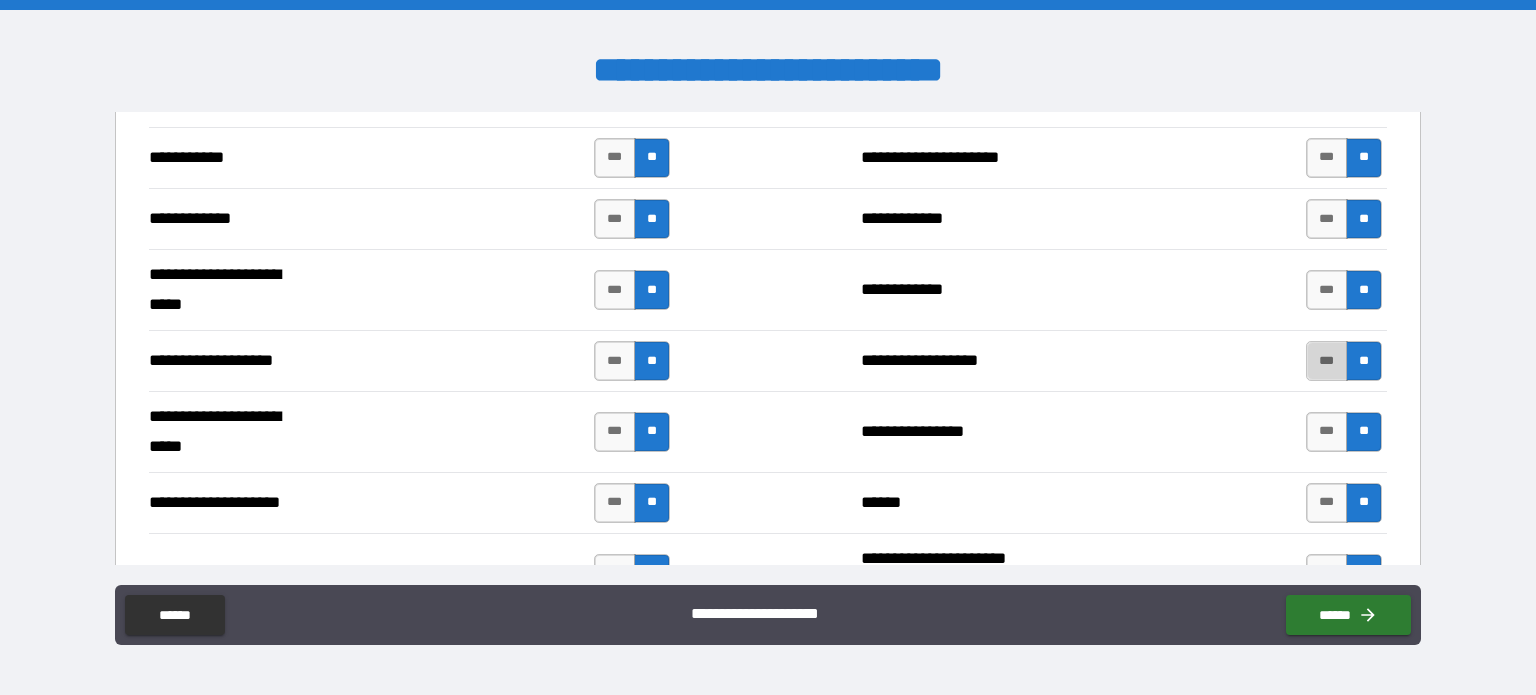 click on "***" at bounding box center (1327, 361) 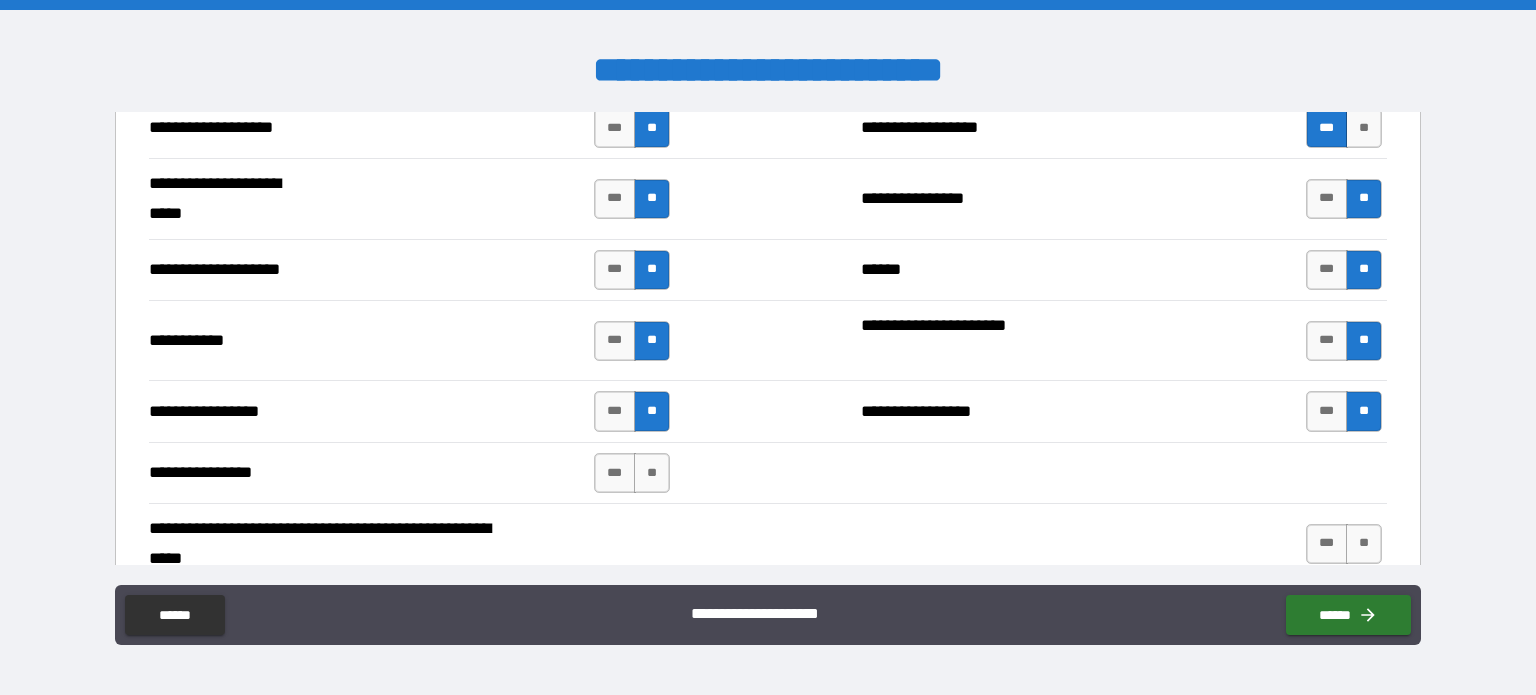 scroll, scrollTop: 4200, scrollLeft: 0, axis: vertical 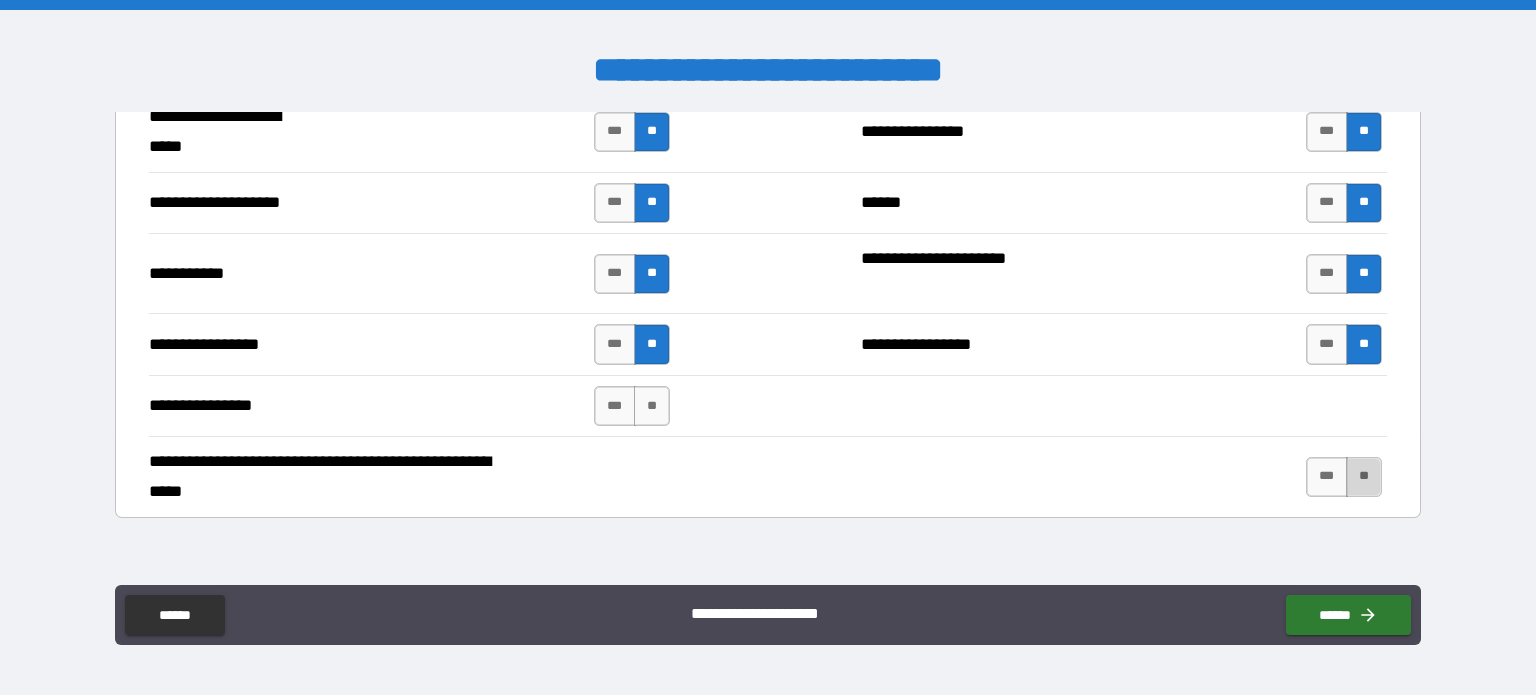 click on "**" at bounding box center [1364, 477] 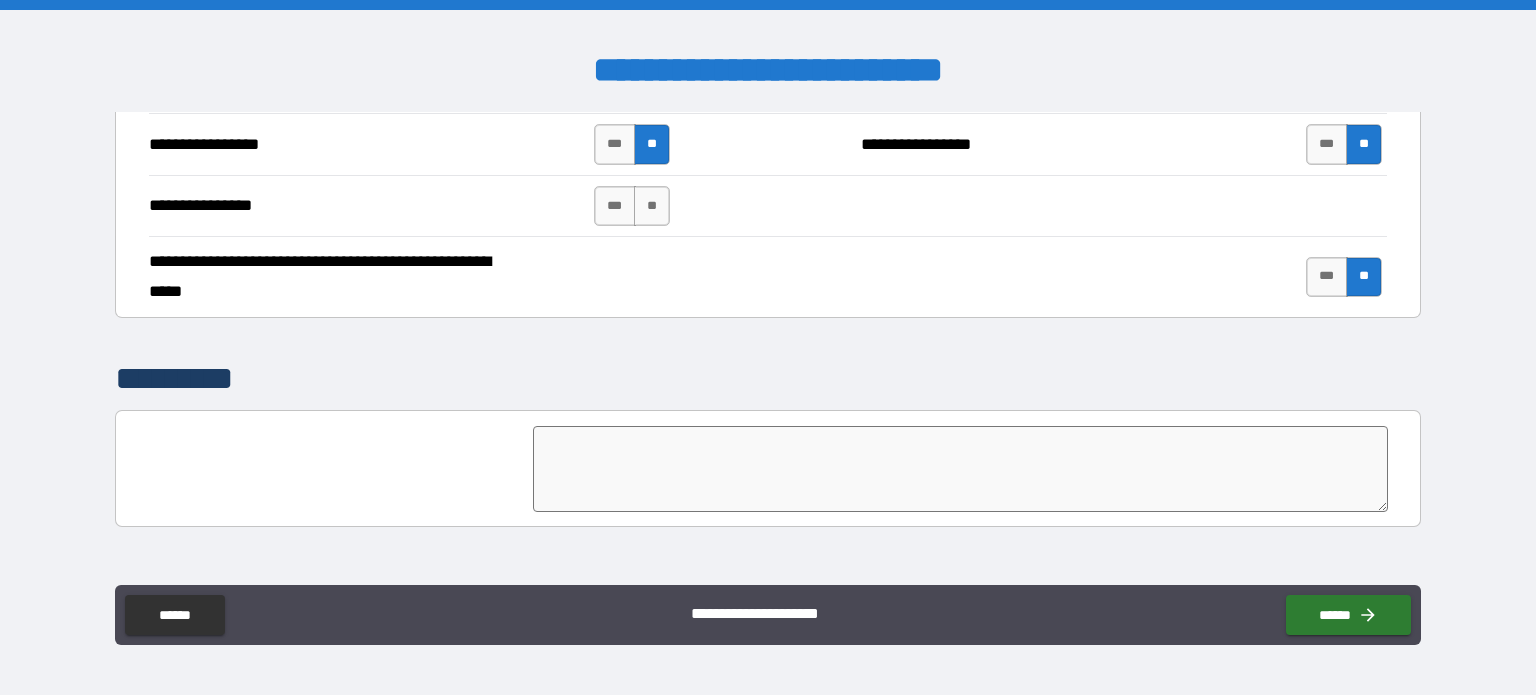 scroll, scrollTop: 4500, scrollLeft: 0, axis: vertical 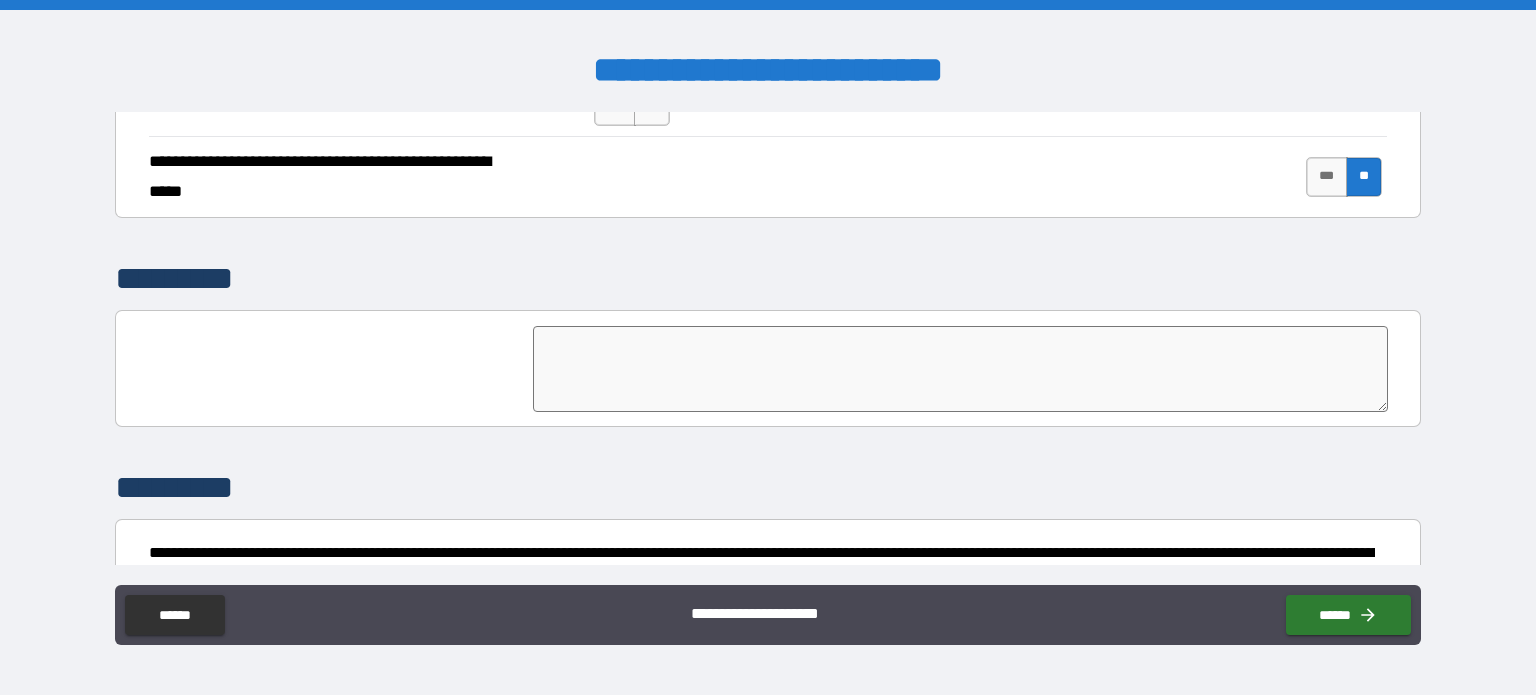 click at bounding box center [961, 369] 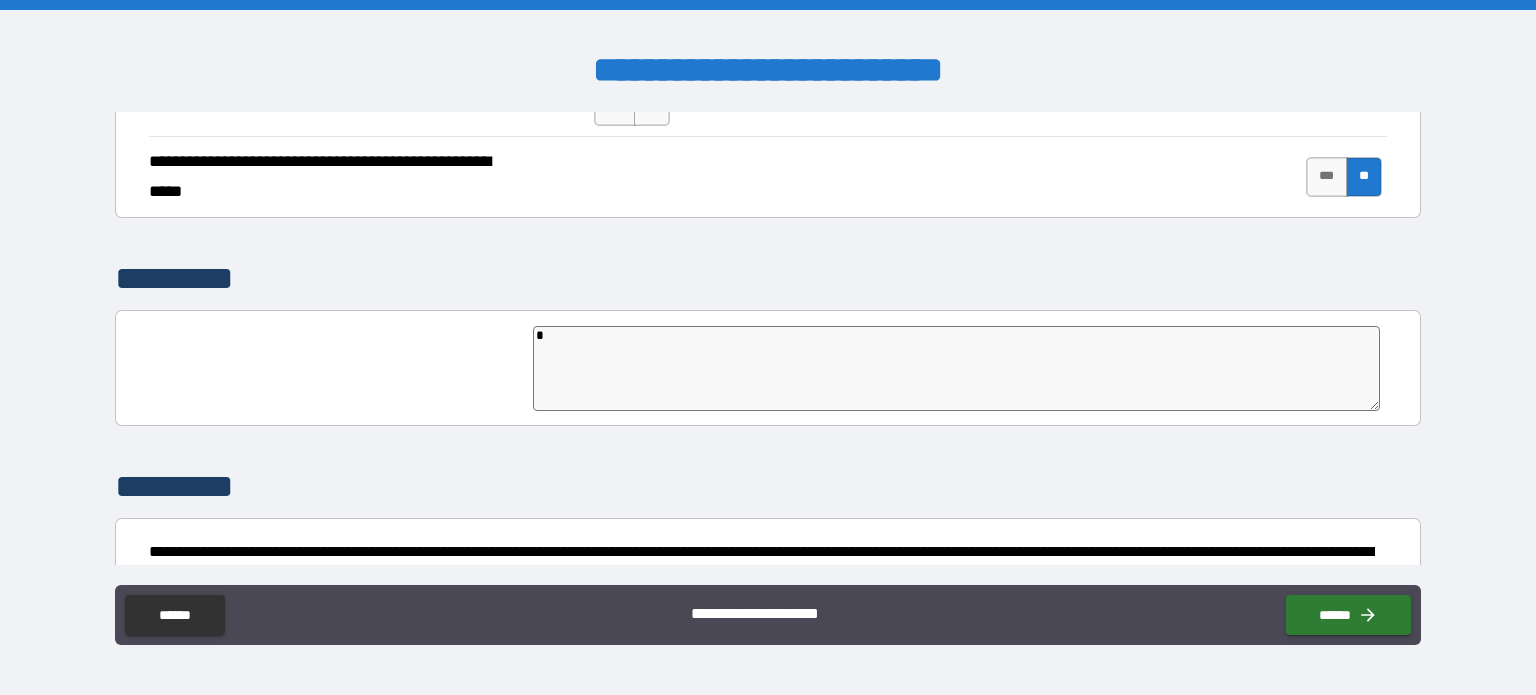 type on "*" 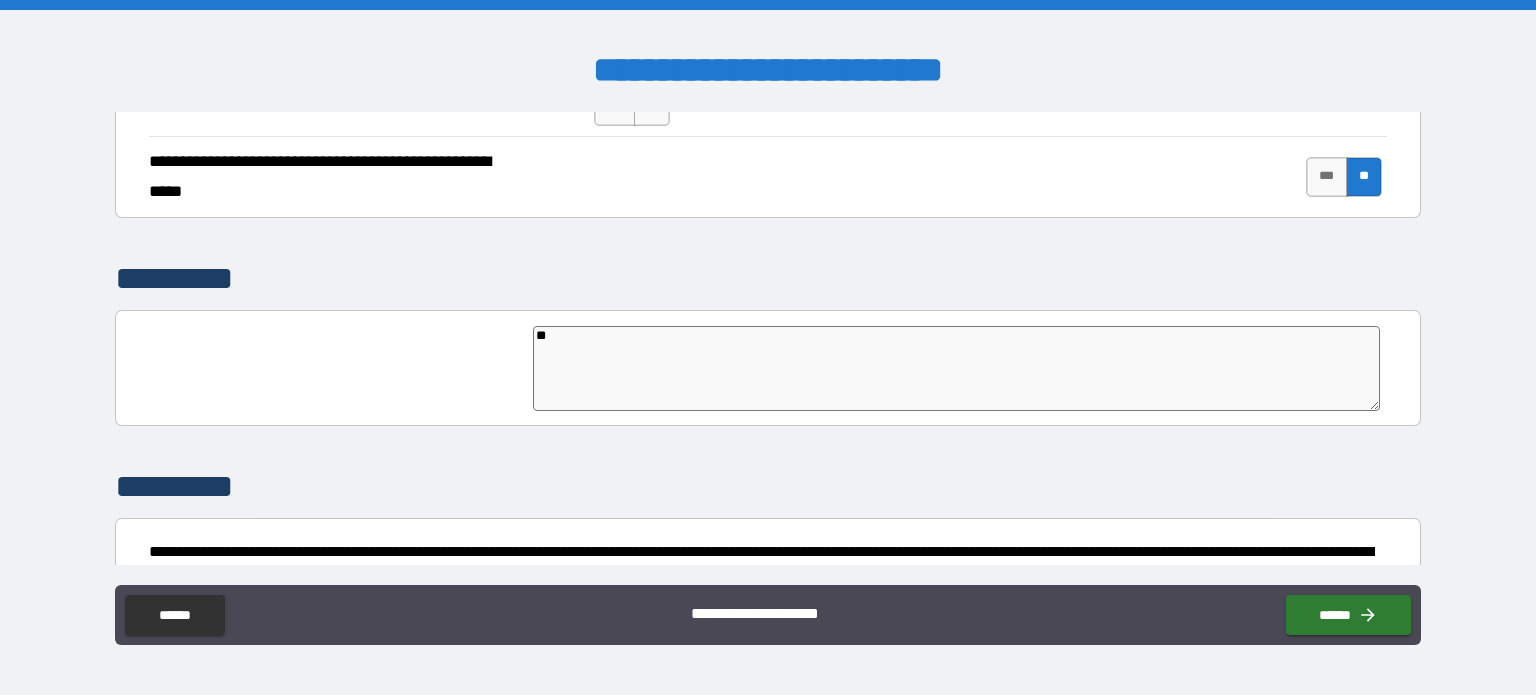 type on "*" 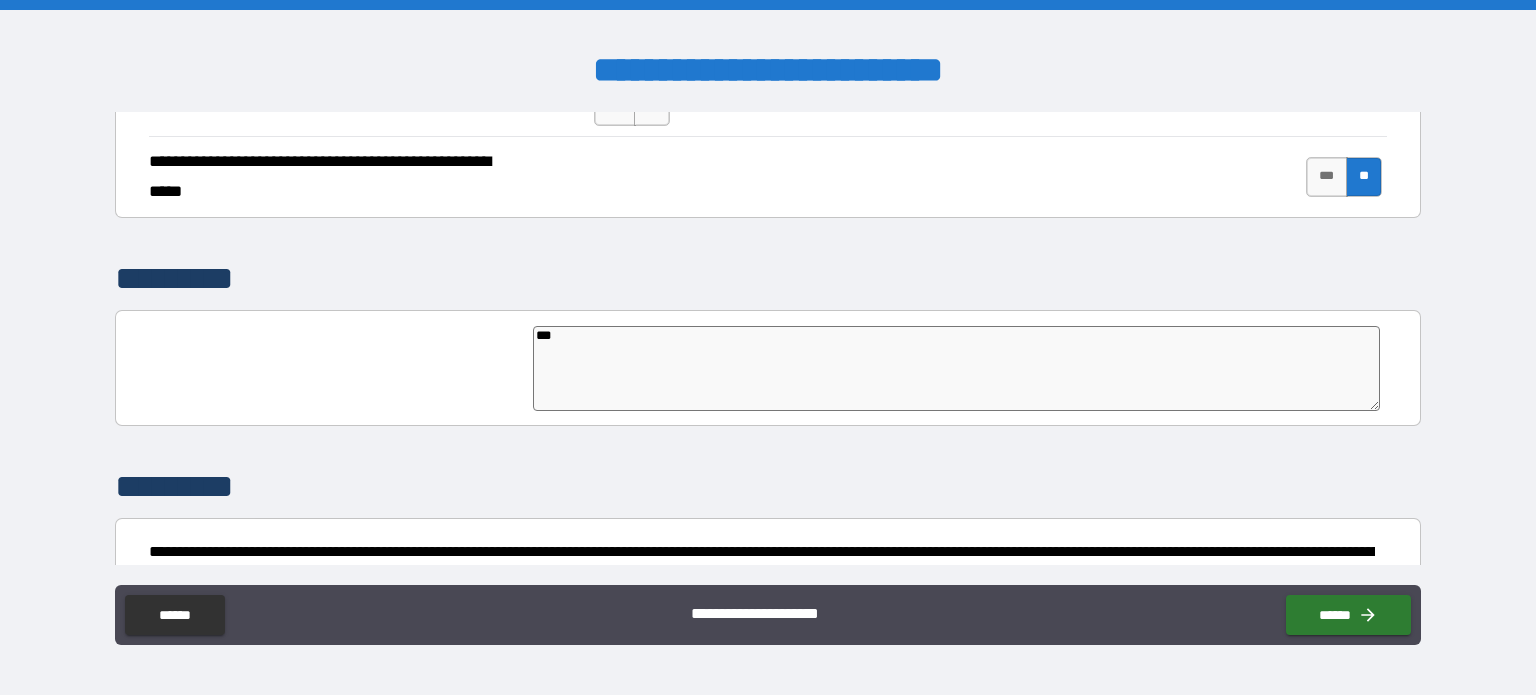 type on "****" 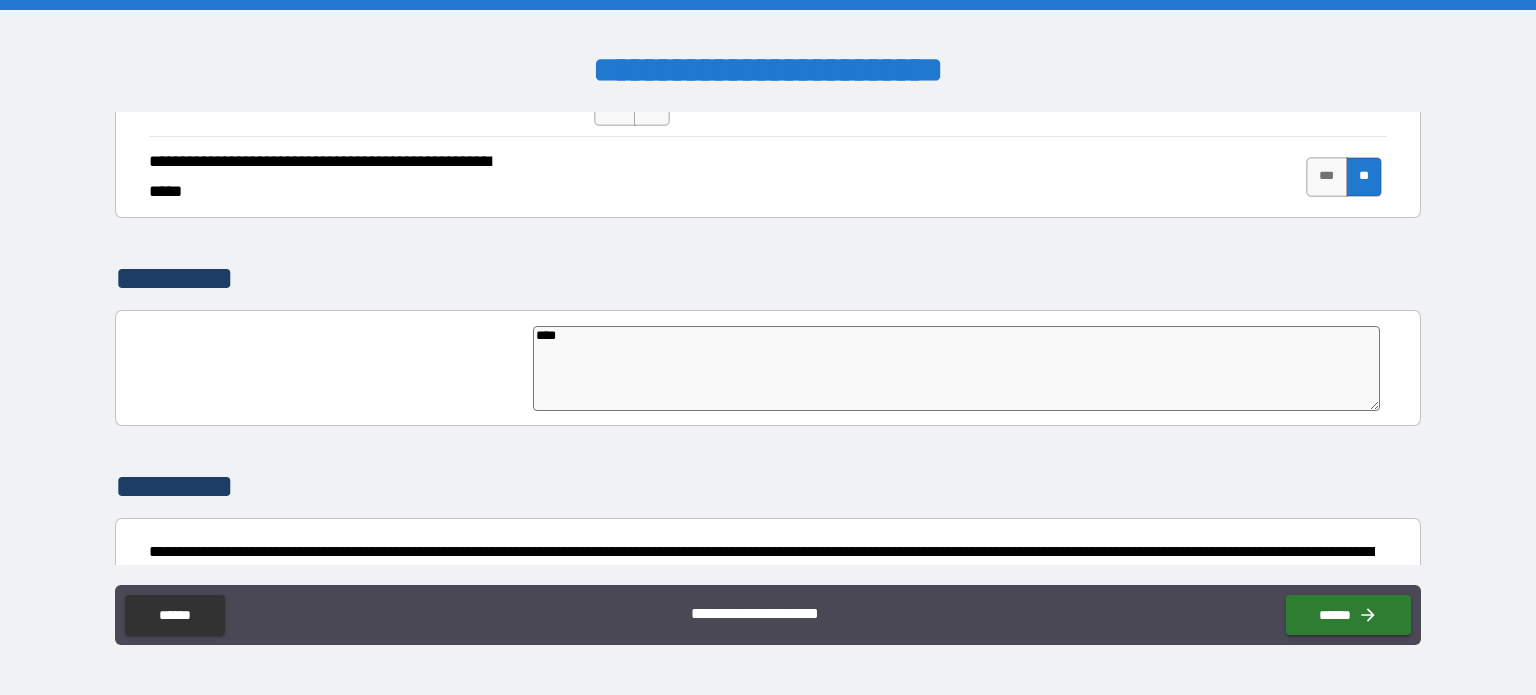 type on "*" 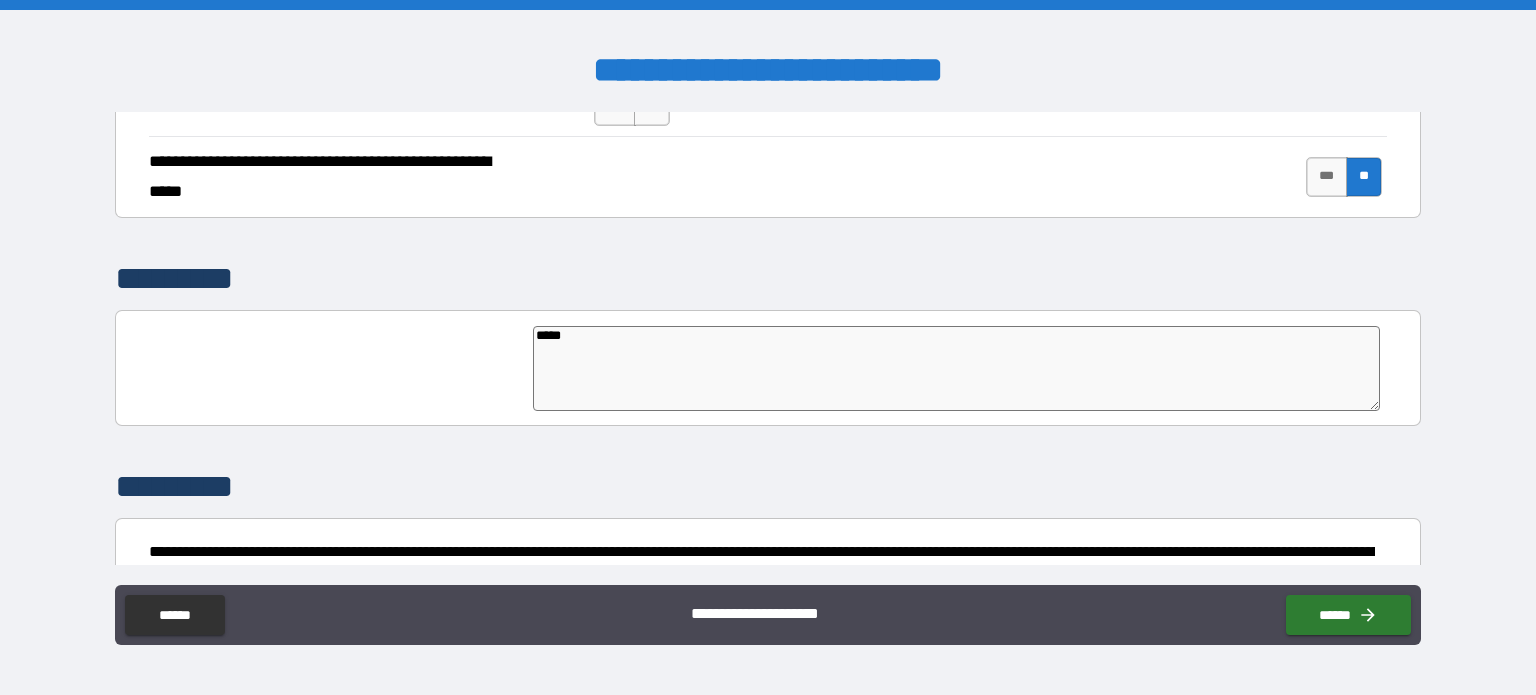 type on "*" 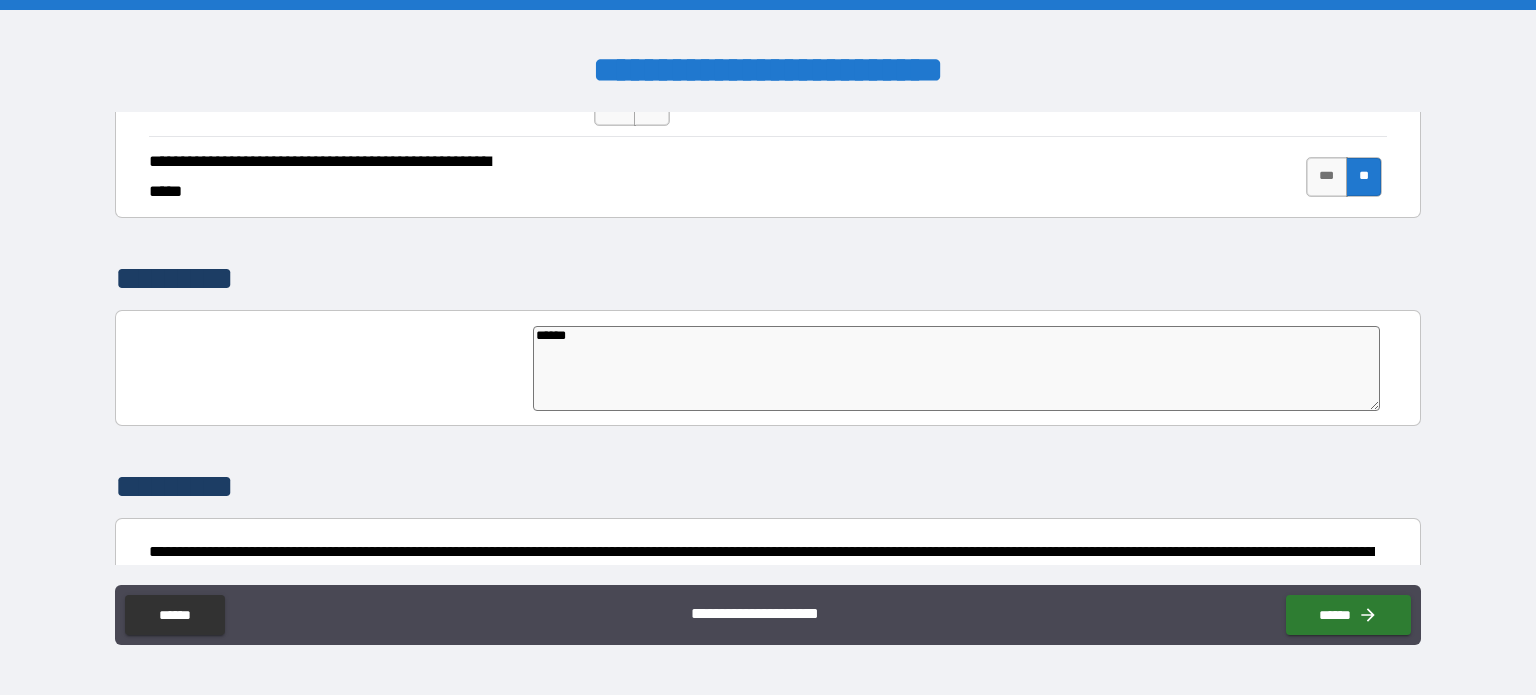 type on "*" 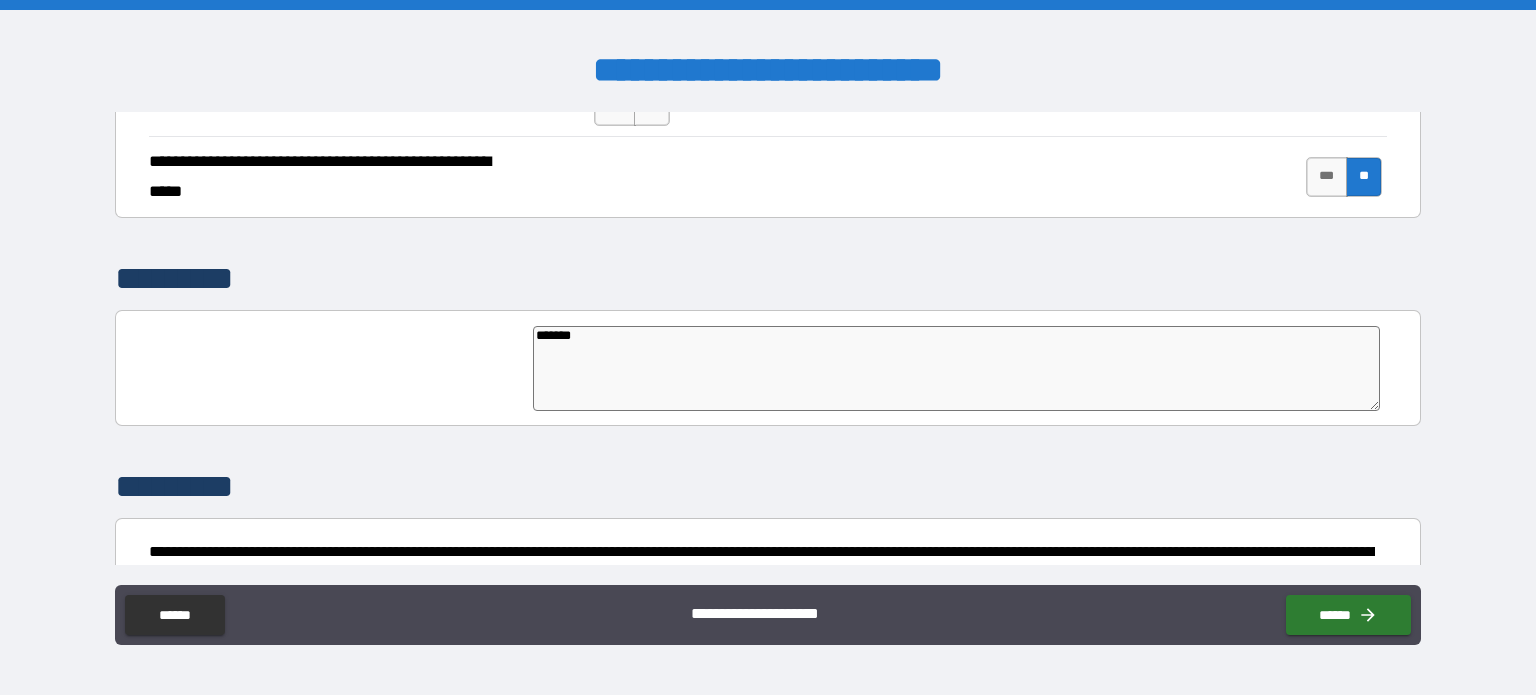 type on "*" 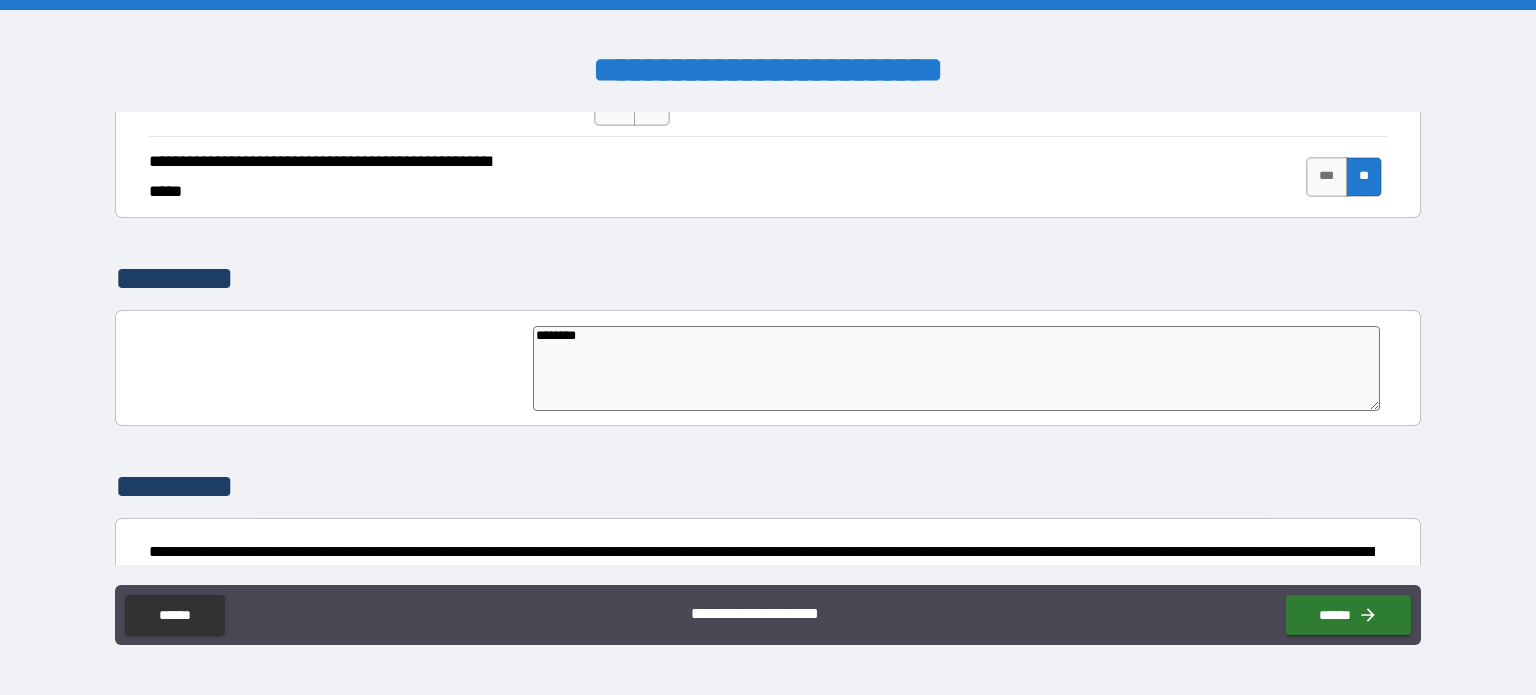 type on "*" 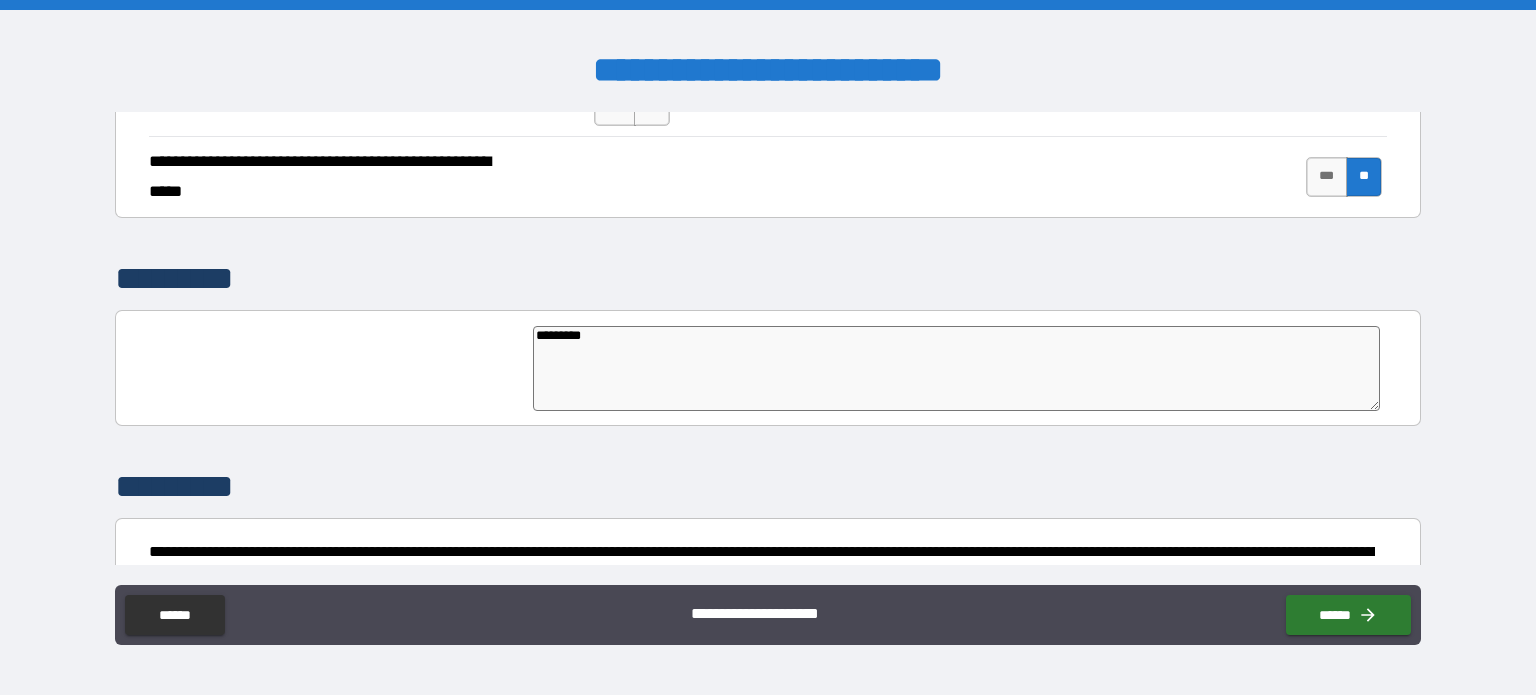 type on "*" 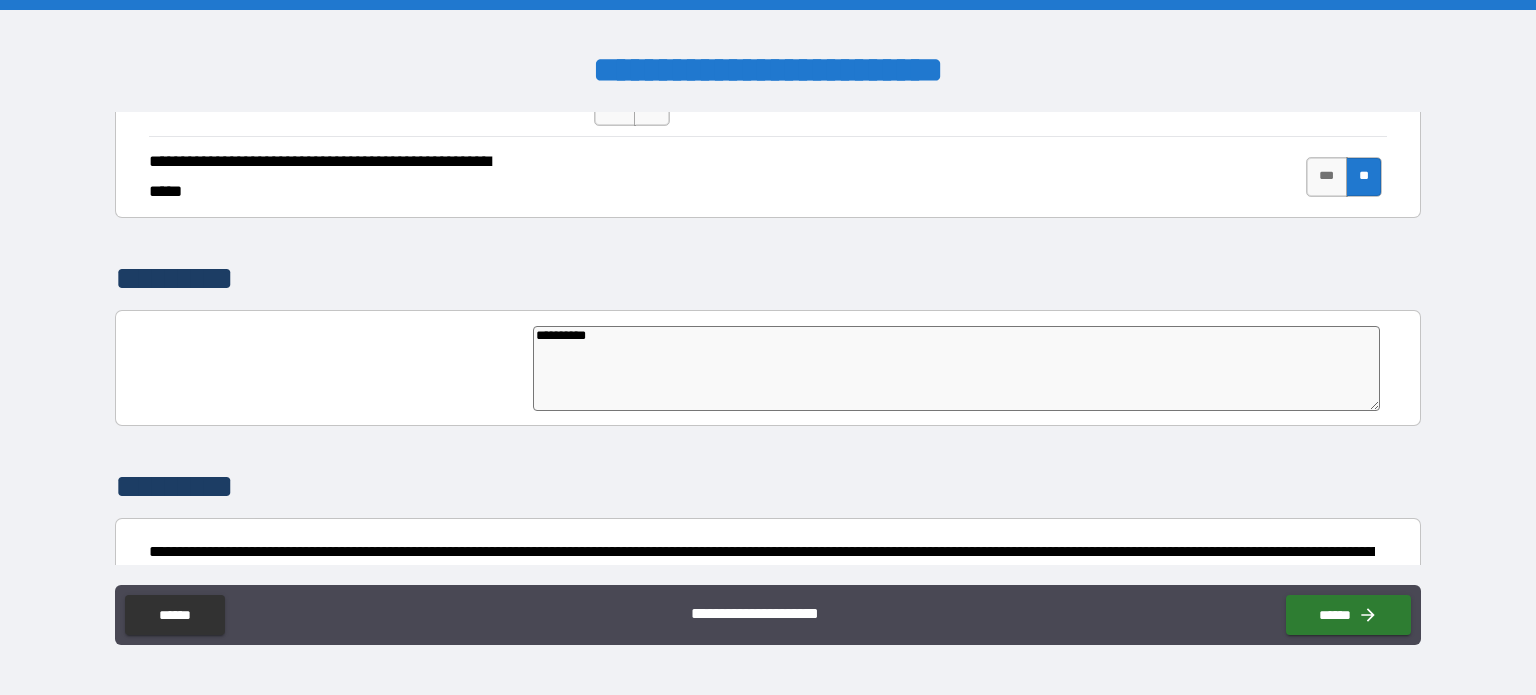 type on "**********" 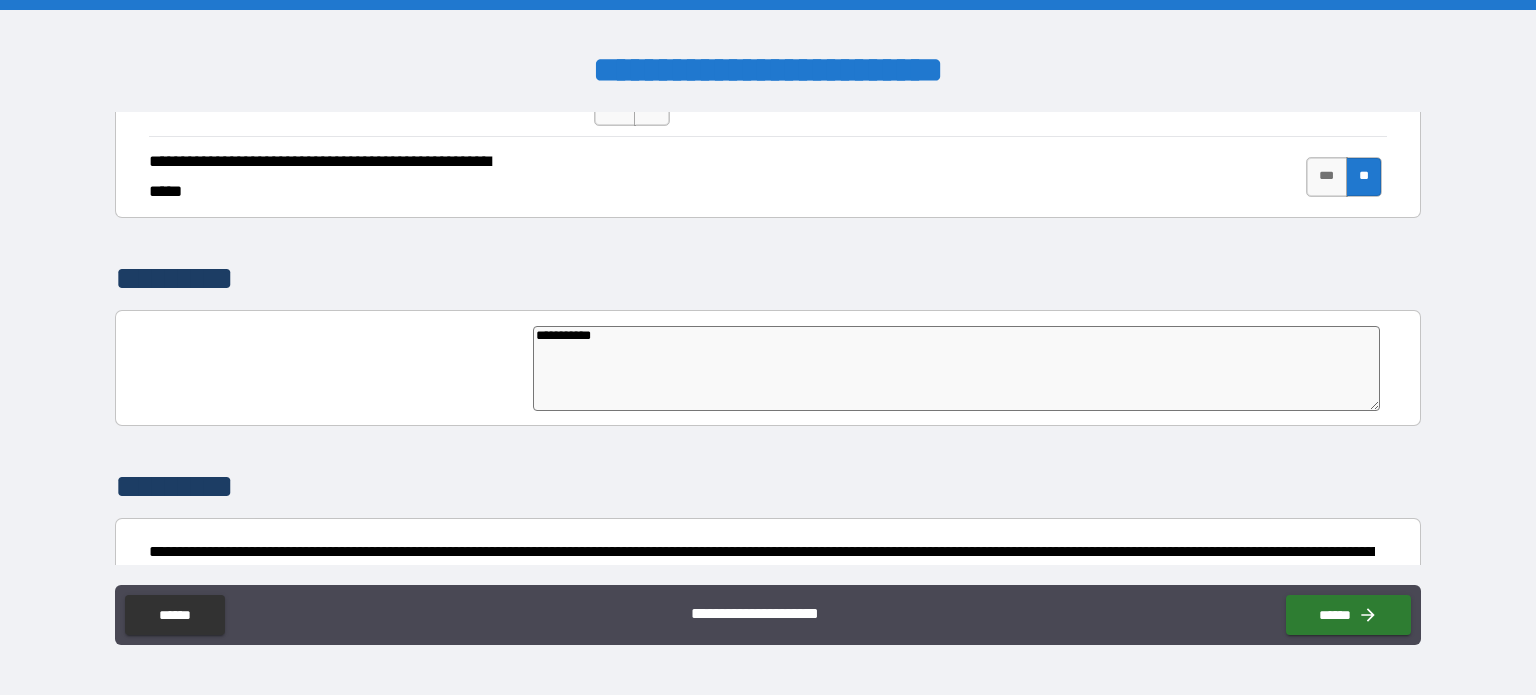 type on "**********" 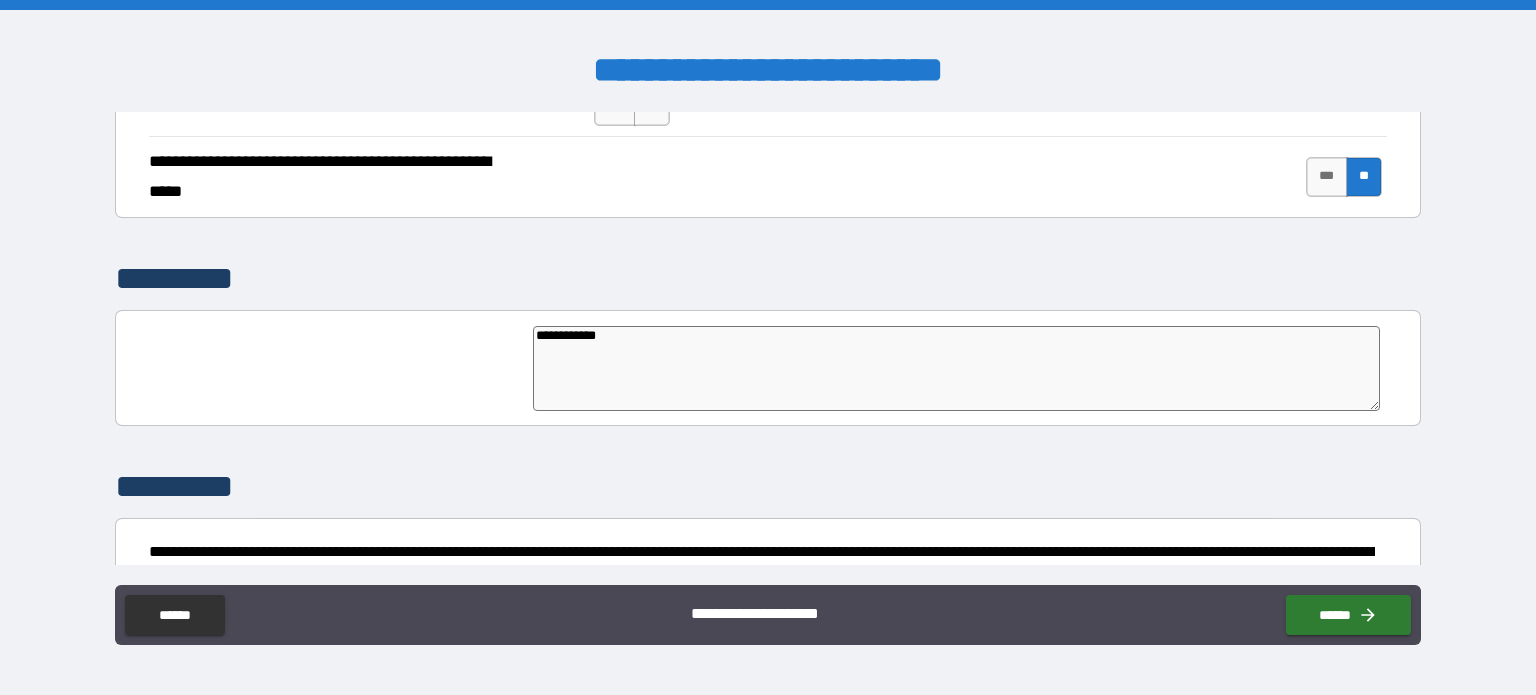 type on "*" 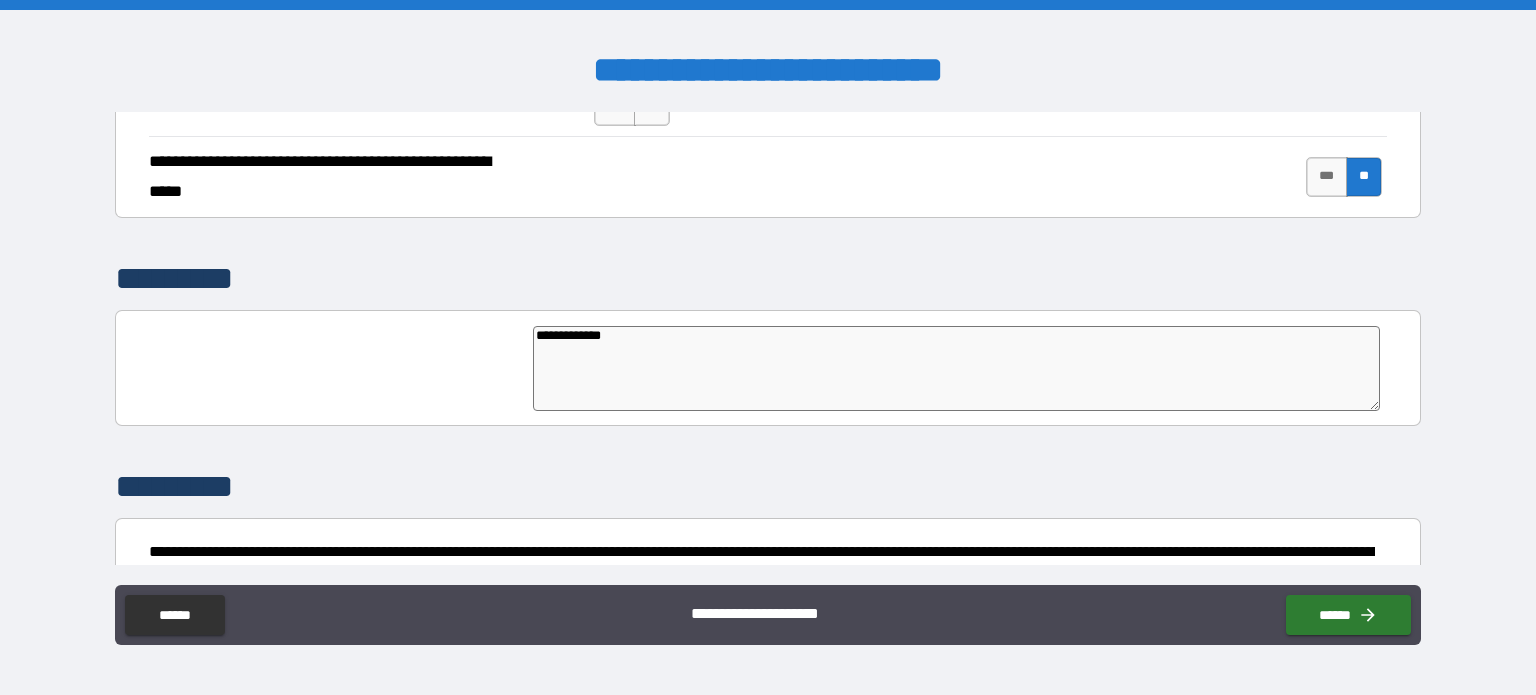 type on "*" 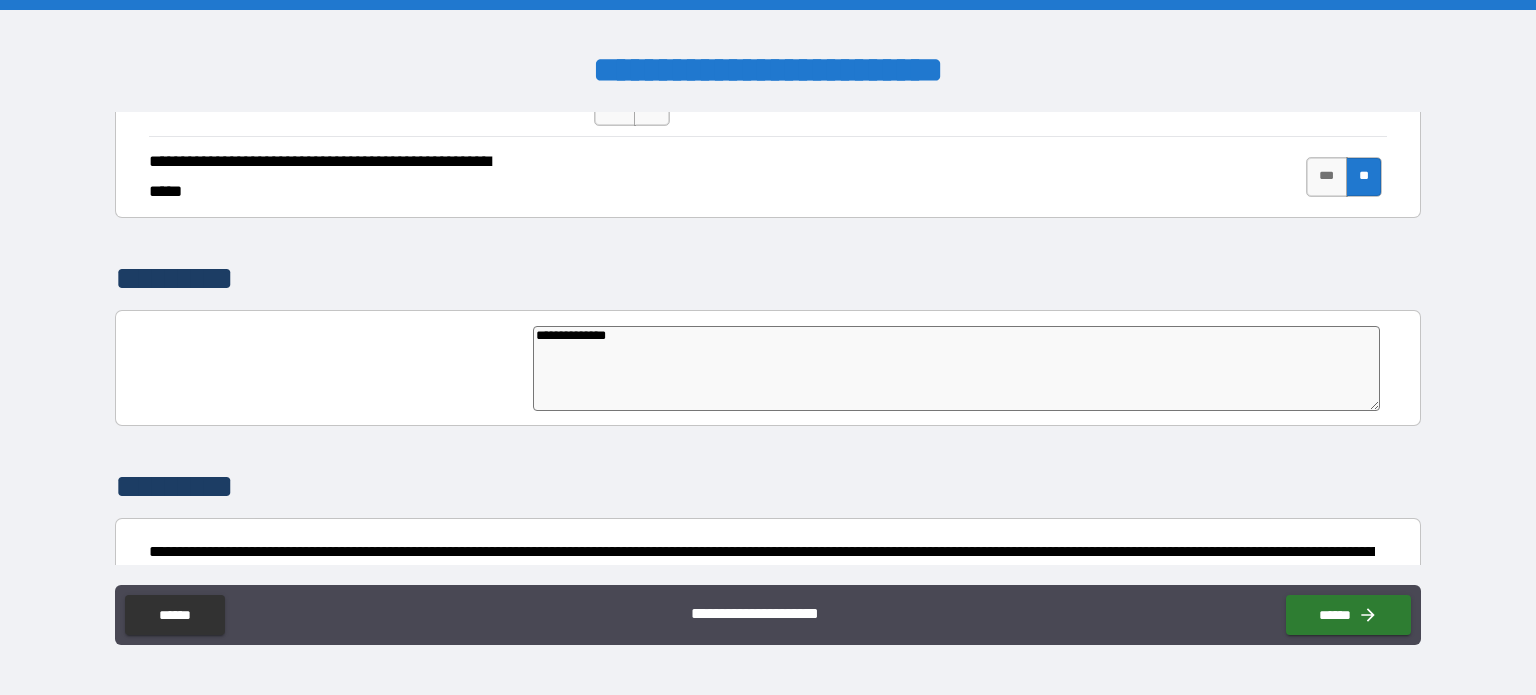 type on "**********" 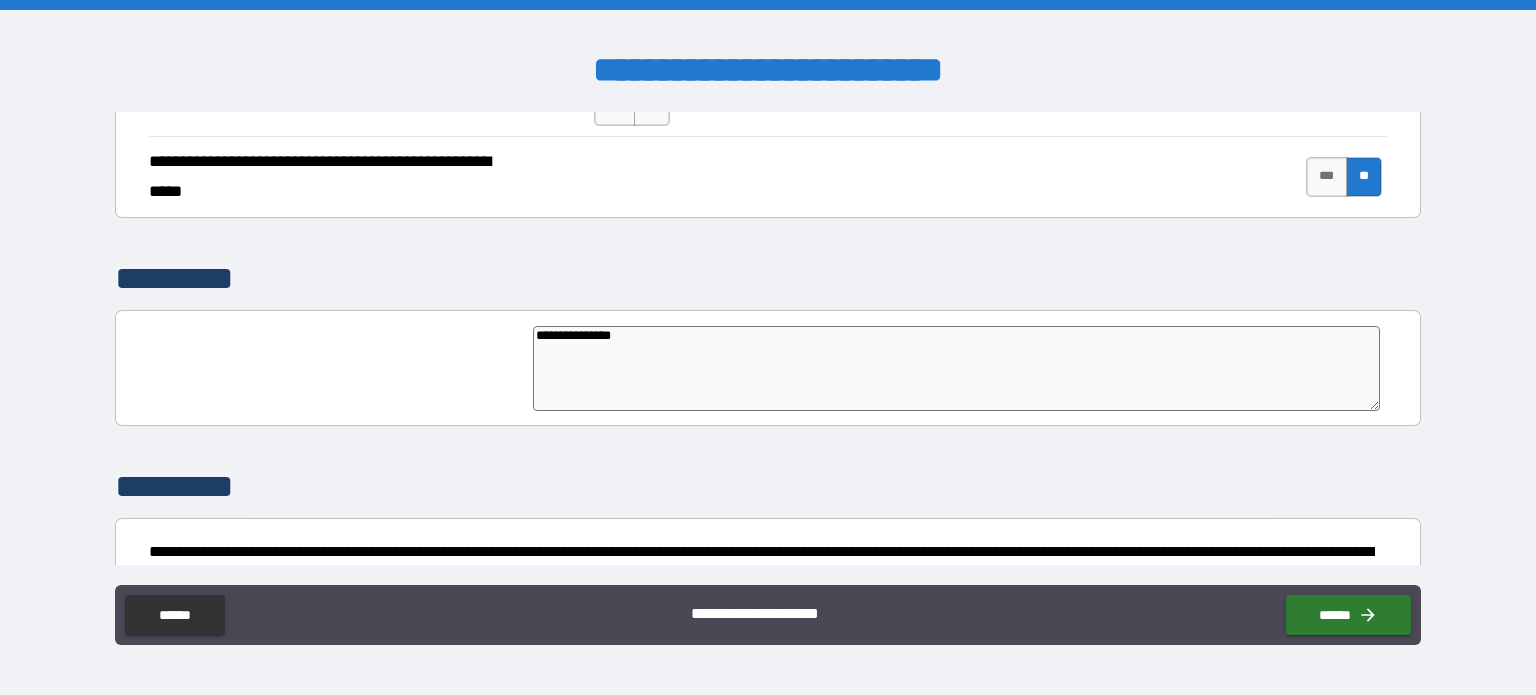 type on "*" 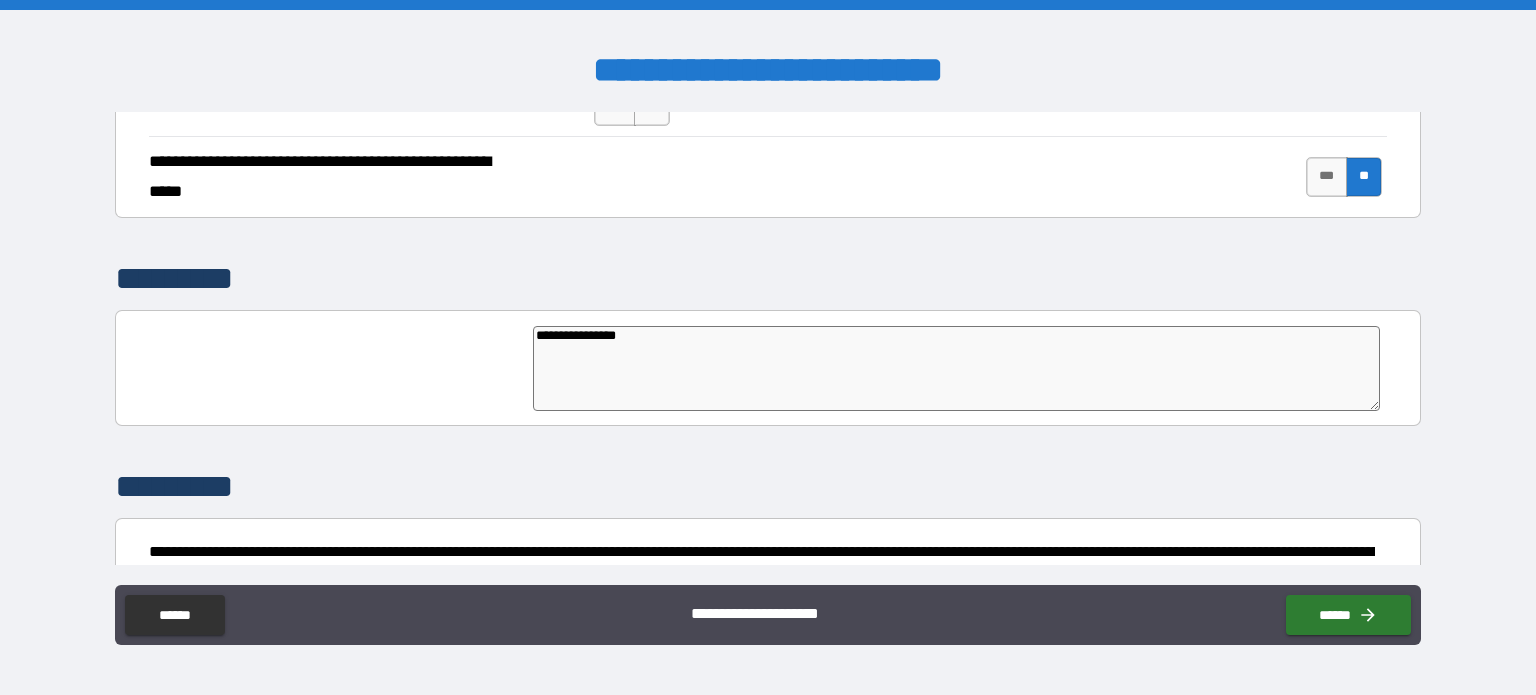 type on "*" 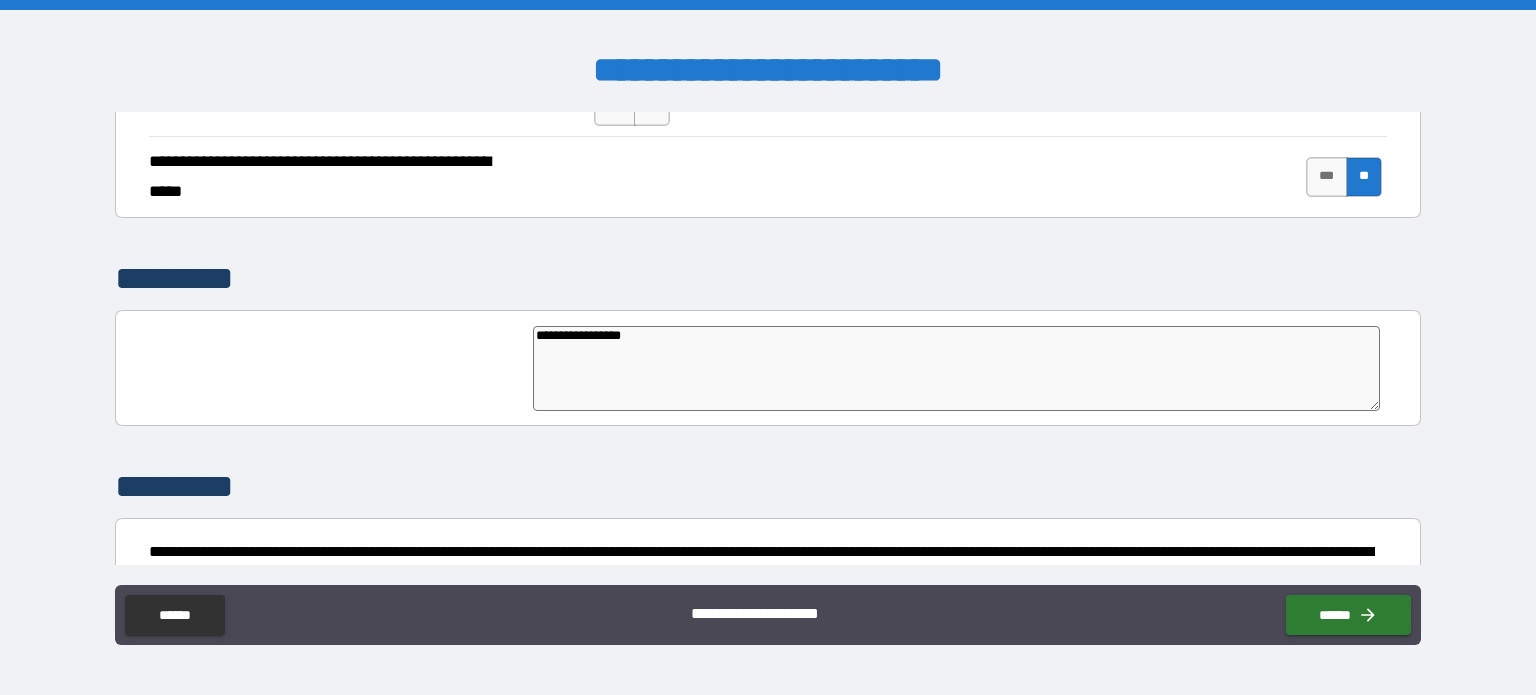 type on "*" 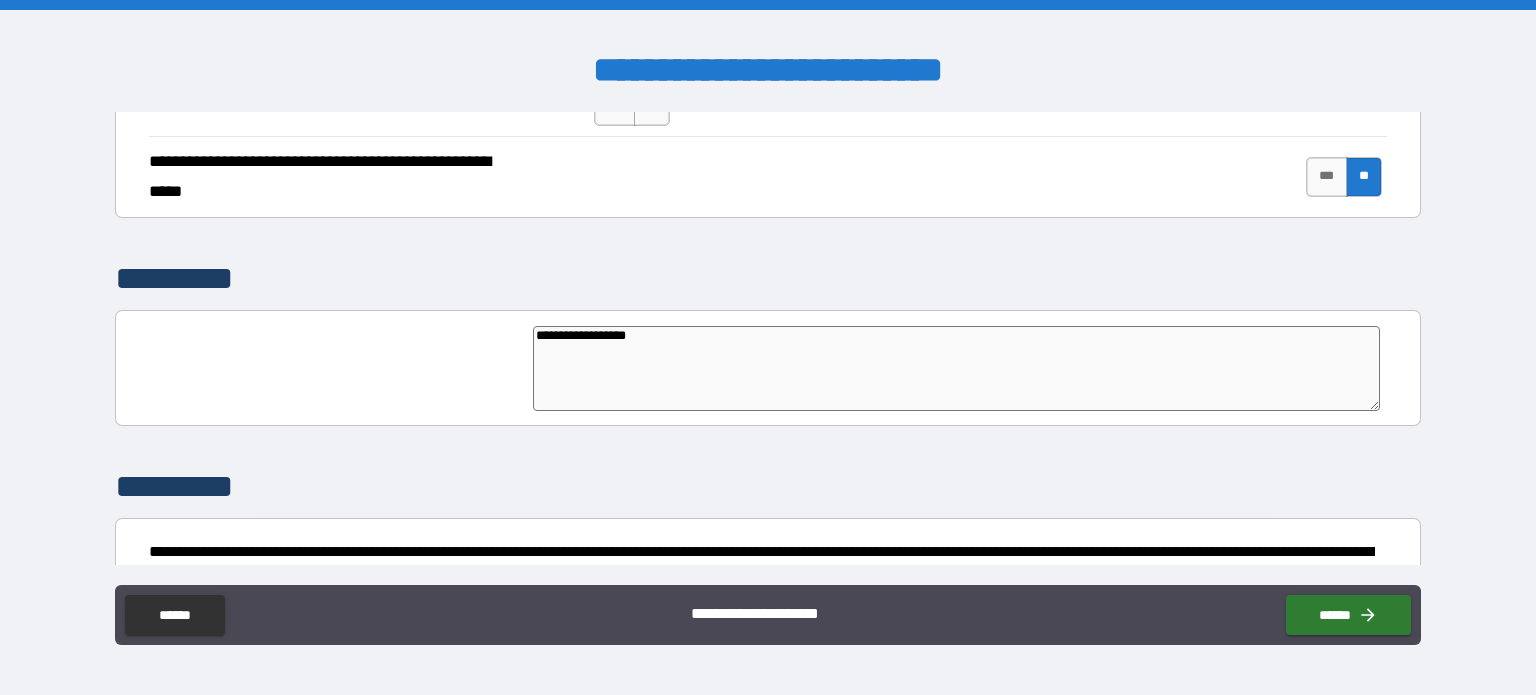 type on "*" 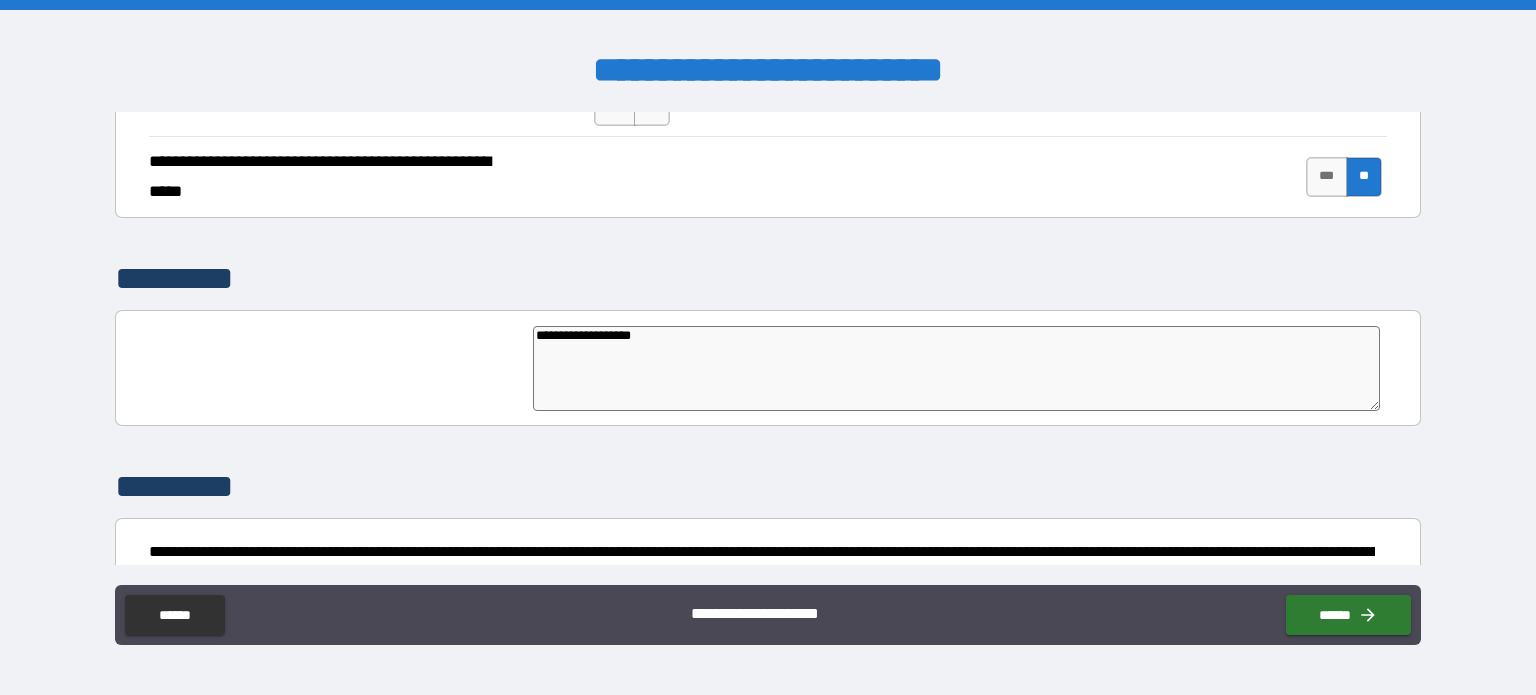 type on "*" 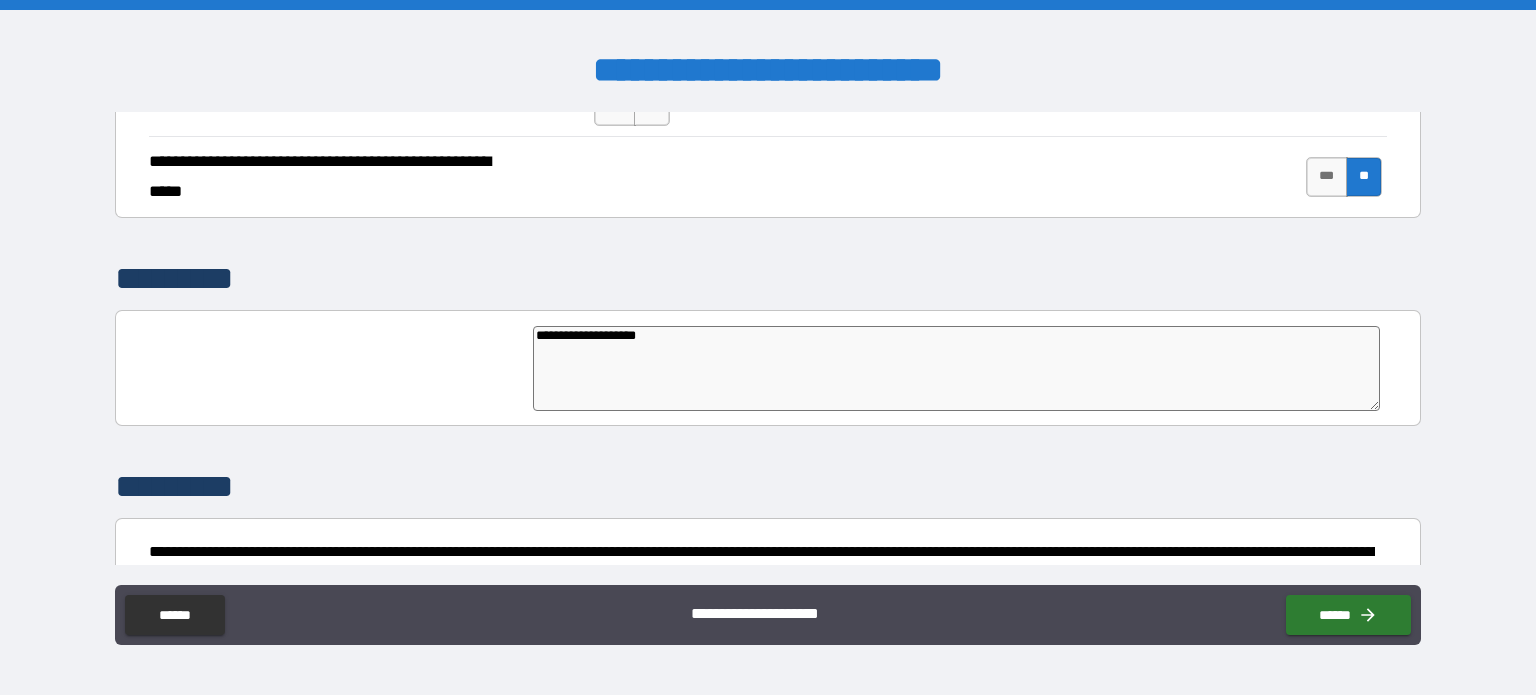 type on "*" 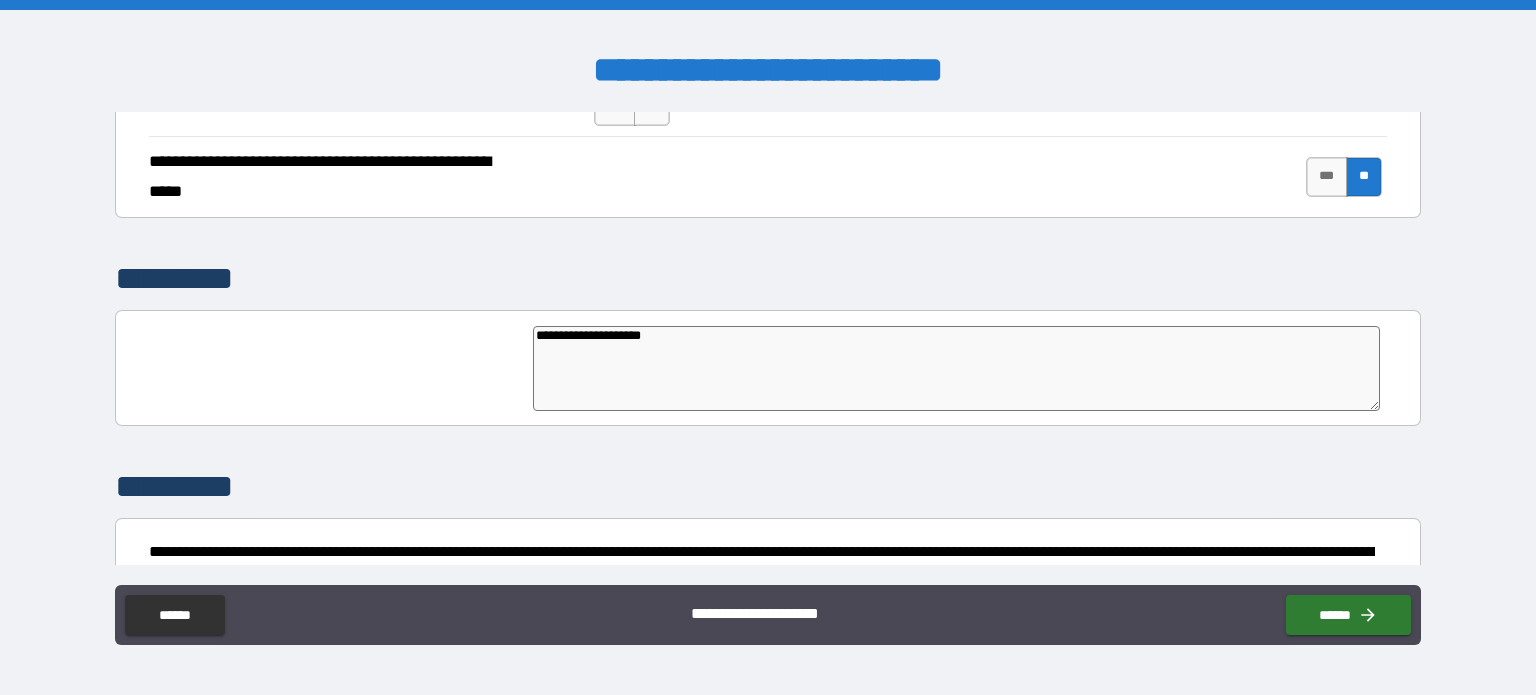 type on "*" 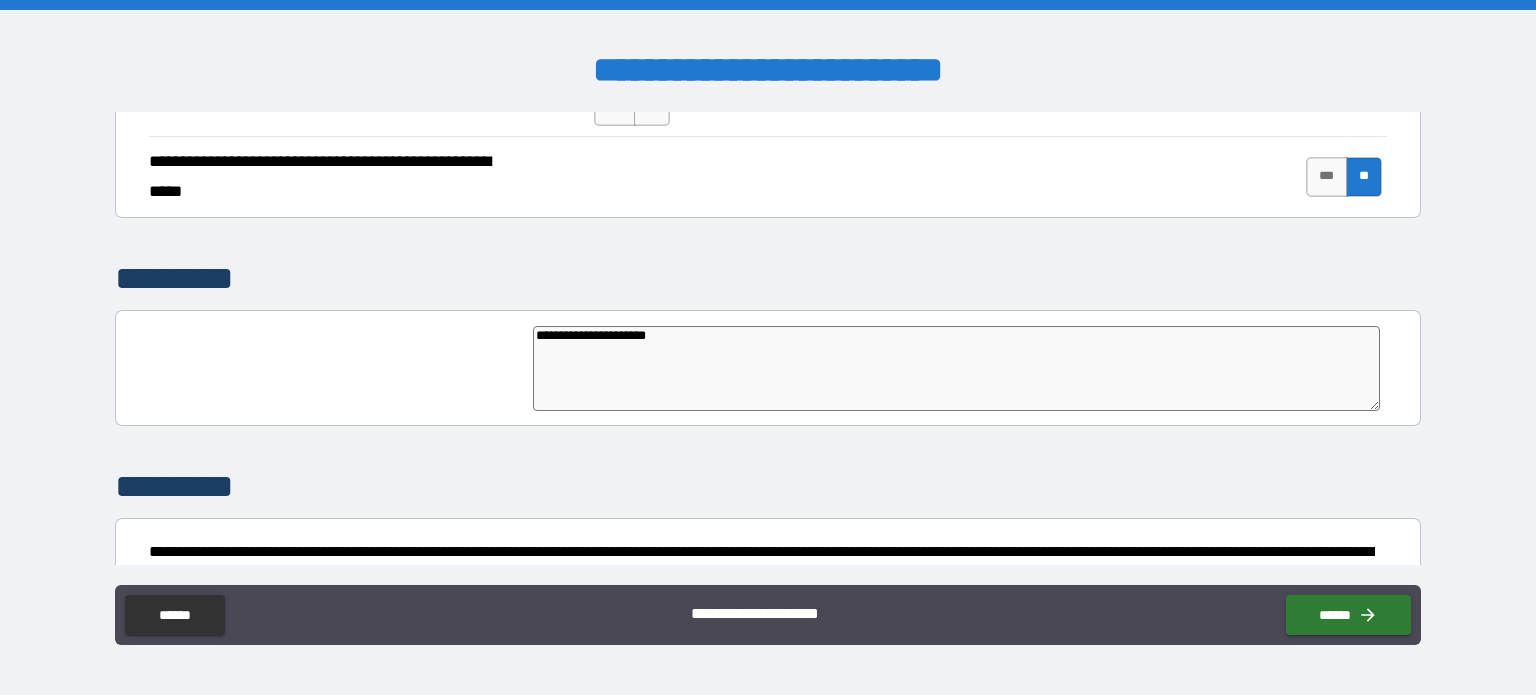type on "**********" 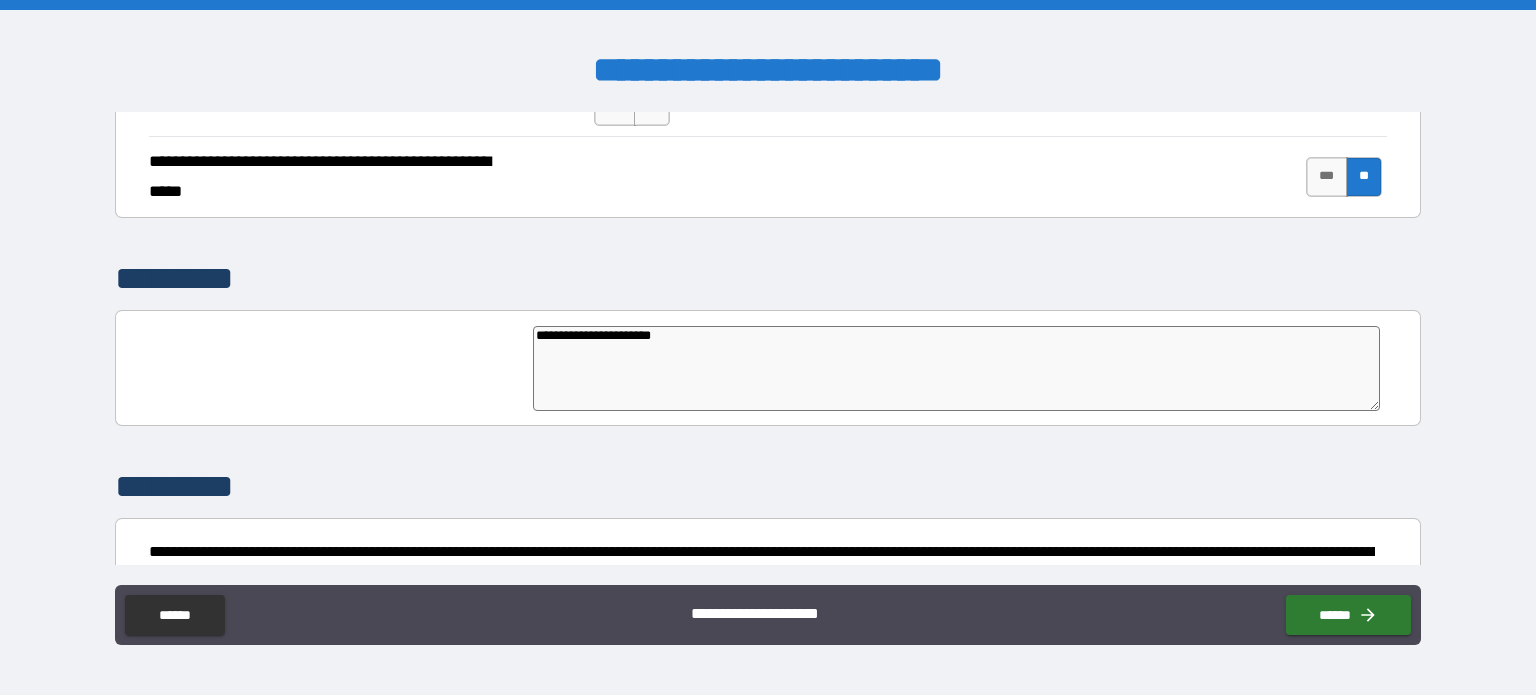 type on "*" 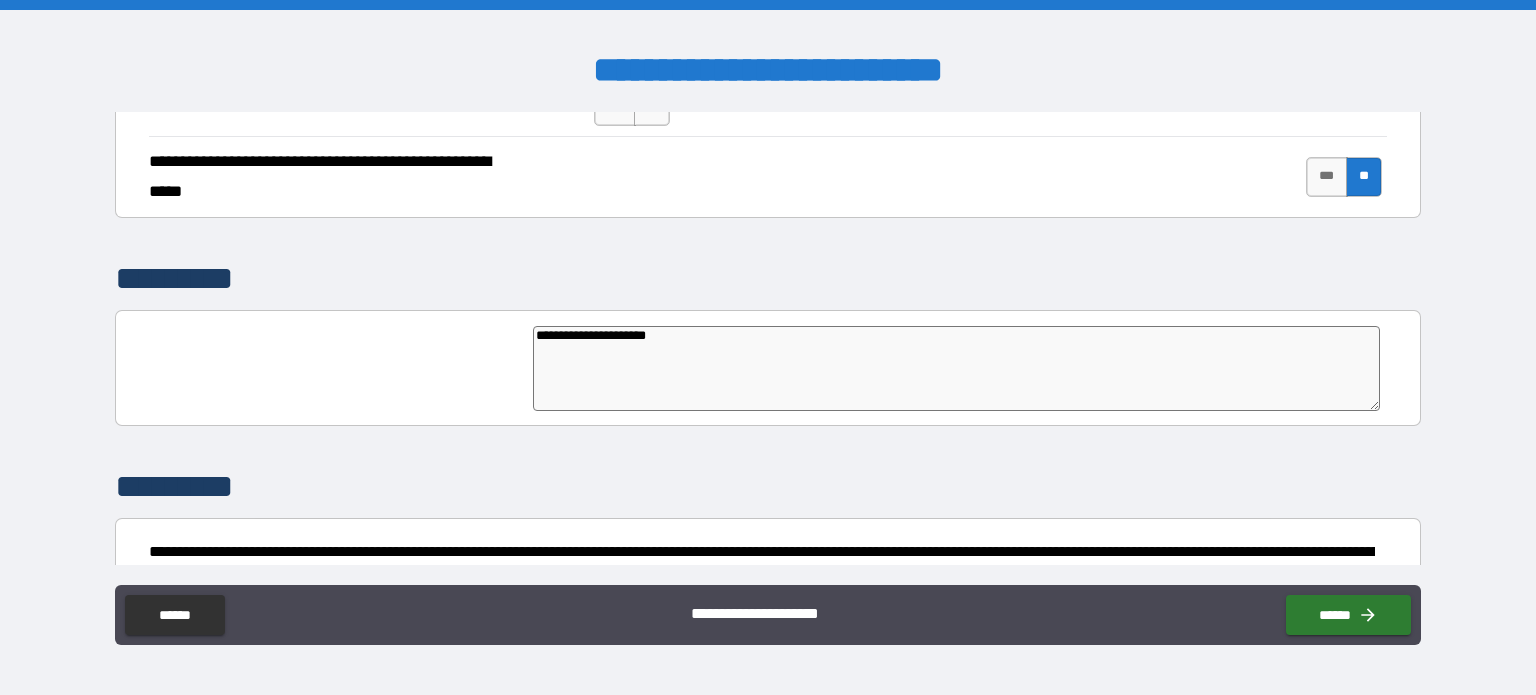 type on "*" 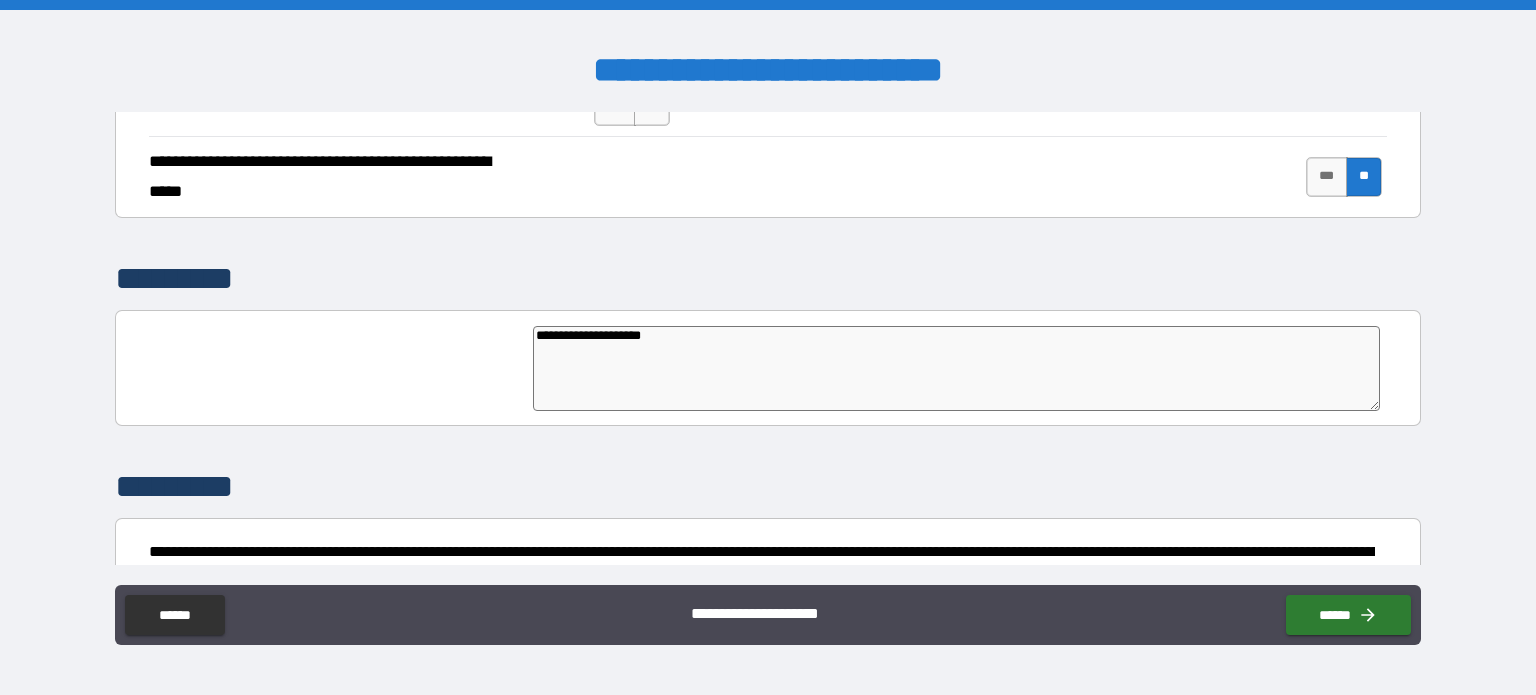 type on "*" 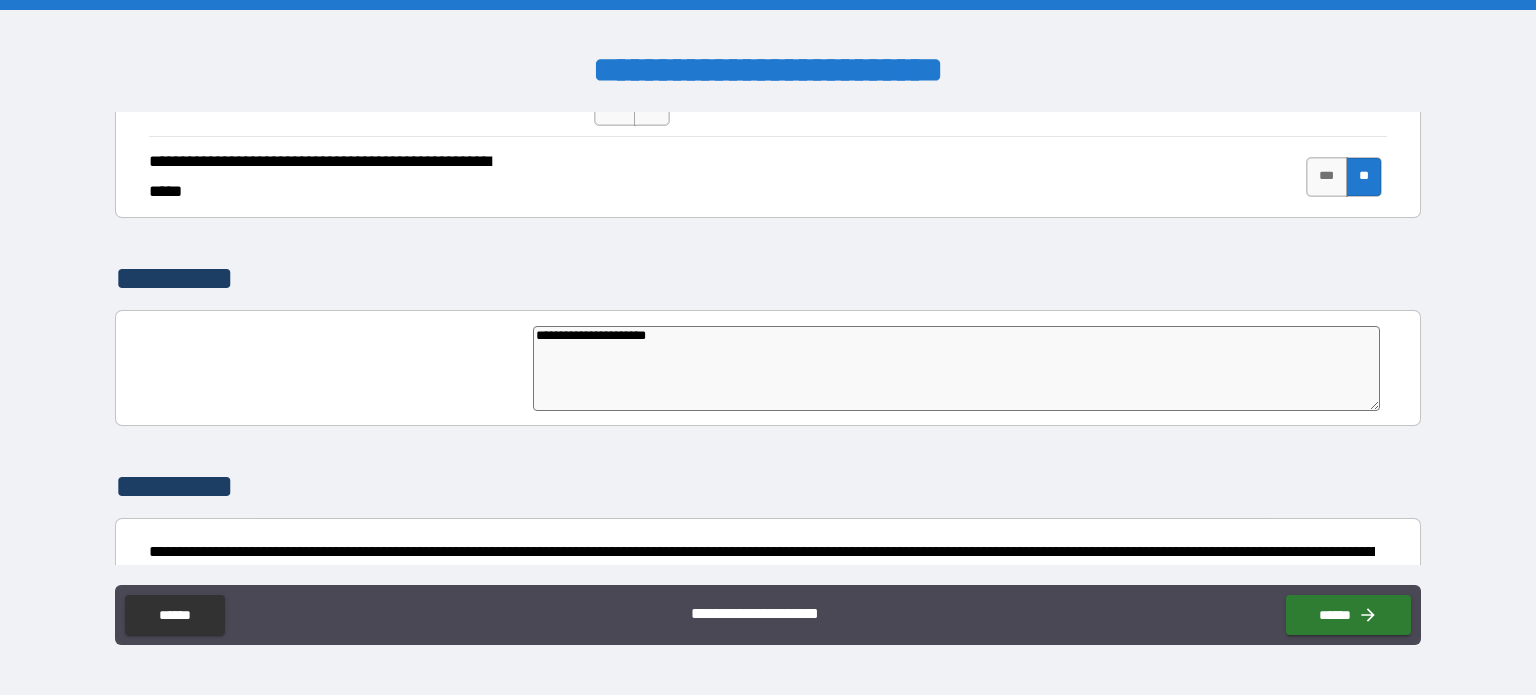 type on "*" 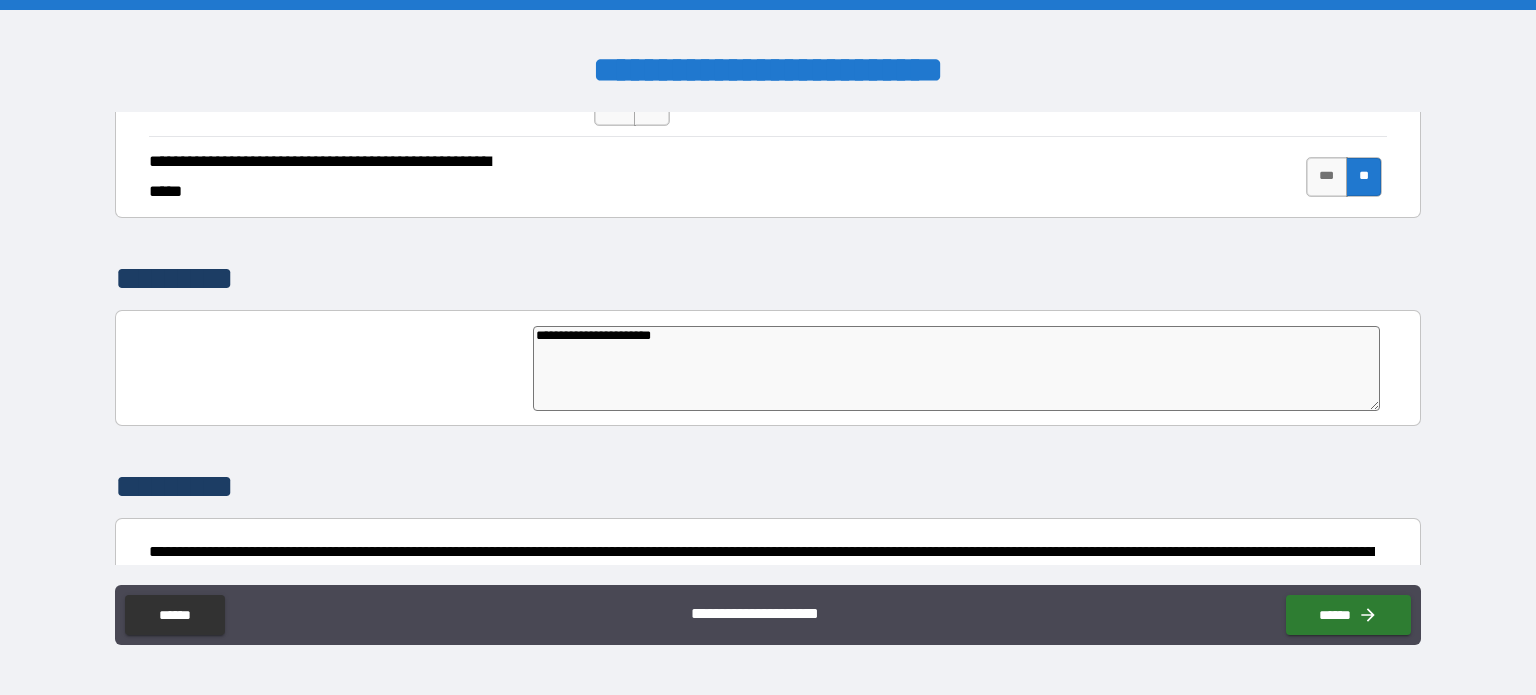 type on "*" 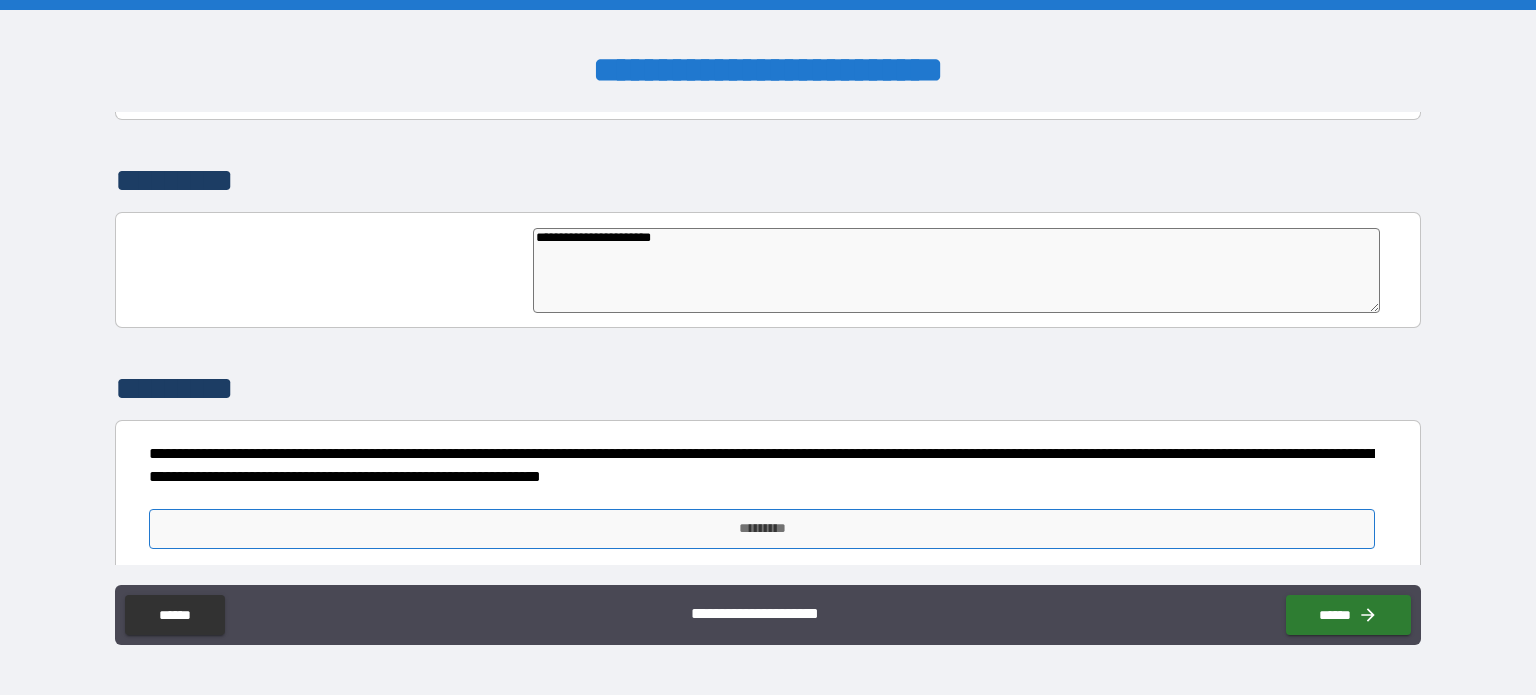 type on "**********" 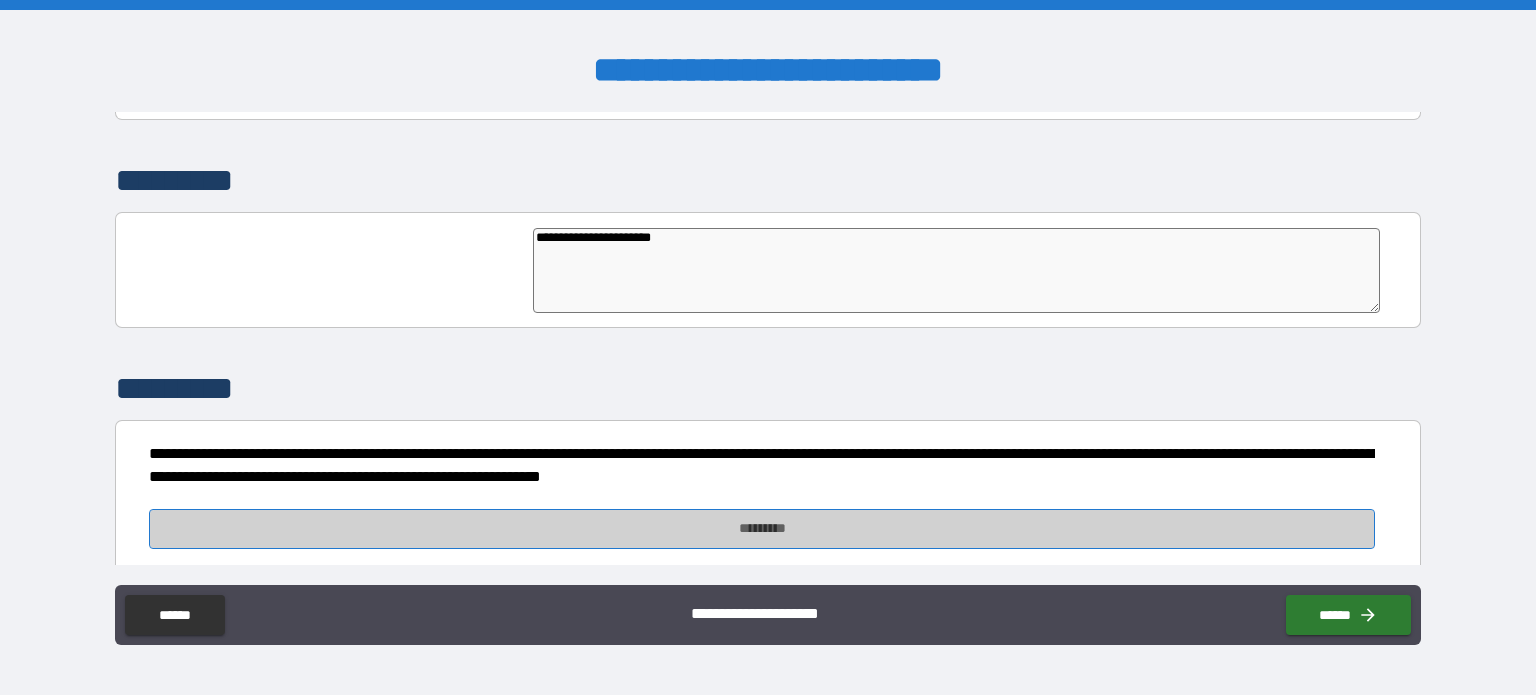 click on "*********" at bounding box center [762, 529] 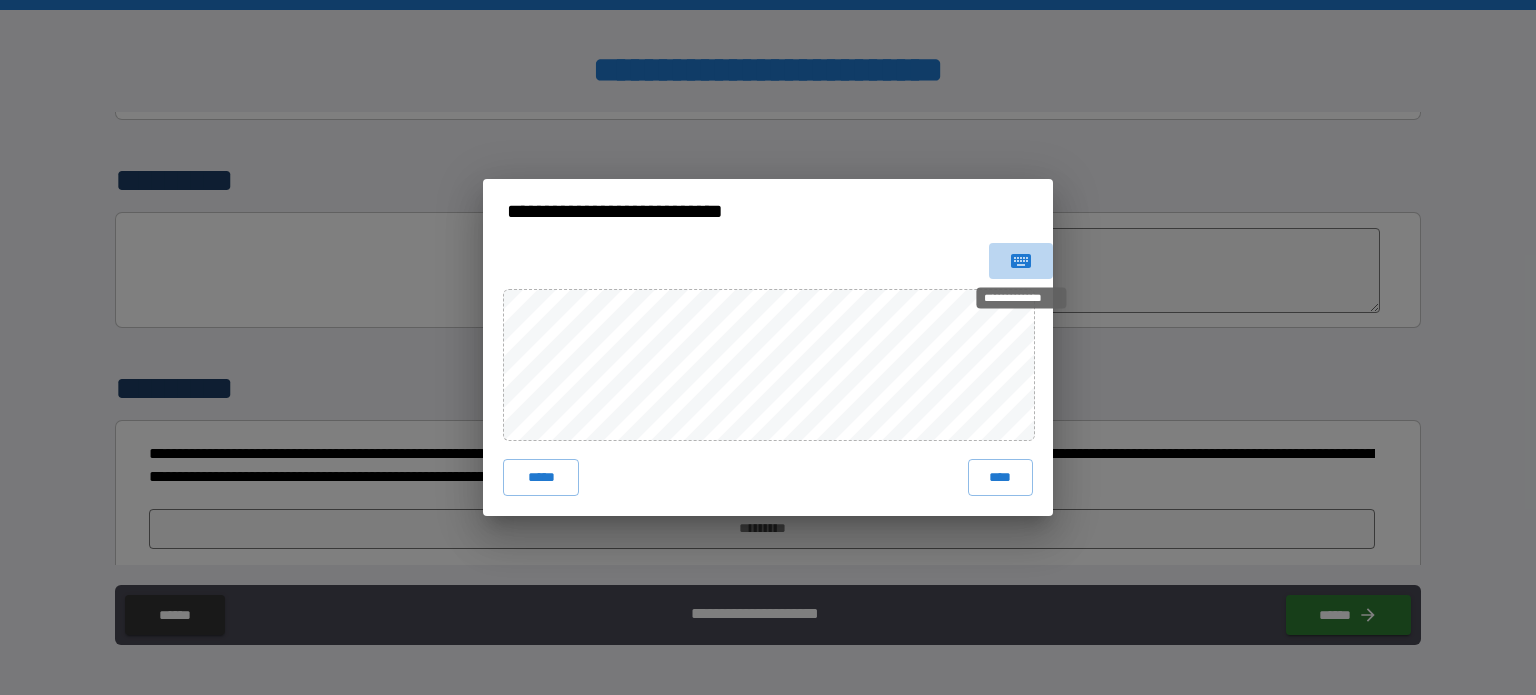 click 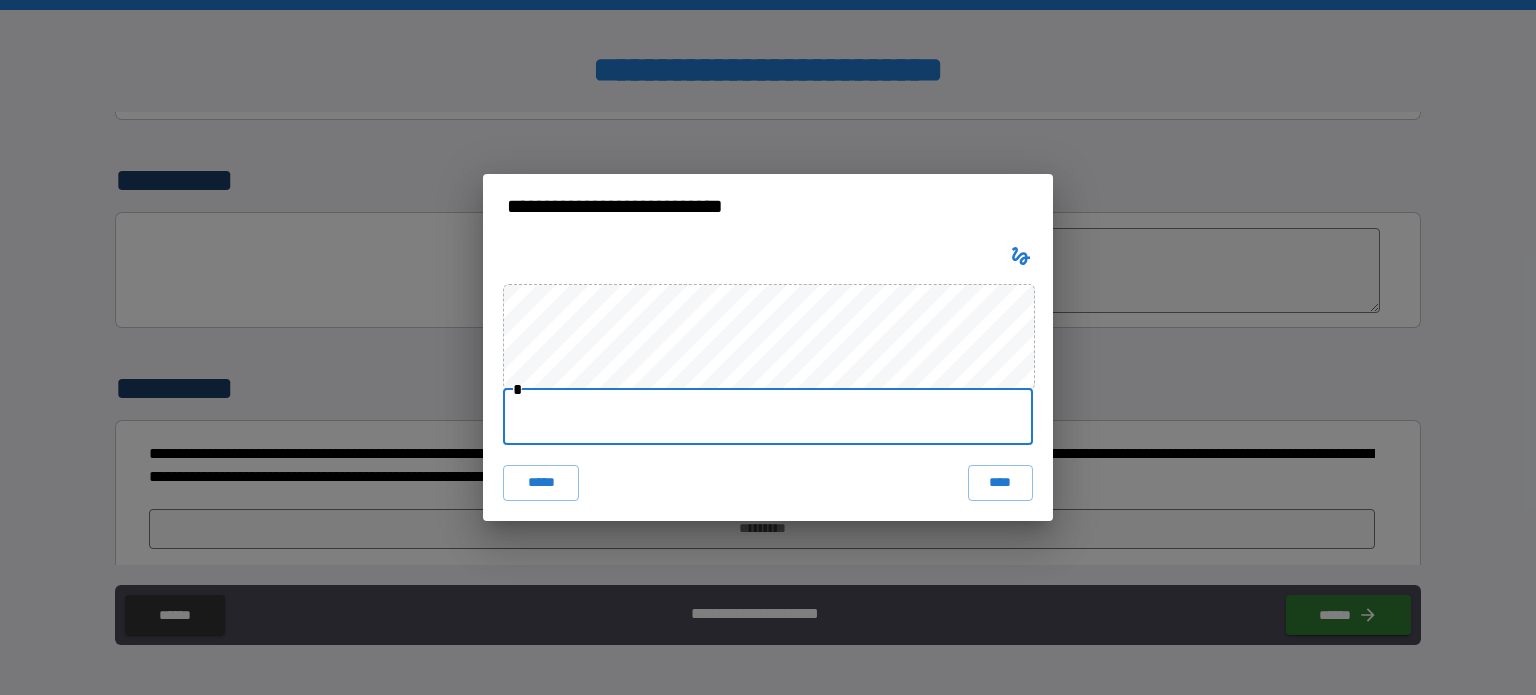 click at bounding box center (768, 417) 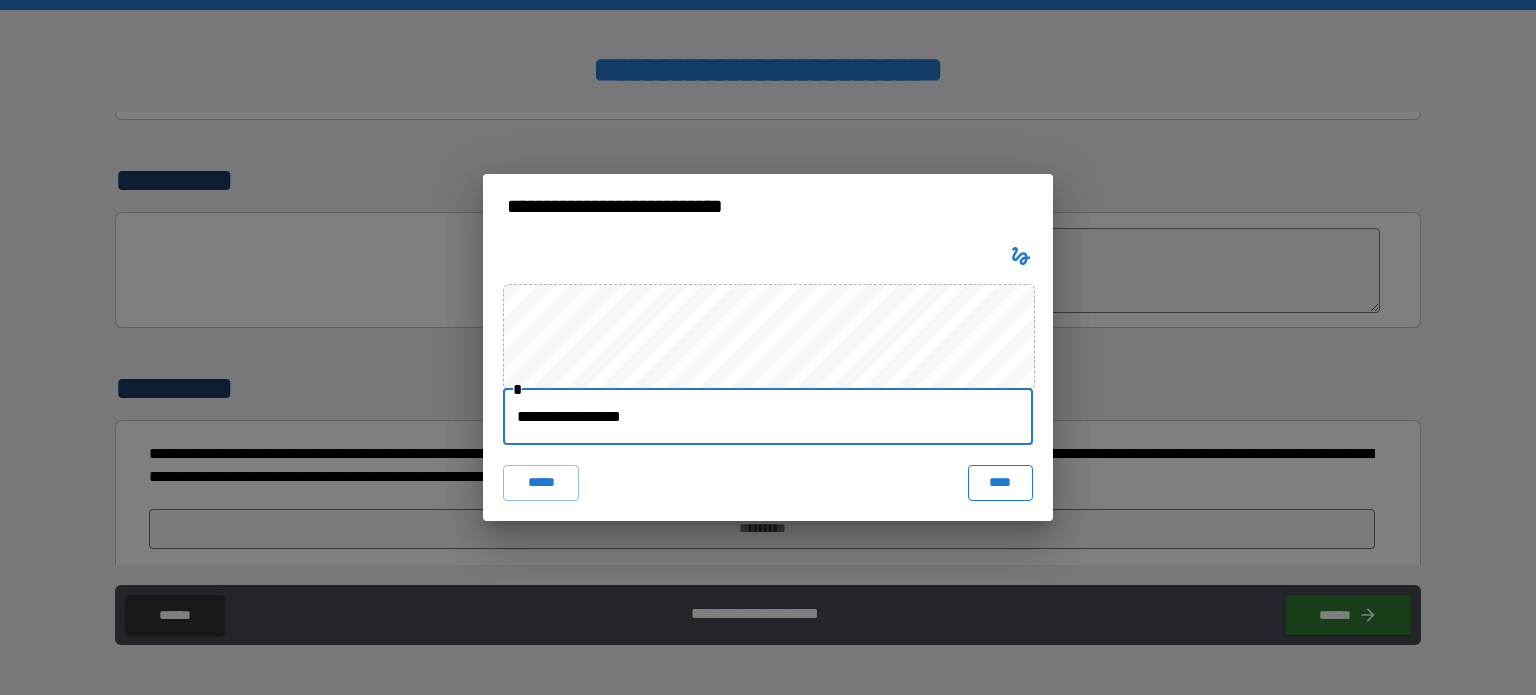 type on "**********" 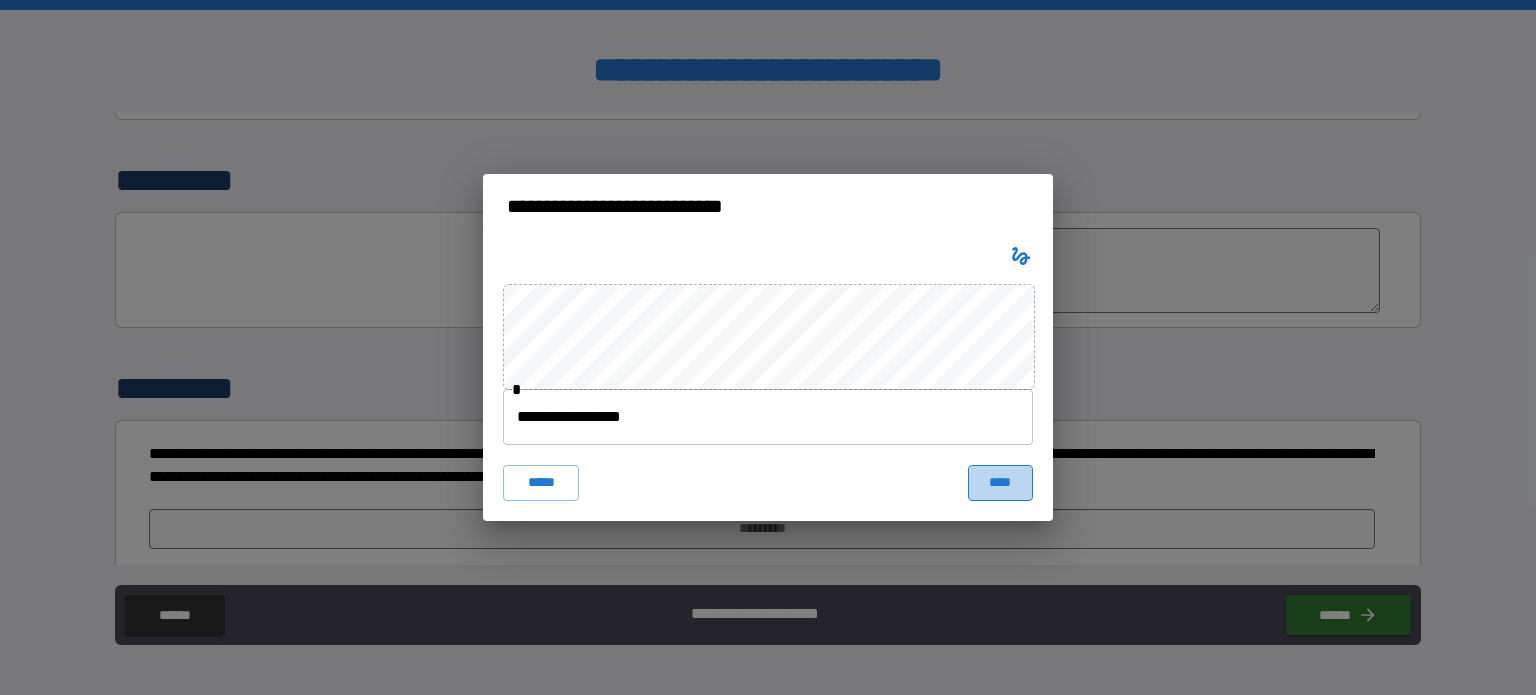 click on "****" at bounding box center (1000, 483) 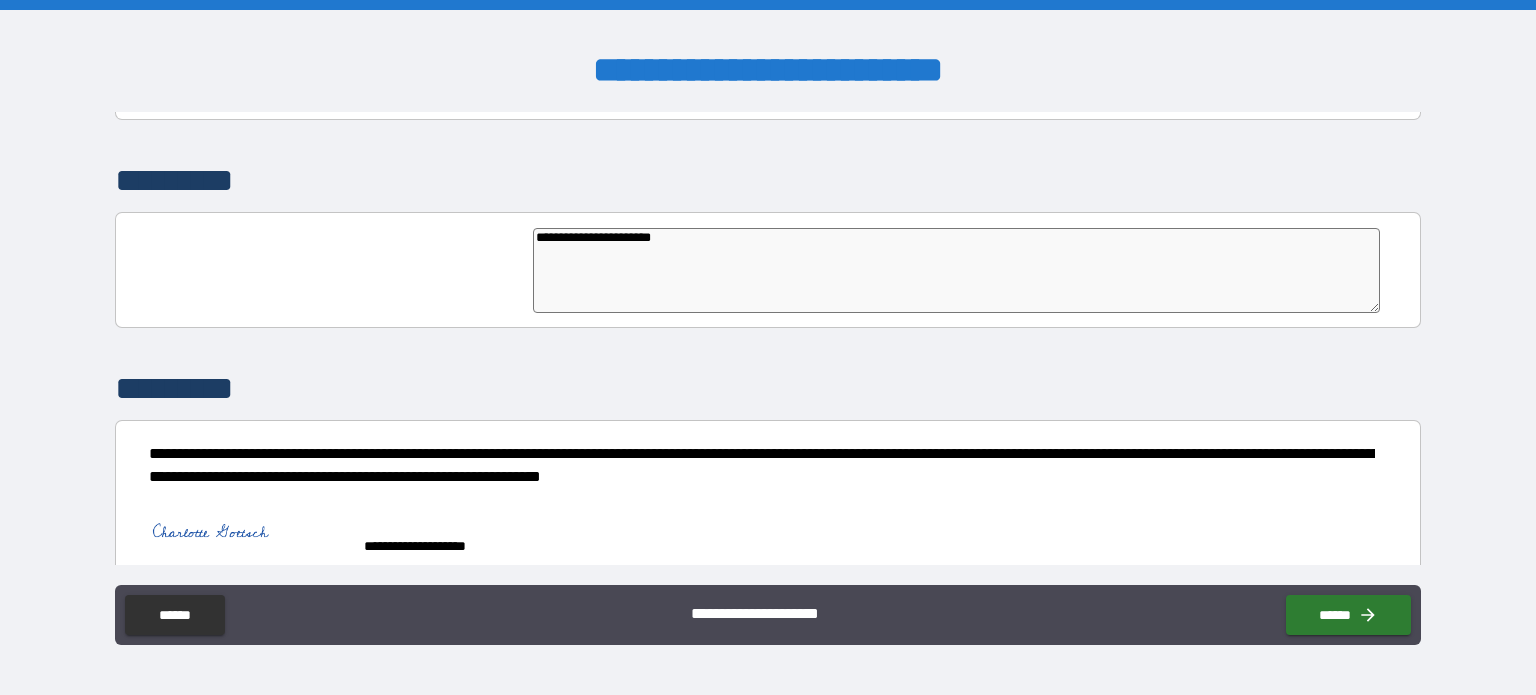 type on "*" 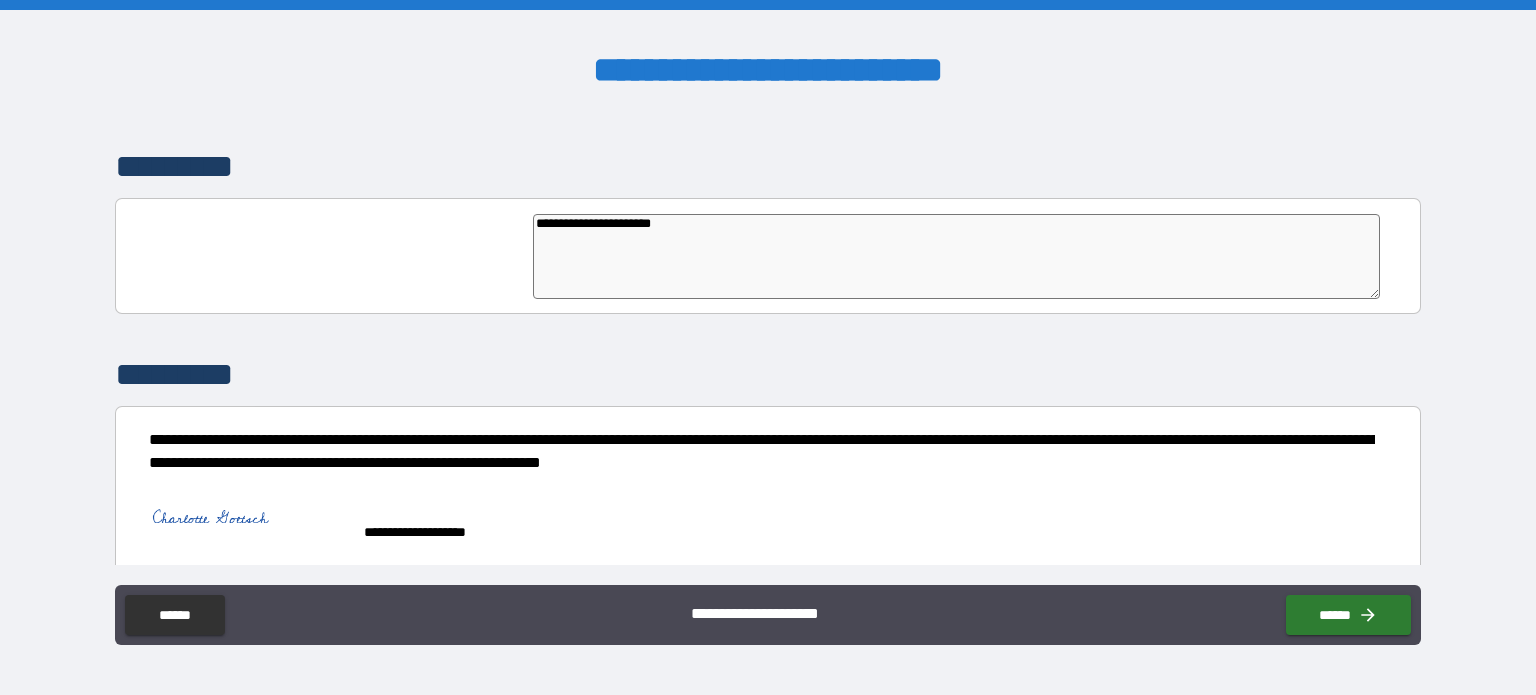 scroll, scrollTop: 4616, scrollLeft: 0, axis: vertical 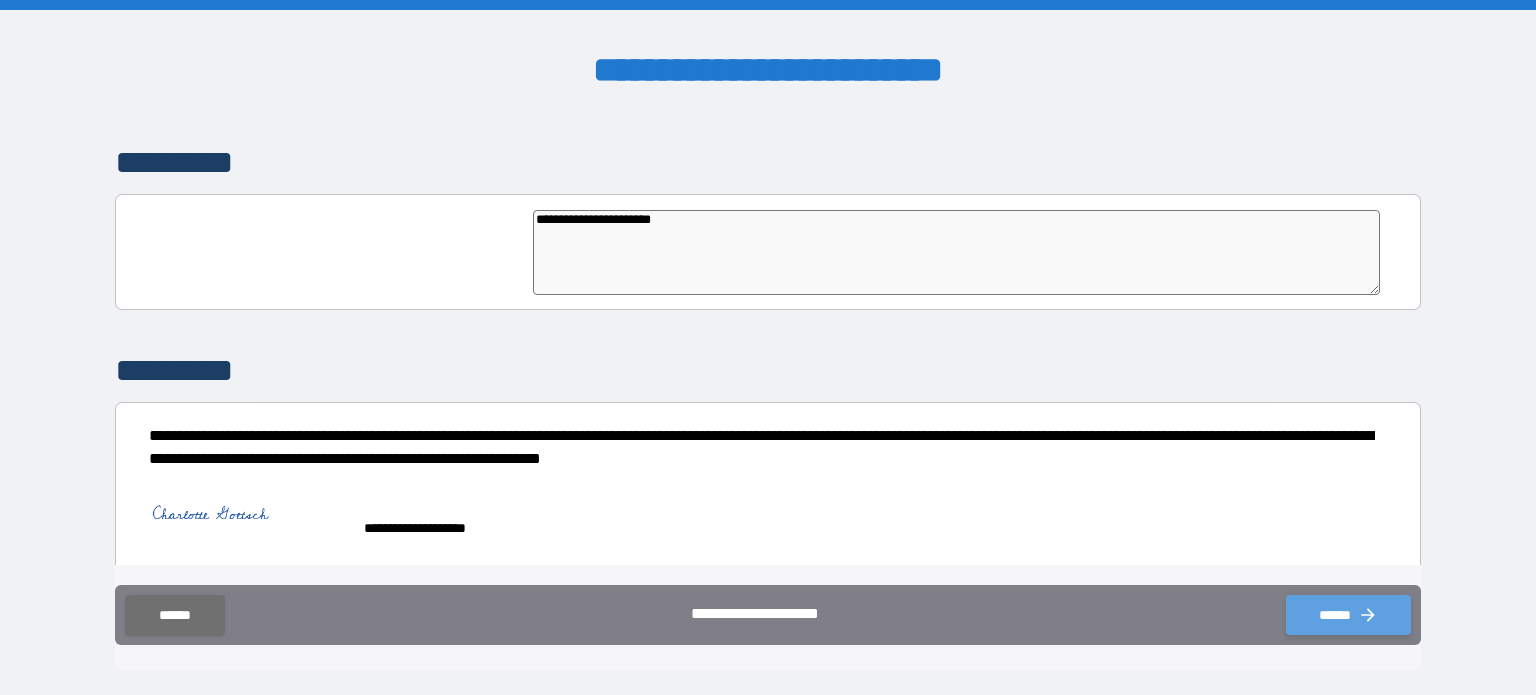 click on "******" at bounding box center (1348, 615) 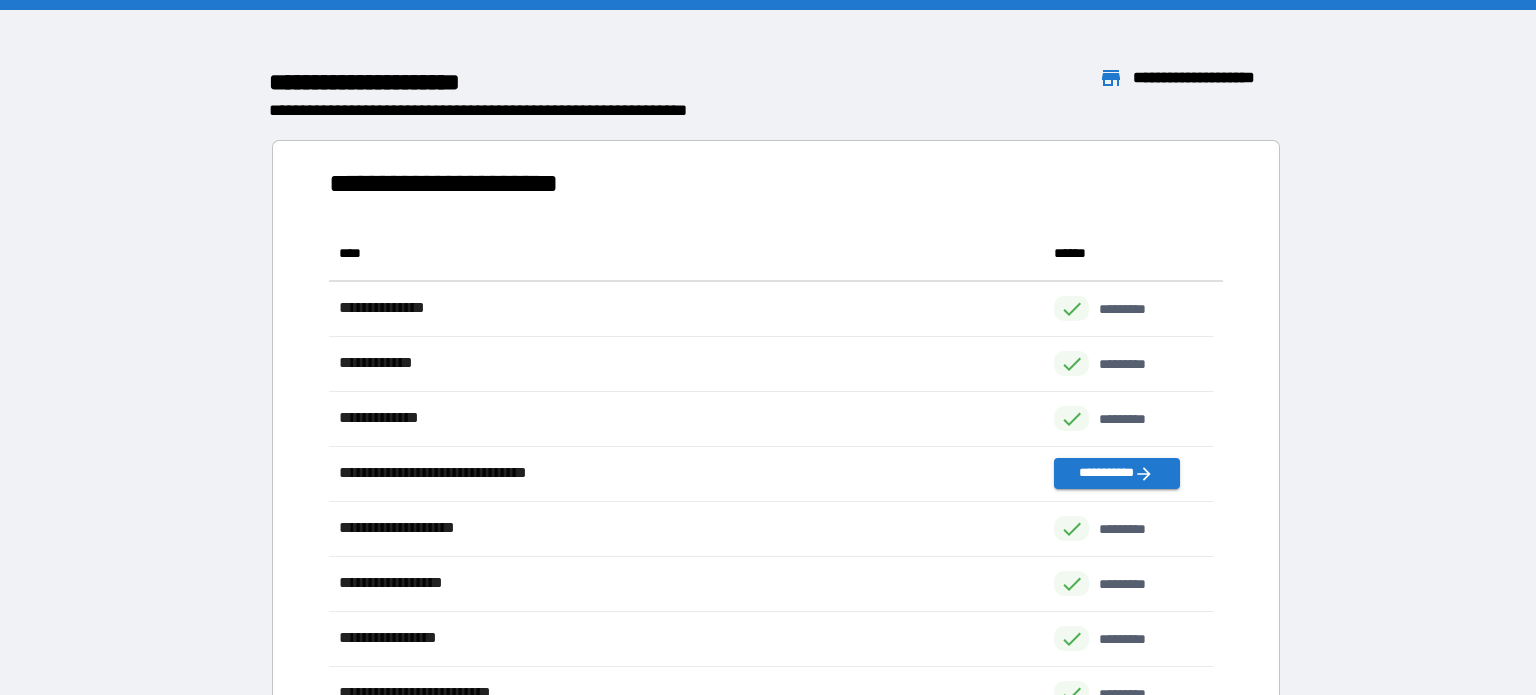 scroll, scrollTop: 16, scrollLeft: 16, axis: both 